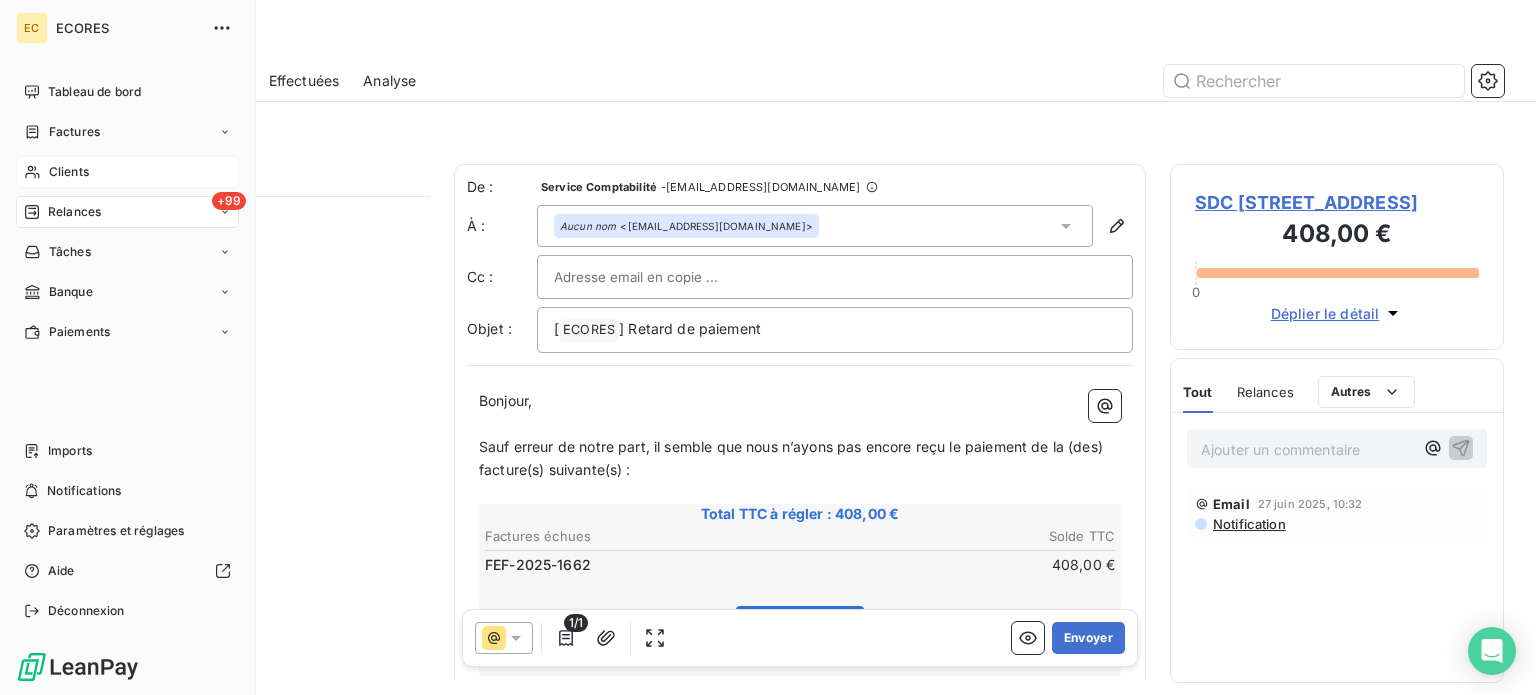 scroll, scrollTop: 0, scrollLeft: 0, axis: both 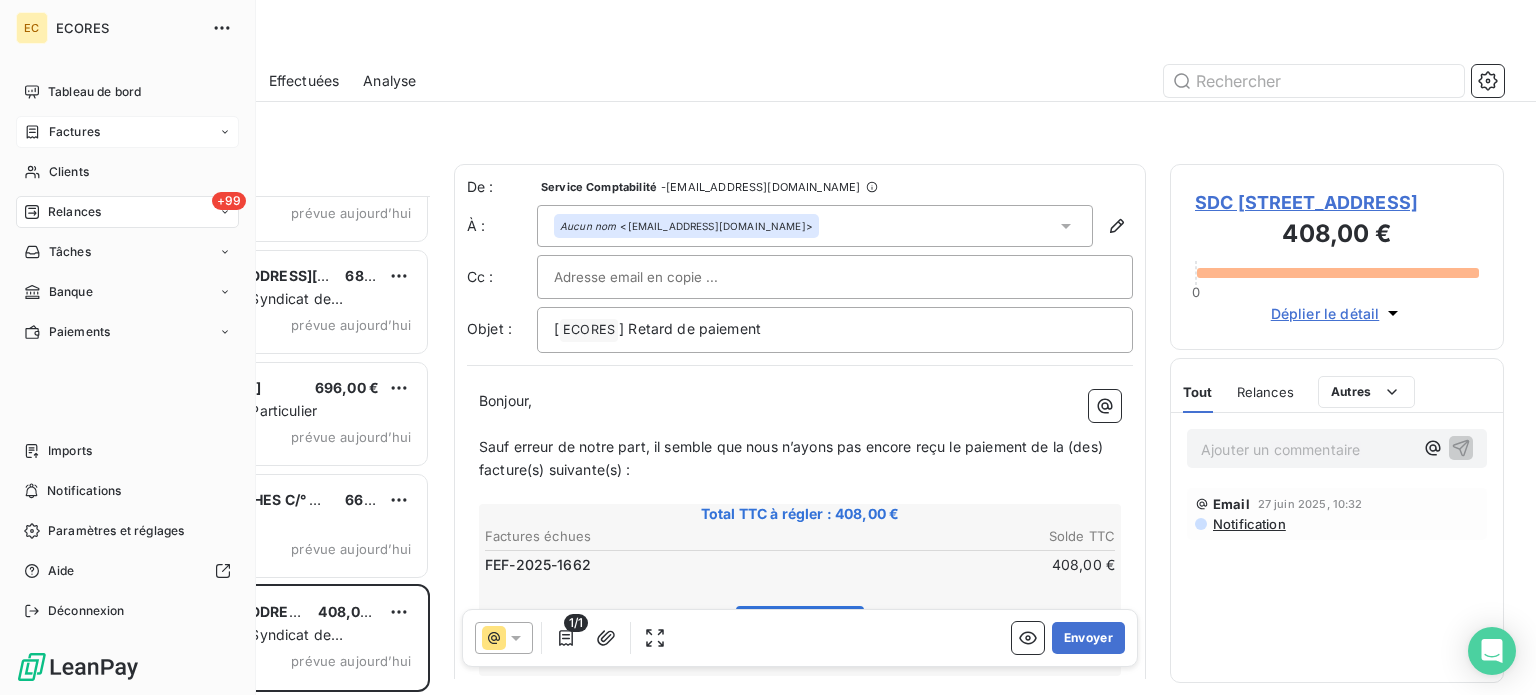 click on "Factures" at bounding box center [74, 132] 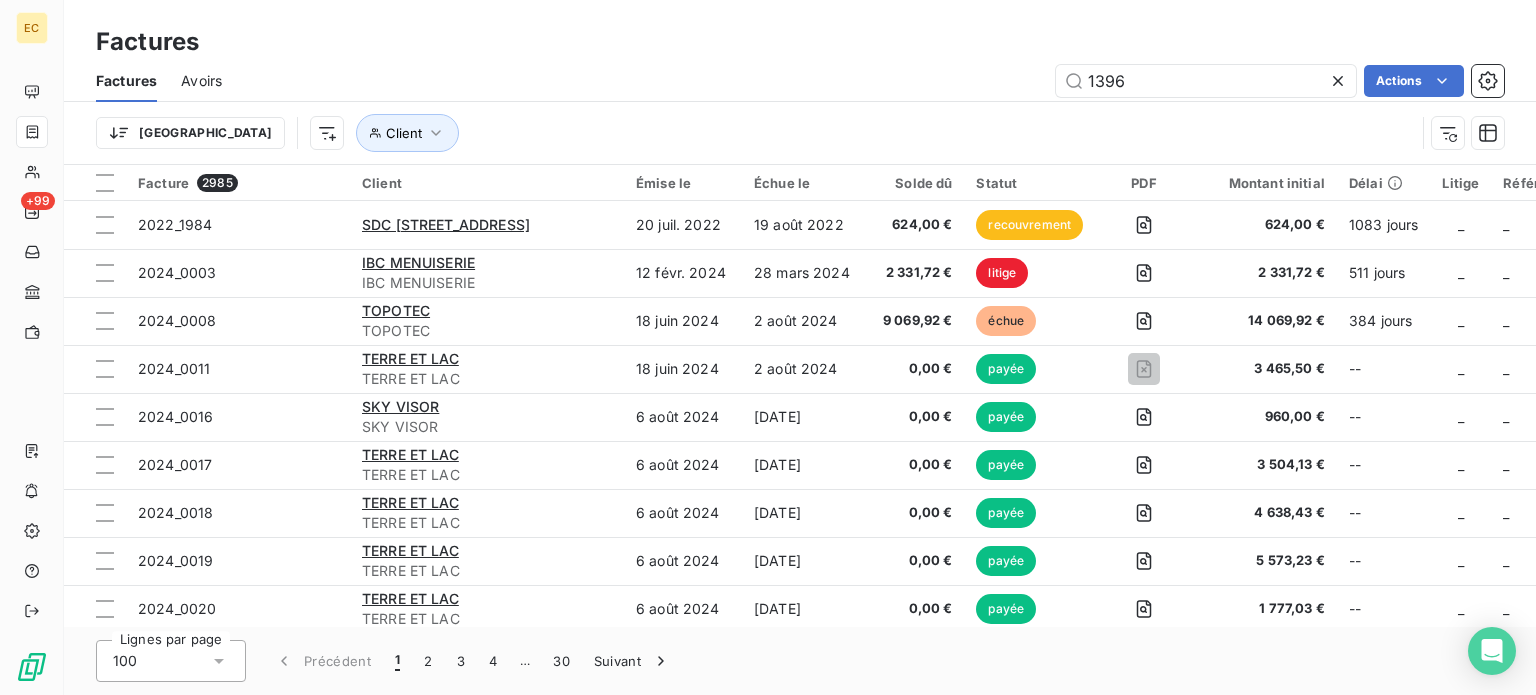 type on "1396" 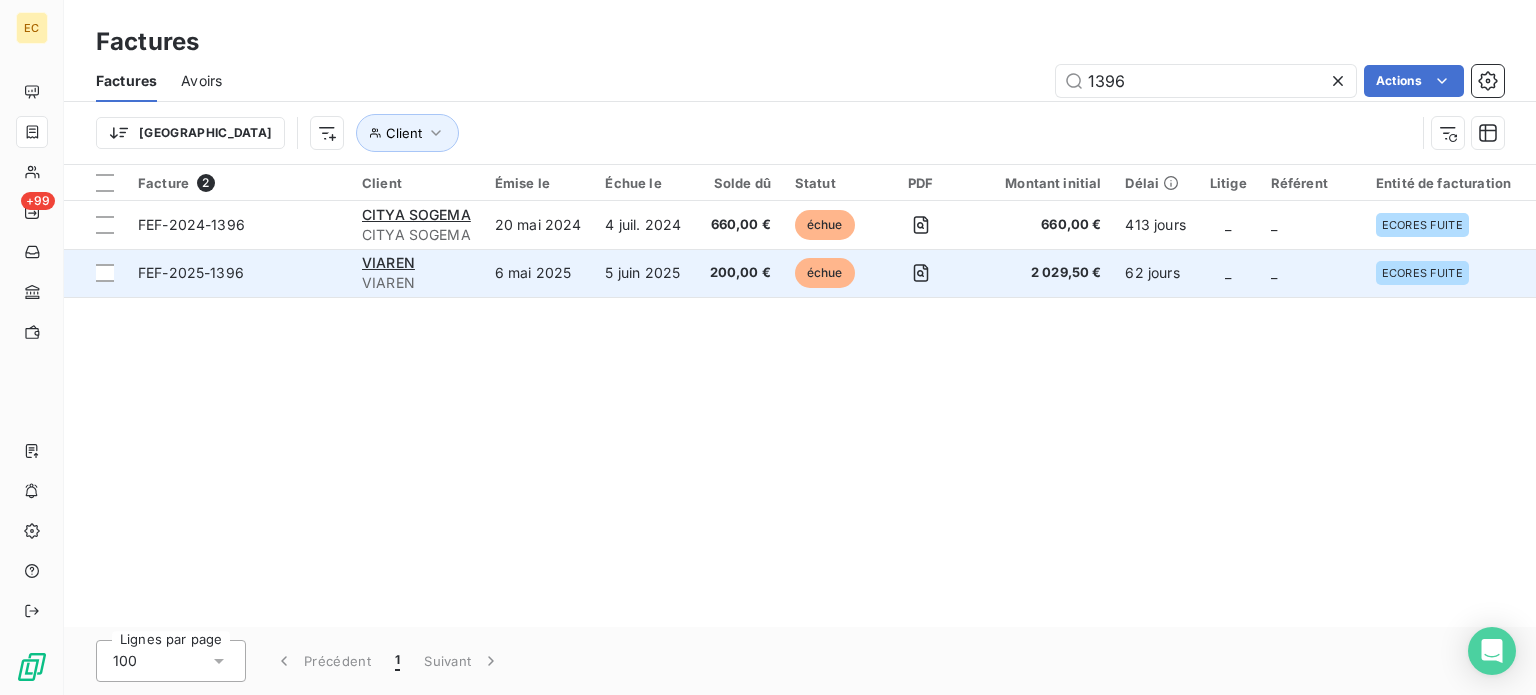 click on "VIAREN" at bounding box center [416, 283] 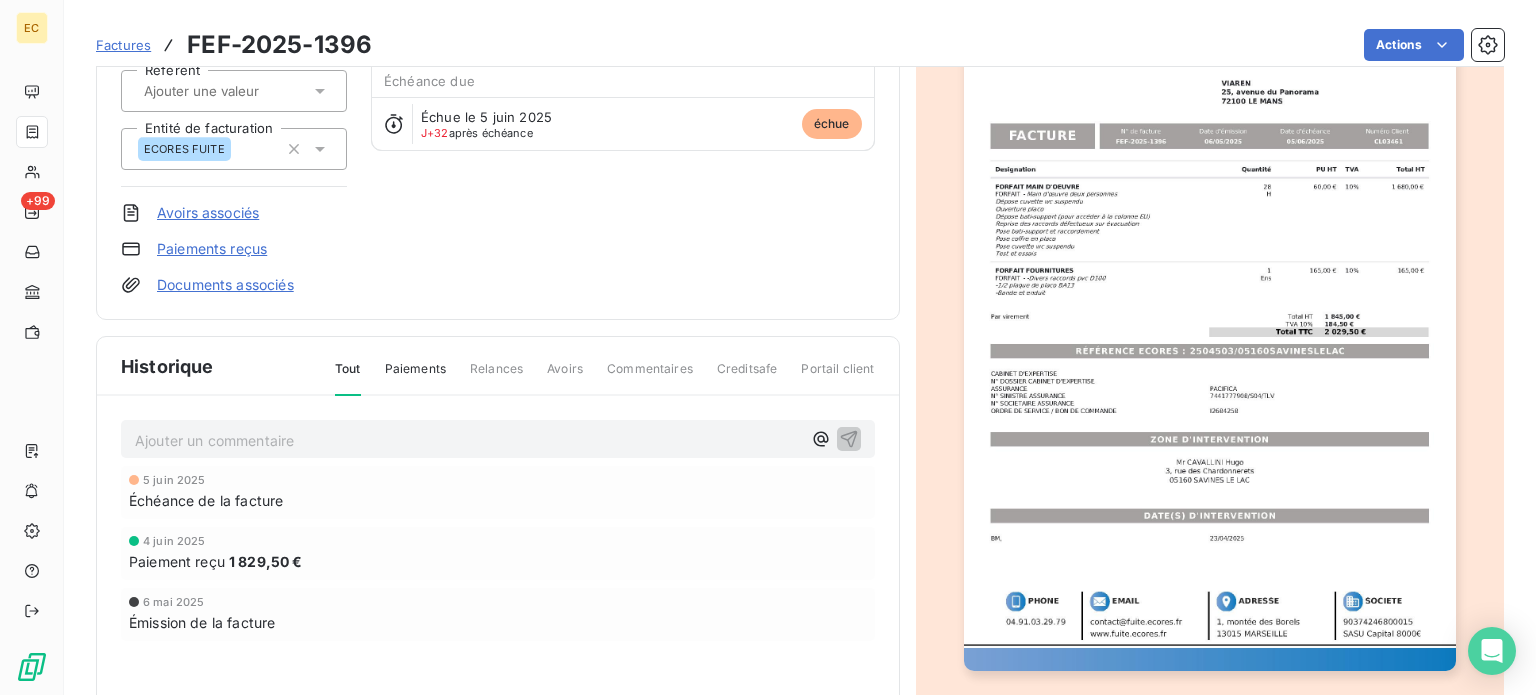 scroll, scrollTop: 300, scrollLeft: 0, axis: vertical 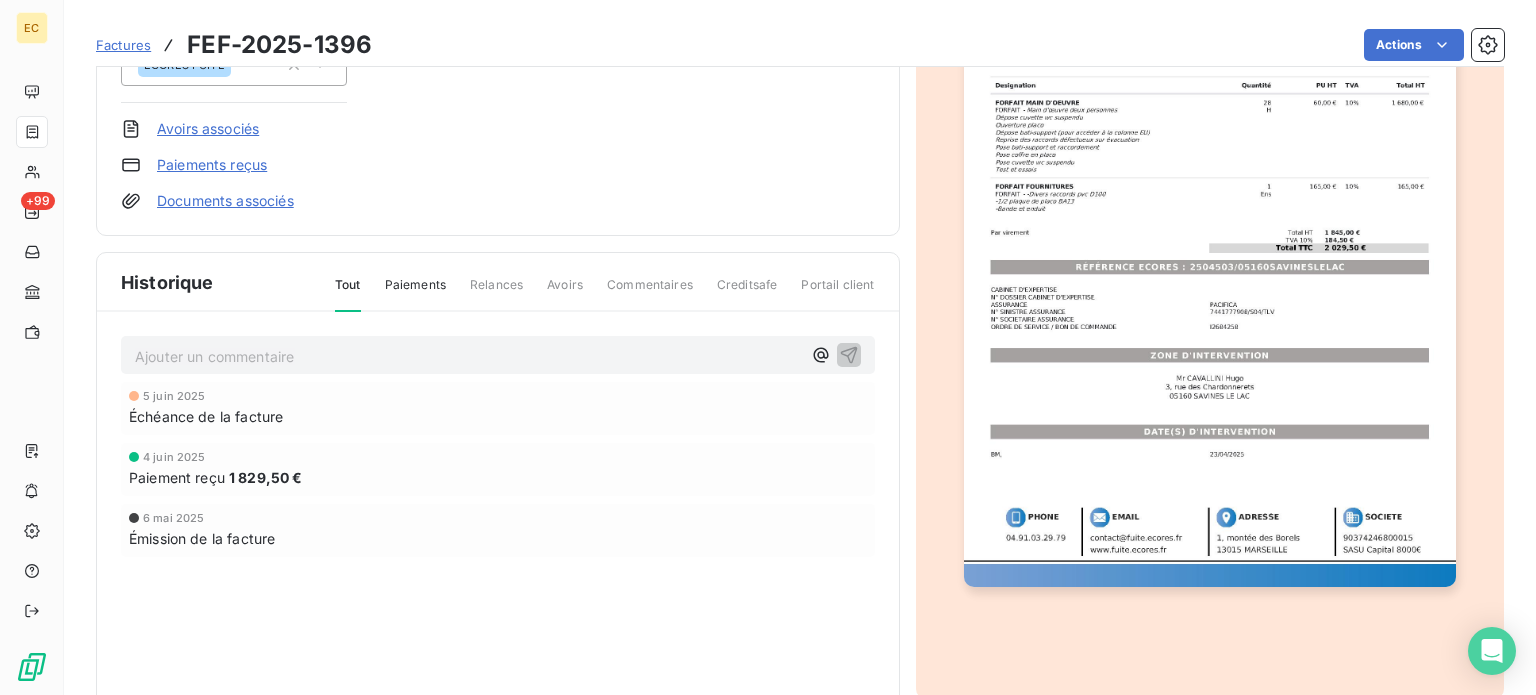 click on "Factures" at bounding box center [123, 45] 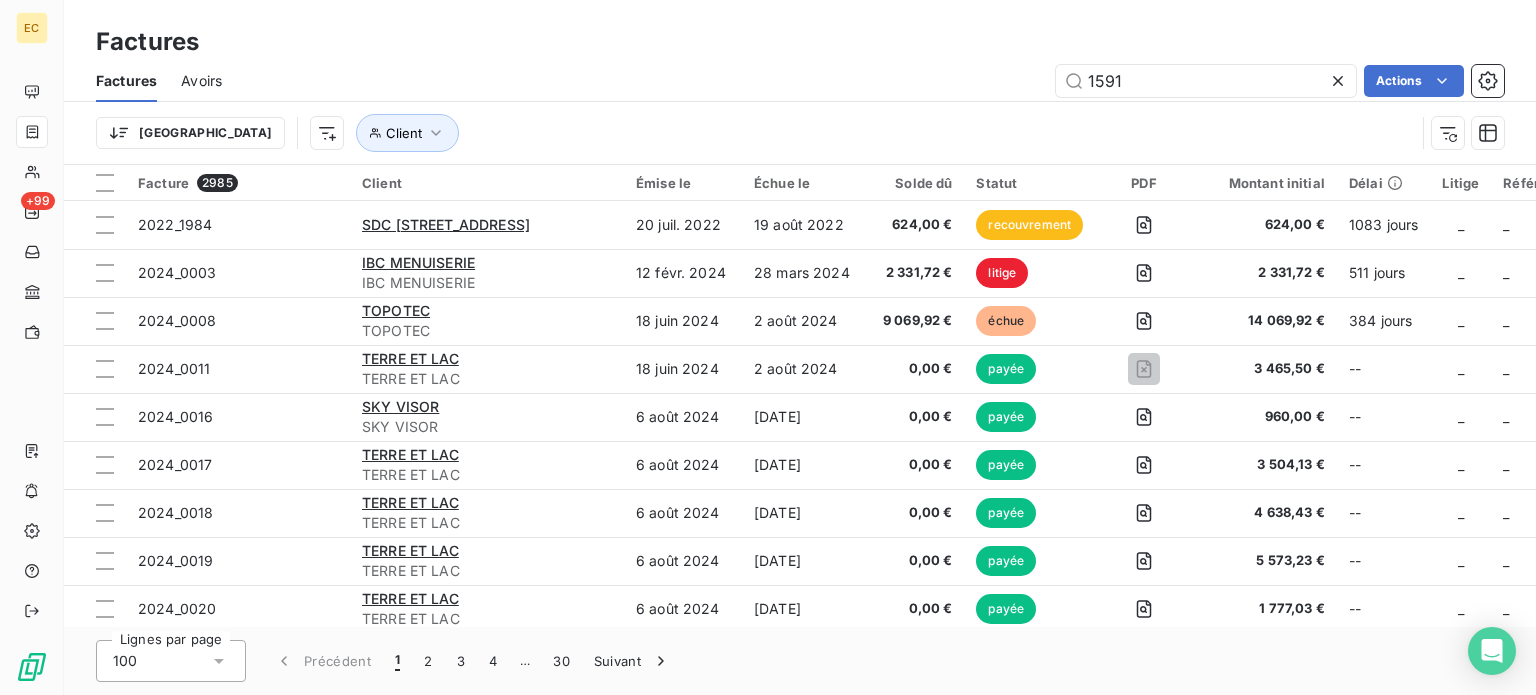 type on "1591" 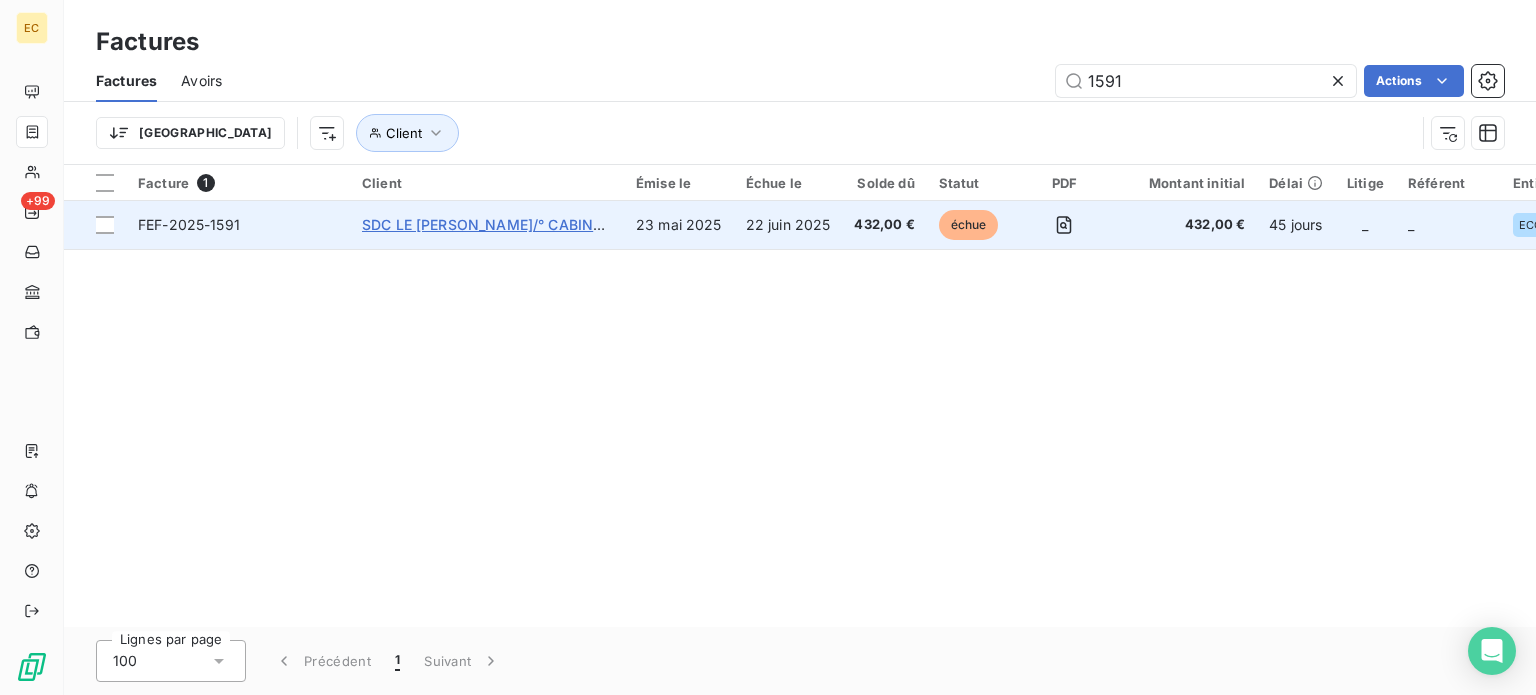 click on "SDC LE [PERSON_NAME]/° CABINET TRAVERSO" at bounding box center (526, 224) 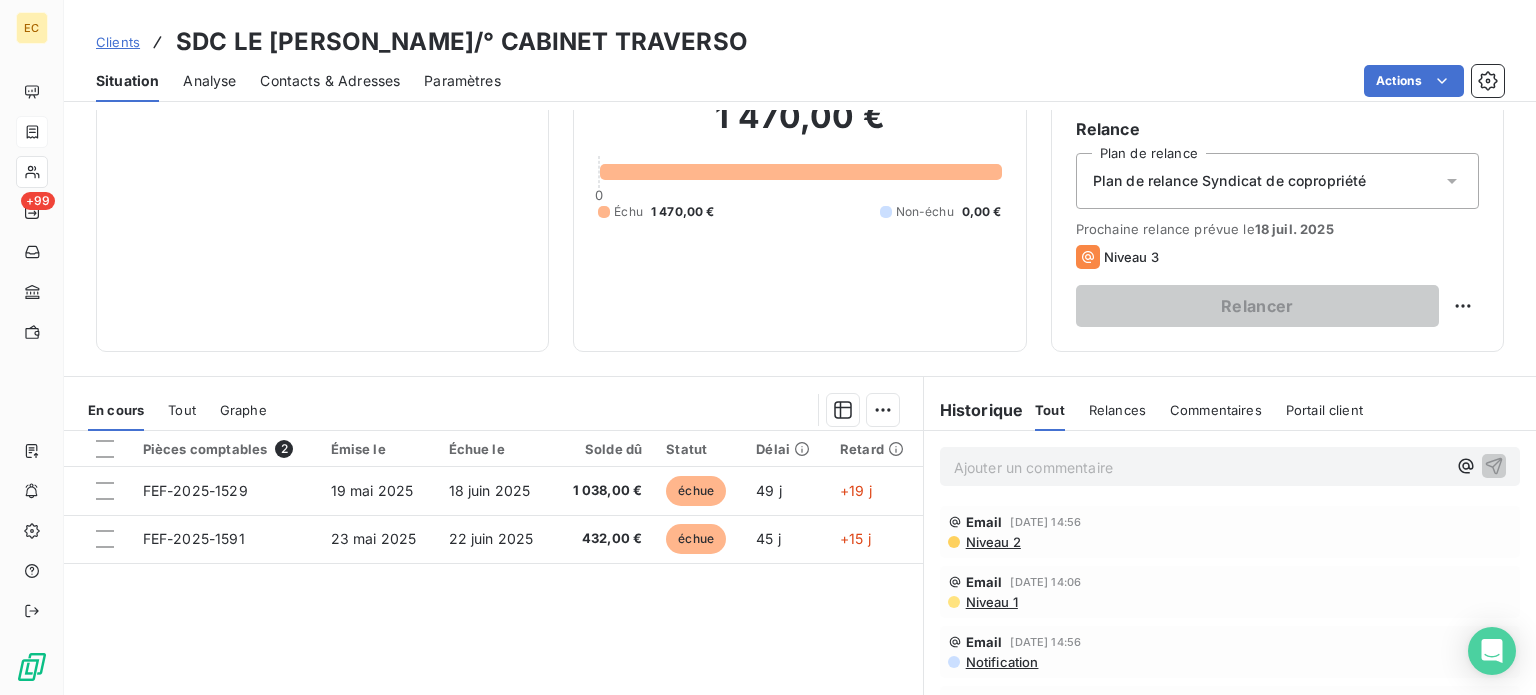 scroll, scrollTop: 200, scrollLeft: 0, axis: vertical 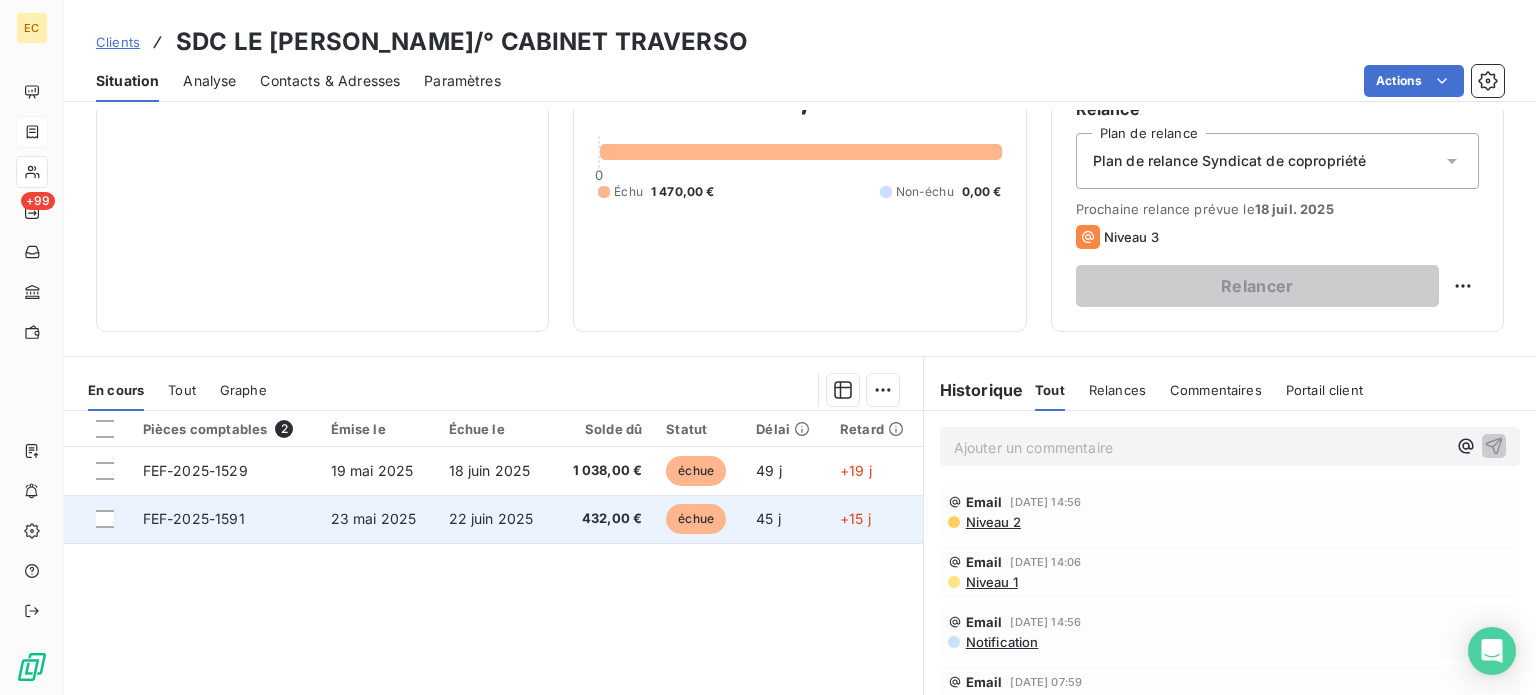 click on "FEF-2025-1591" at bounding box center [225, 519] 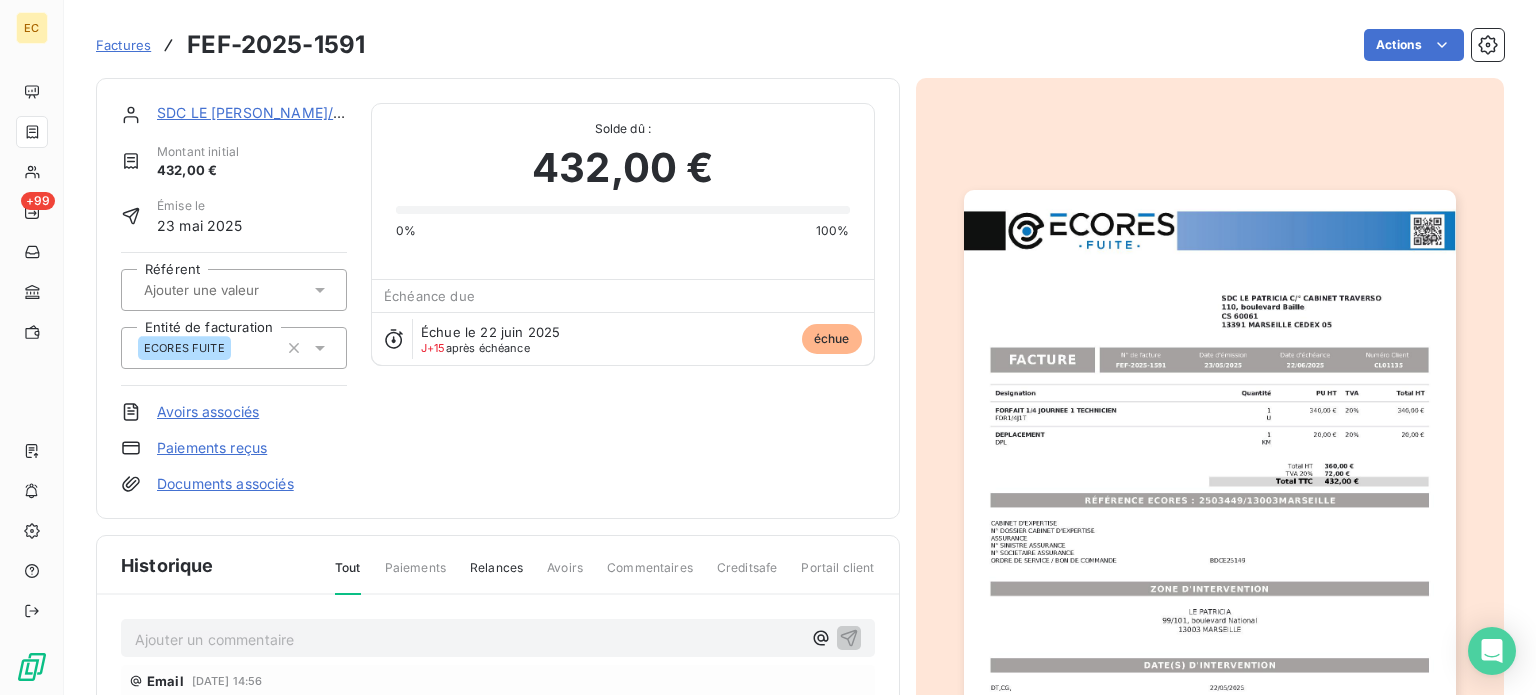 click on "Paiements reçus" at bounding box center [212, 448] 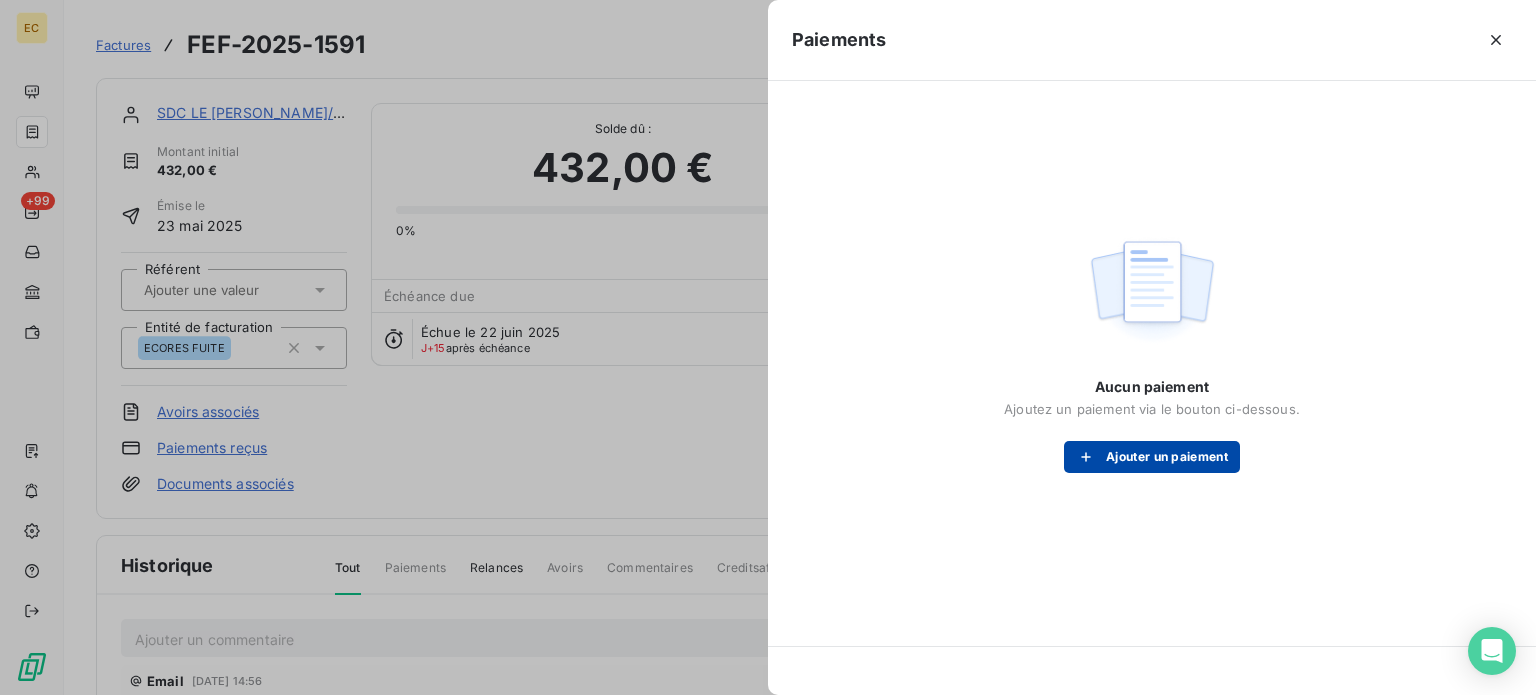 click on "Ajouter un paiement" at bounding box center (1152, 457) 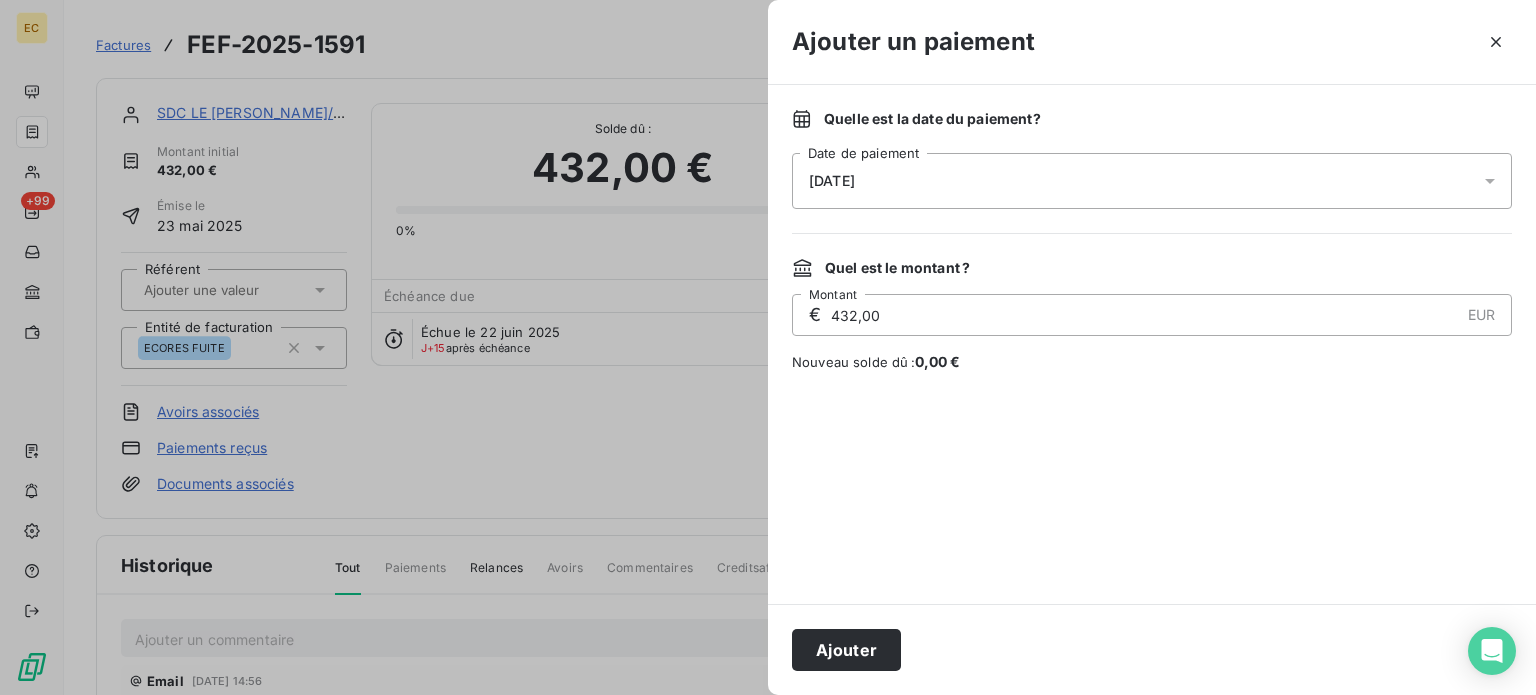click on "[DATE]" at bounding box center (1152, 181) 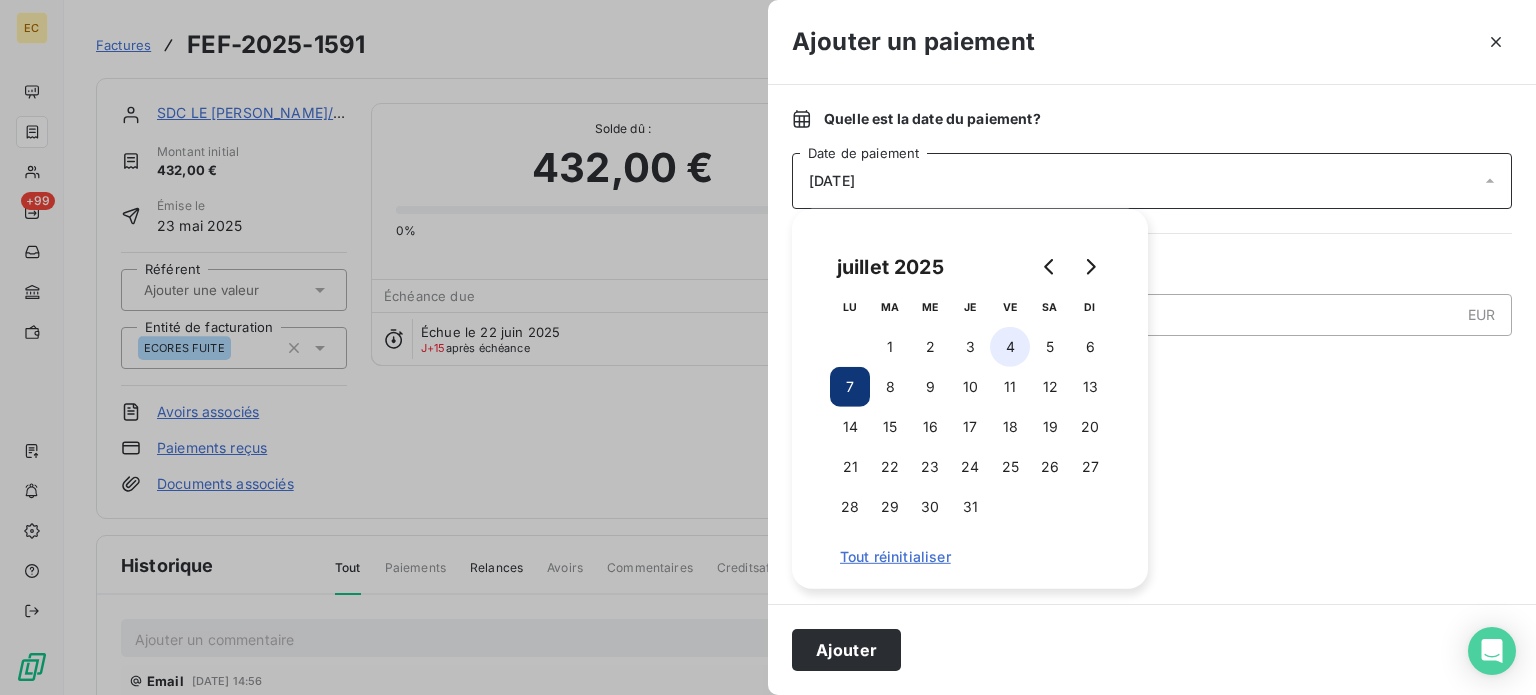 click on "4" at bounding box center (1010, 347) 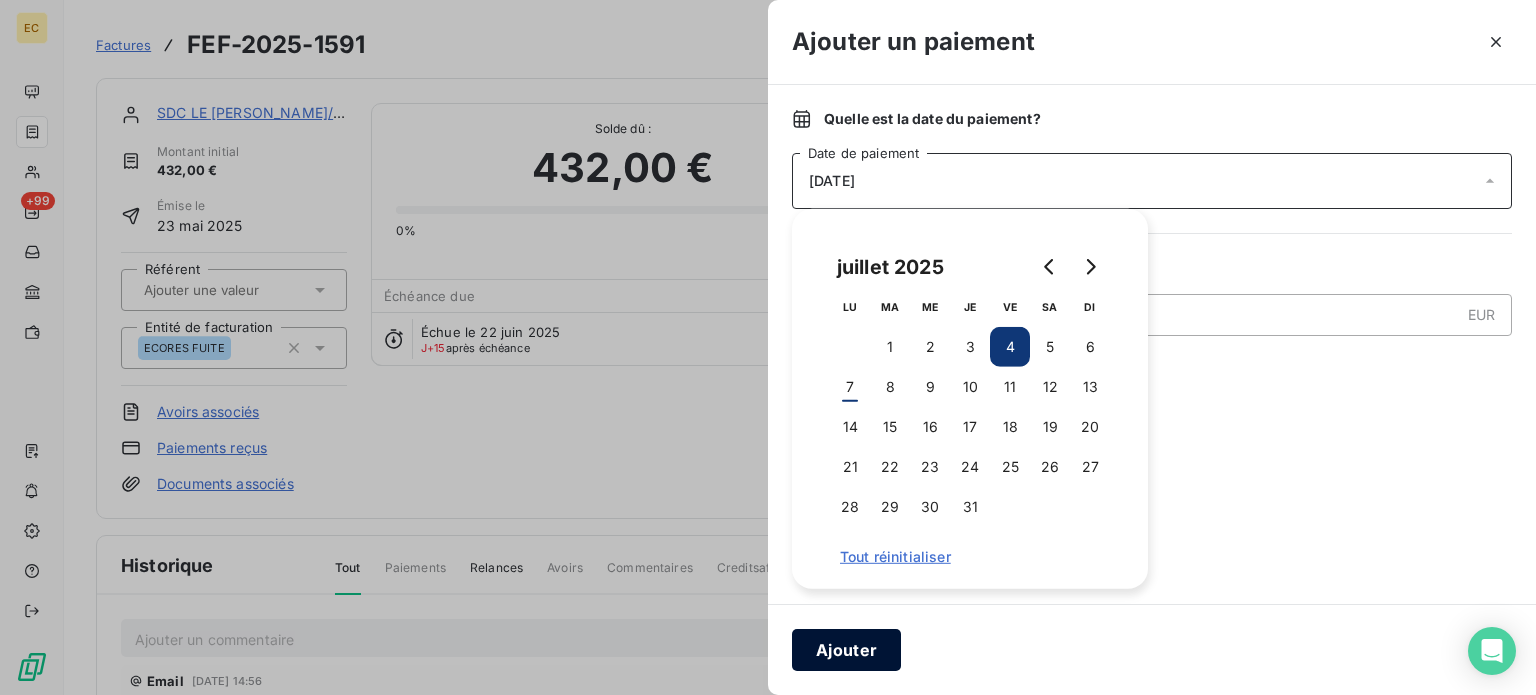 click on "Ajouter" at bounding box center (846, 650) 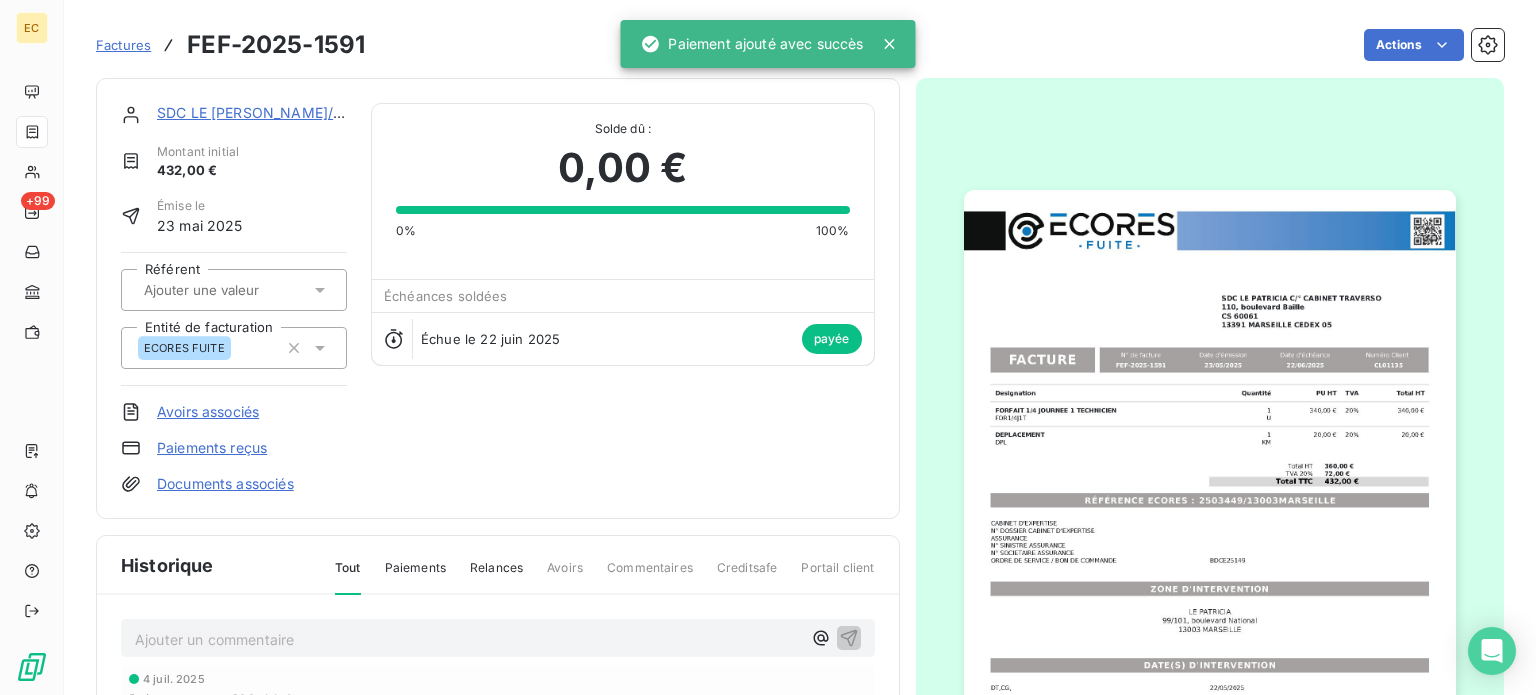 click on "Factures" at bounding box center [123, 45] 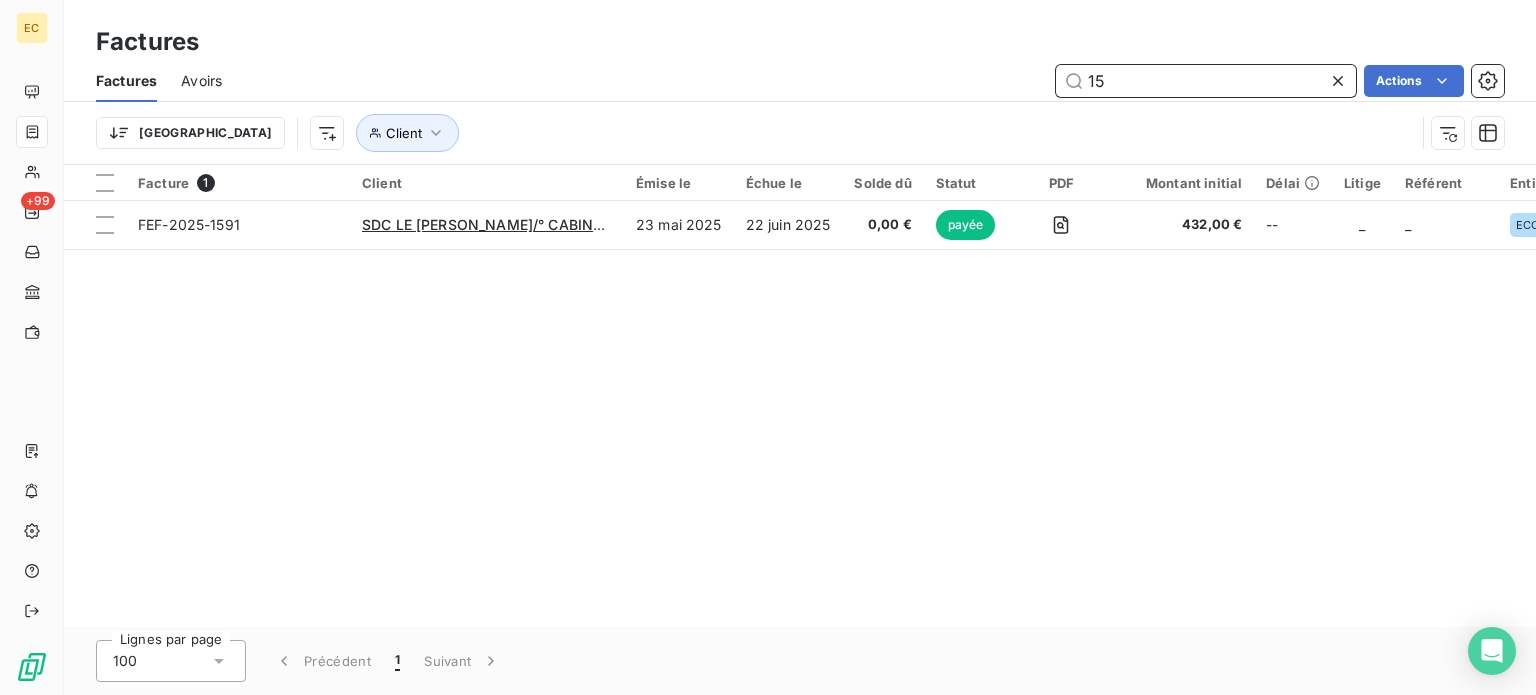type on "1" 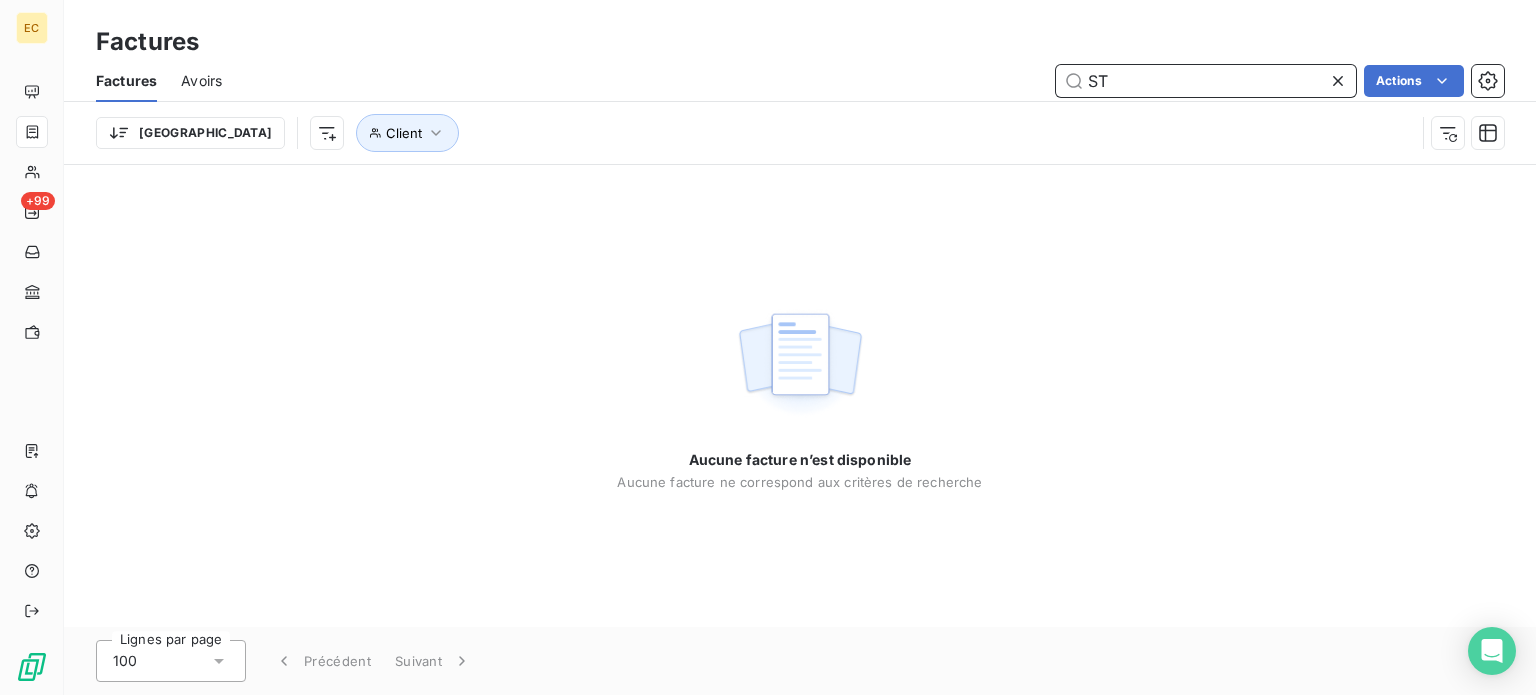 type on "S" 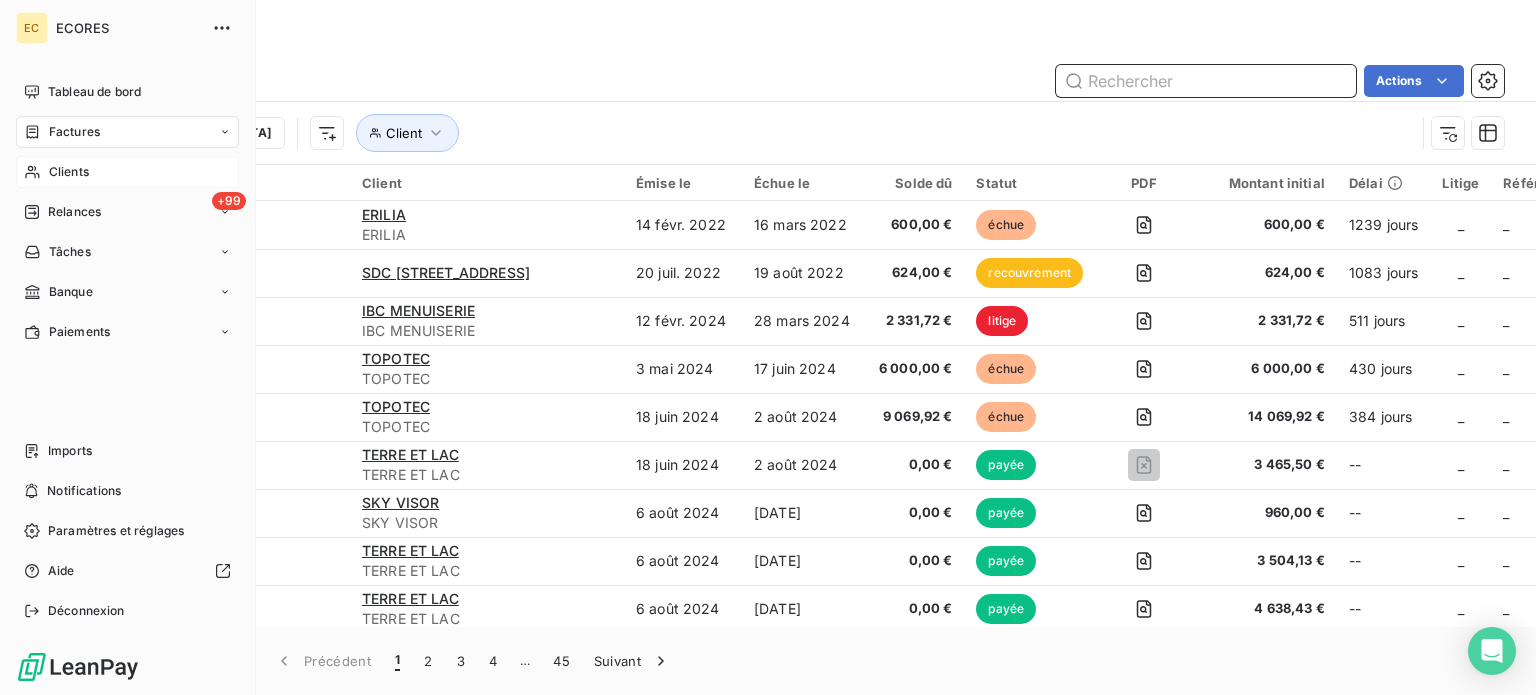 type 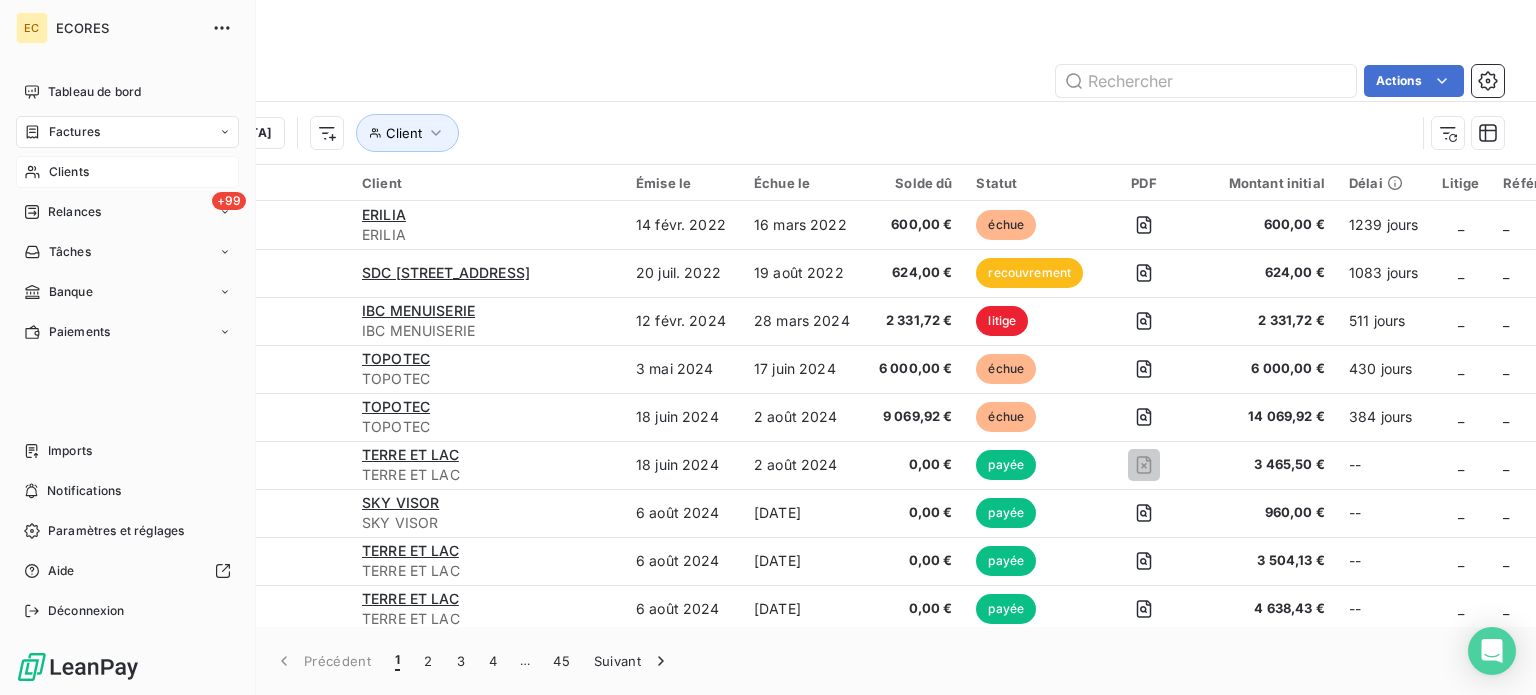 click on "Clients" at bounding box center (69, 172) 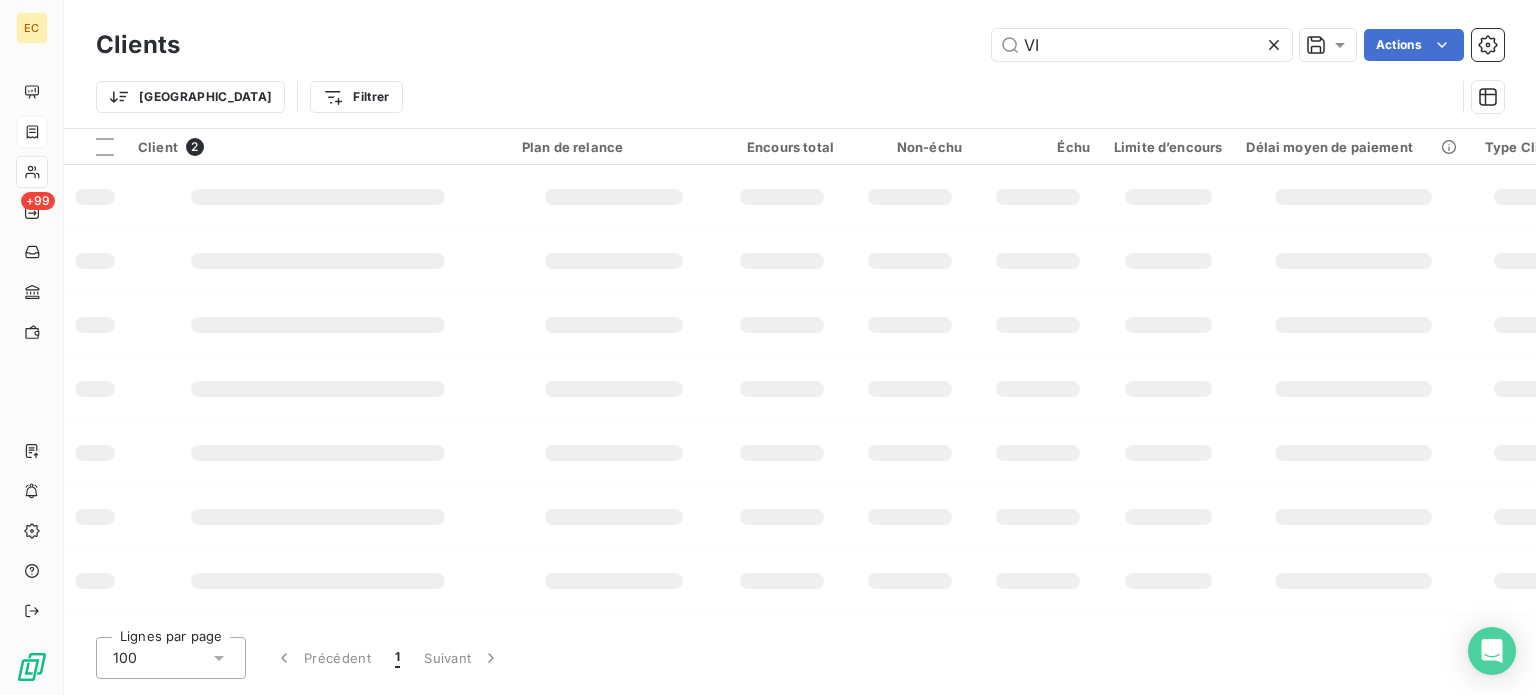 type on "V" 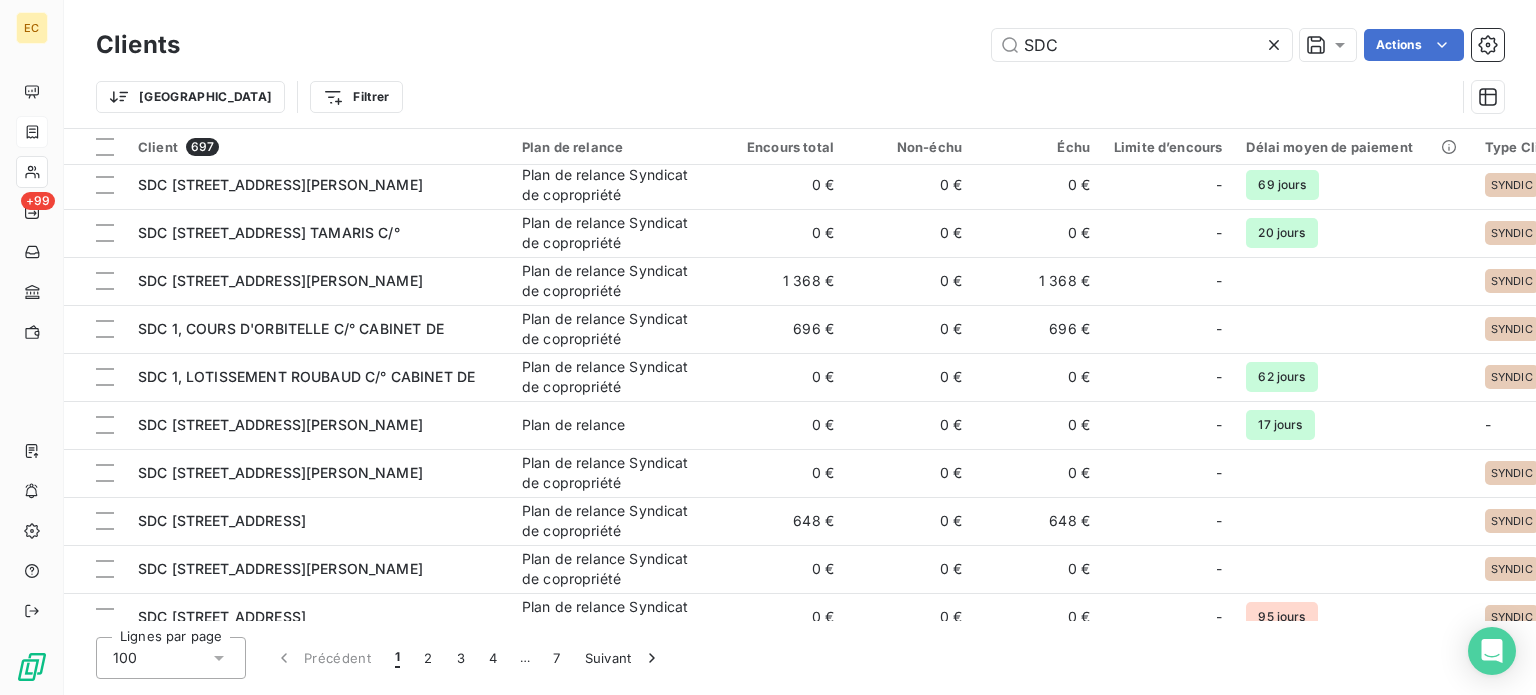 scroll, scrollTop: 4352, scrollLeft: 0, axis: vertical 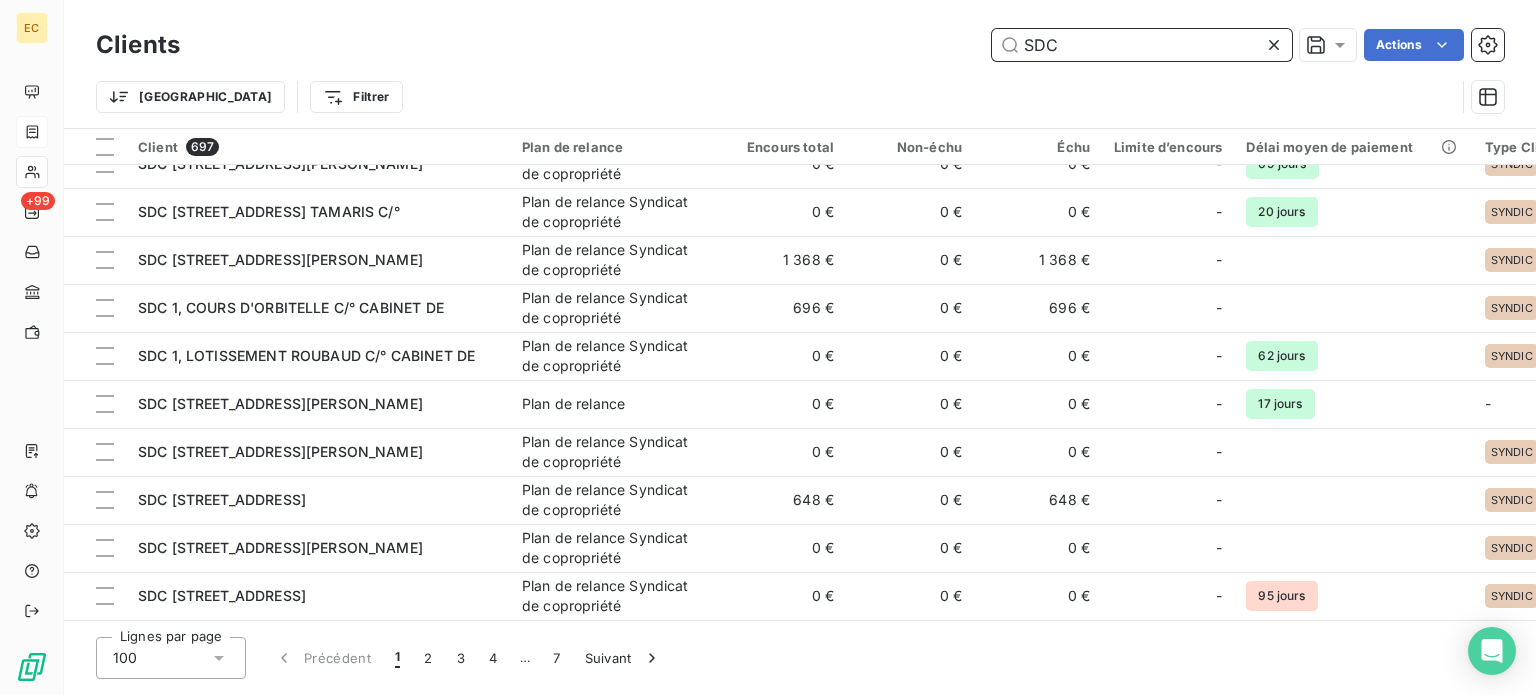 click on "SDC" at bounding box center (1142, 45) 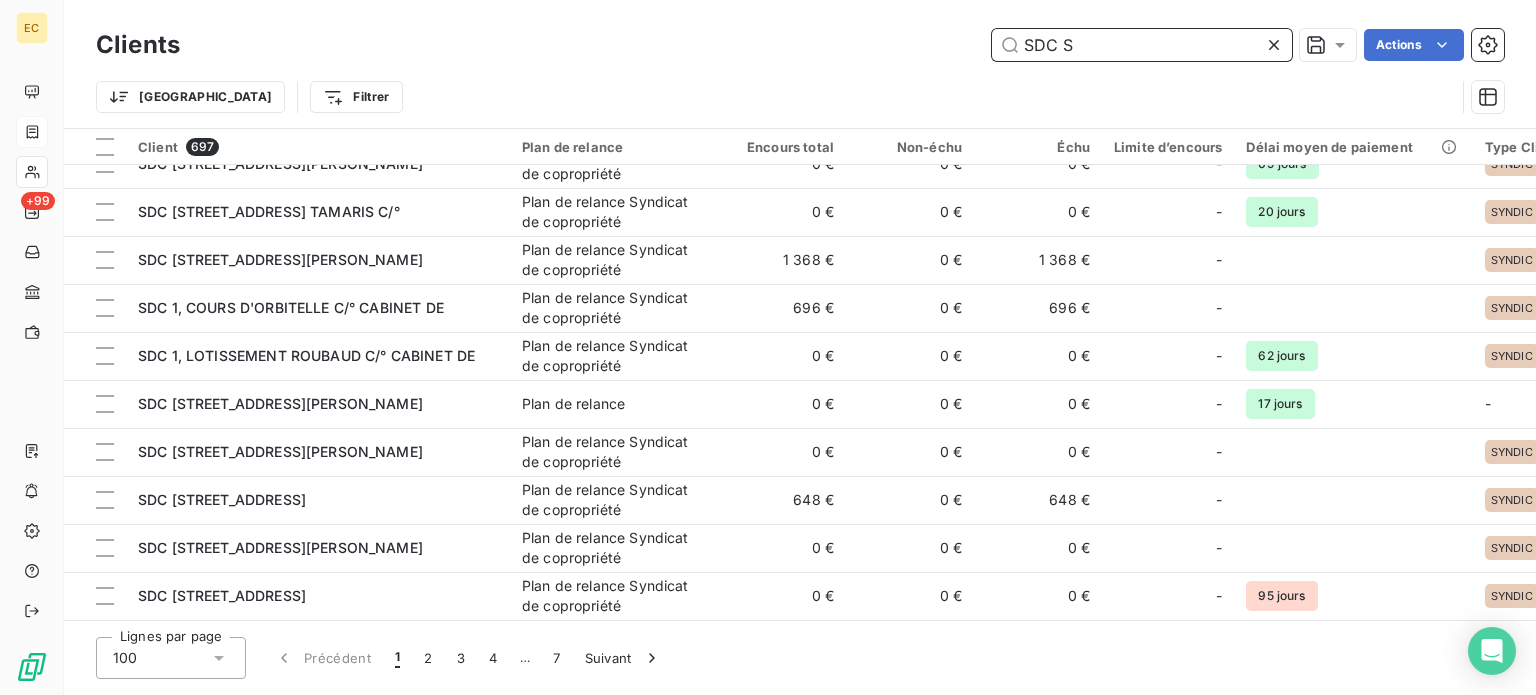 scroll, scrollTop: 512, scrollLeft: 0, axis: vertical 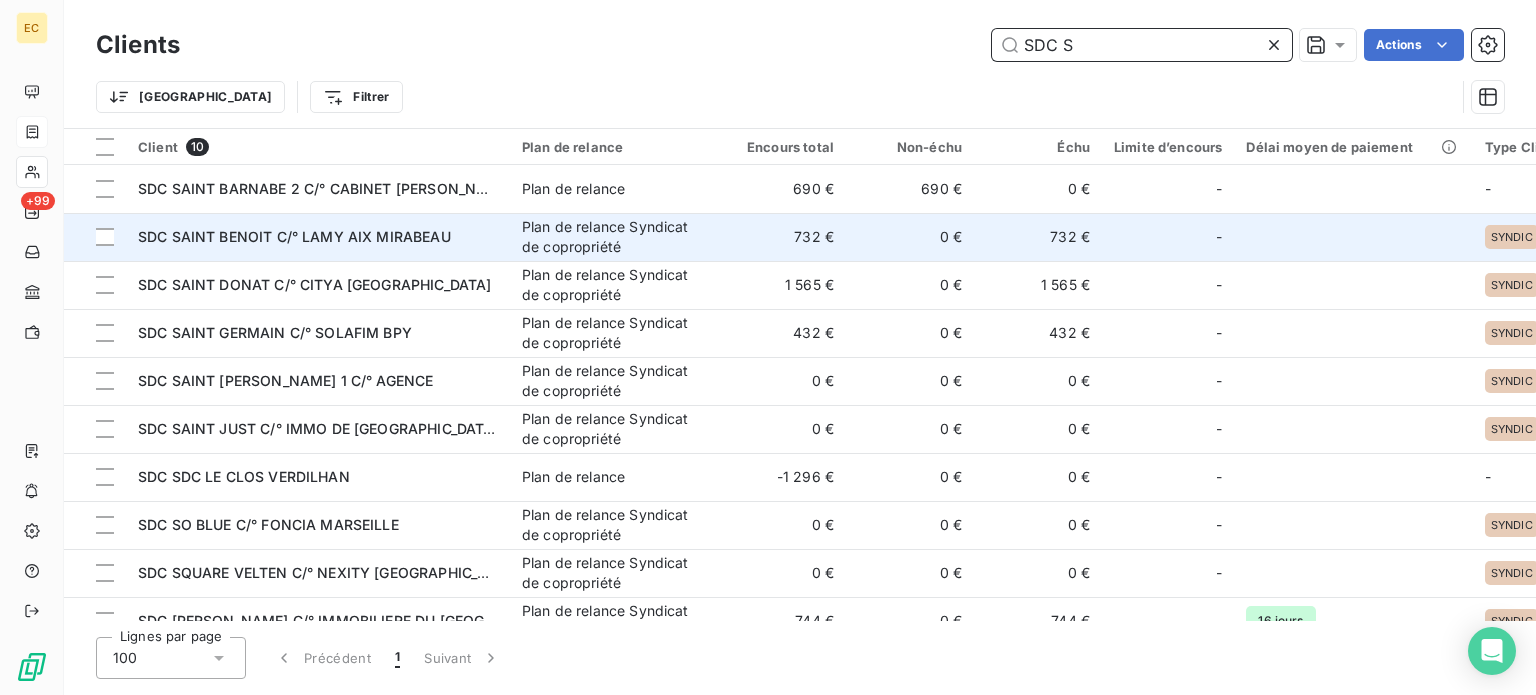 type on "SDC S" 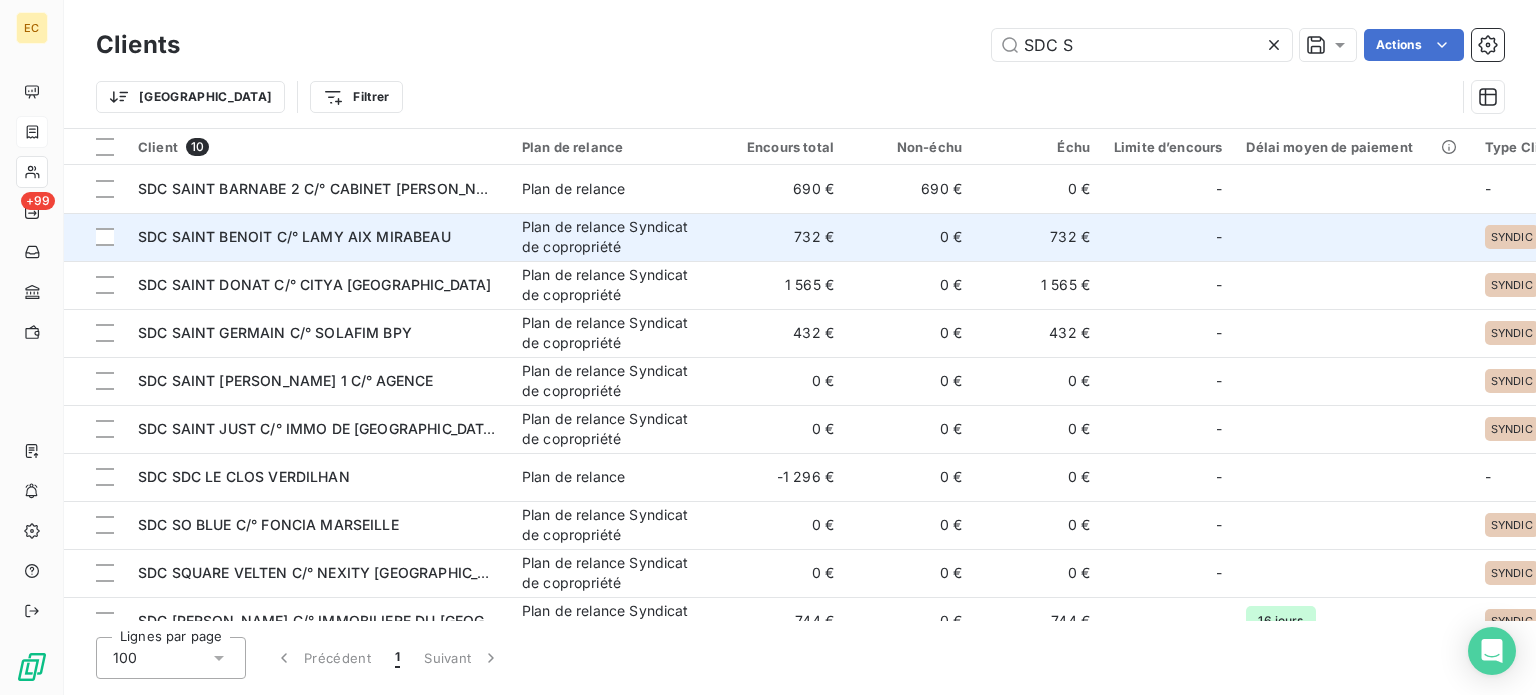 click on "SDC SAINT BENOIT C/° LAMY AIX MIRABEAU" at bounding box center (294, 236) 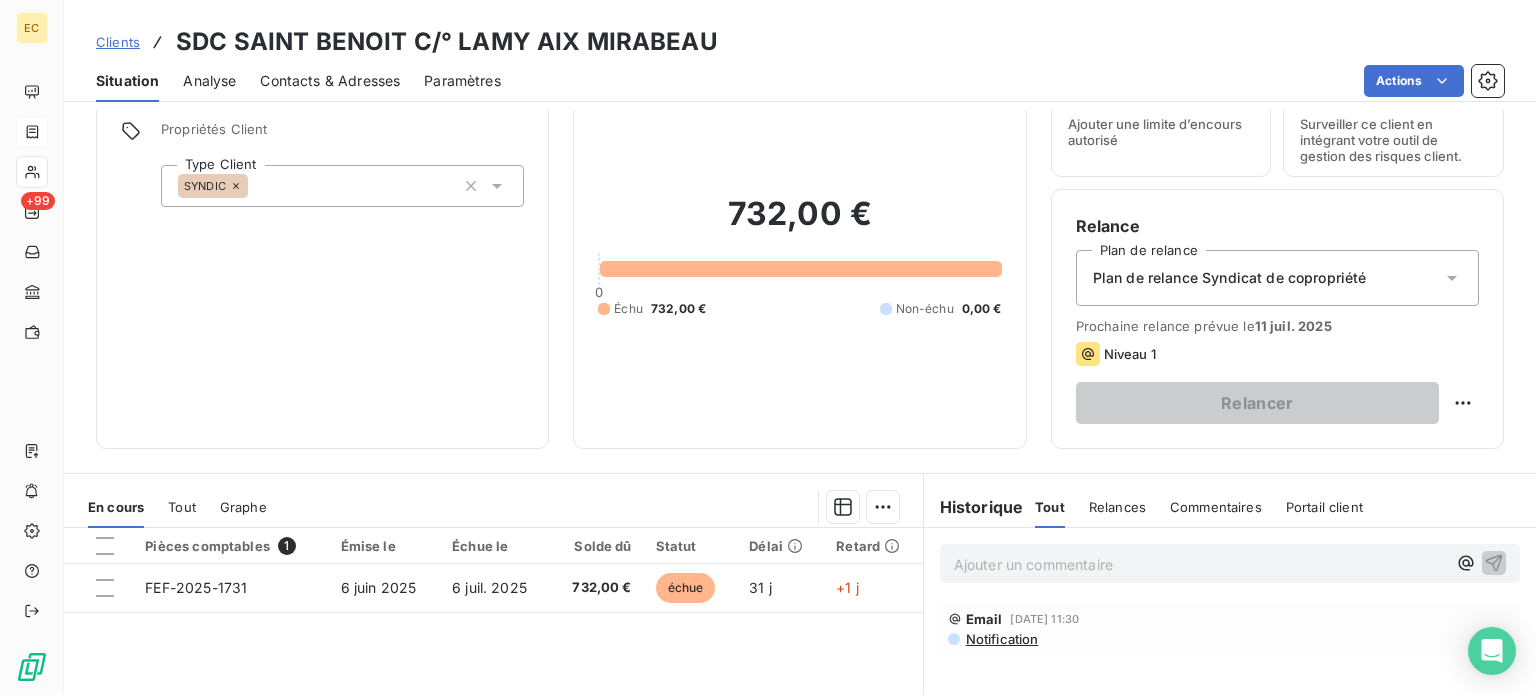 scroll, scrollTop: 200, scrollLeft: 0, axis: vertical 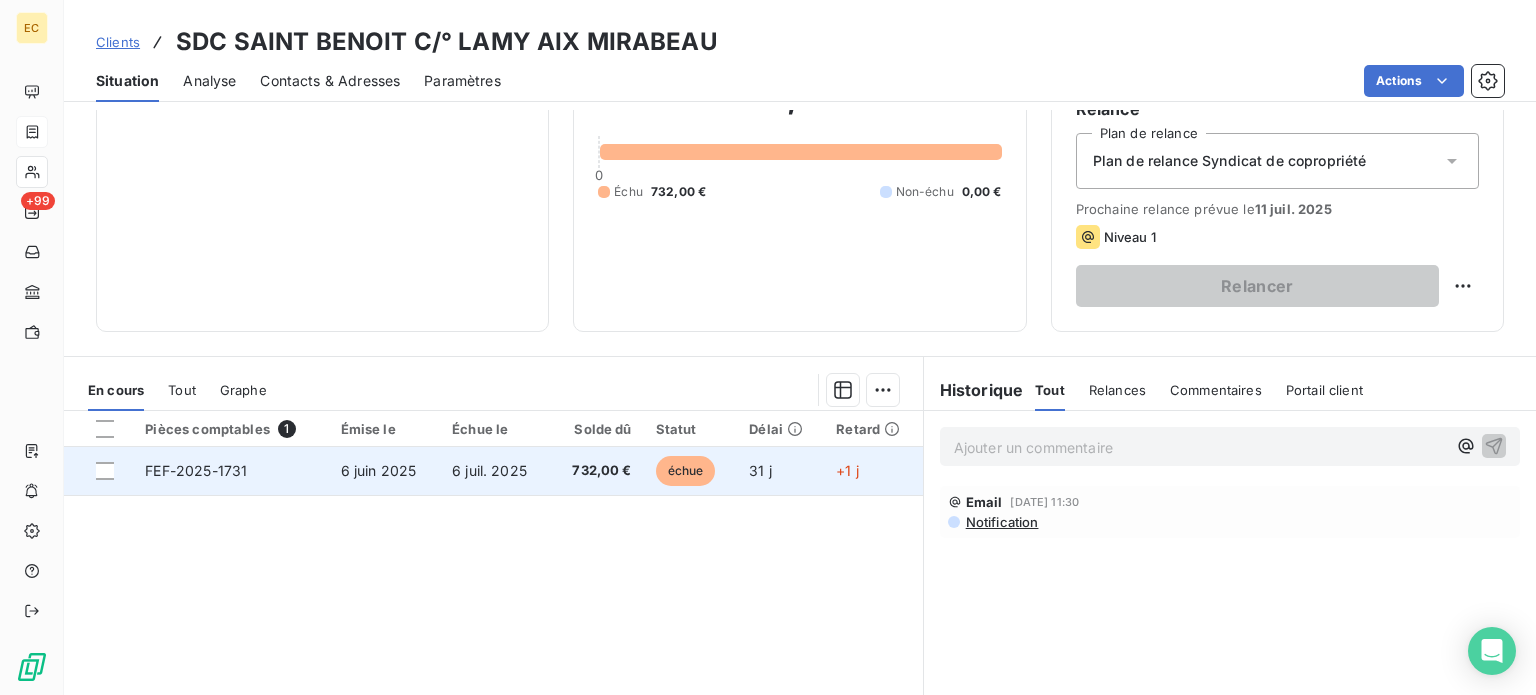 click on "6 juin 2025" at bounding box center [384, 471] 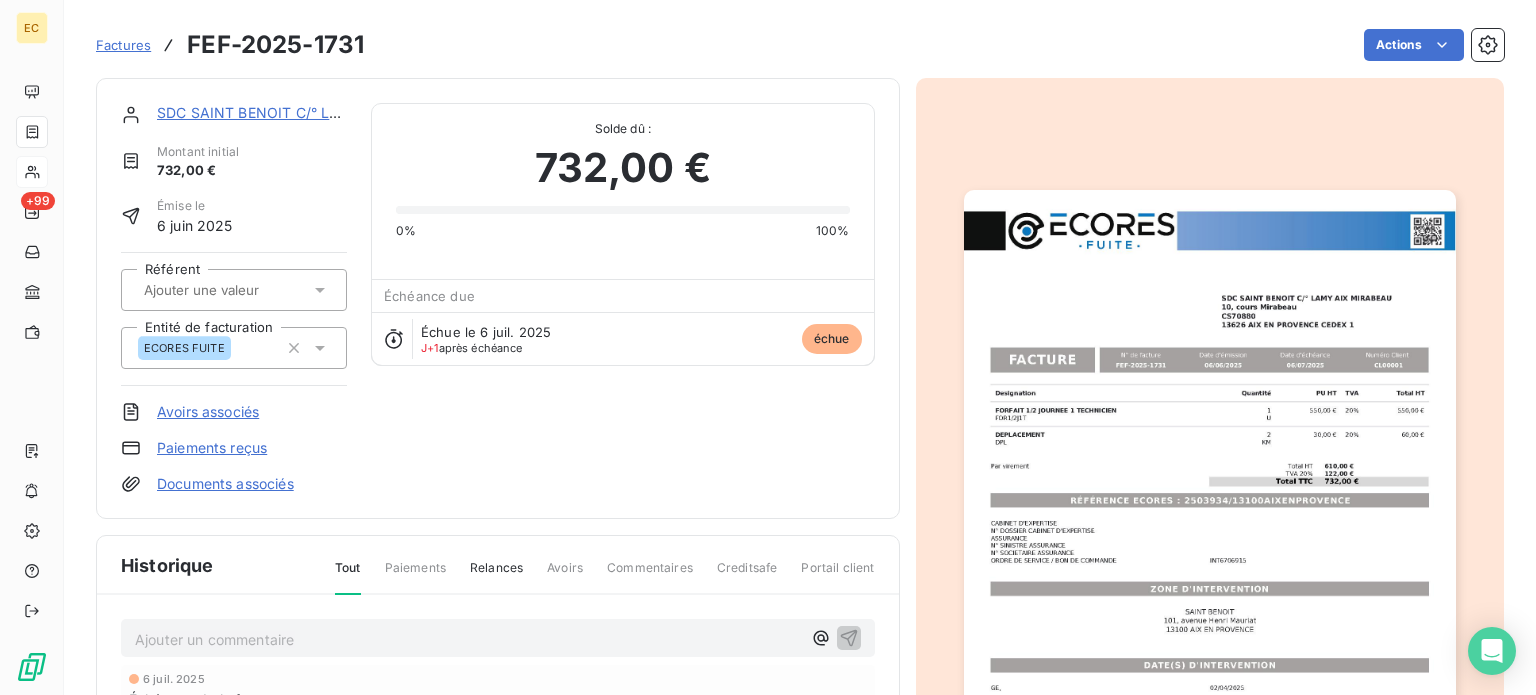 click on "Paiements reçus" at bounding box center (212, 448) 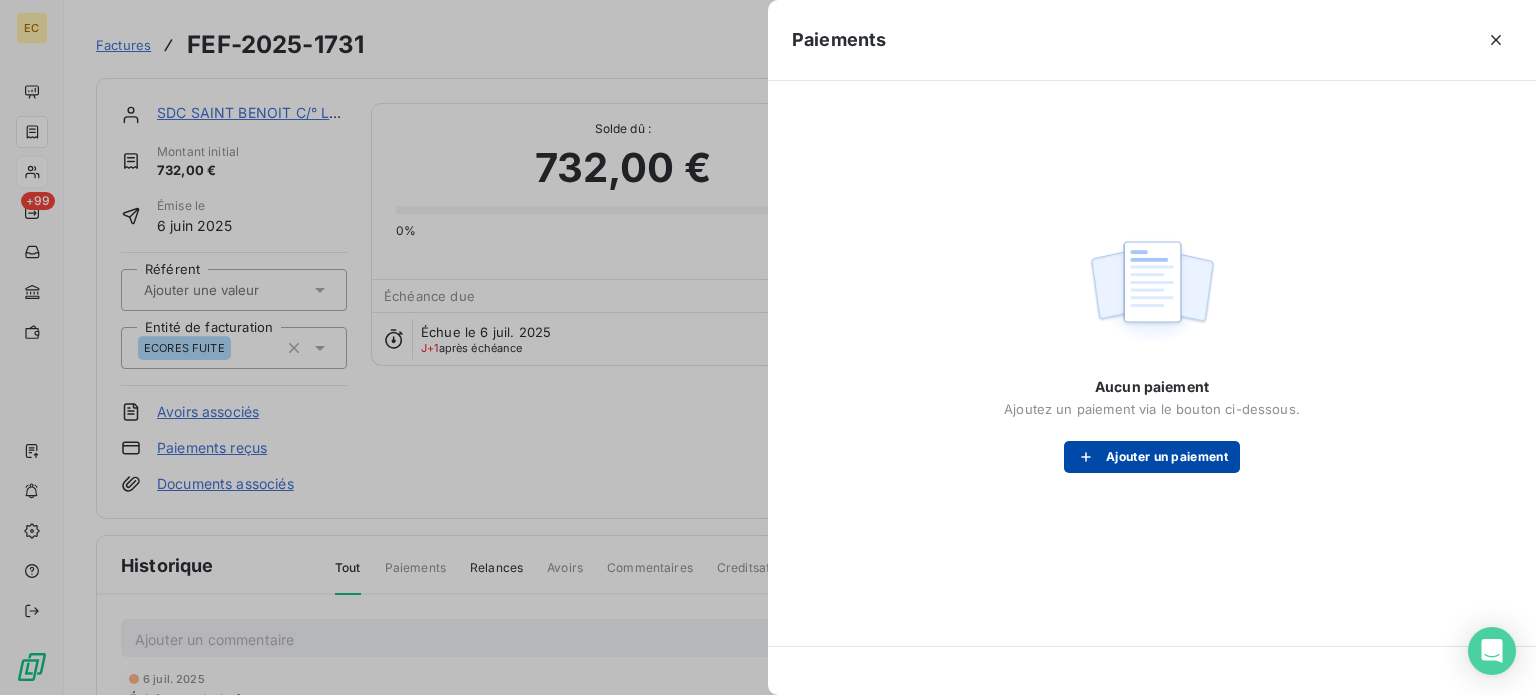 click on "Ajouter un paiement" at bounding box center (1152, 457) 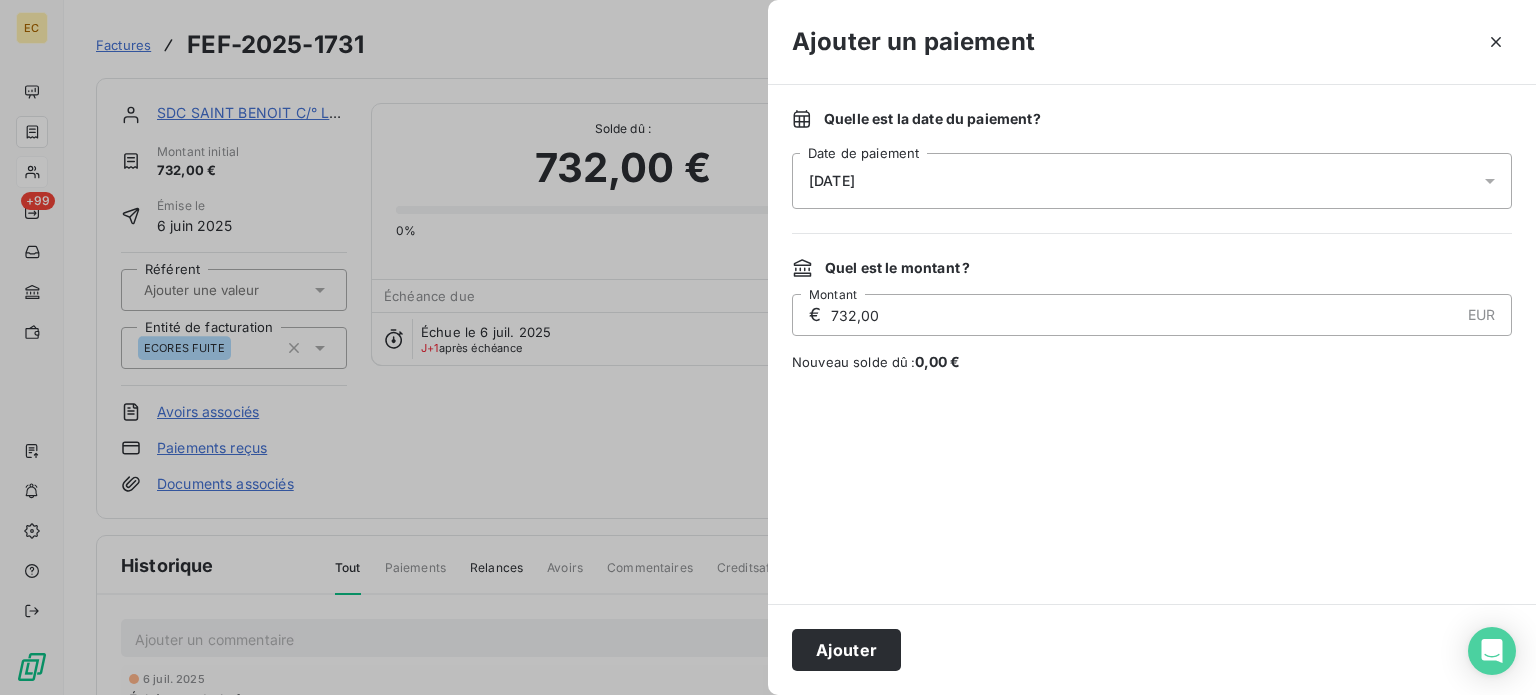 click on "[DATE]" at bounding box center [1152, 181] 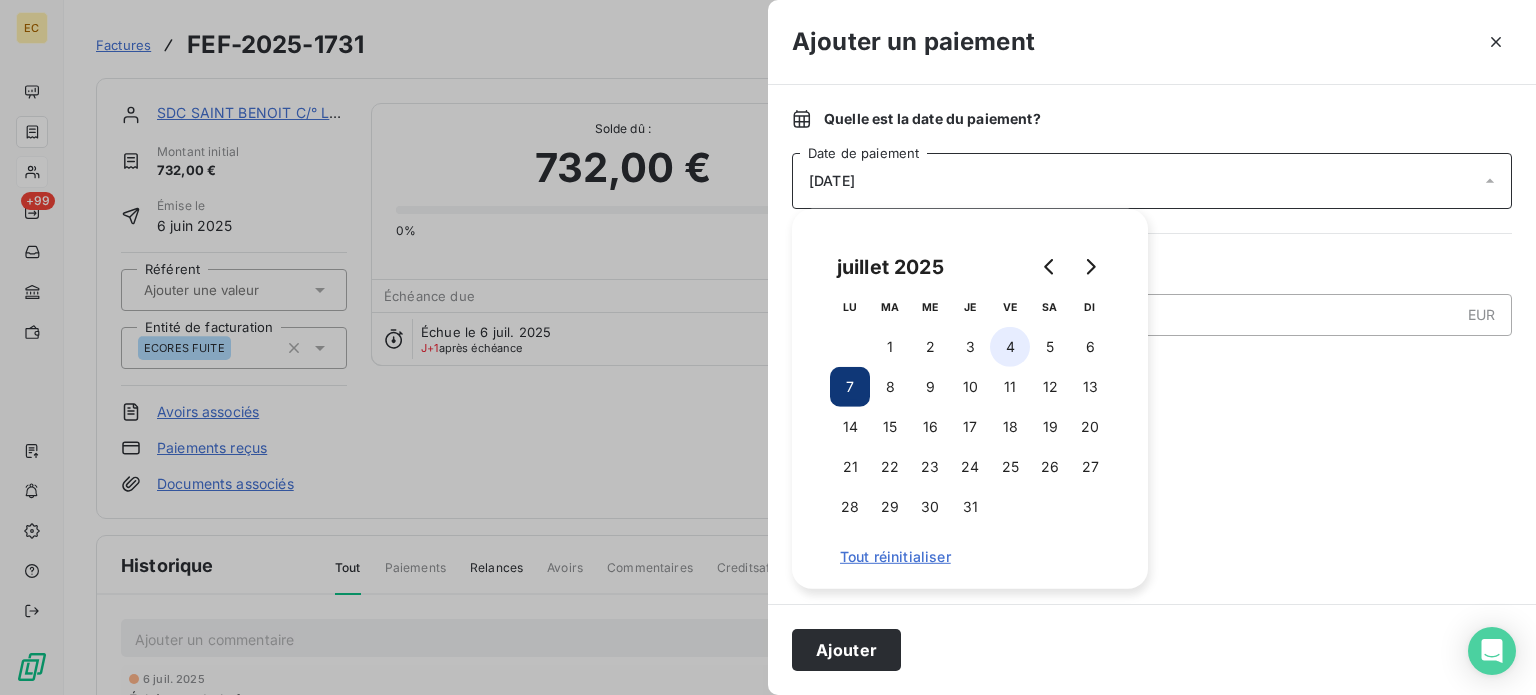 click on "4" at bounding box center [1010, 347] 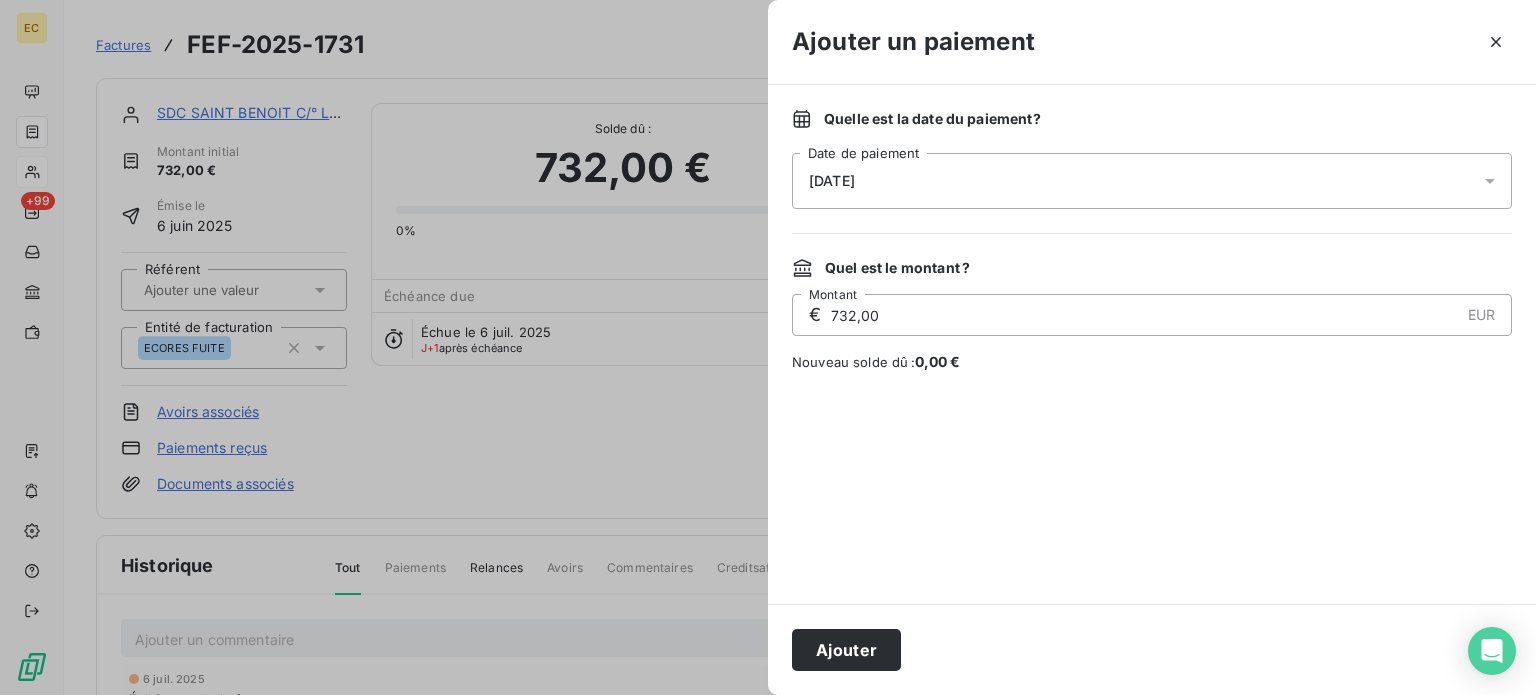 drag, startPoint x: 850, startPoint y: 661, endPoint x: 785, endPoint y: 492, distance: 181.06905 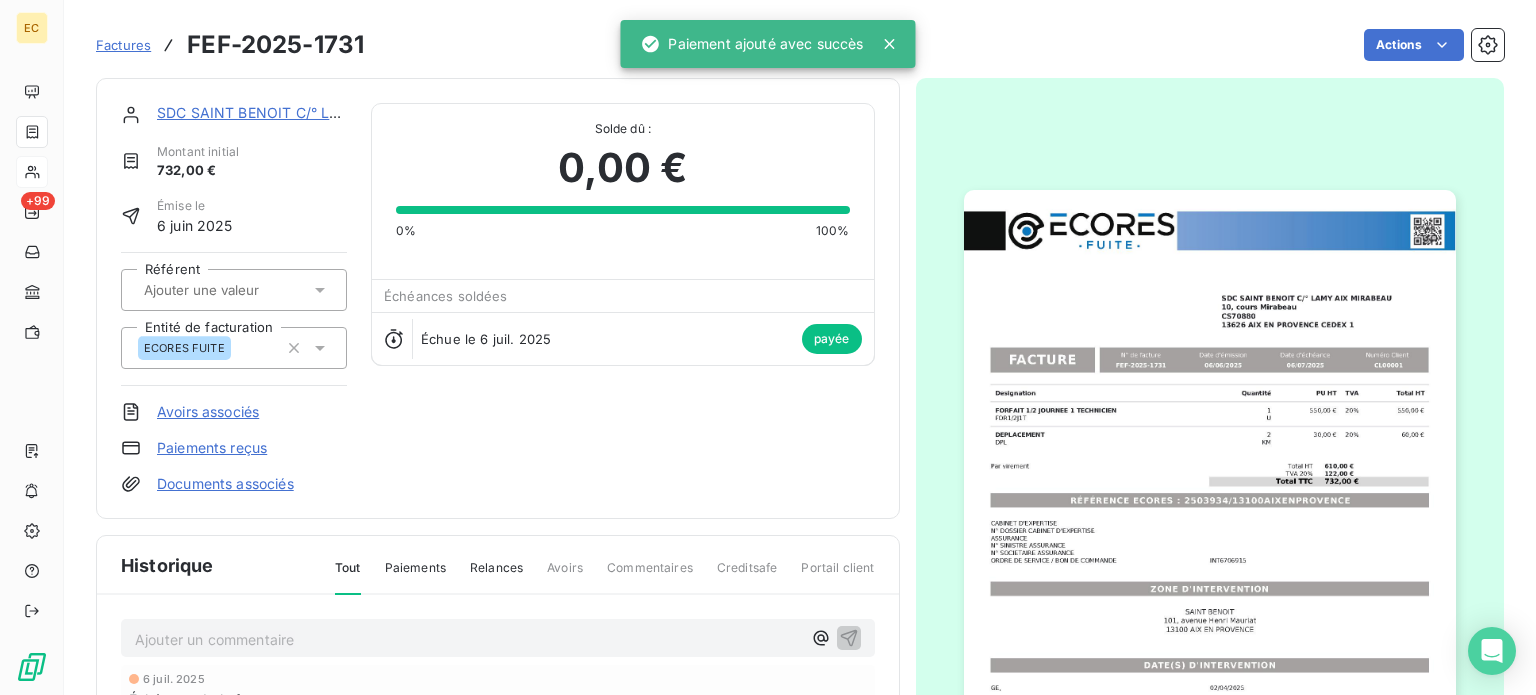 click on "Factures" at bounding box center [123, 45] 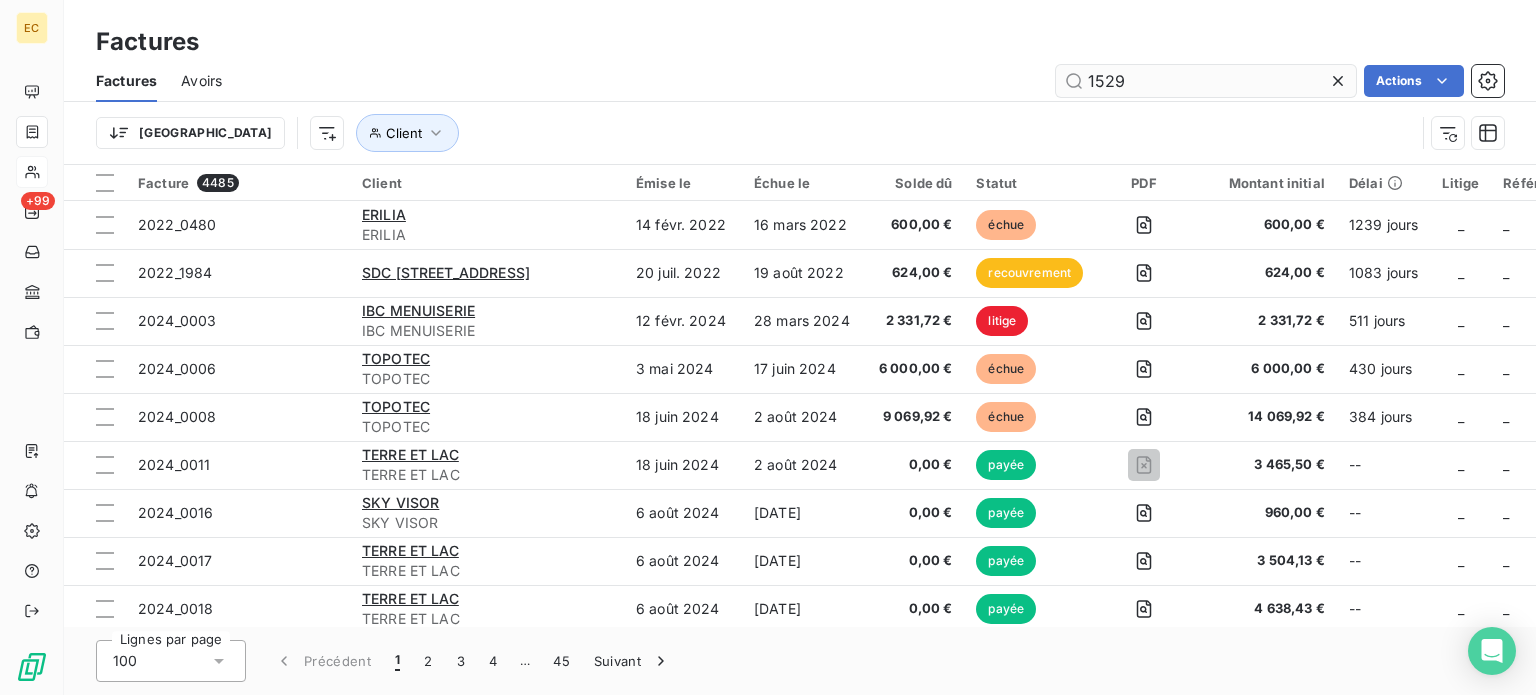 type on "1529" 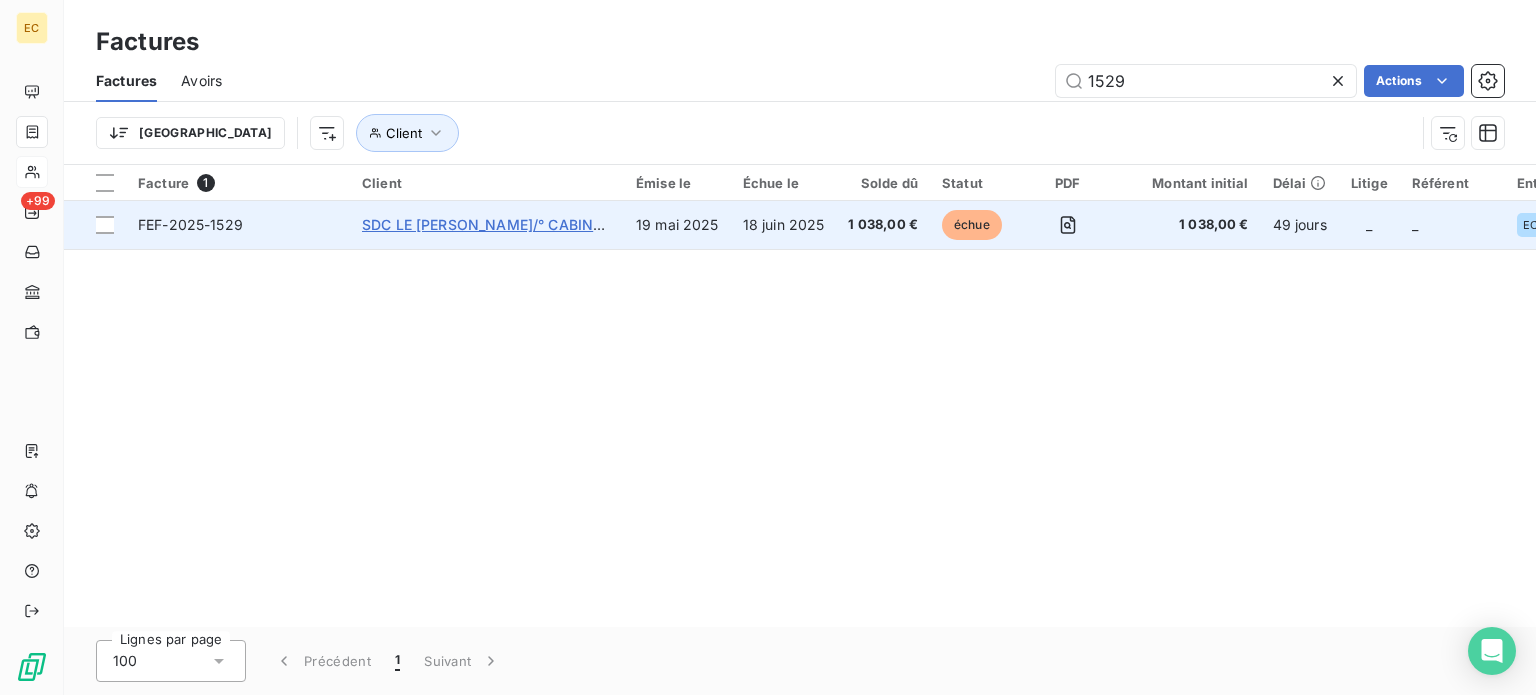 click on "SDC LE [PERSON_NAME]/° CABINET TRAVERSO" at bounding box center (526, 224) 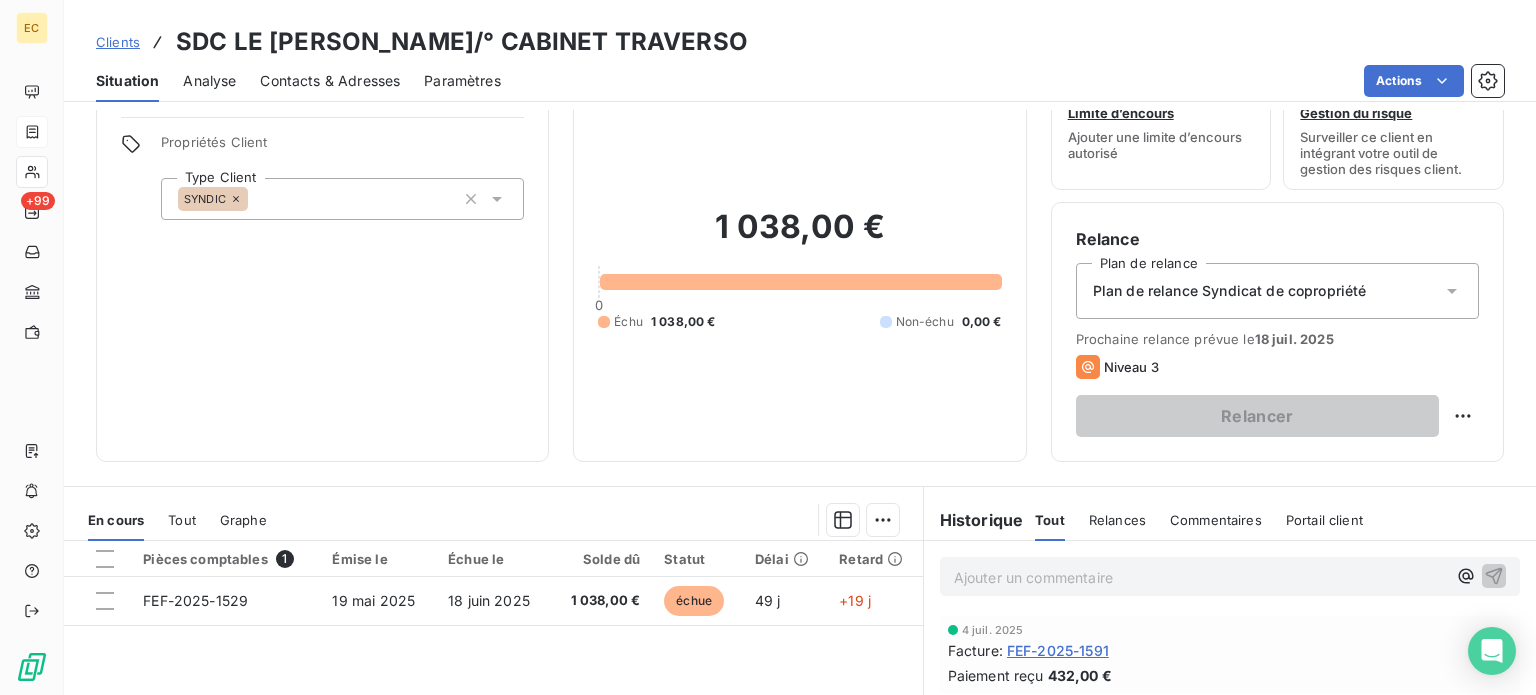 scroll, scrollTop: 100, scrollLeft: 0, axis: vertical 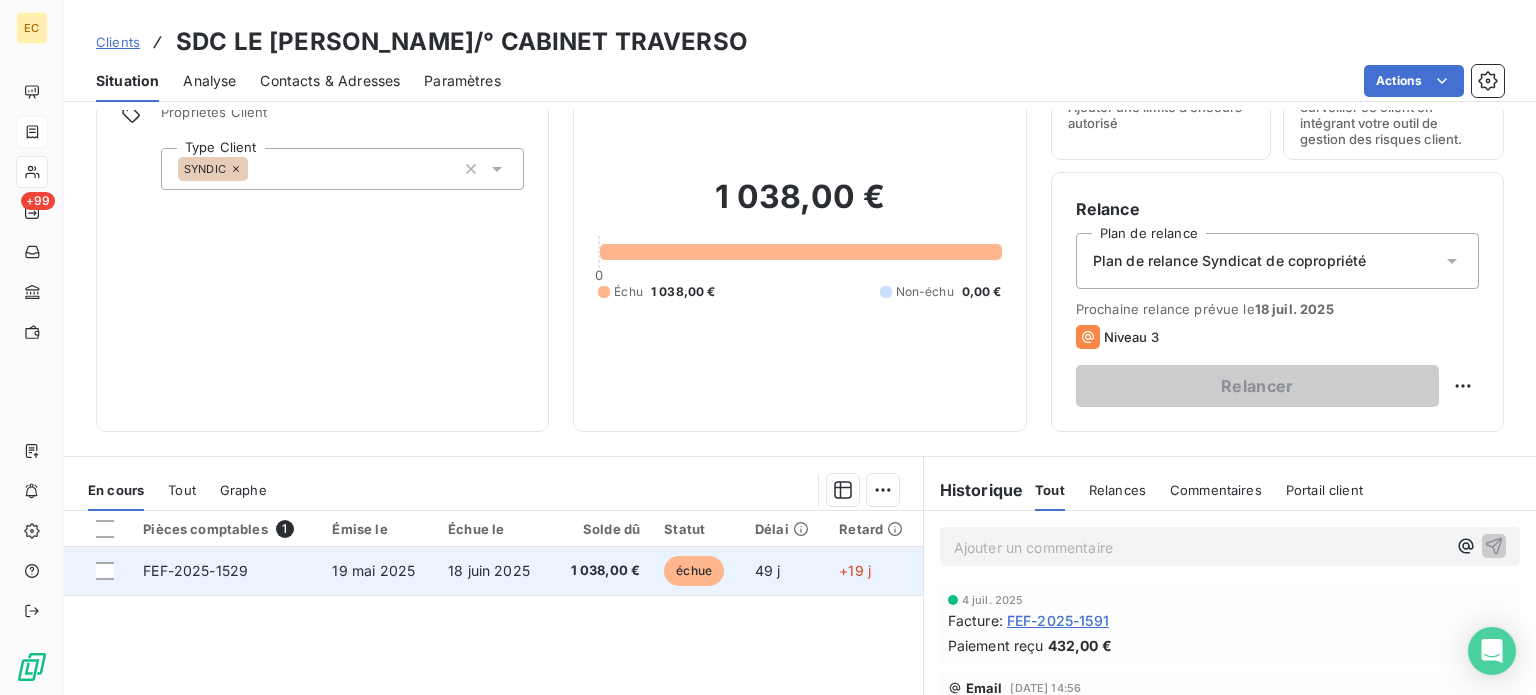 click on "19 mai 2025" at bounding box center (378, 571) 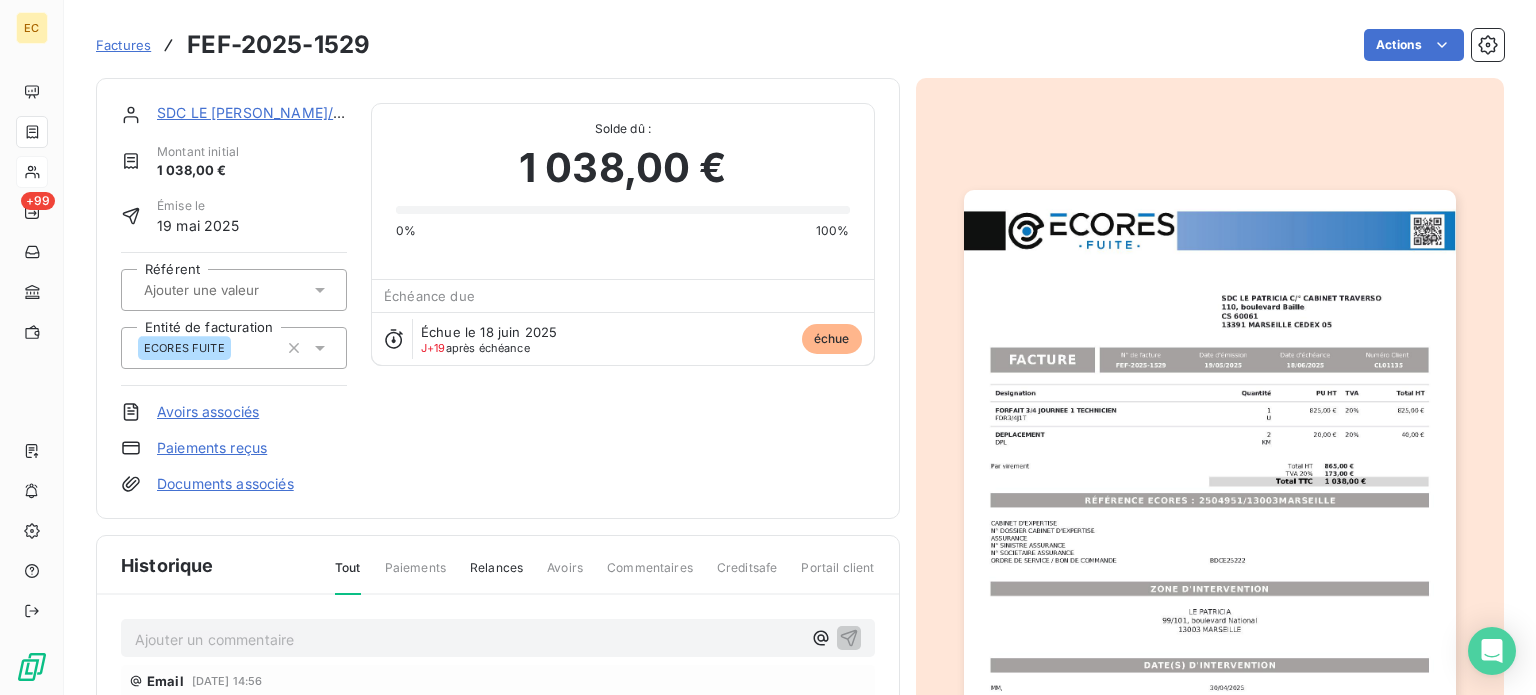 click on "Paiements reçus" at bounding box center (212, 448) 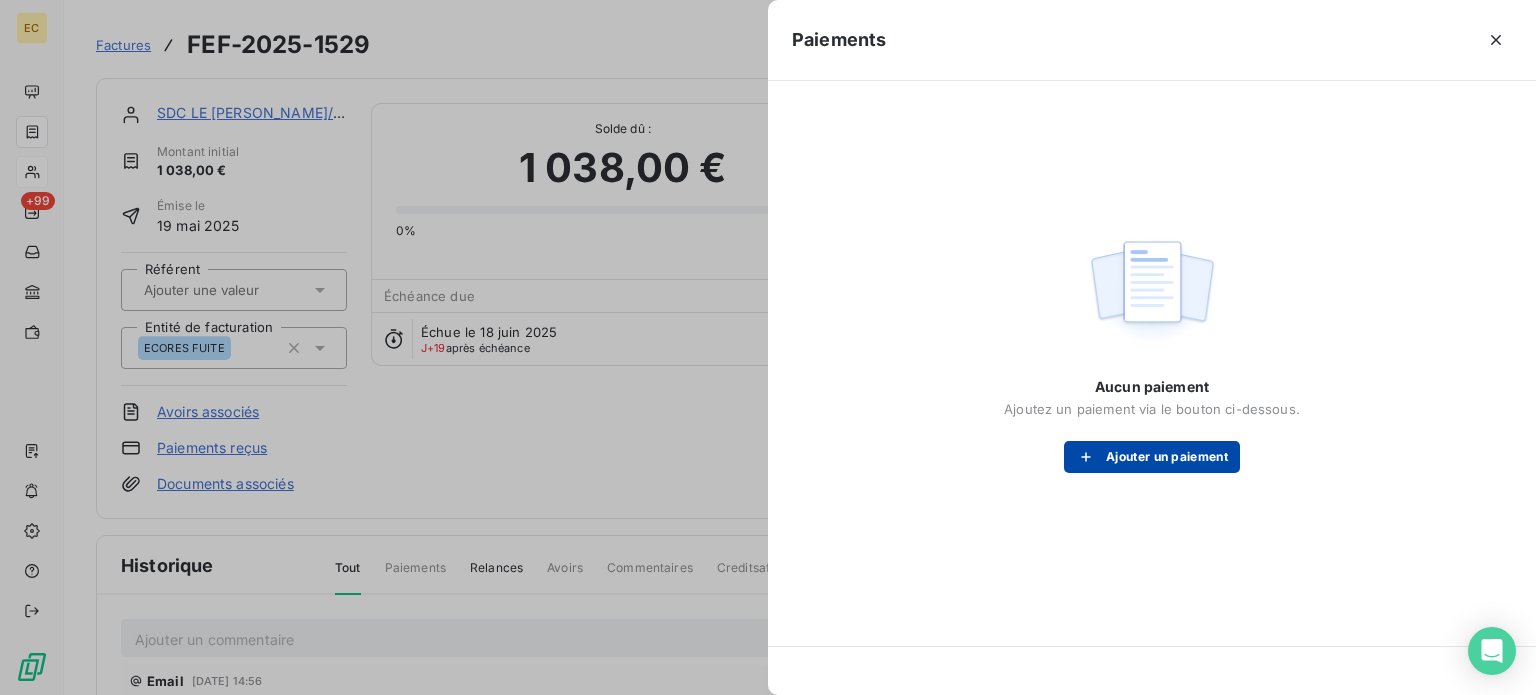click at bounding box center (1091, 457) 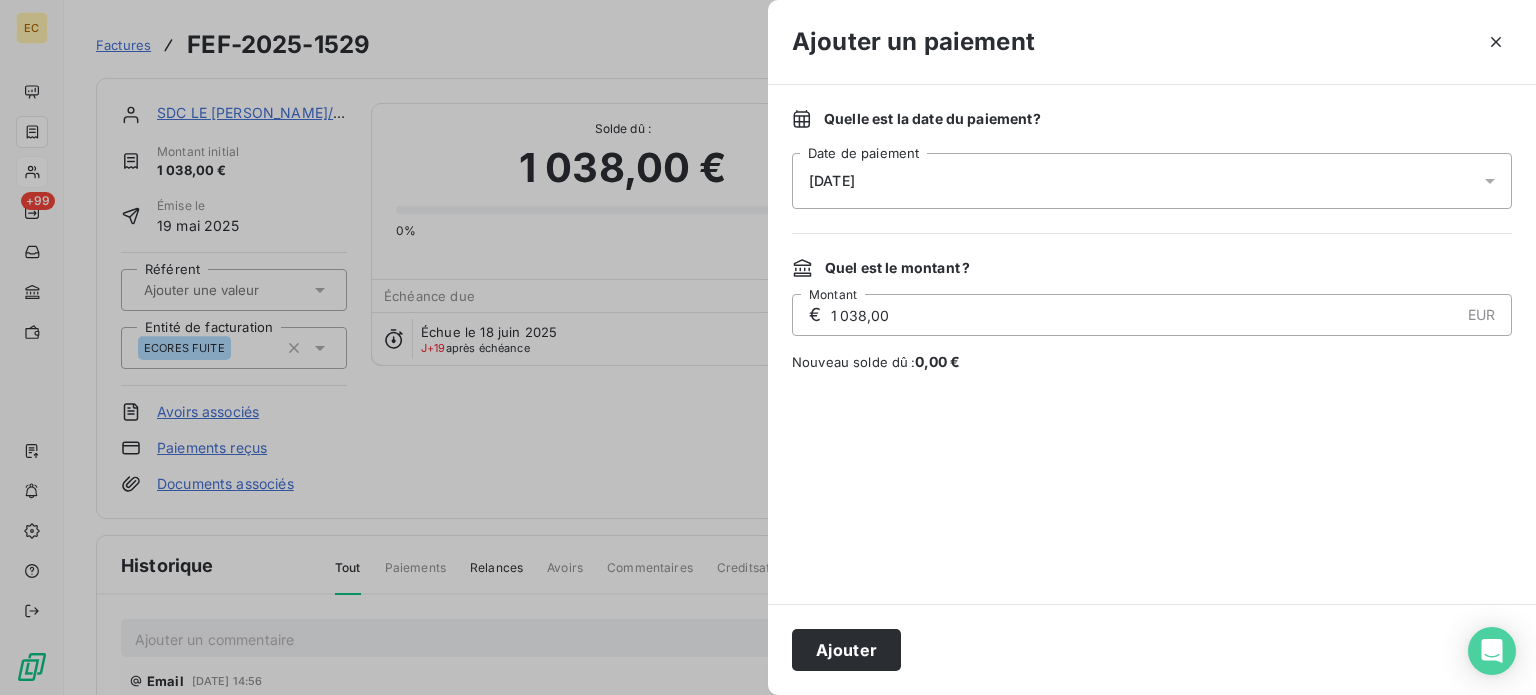 click on "[DATE]" at bounding box center [1152, 181] 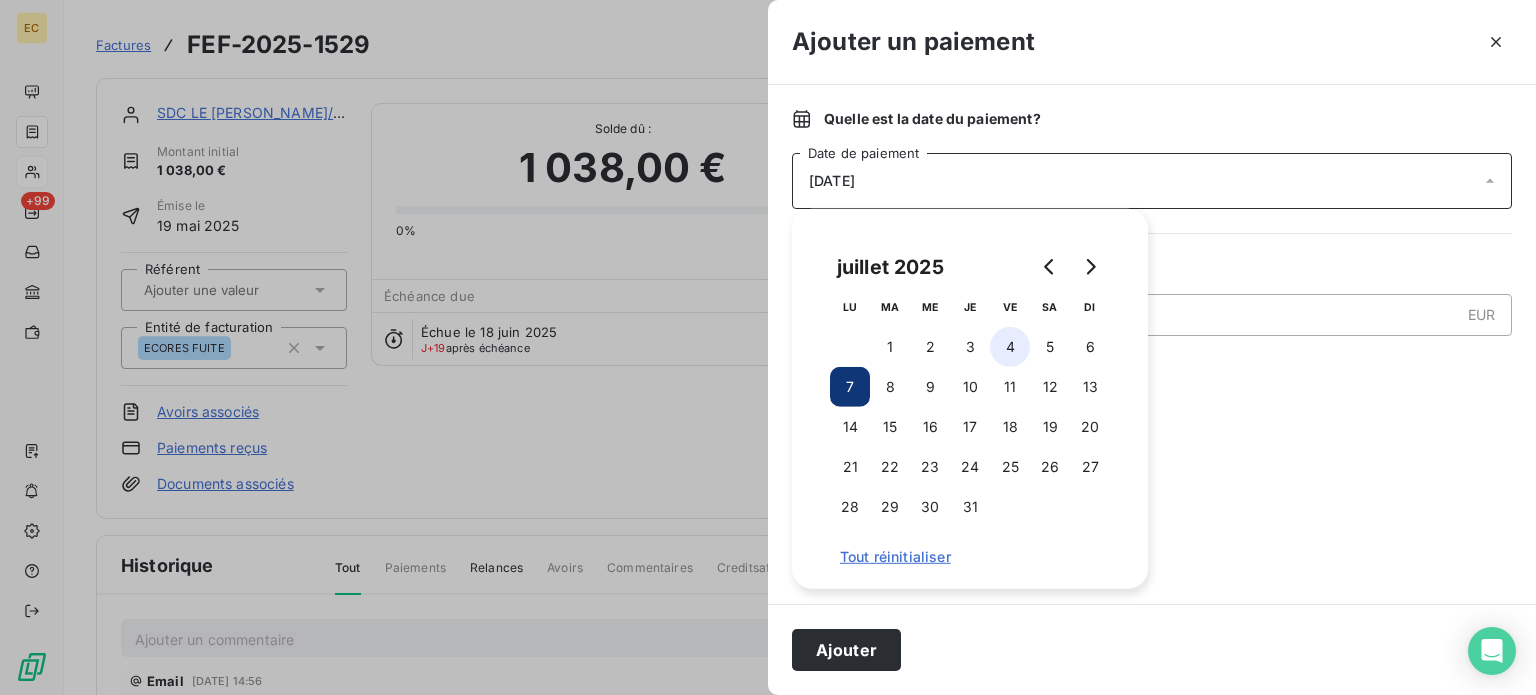 click on "4" at bounding box center (1010, 347) 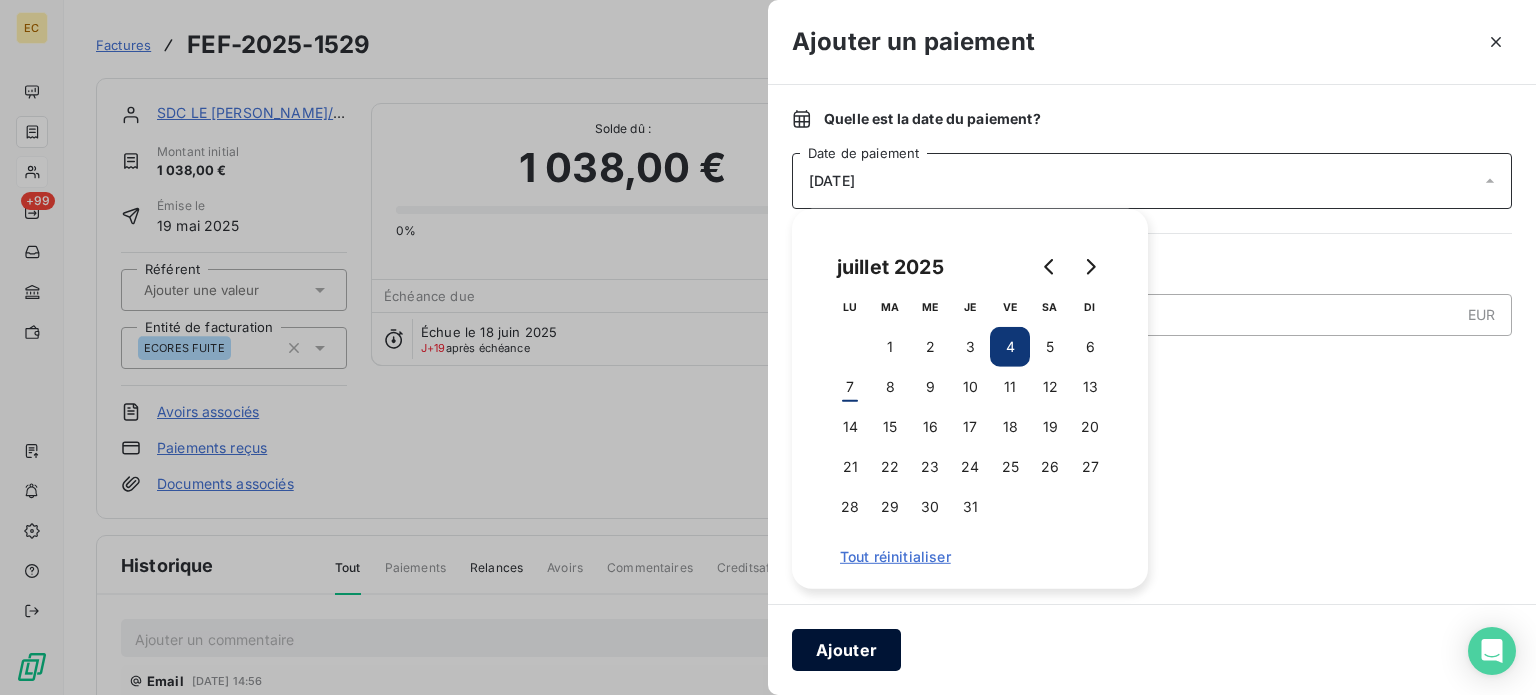 click on "Ajouter" at bounding box center [846, 650] 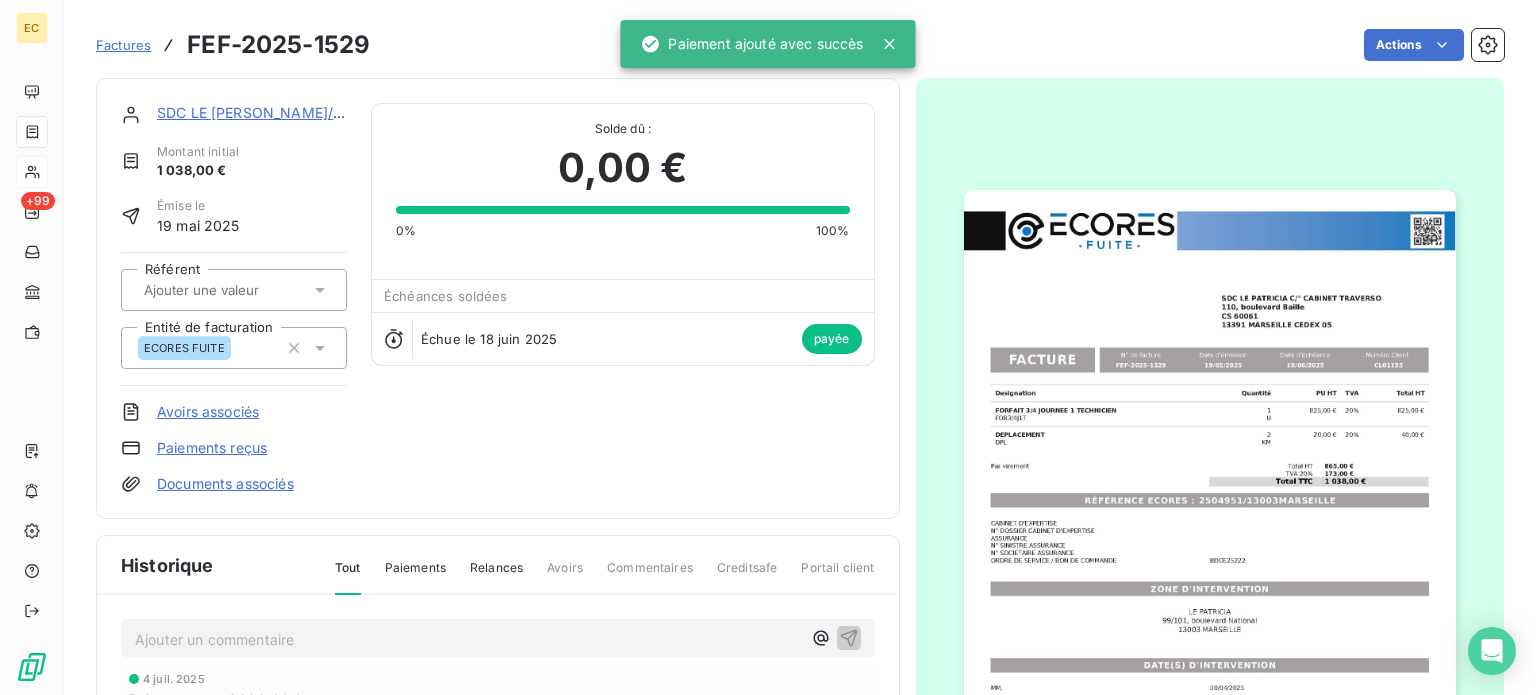 click on "Factures" at bounding box center (123, 45) 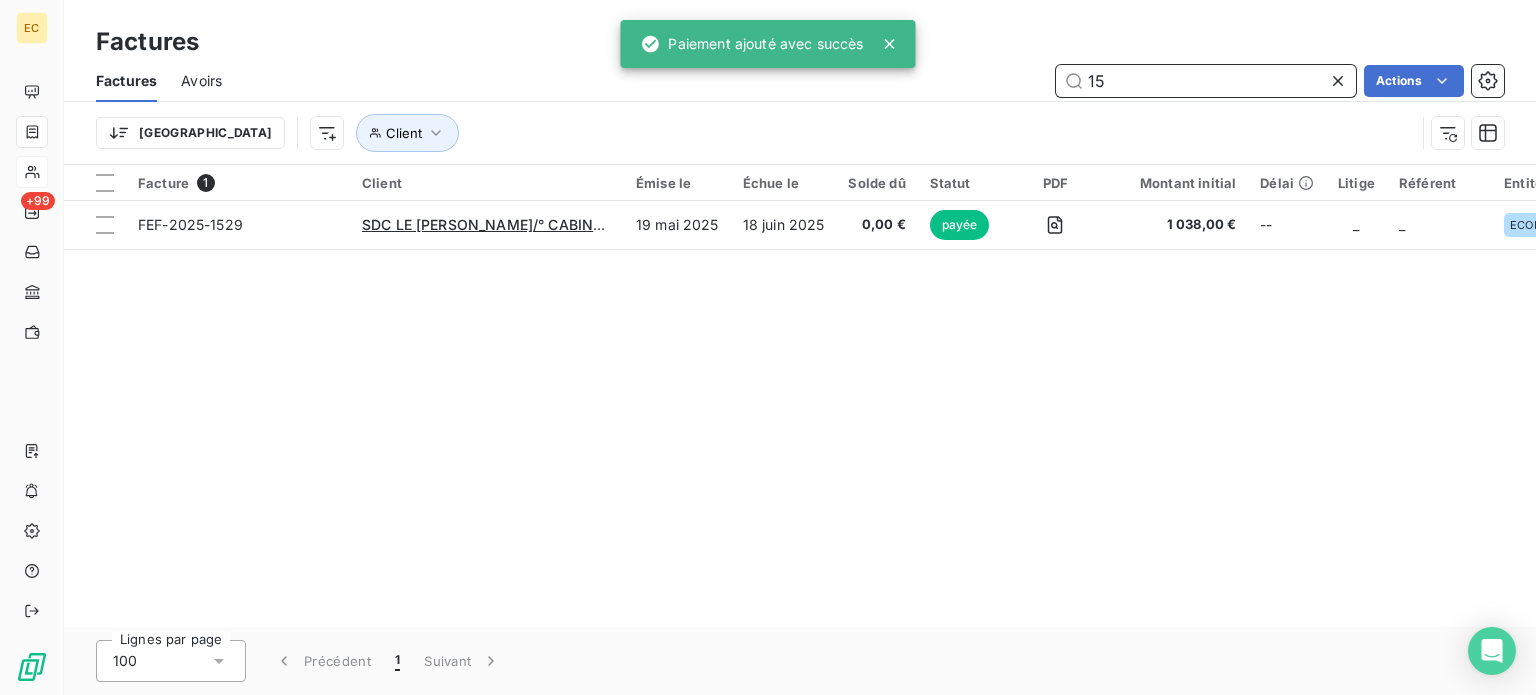 type on "1" 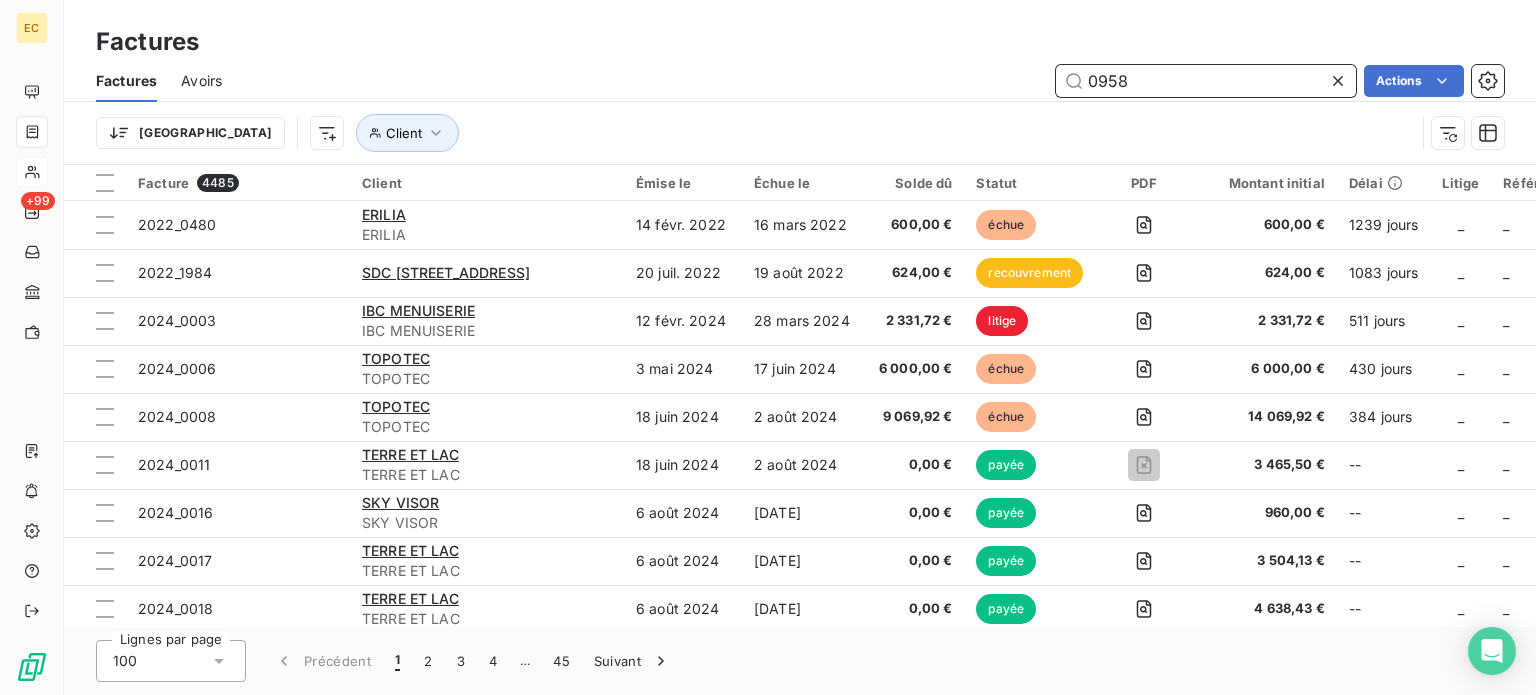 type on "0958" 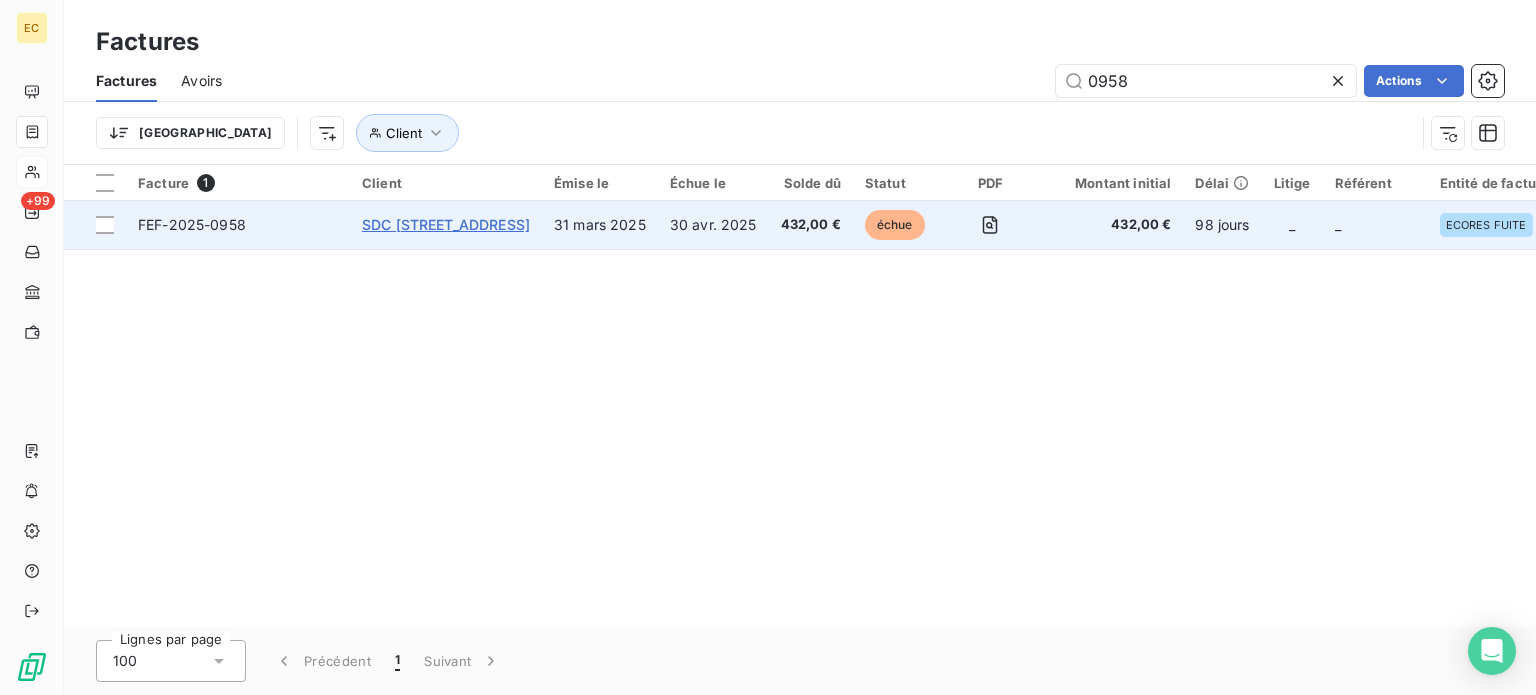 click on "SDC [STREET_ADDRESS]" at bounding box center [446, 224] 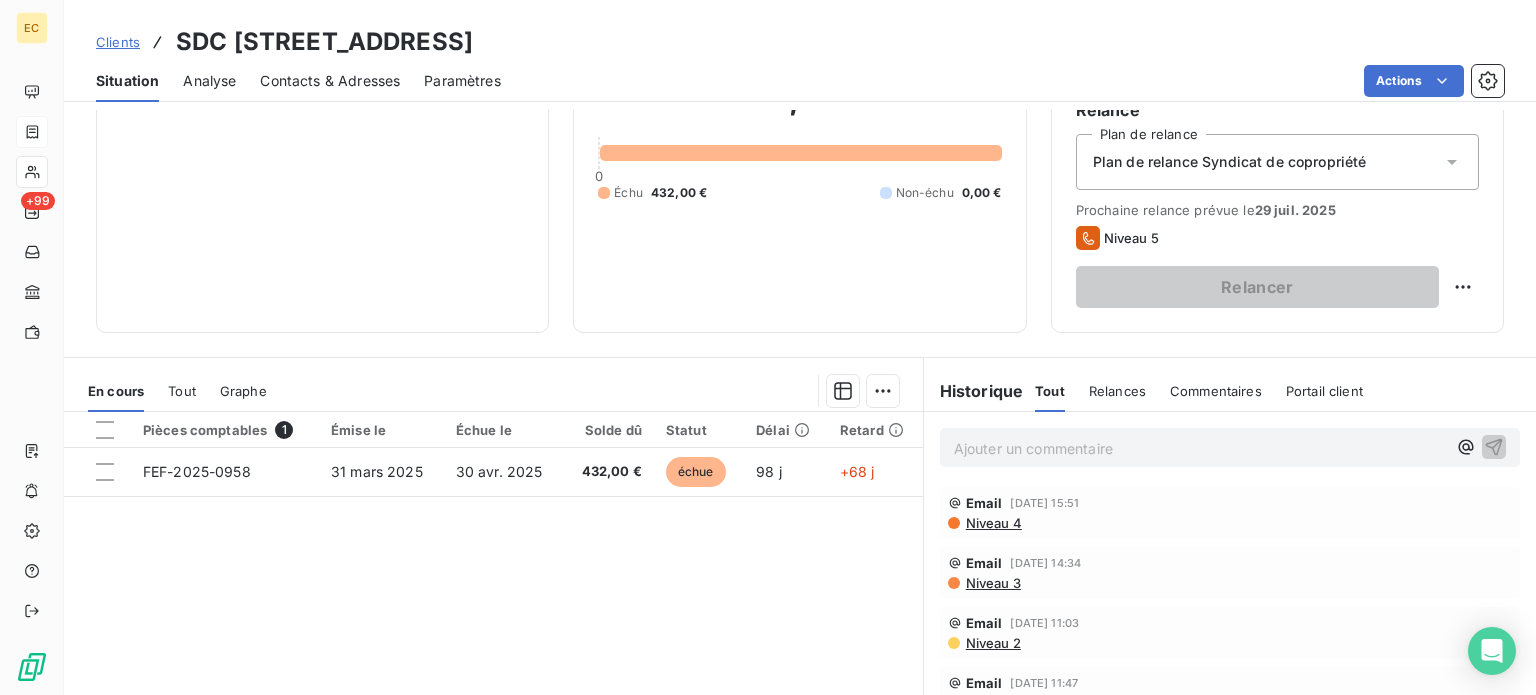 scroll, scrollTop: 200, scrollLeft: 0, axis: vertical 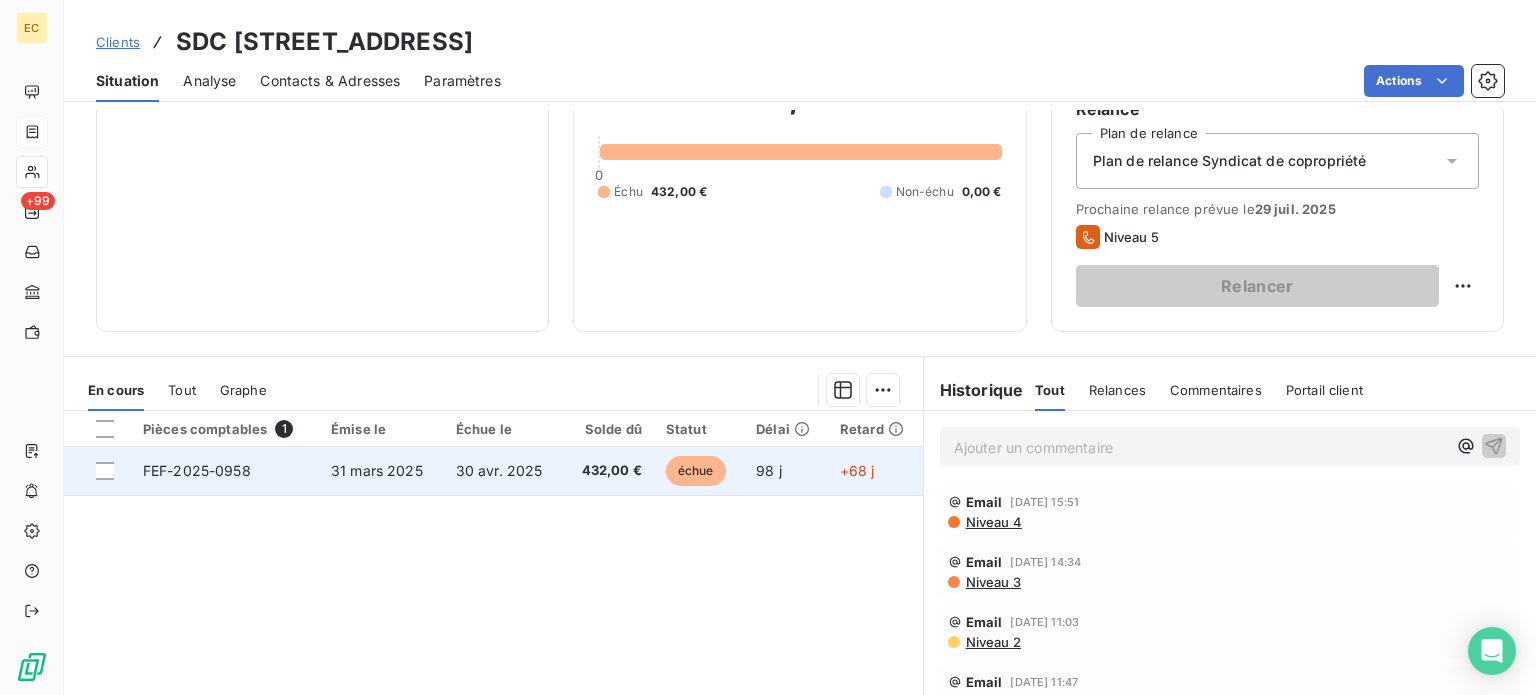 click on "30 avr. 2025" at bounding box center [503, 471] 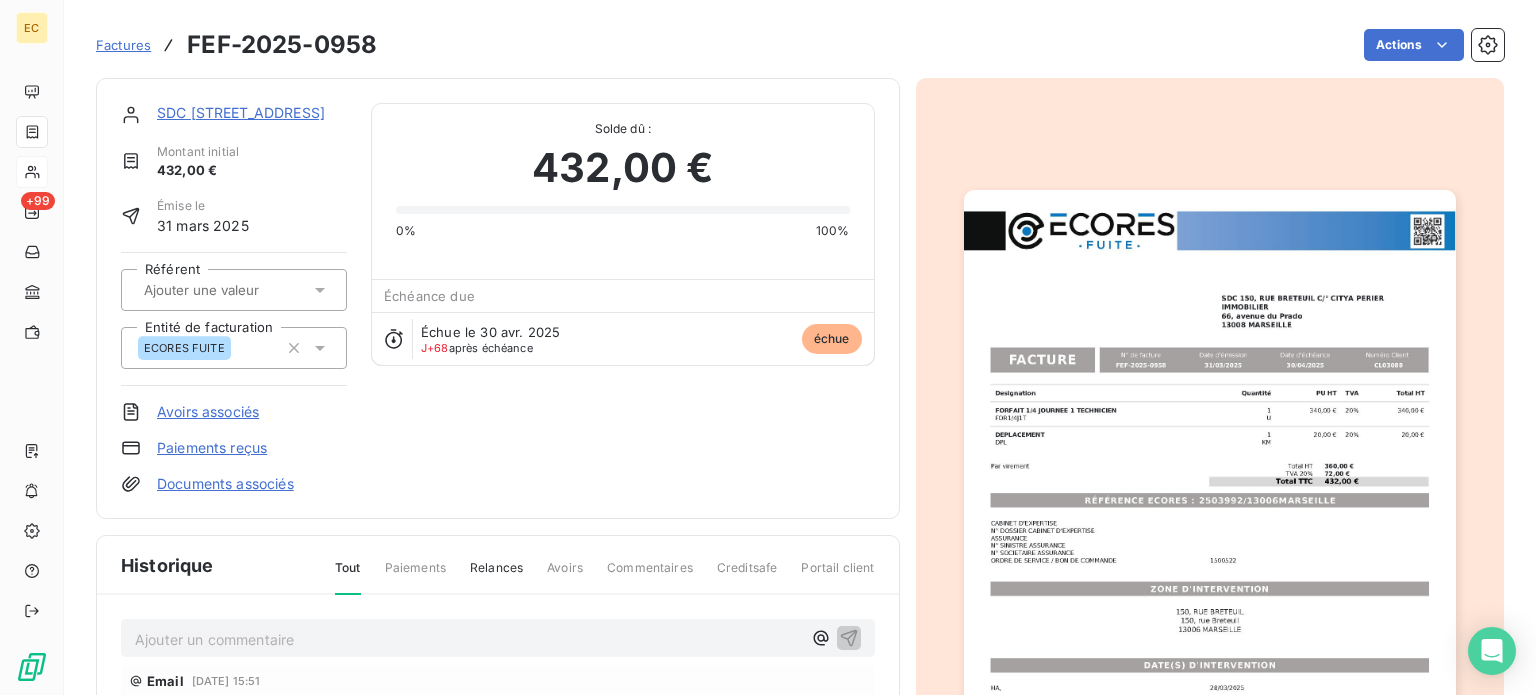 click on "Paiements reçus" at bounding box center [212, 448] 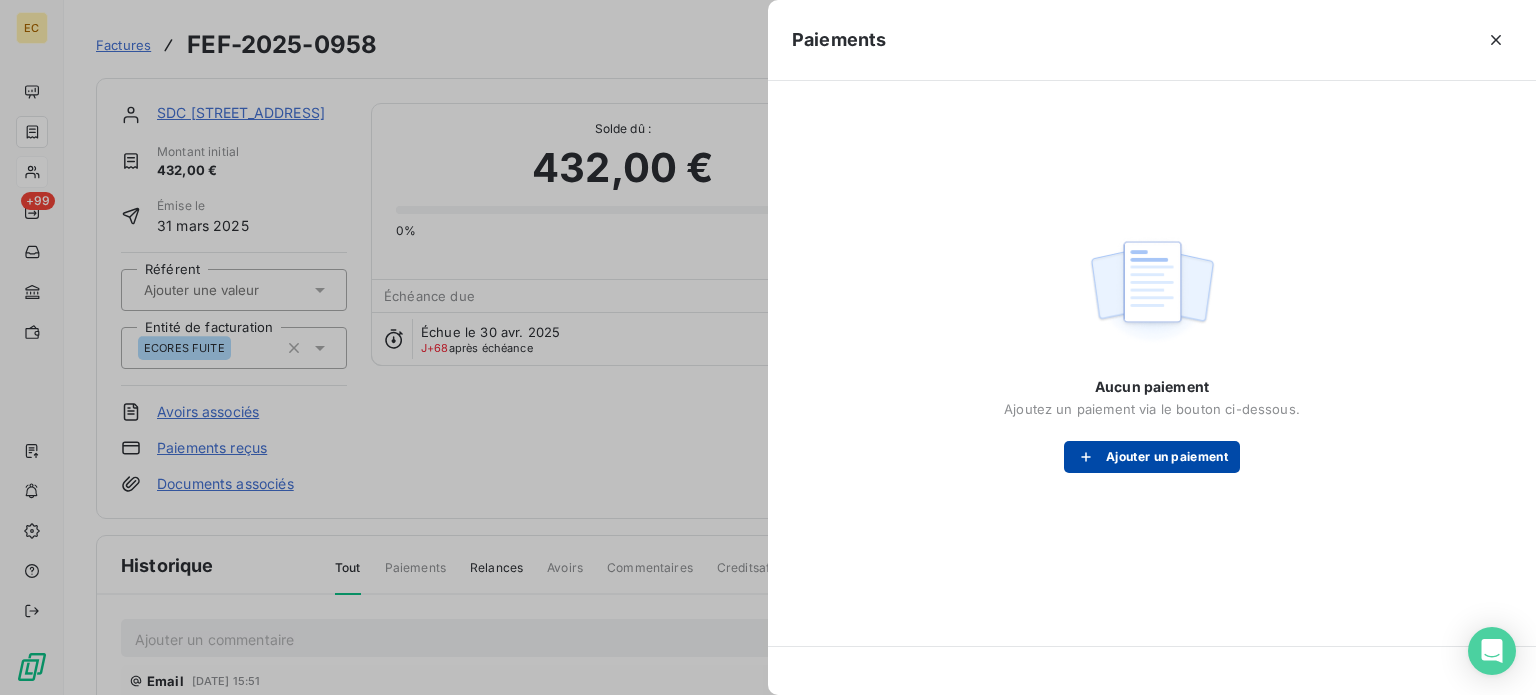 drag, startPoint x: 1124, startPoint y: 465, endPoint x: 1121, endPoint y: 455, distance: 10.440307 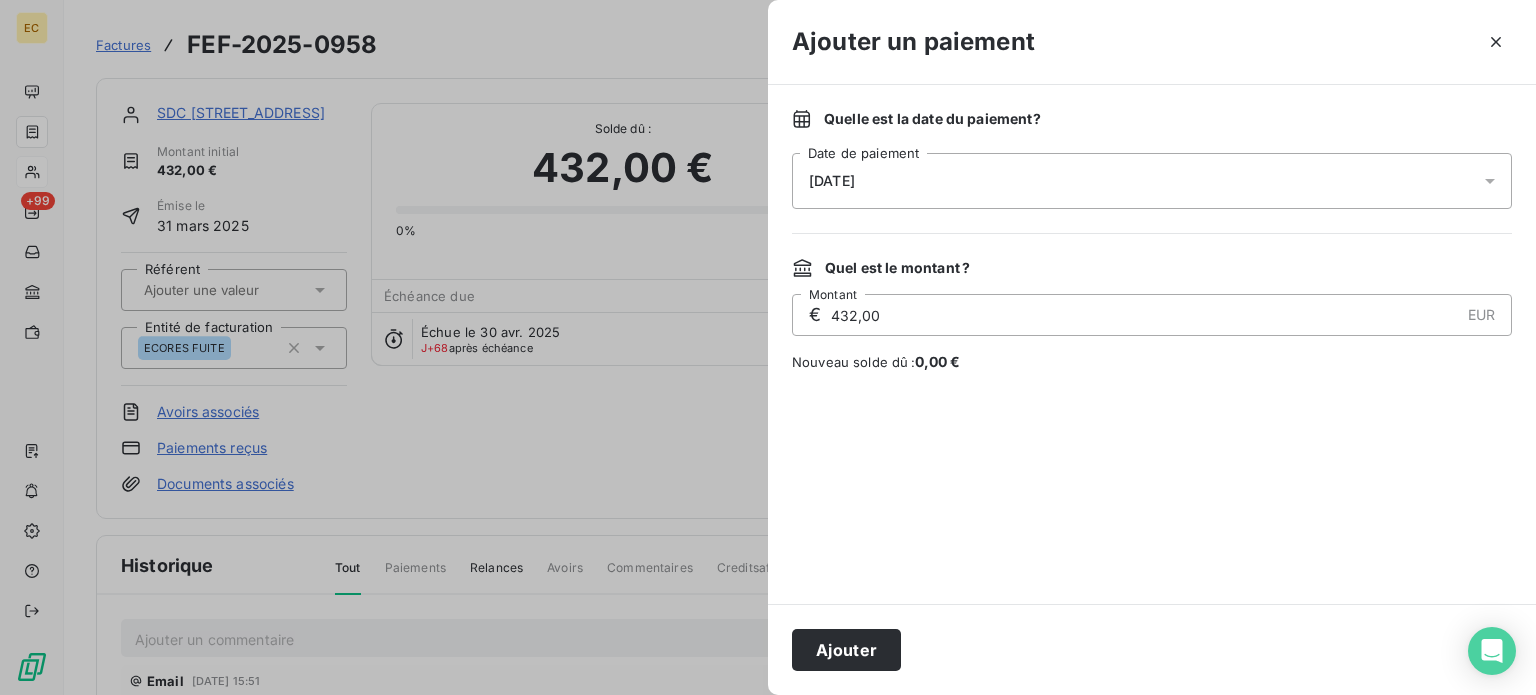 click on "[DATE]" at bounding box center (1152, 181) 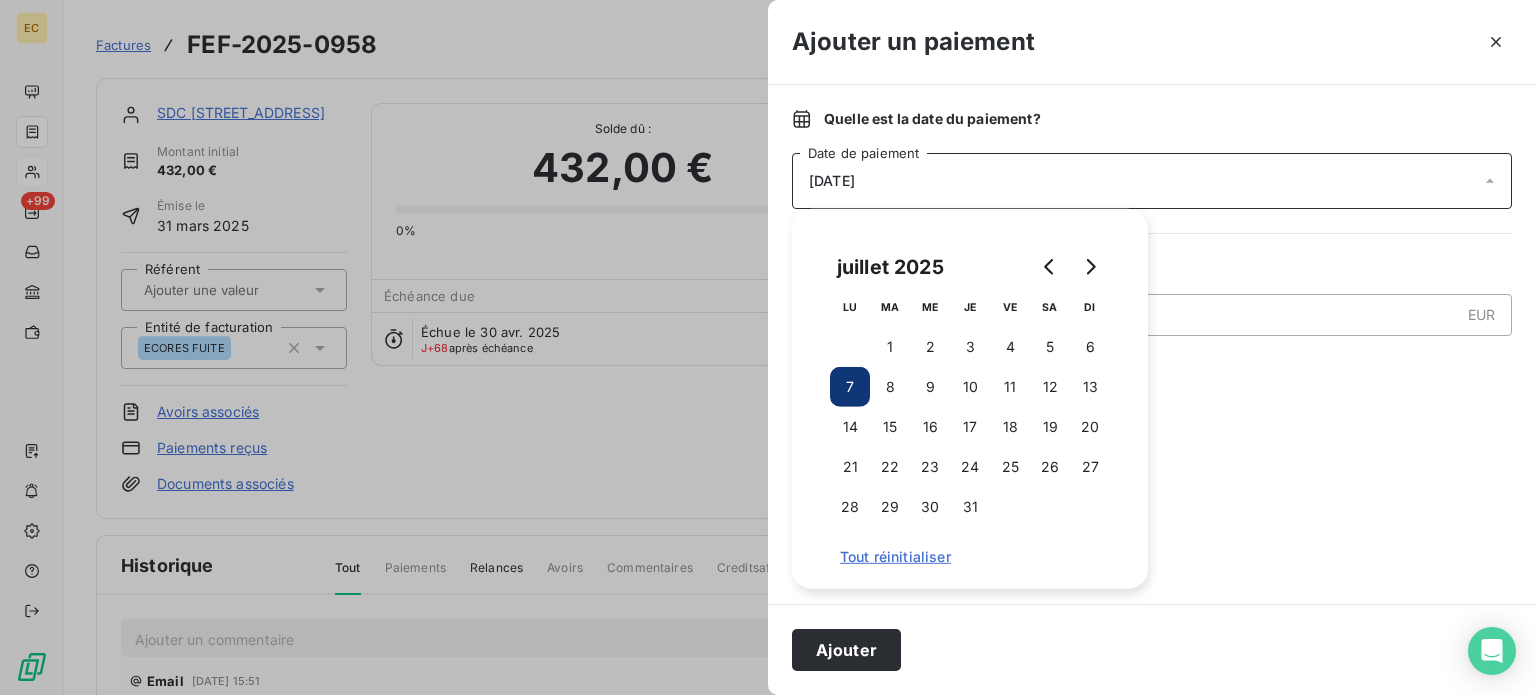 click on "7" at bounding box center (850, 387) 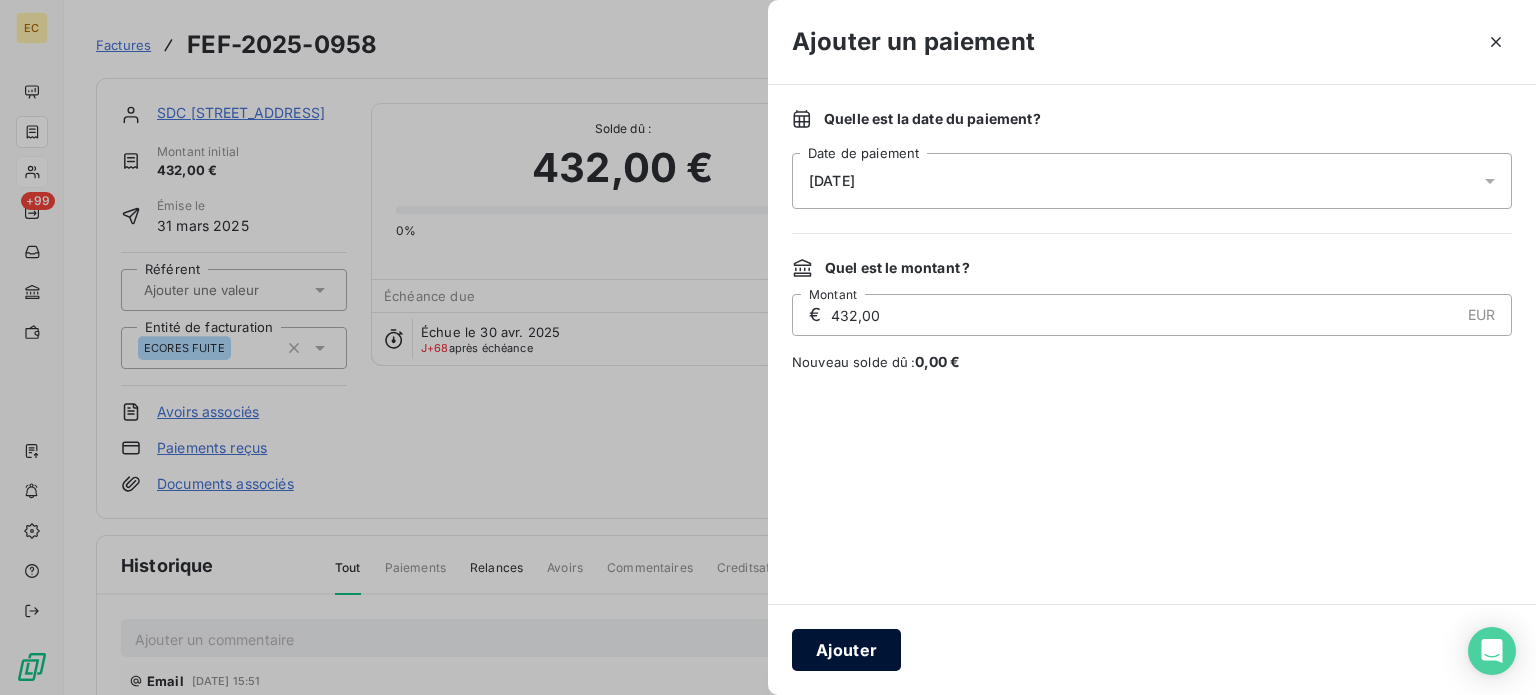 click on "Ajouter" at bounding box center (846, 650) 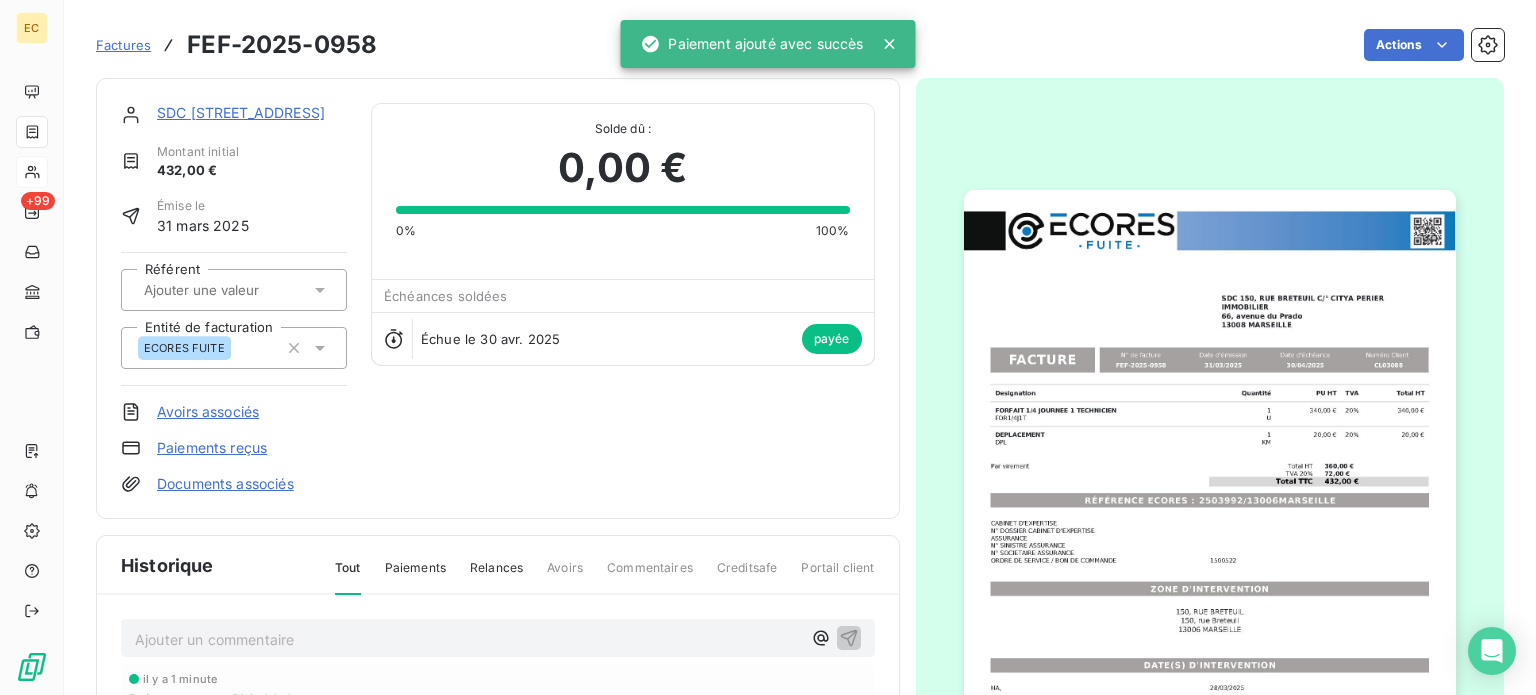 click on "Factures FEF-2025-0958" at bounding box center (236, 45) 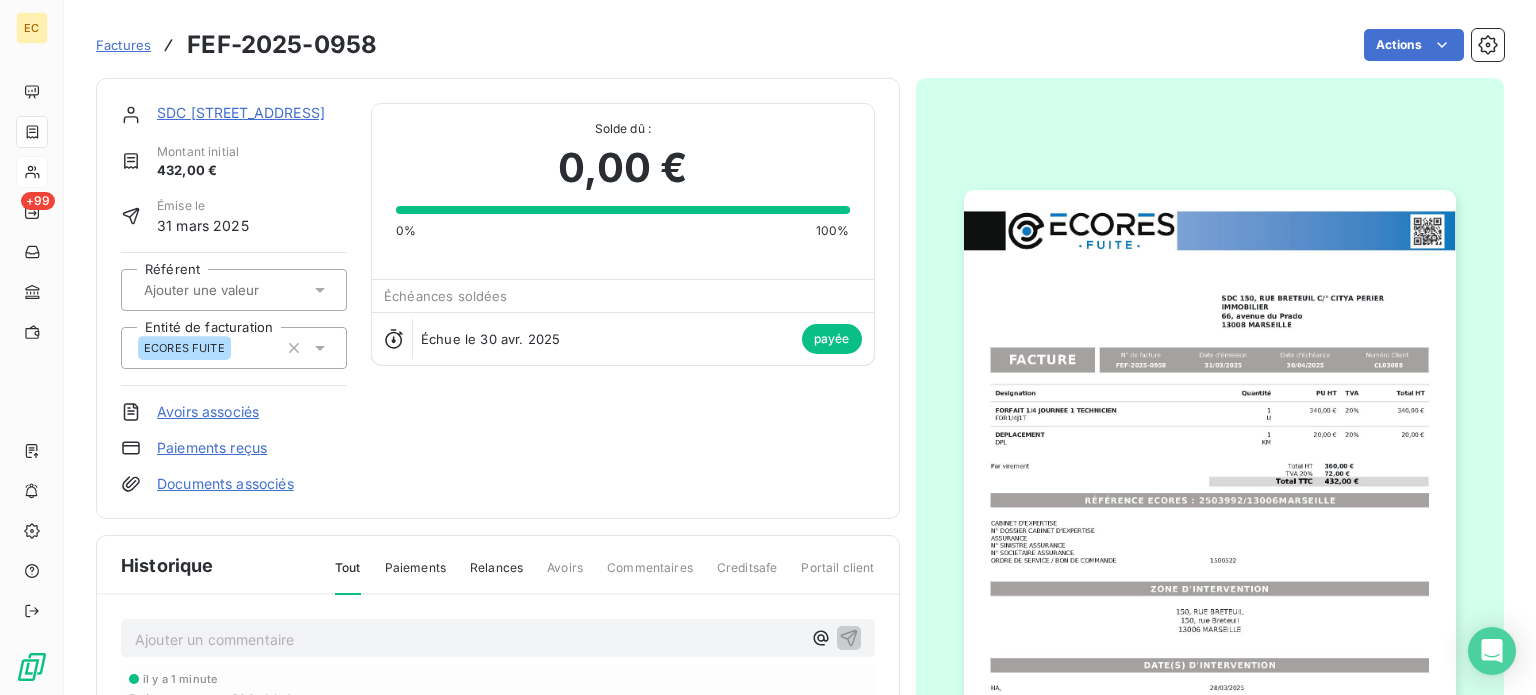 click on "Factures" at bounding box center [123, 45] 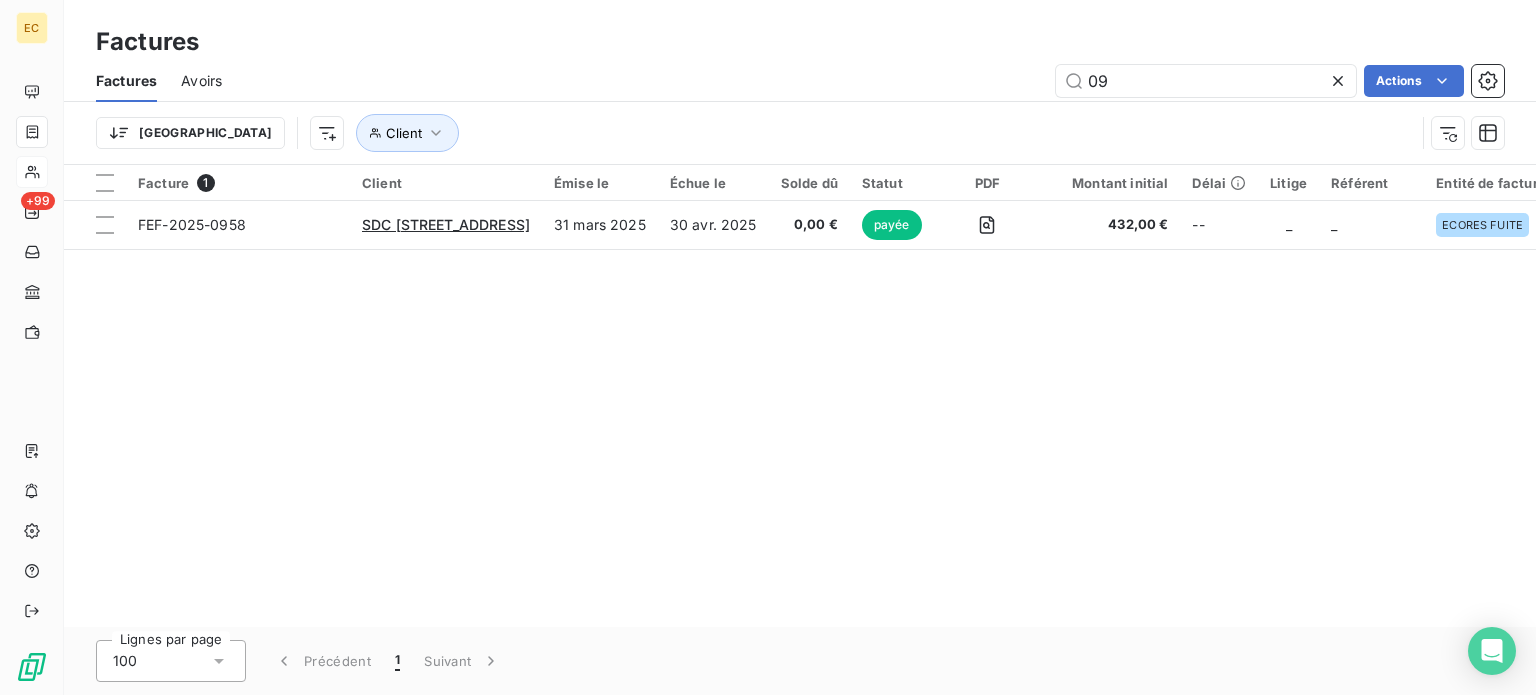 type on "0" 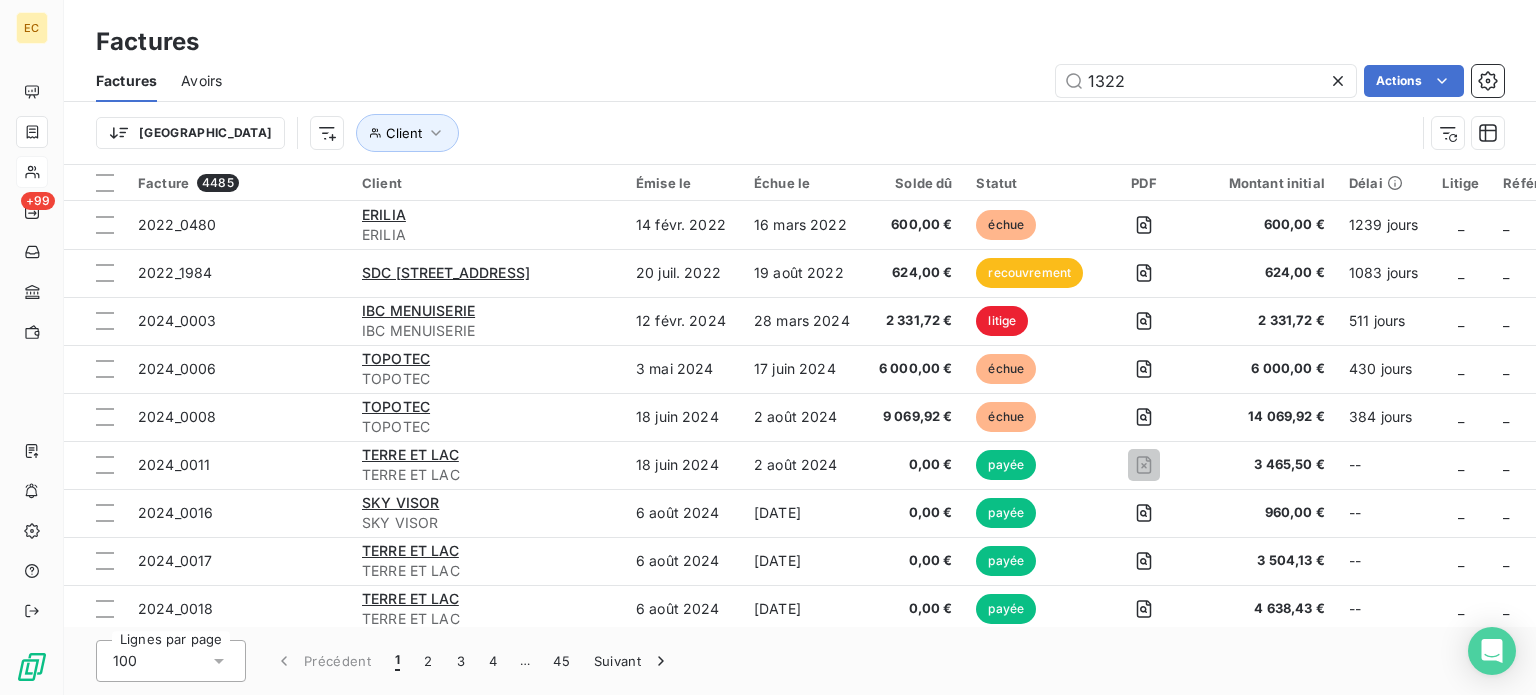 type on "1322" 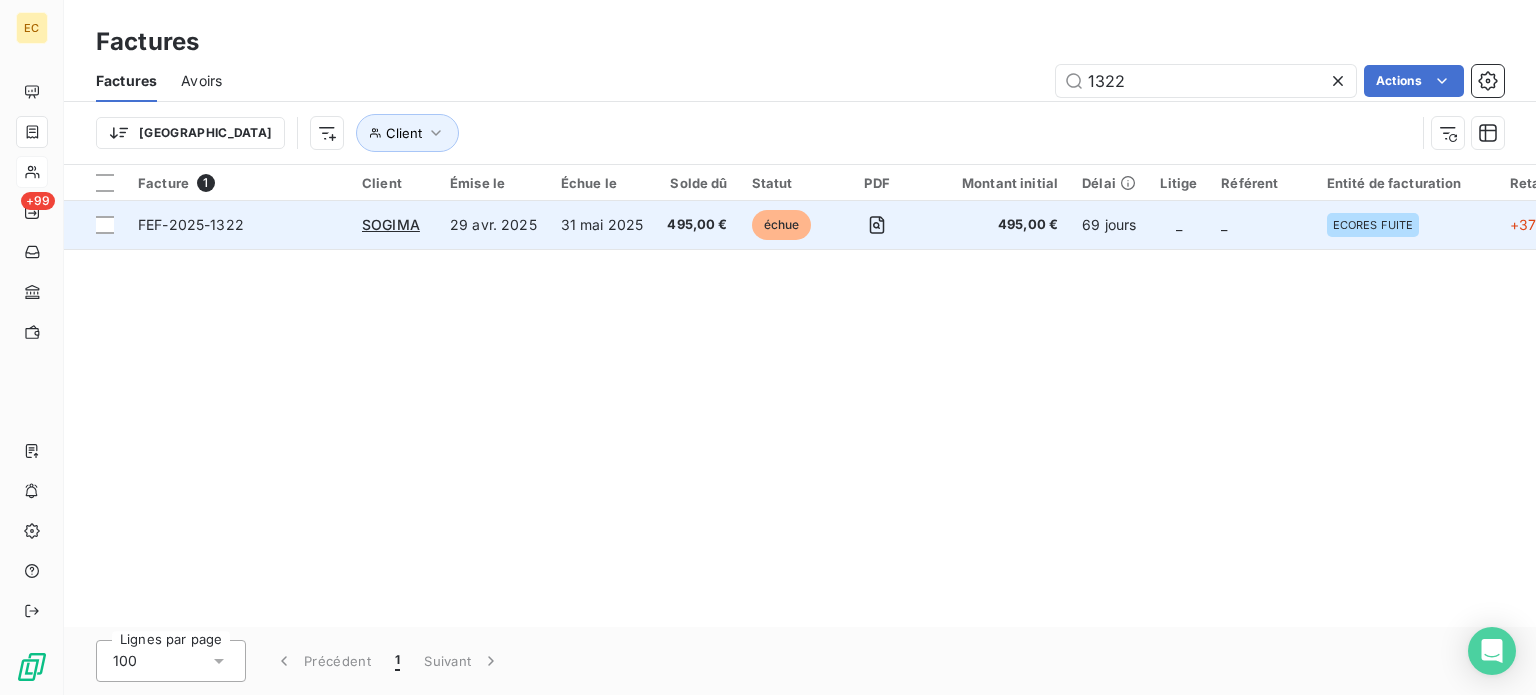 click on "29 avr. 2025" at bounding box center [493, 225] 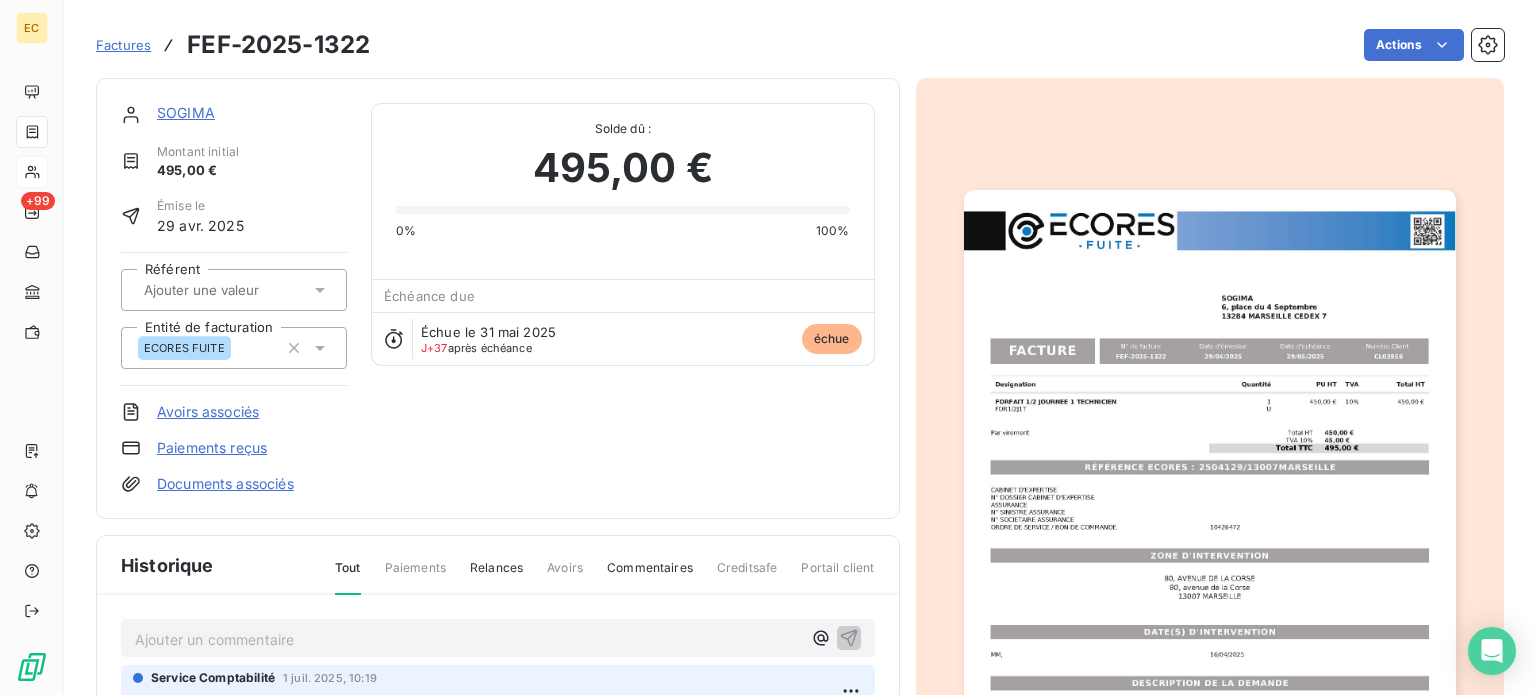 click on "Paiements reçus" at bounding box center (212, 448) 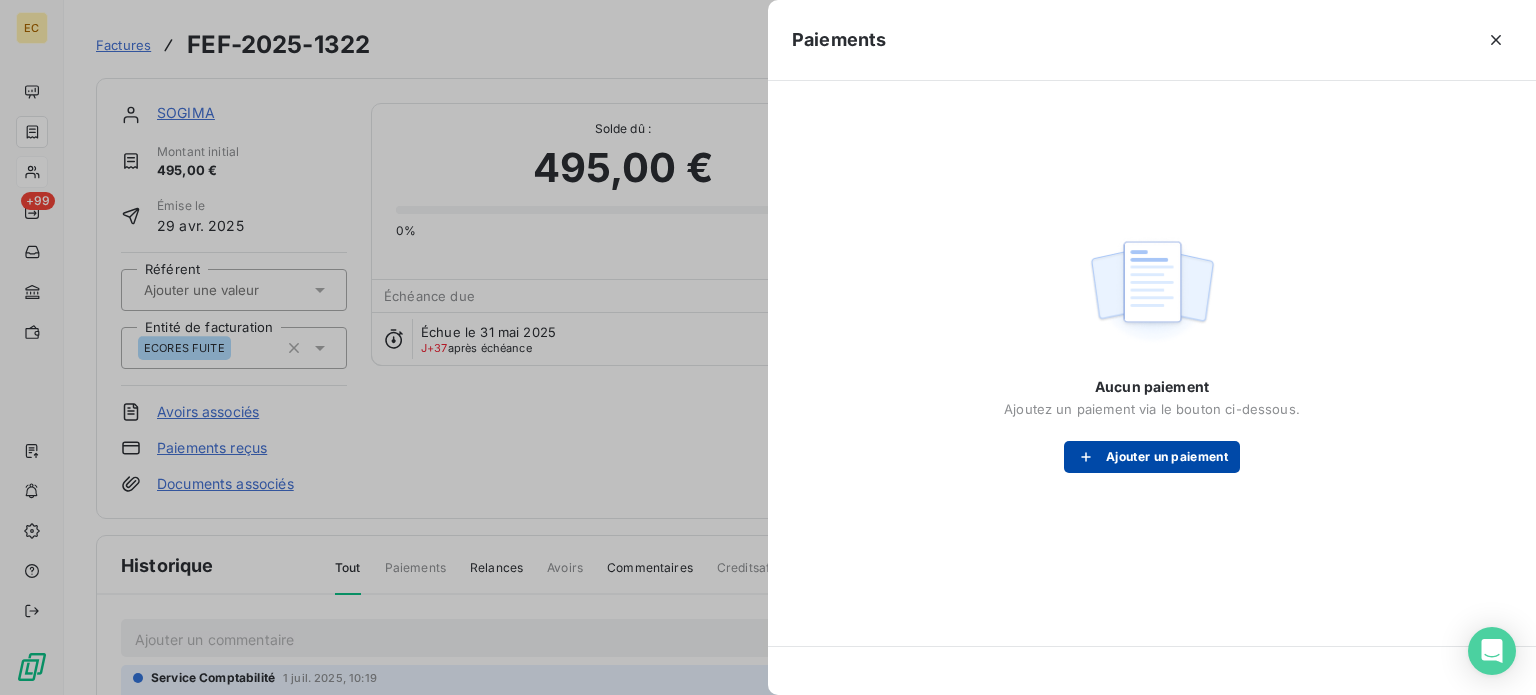 click on "Ajouter un paiement" at bounding box center (1152, 457) 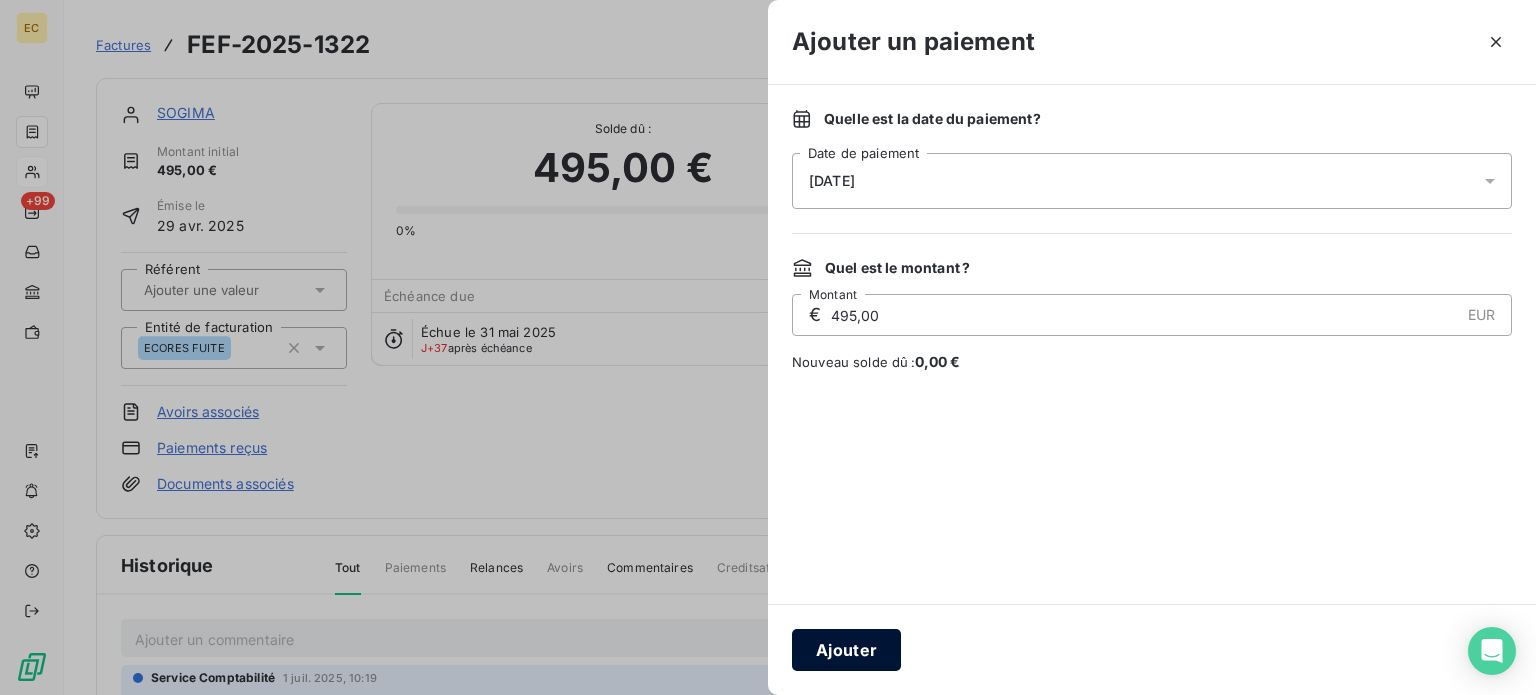 click on "Ajouter" at bounding box center [846, 650] 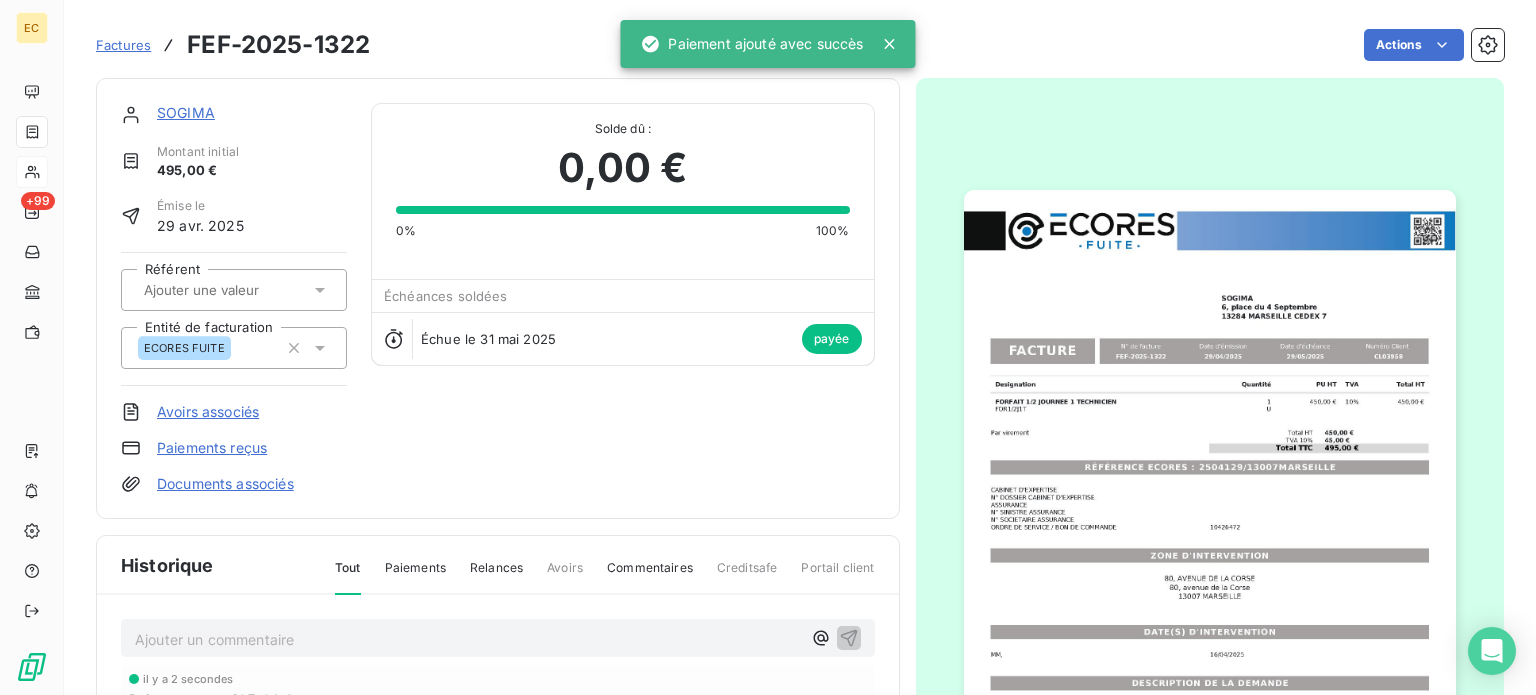 click on "Factures" at bounding box center [123, 45] 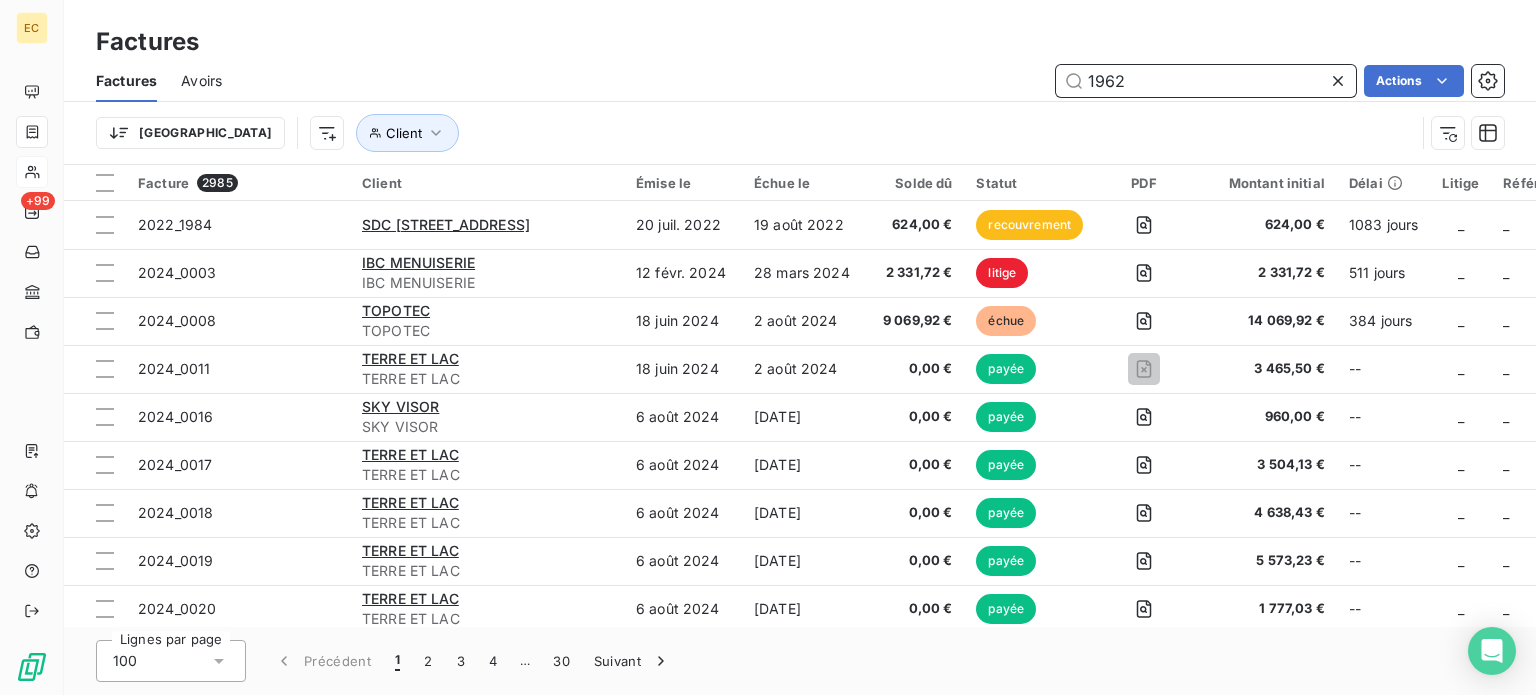 type on "1962" 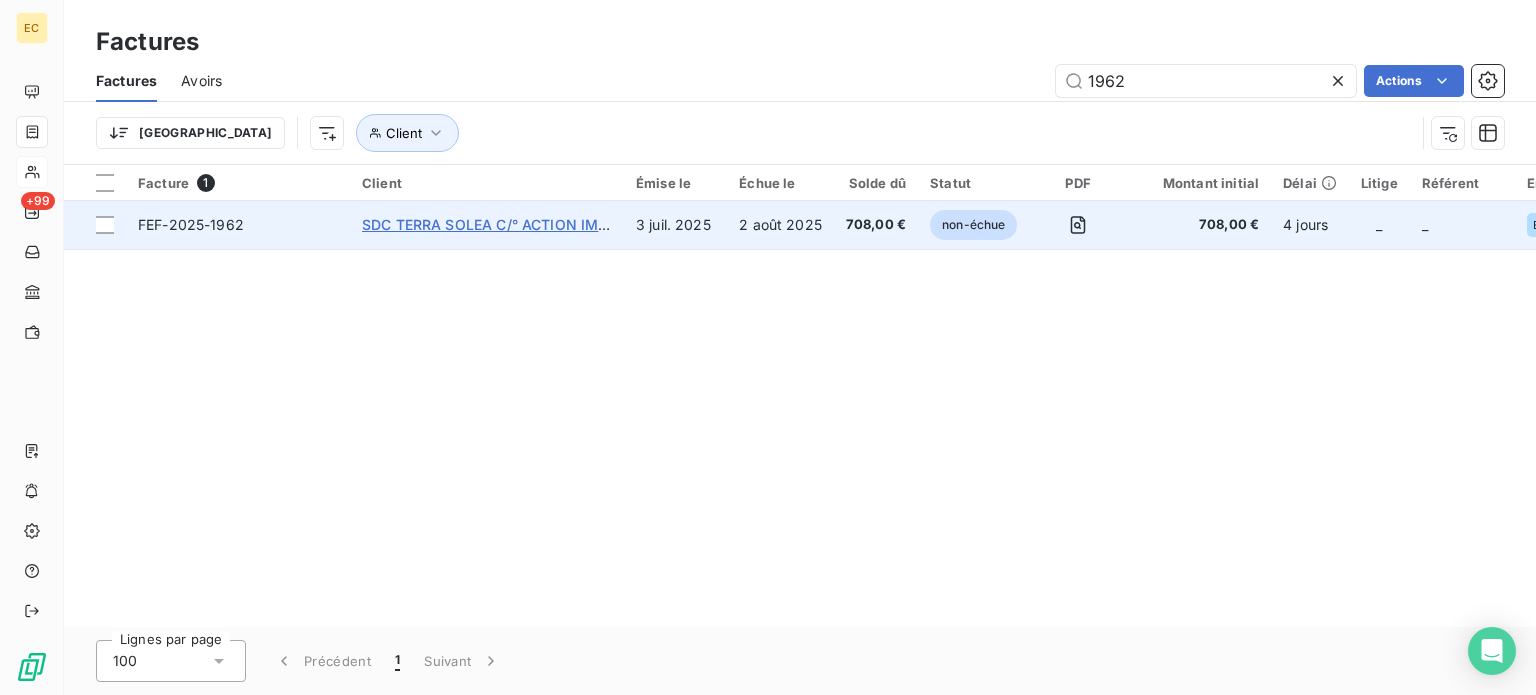 click on "SDC TERRA SOLEA C/° ACTION IMMOBILIERE" at bounding box center [518, 224] 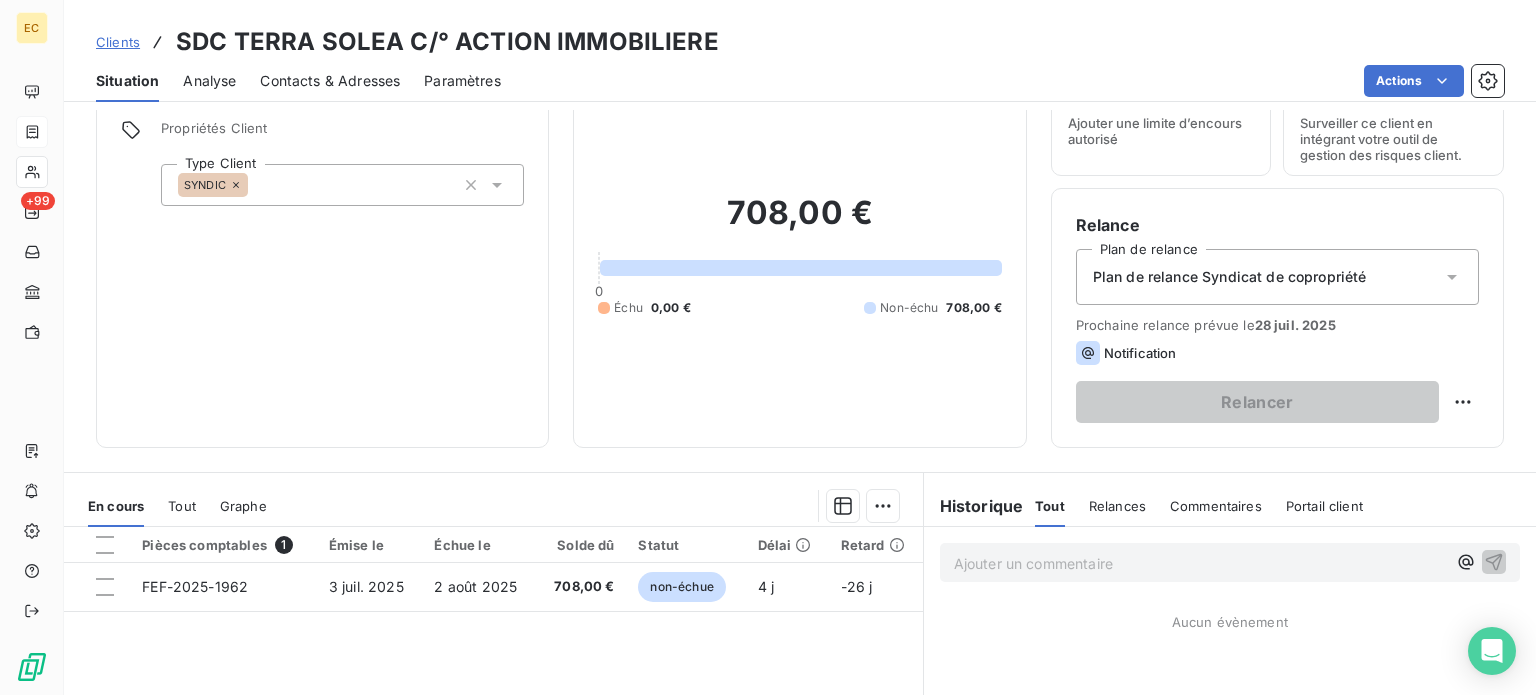 scroll, scrollTop: 200, scrollLeft: 0, axis: vertical 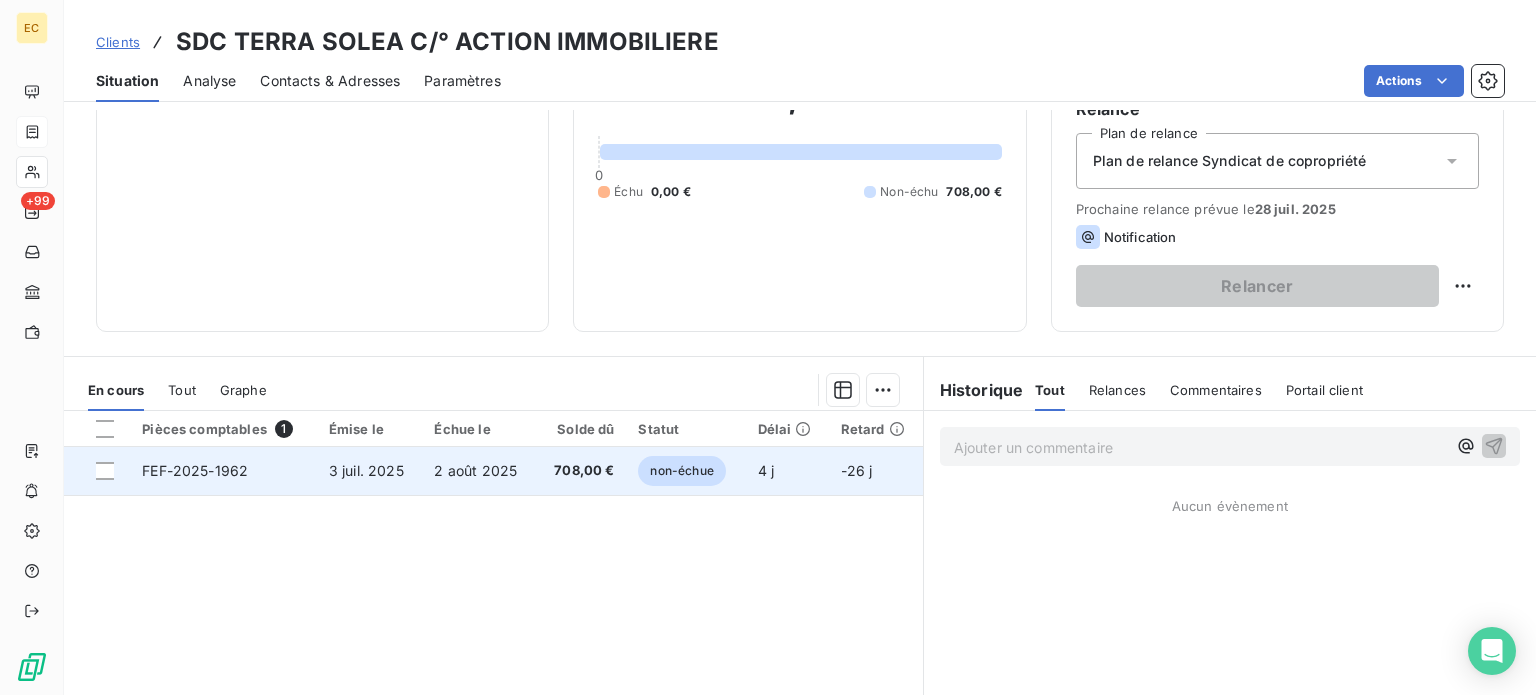 click on "3 juil. 2025" at bounding box center [370, 471] 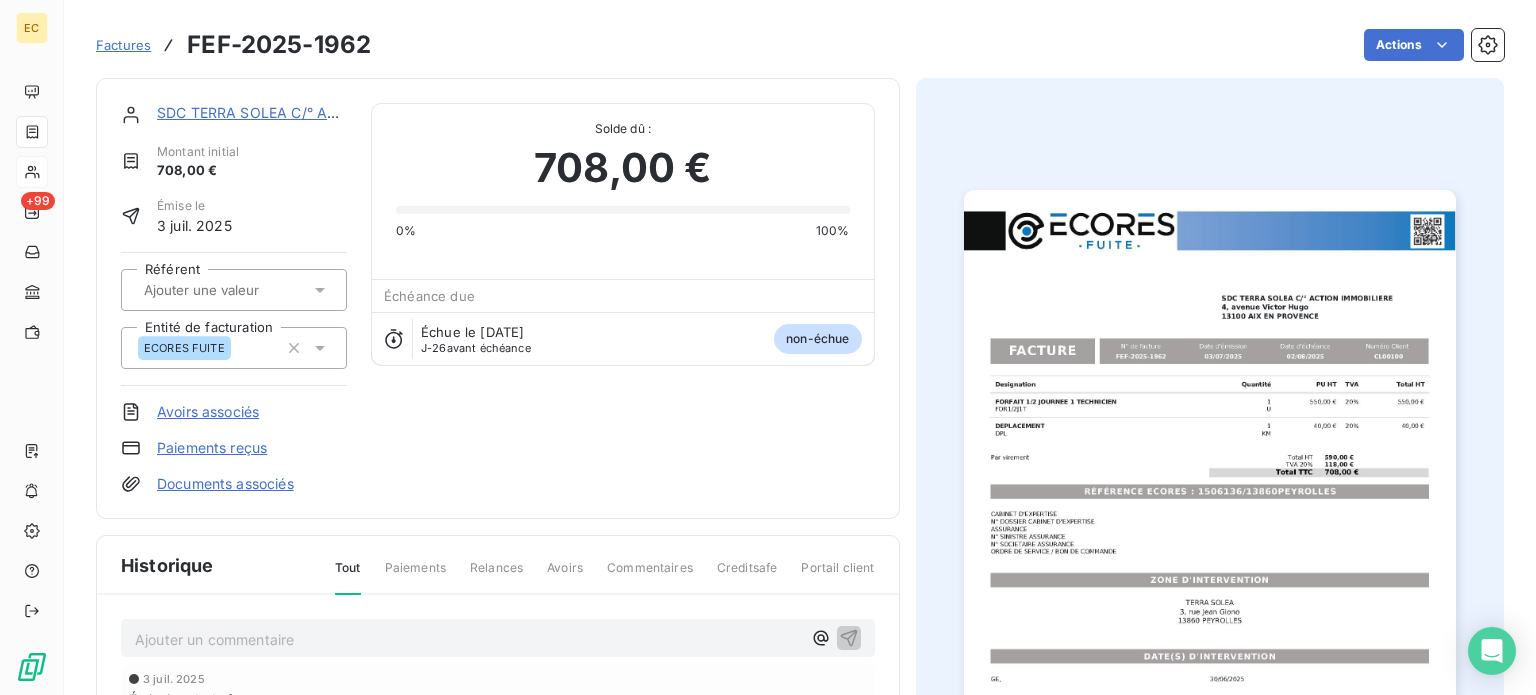 click on "Paiements reçus" at bounding box center [212, 448] 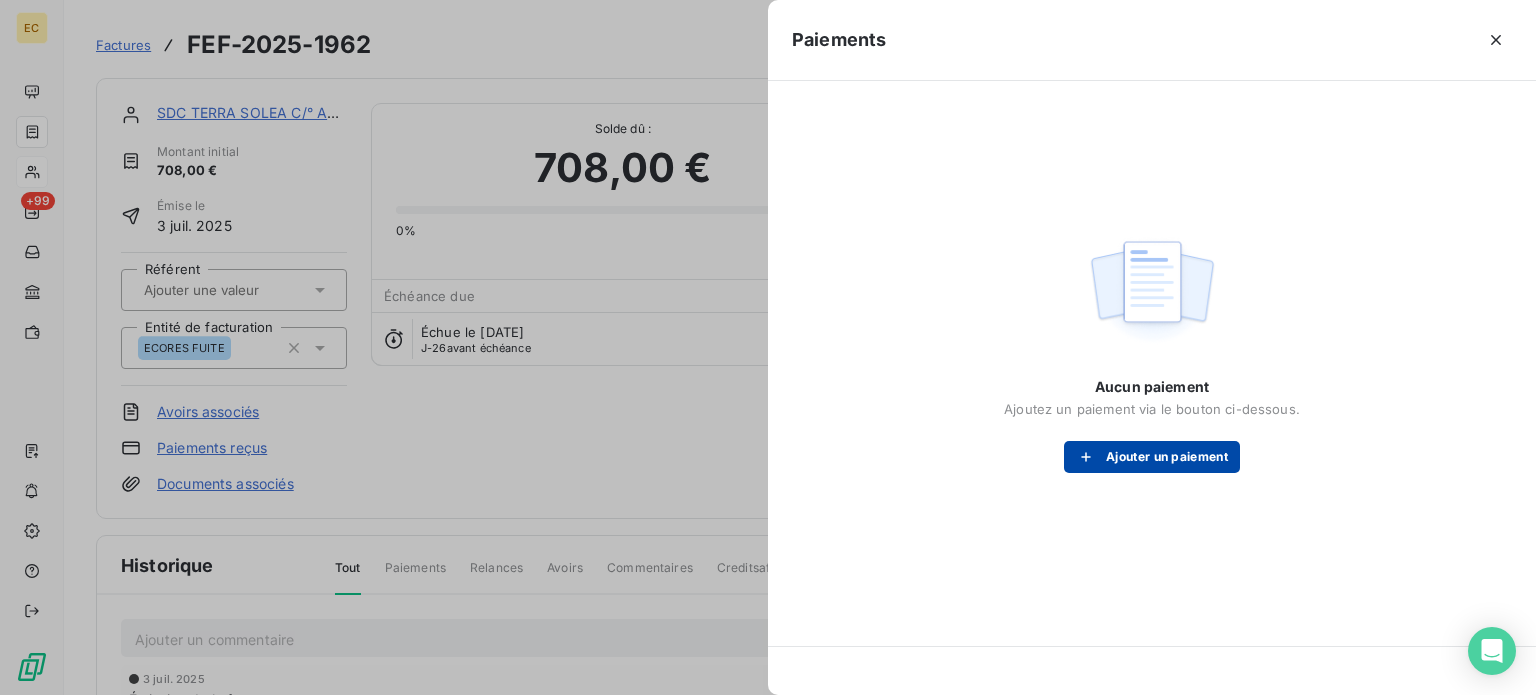 click on "Ajouter un paiement" at bounding box center (1152, 457) 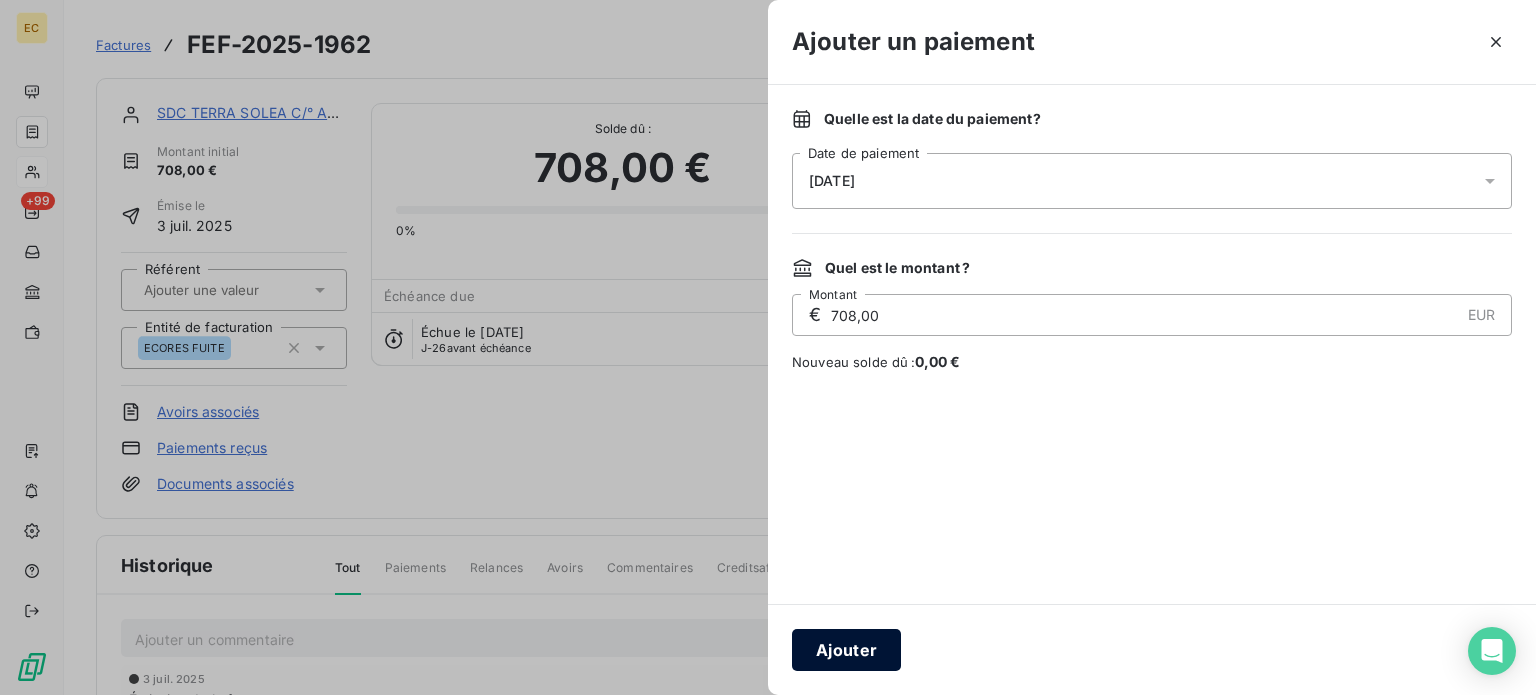 click on "Ajouter" at bounding box center [846, 650] 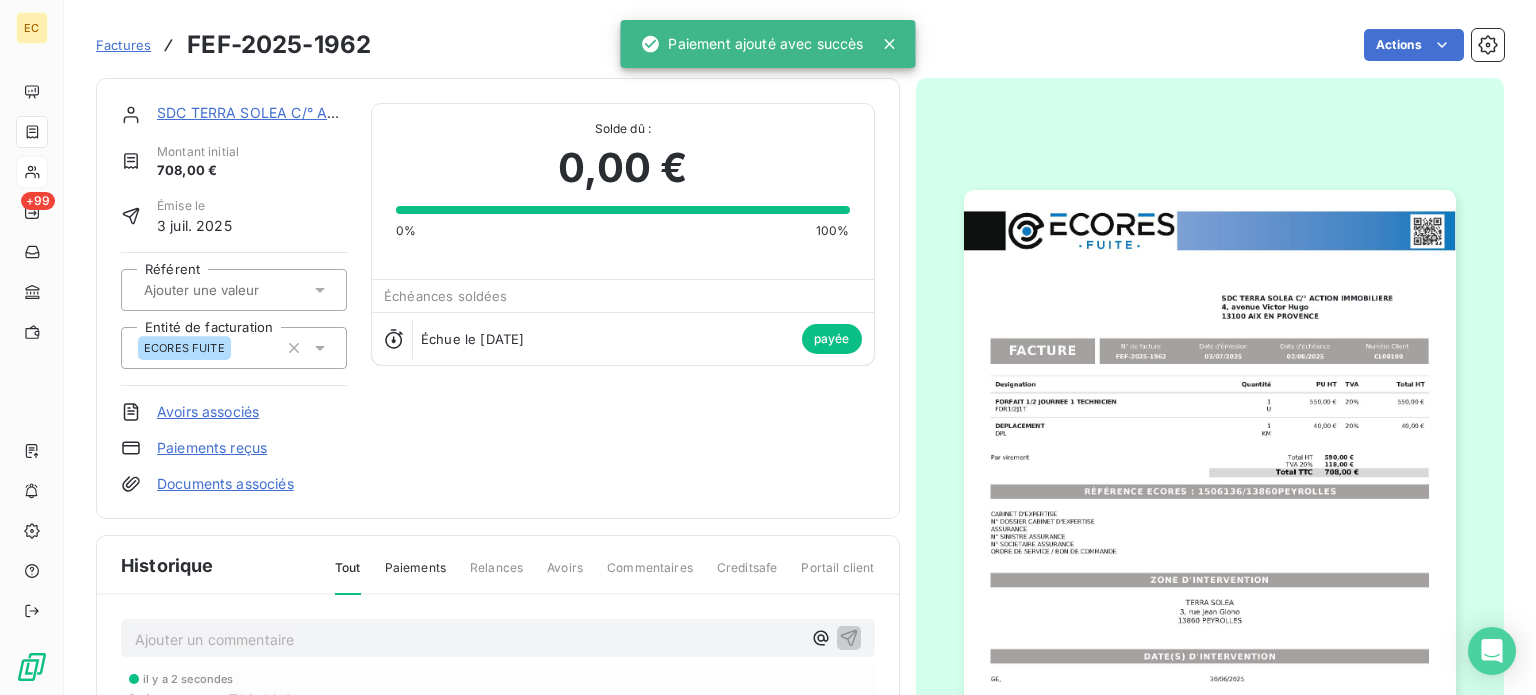 click on "Factures" at bounding box center (123, 45) 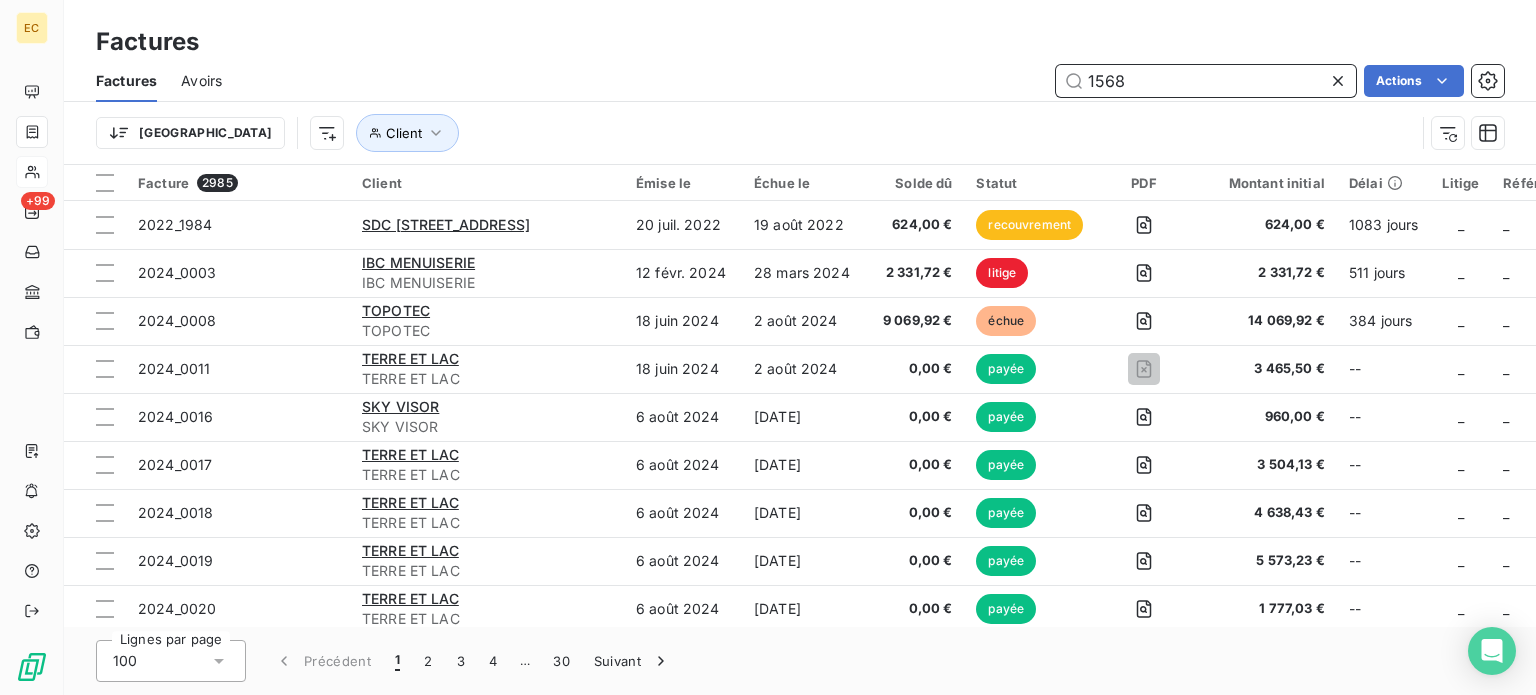 type on "1568" 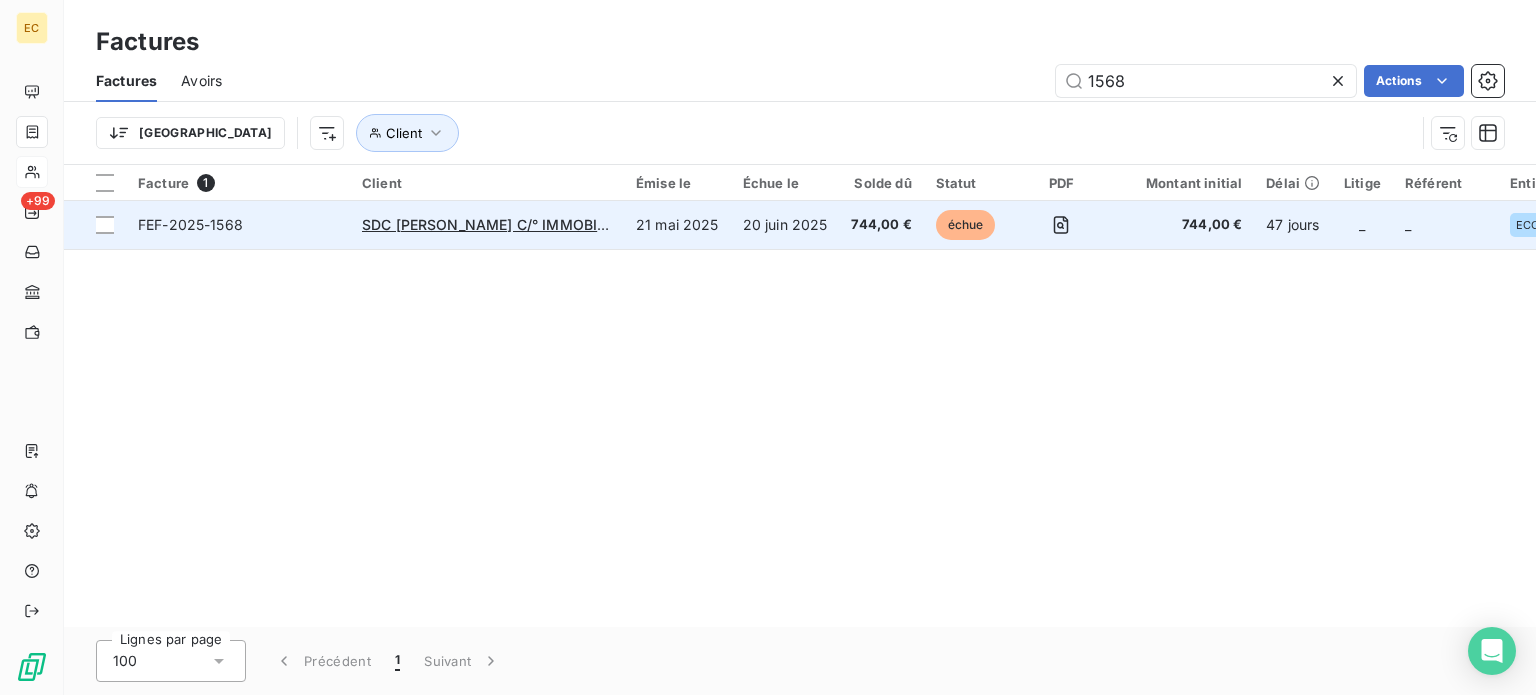 click on "SDC [PERSON_NAME] C/° IMMOBILIERE DU [GEOGRAPHIC_DATA]" at bounding box center (487, 225) 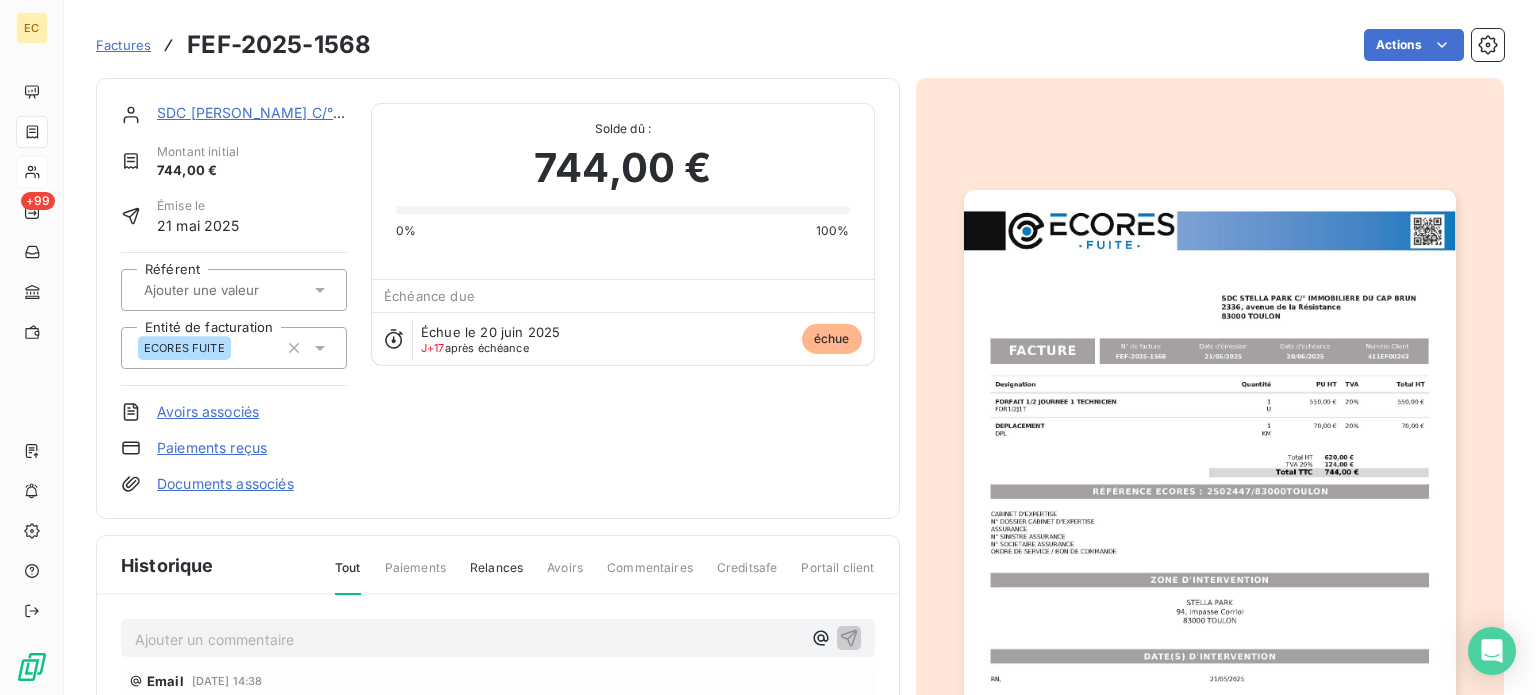 click on "Paiements reçus" at bounding box center [212, 448] 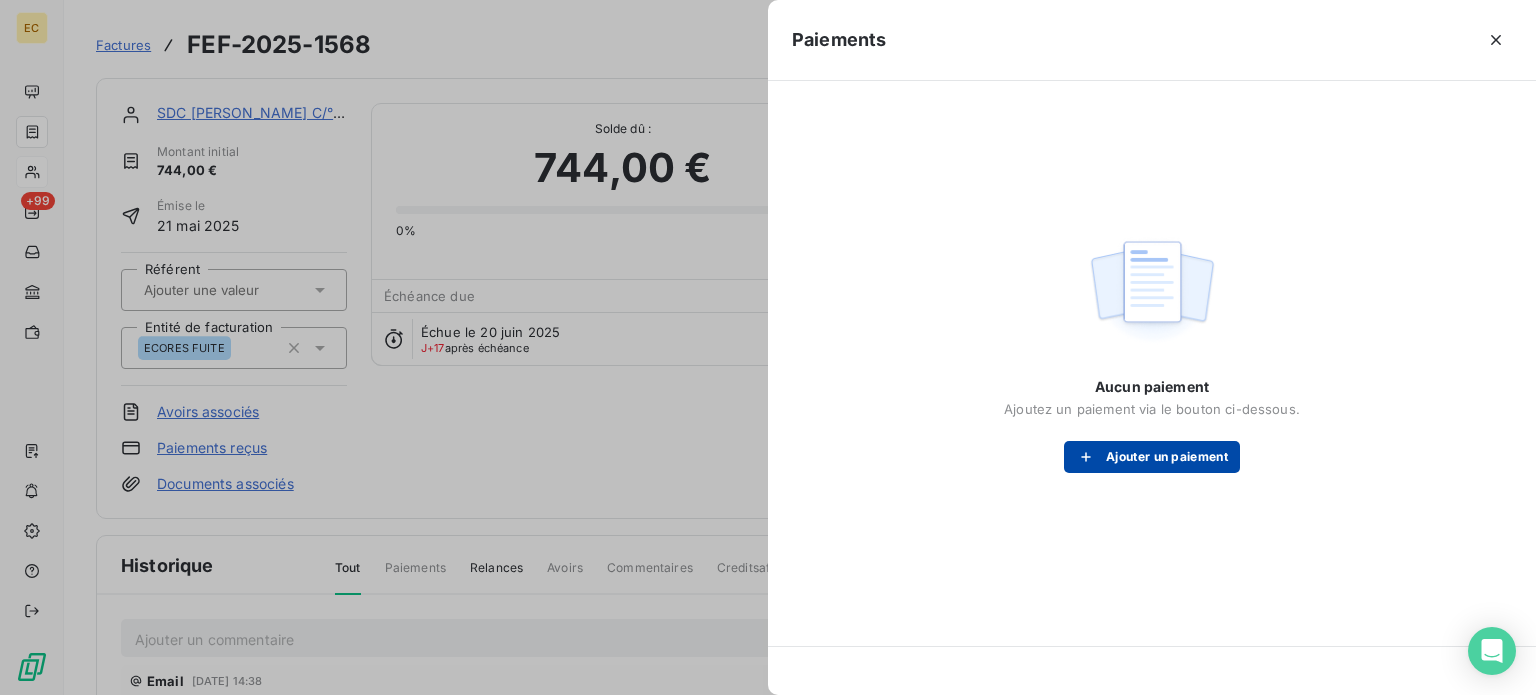 drag, startPoint x: 1144, startPoint y: 435, endPoint x: 1149, endPoint y: 448, distance: 13.928389 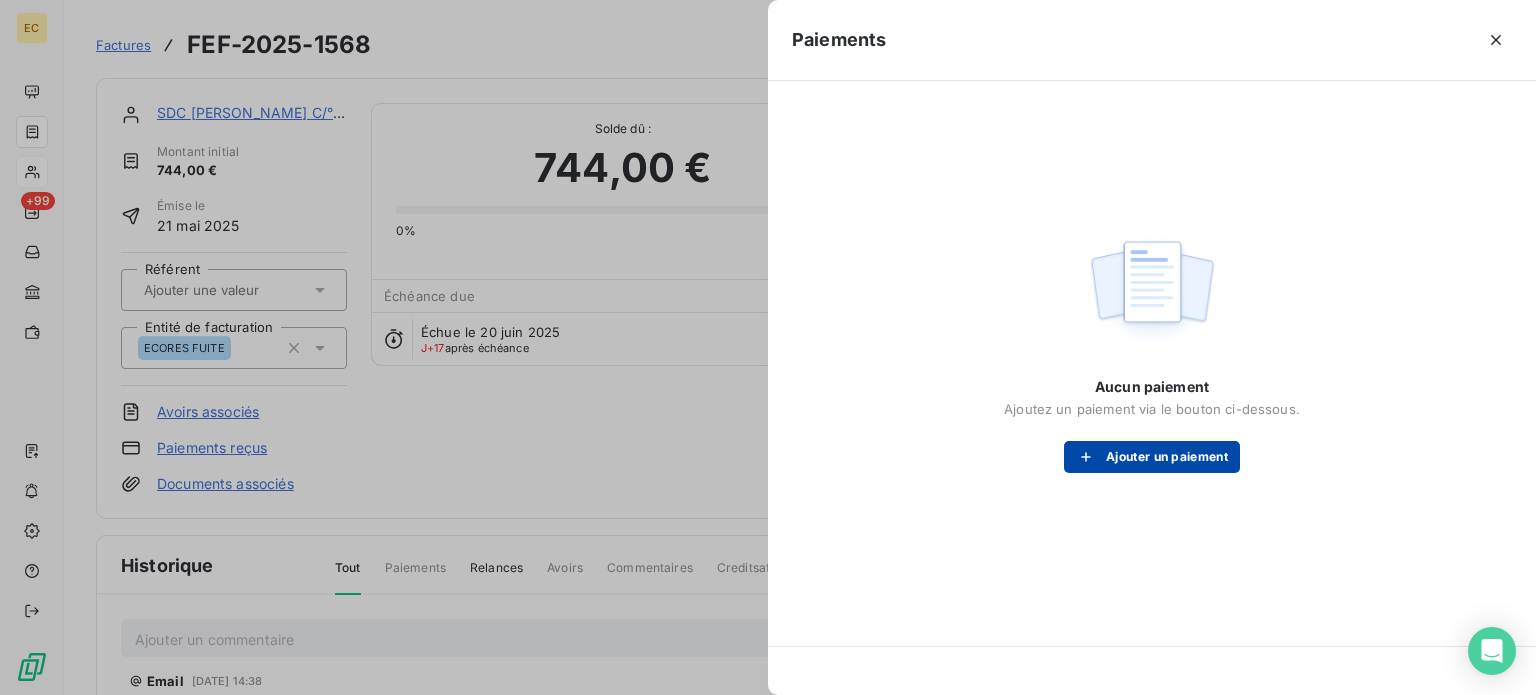 click on "Aucun paiement Ajoutez un paiement via le bouton ci-dessous. Ajouter un paiement" at bounding box center [1152, 425] 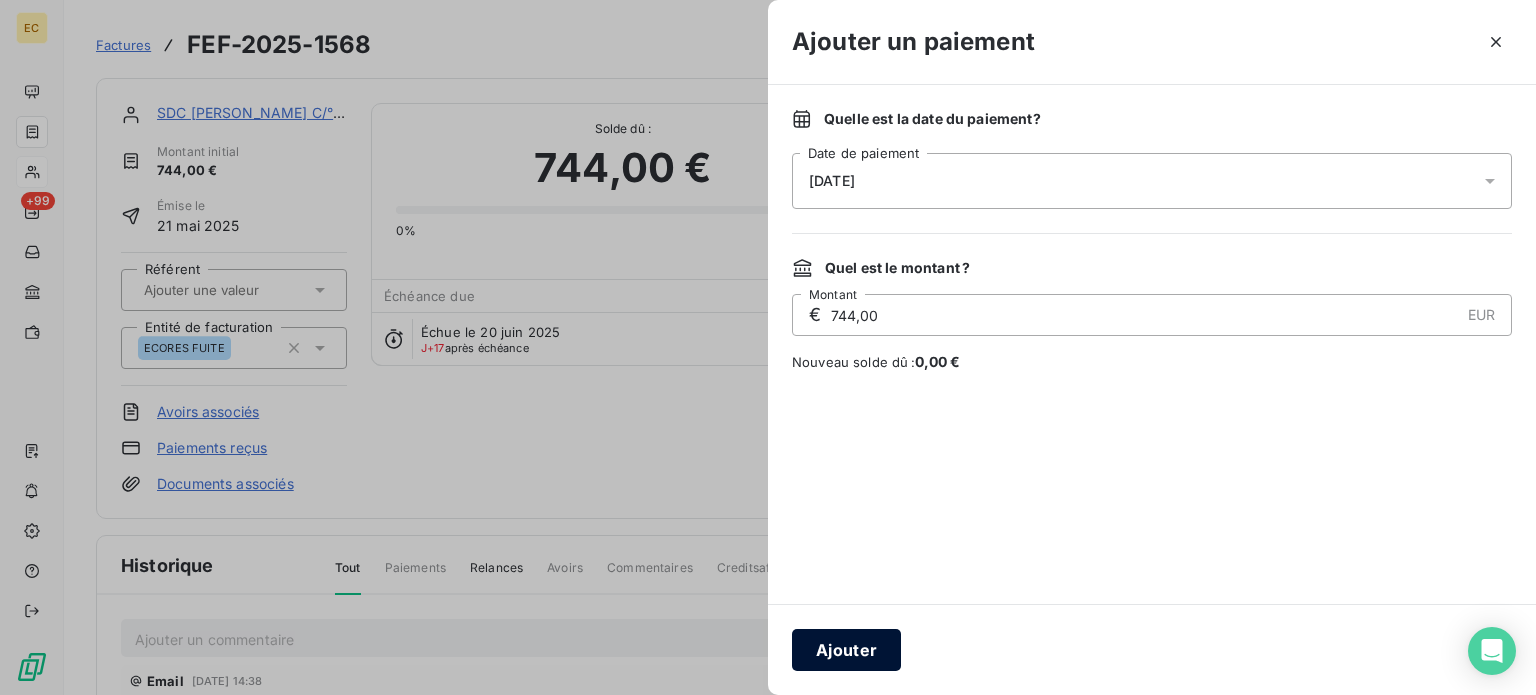 click on "Ajouter" at bounding box center (846, 650) 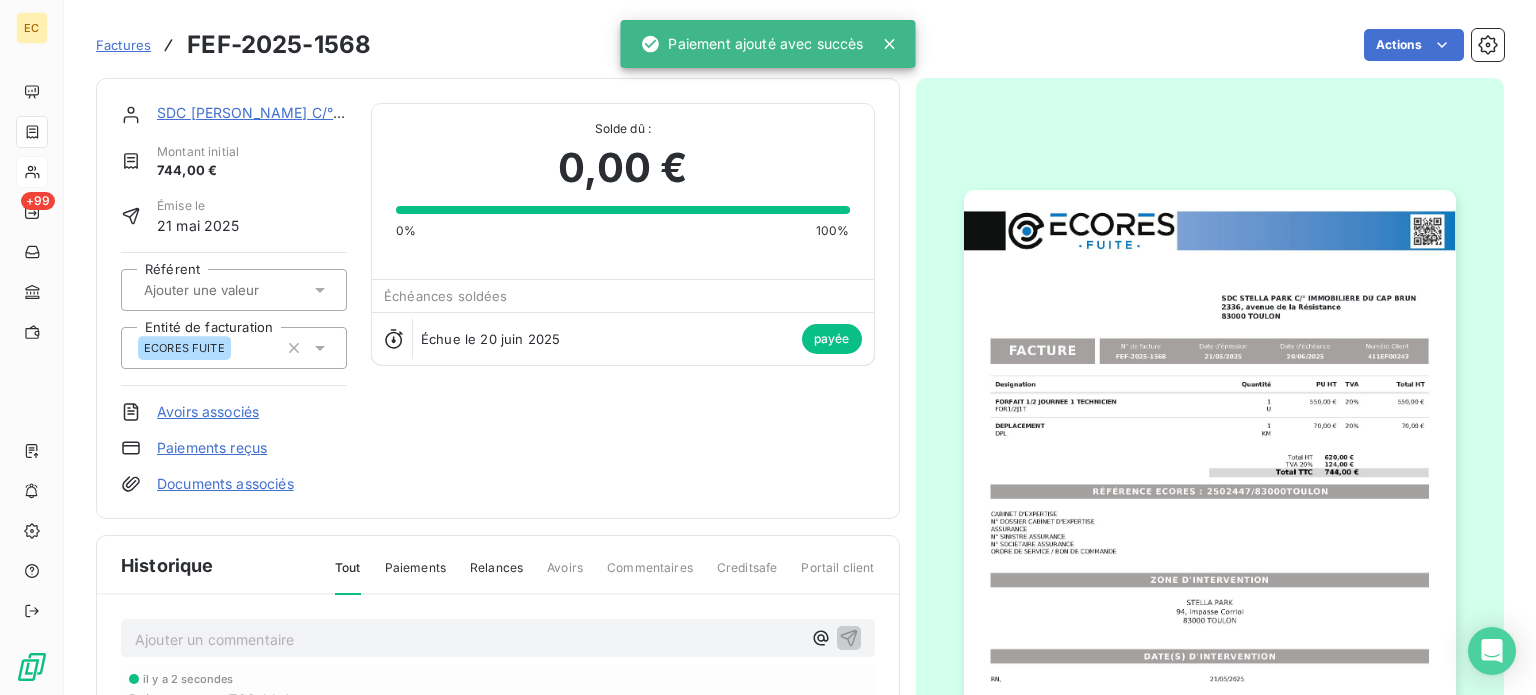 click on "Factures" at bounding box center [123, 45] 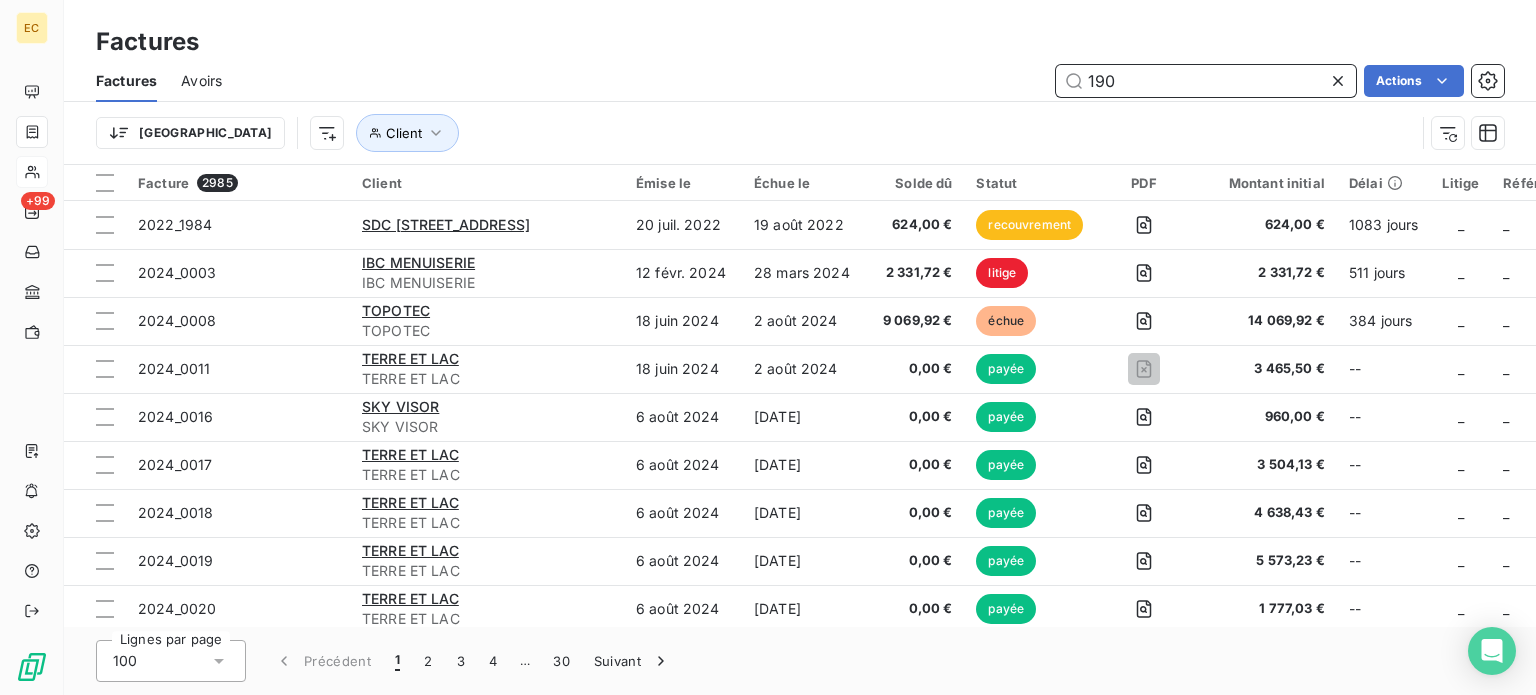 type on "1900" 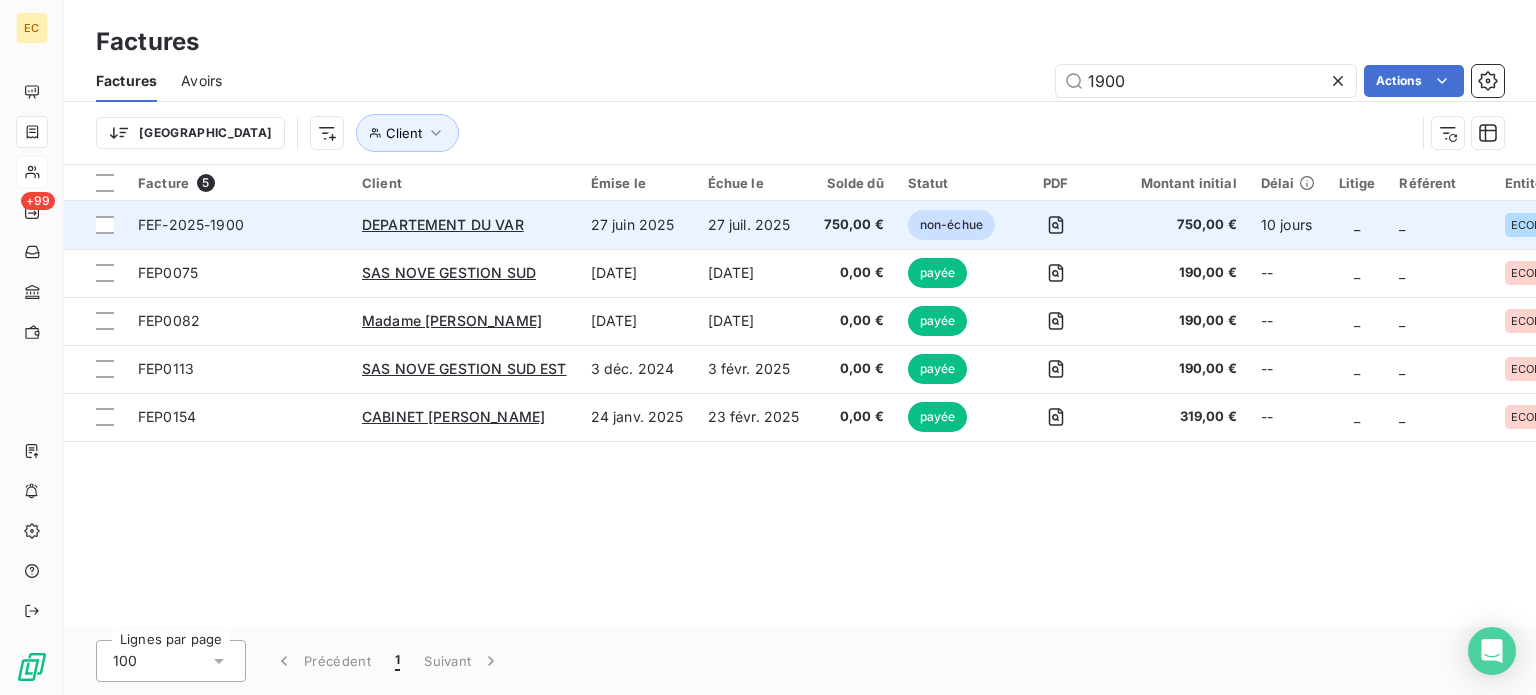 click on "FEF-2025-1900" at bounding box center (238, 225) 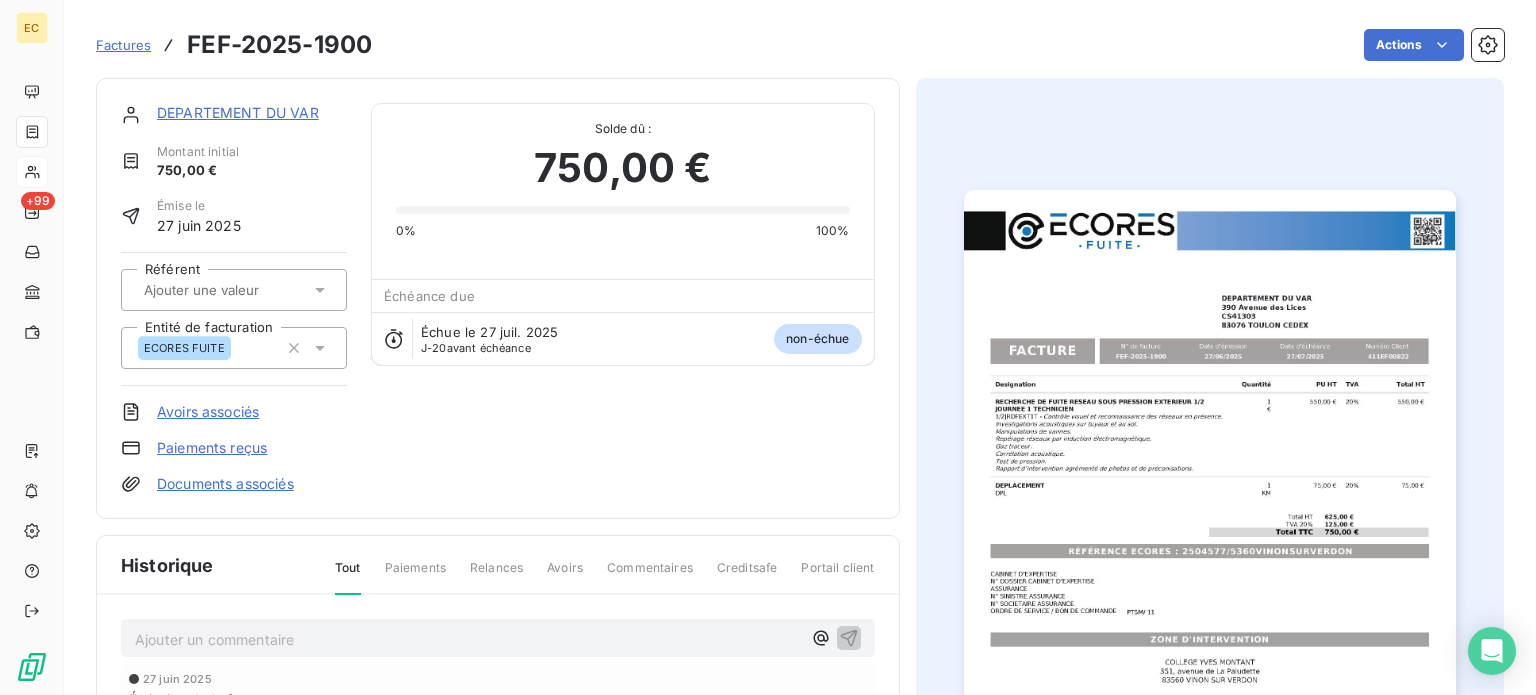 click on "Paiements reçus" at bounding box center (212, 448) 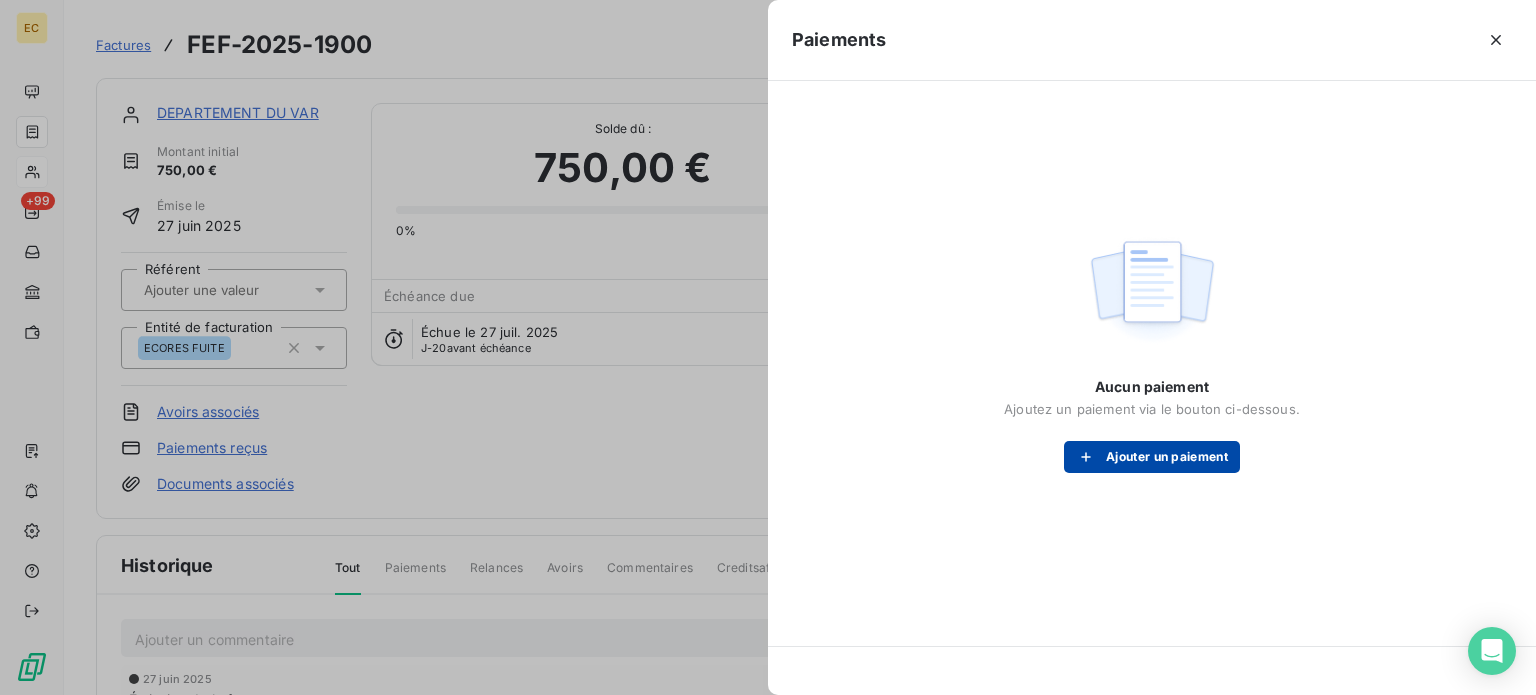 click on "Ajouter un paiement" at bounding box center (1152, 457) 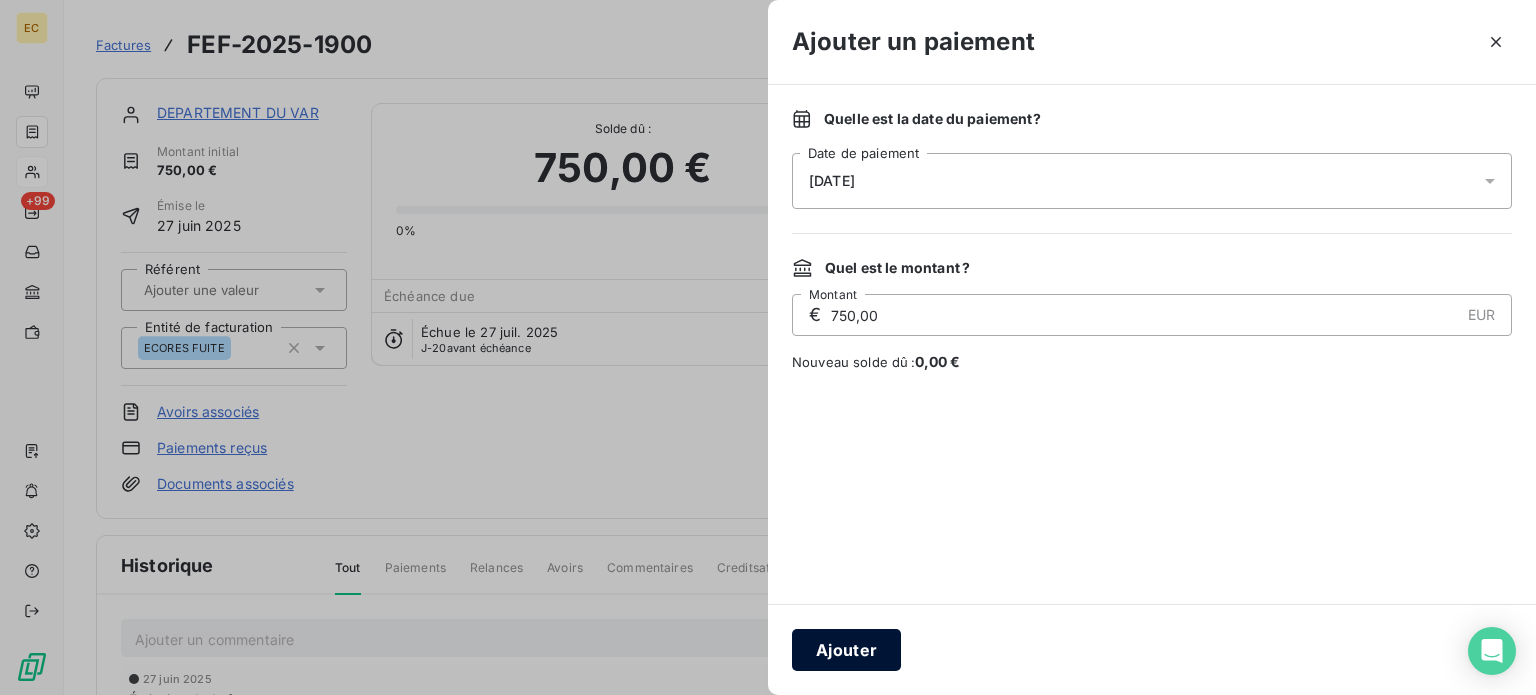 click on "Ajouter" at bounding box center (846, 650) 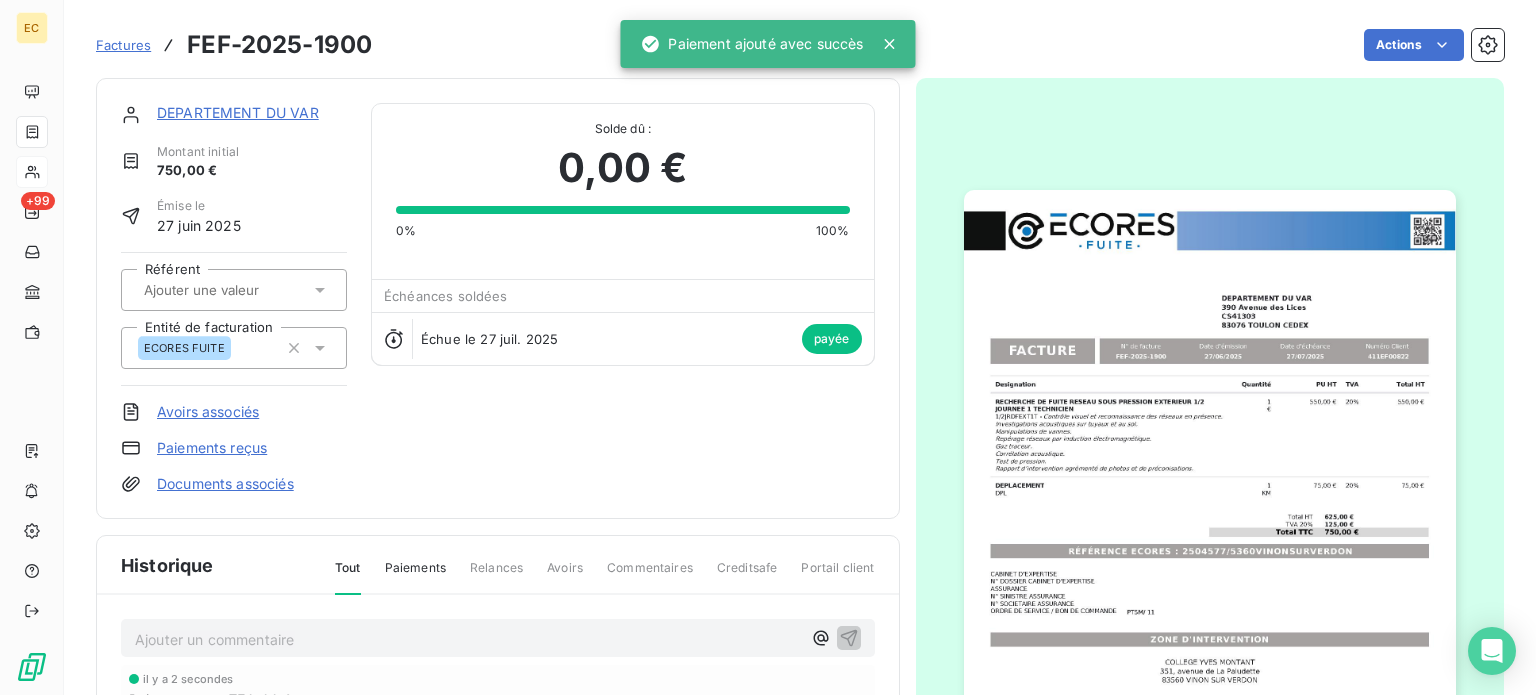 click on "Factures" at bounding box center (123, 45) 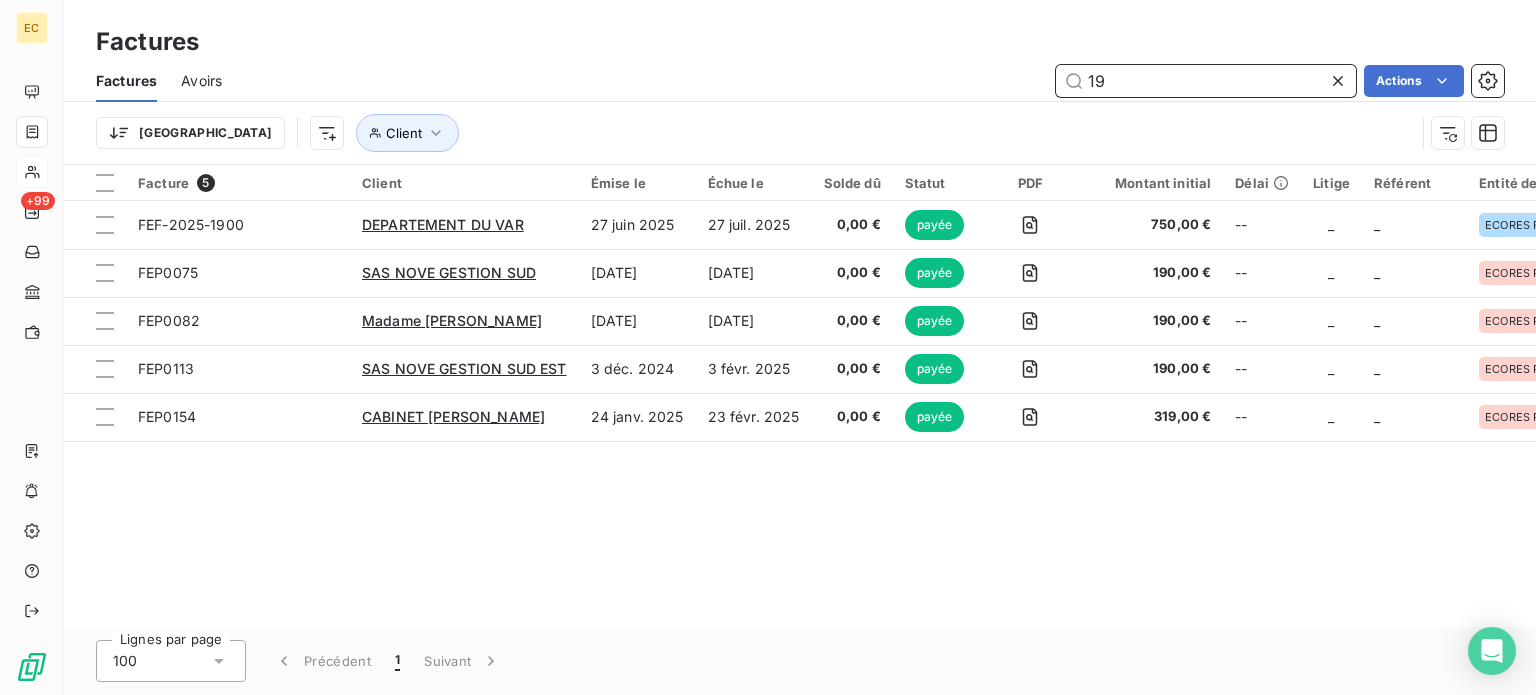 type on "1" 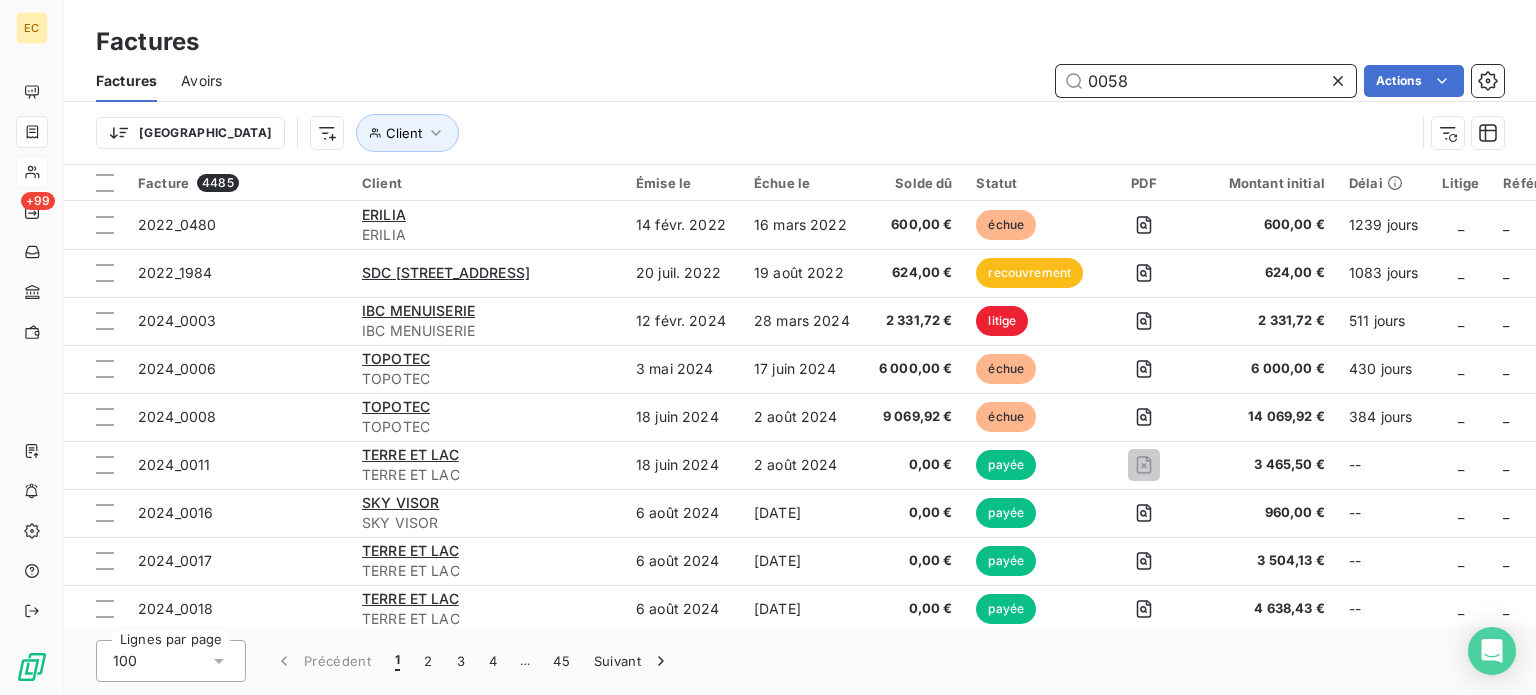 type on "0058" 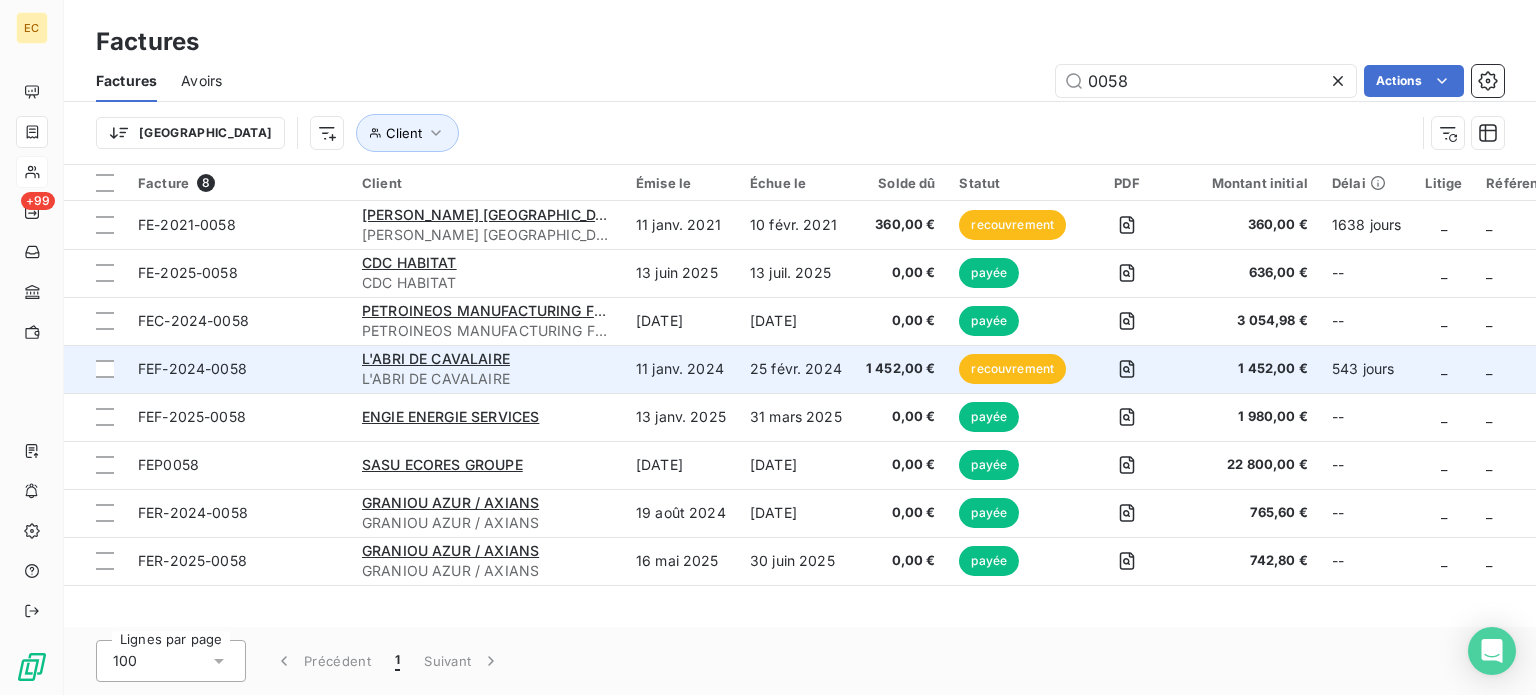 click on "FEF-2024-0058" at bounding box center (238, 369) 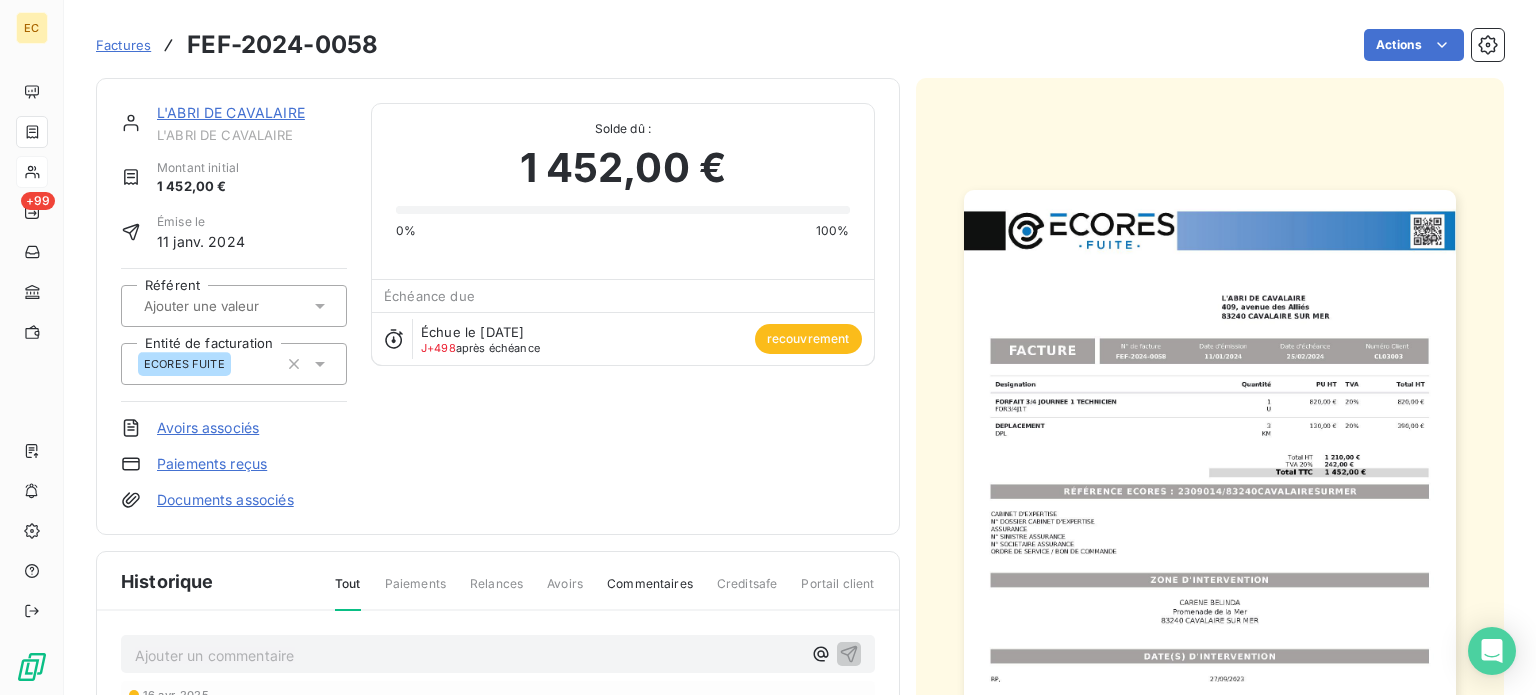 click on "L'ABRI DE CAVALAIRE" at bounding box center [231, 112] 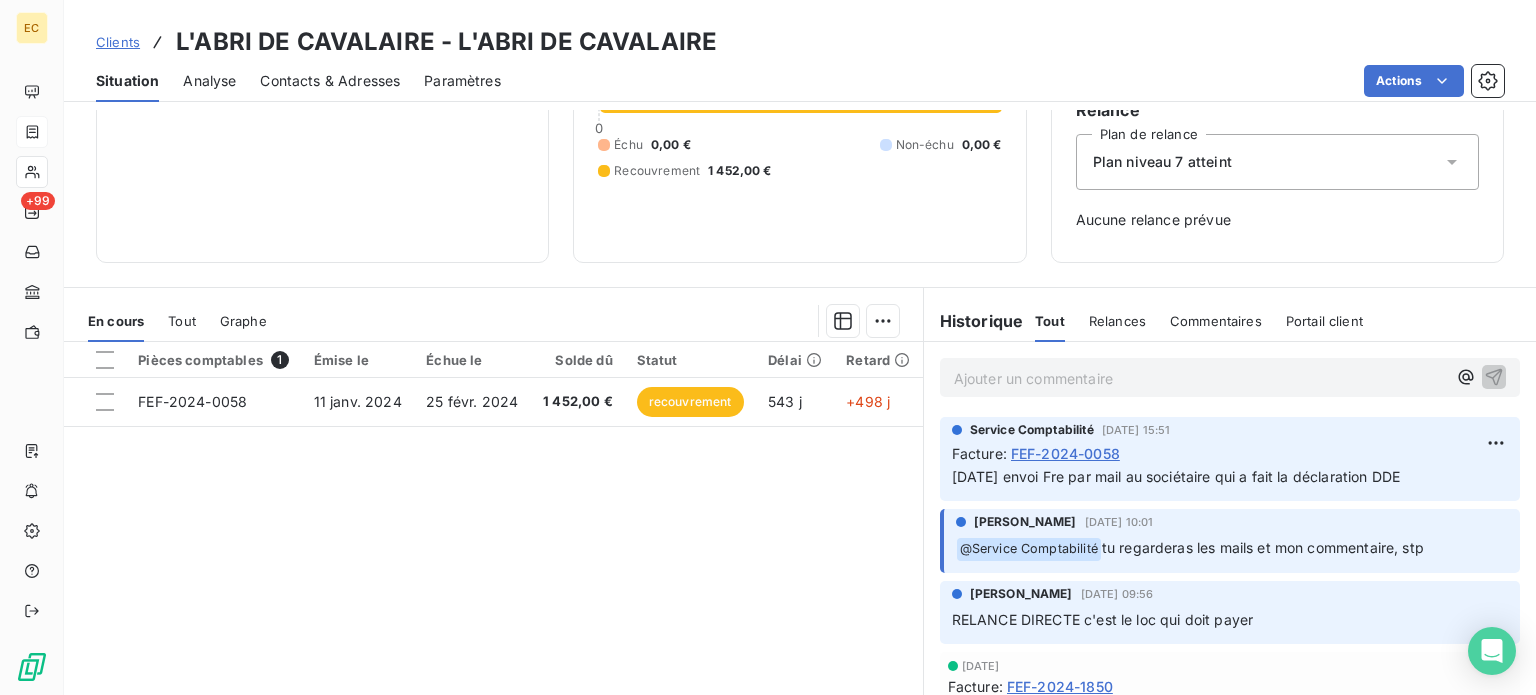 scroll, scrollTop: 200, scrollLeft: 0, axis: vertical 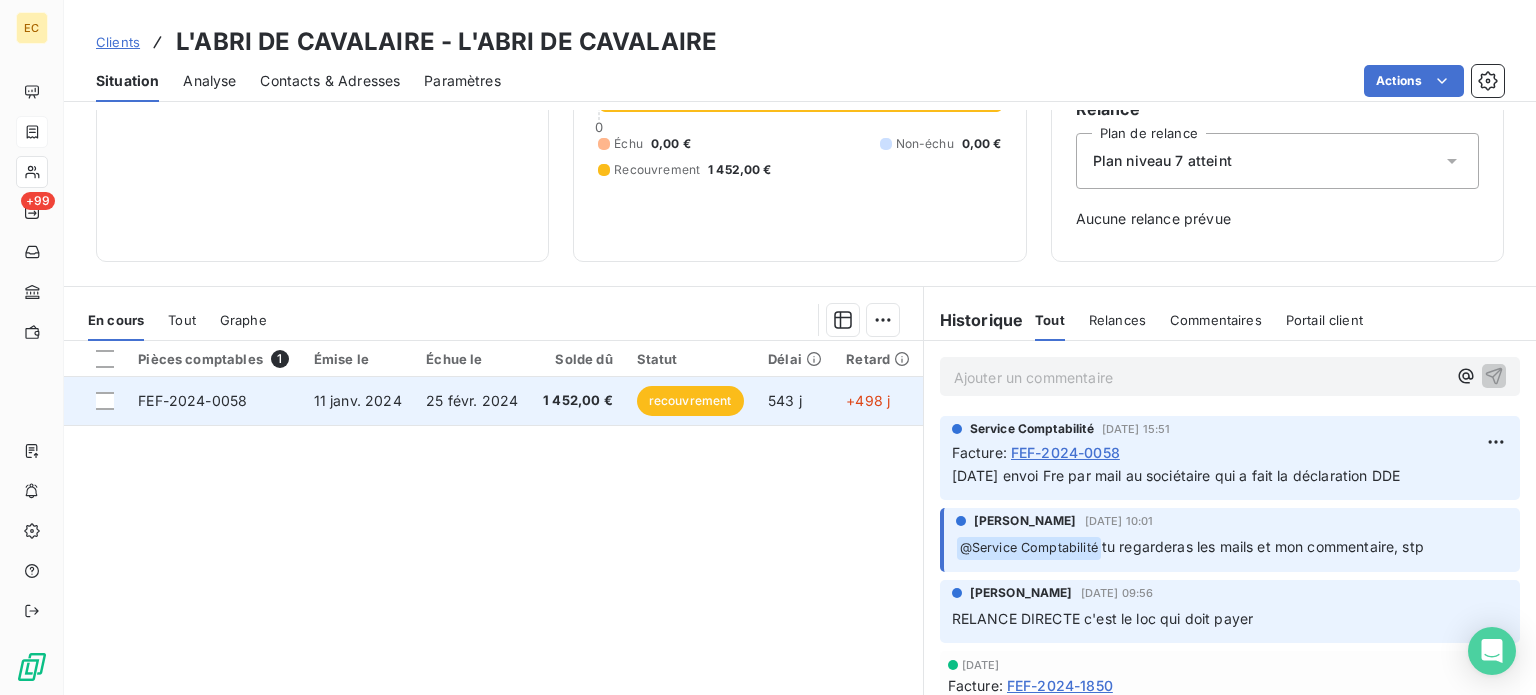 click on "11 janv. 2024" at bounding box center [358, 400] 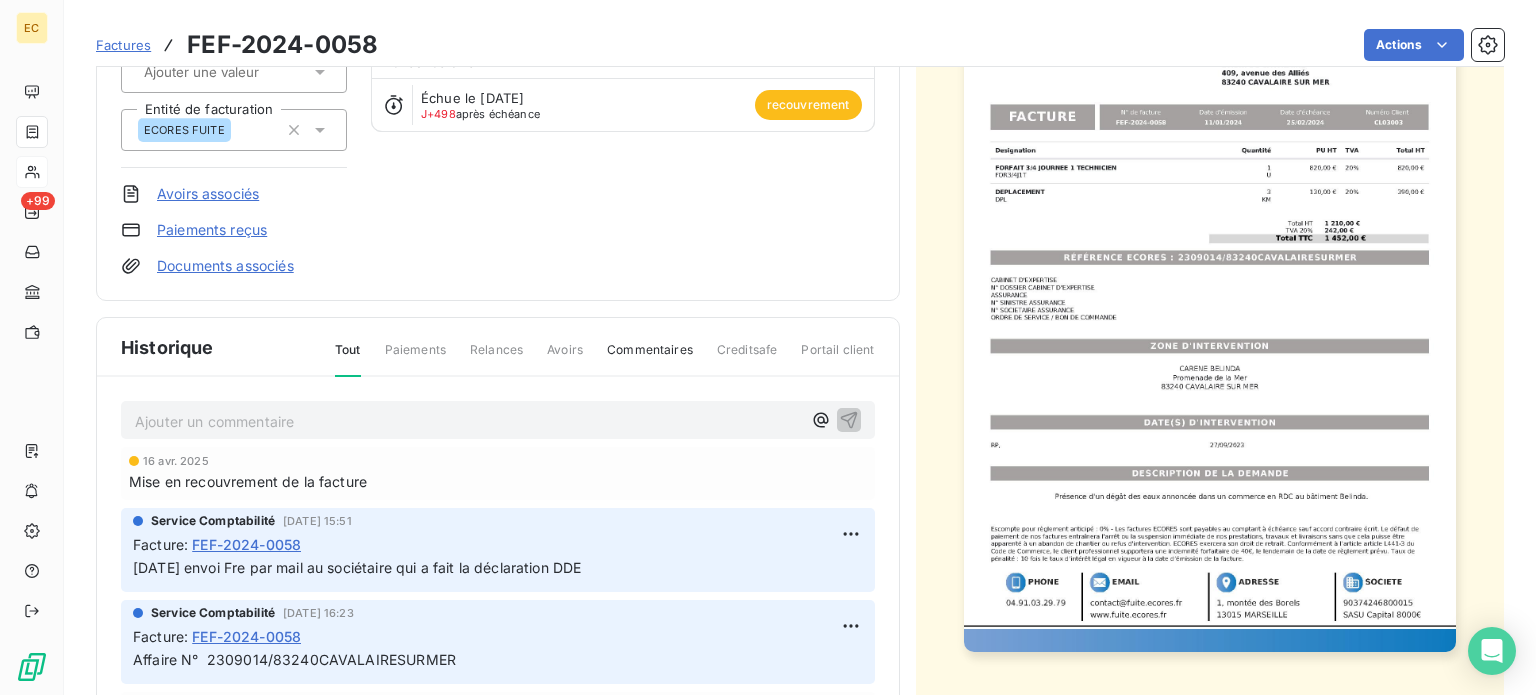 scroll, scrollTop: 200, scrollLeft: 0, axis: vertical 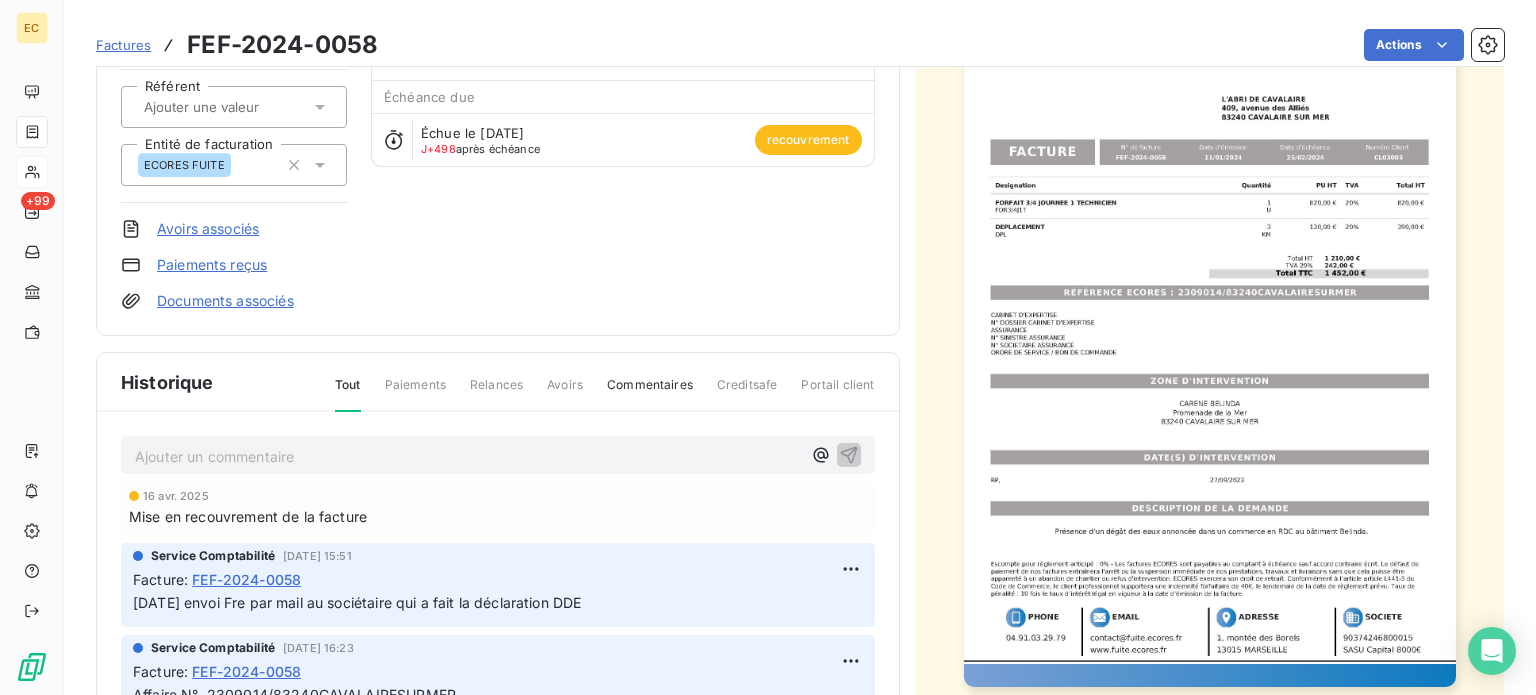 click at bounding box center (1210, 338) 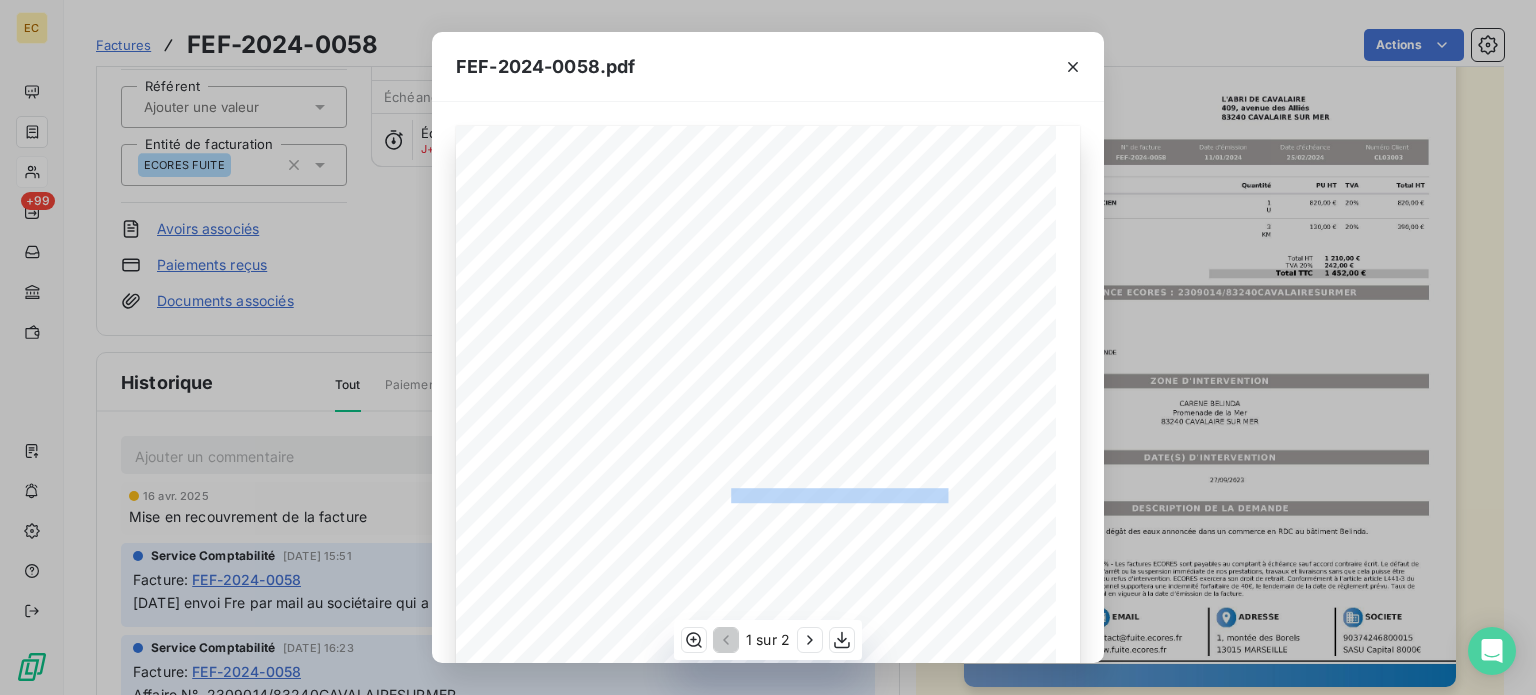 drag, startPoint x: 939, startPoint y: 491, endPoint x: 722, endPoint y: 498, distance: 217.11287 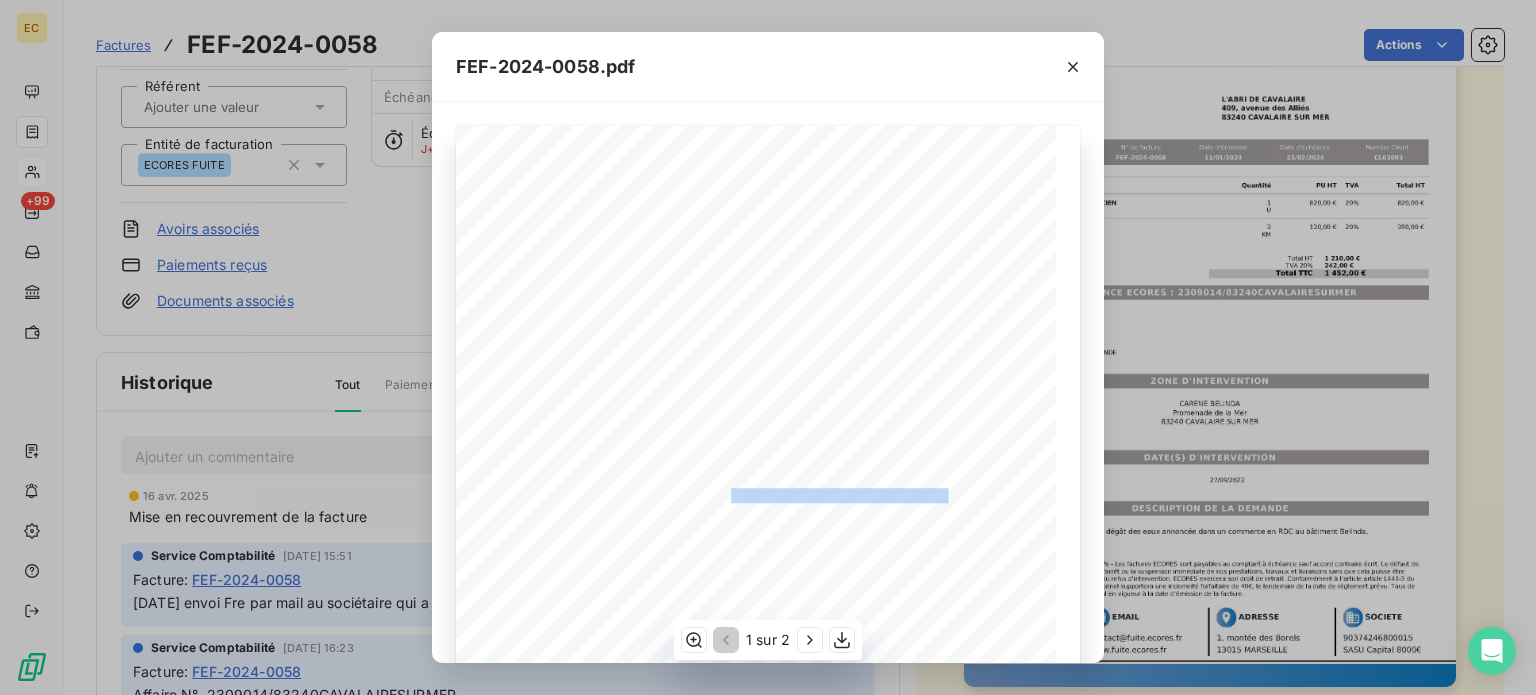 click on "RÉFÉRENCE ECORES : 2309014/83240CAVALAIRESURMER" at bounding box center [769, 493] 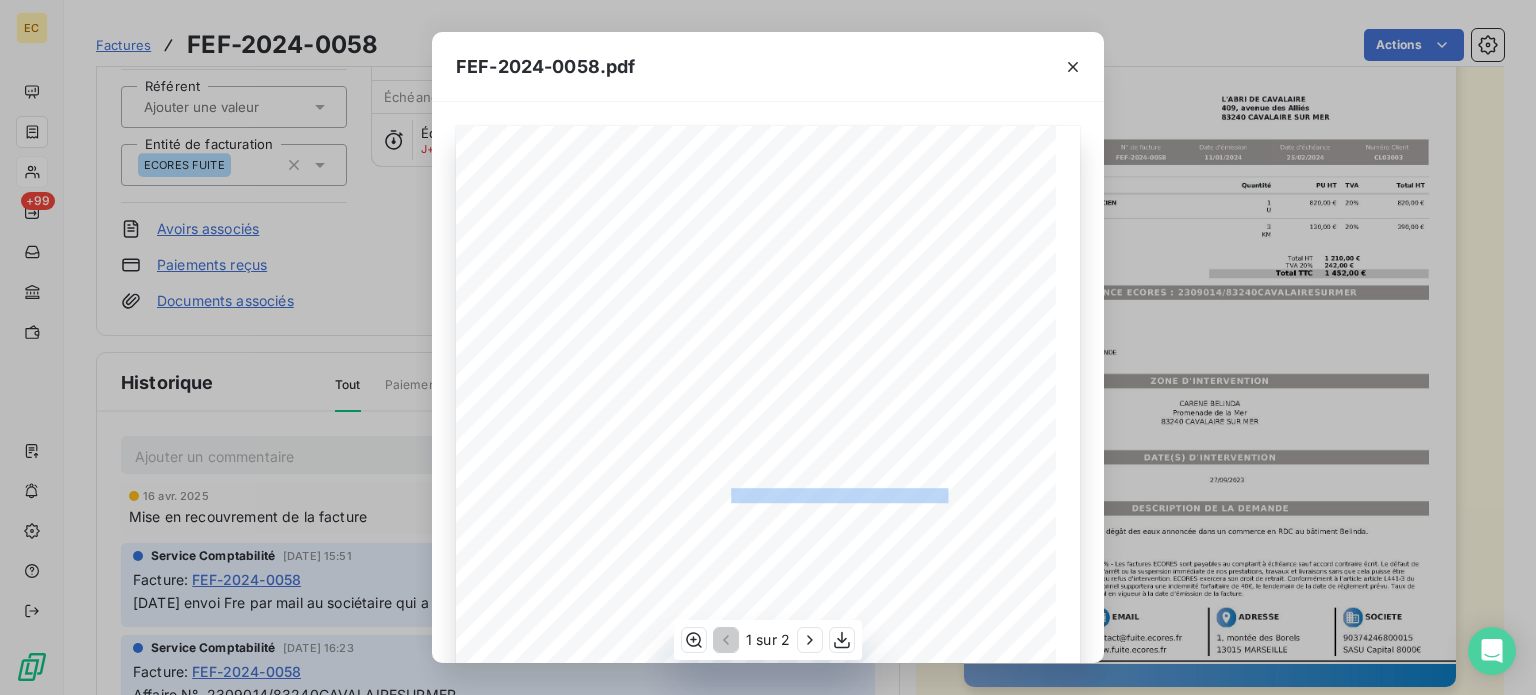 copy on "2309014/83240CAVALAIRESURMER" 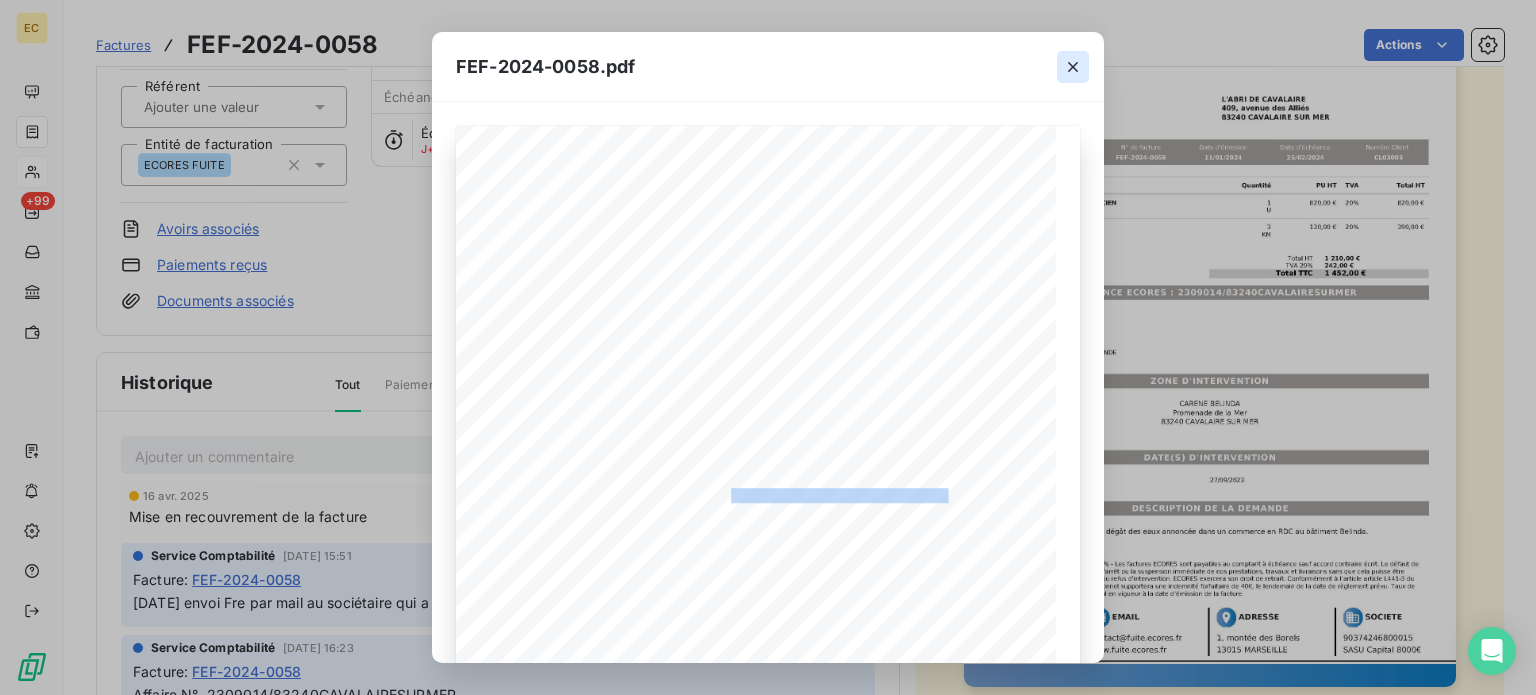 click 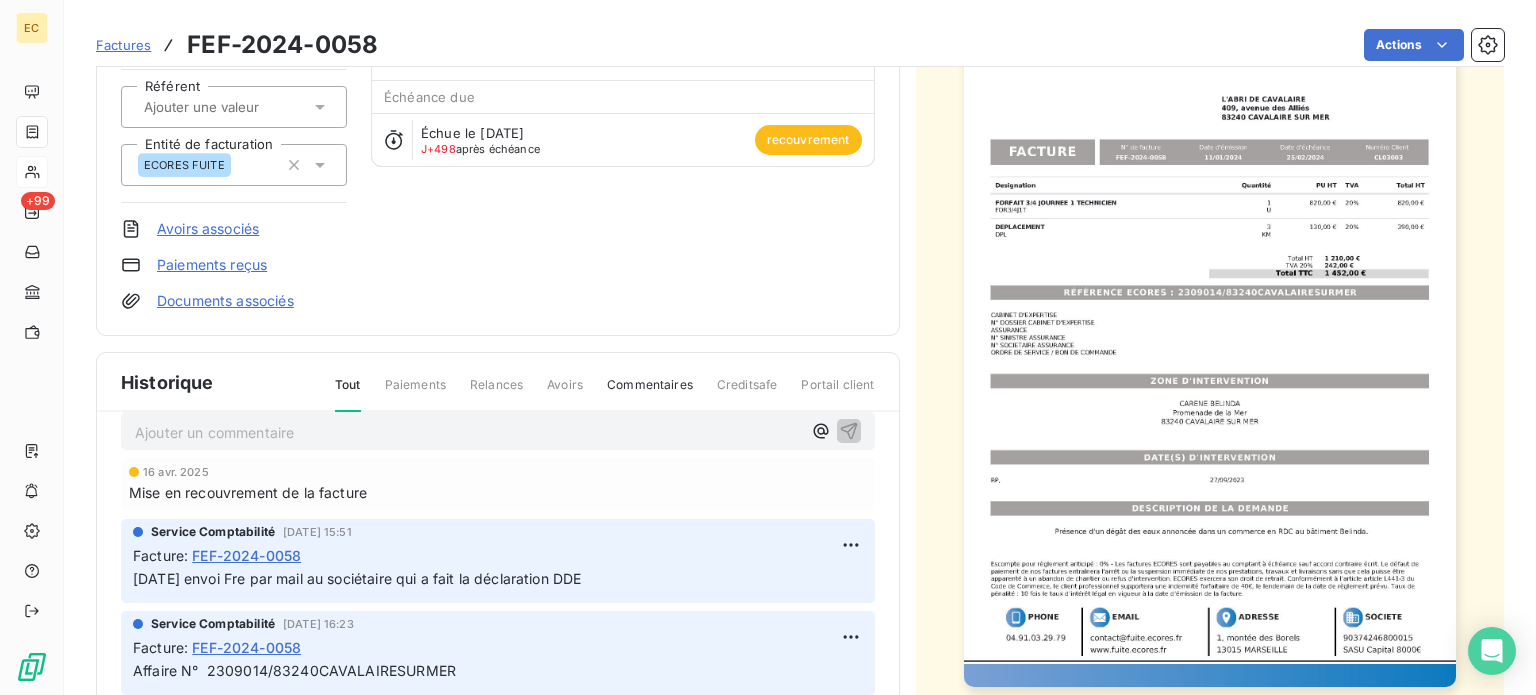 scroll, scrollTop: 47, scrollLeft: 0, axis: vertical 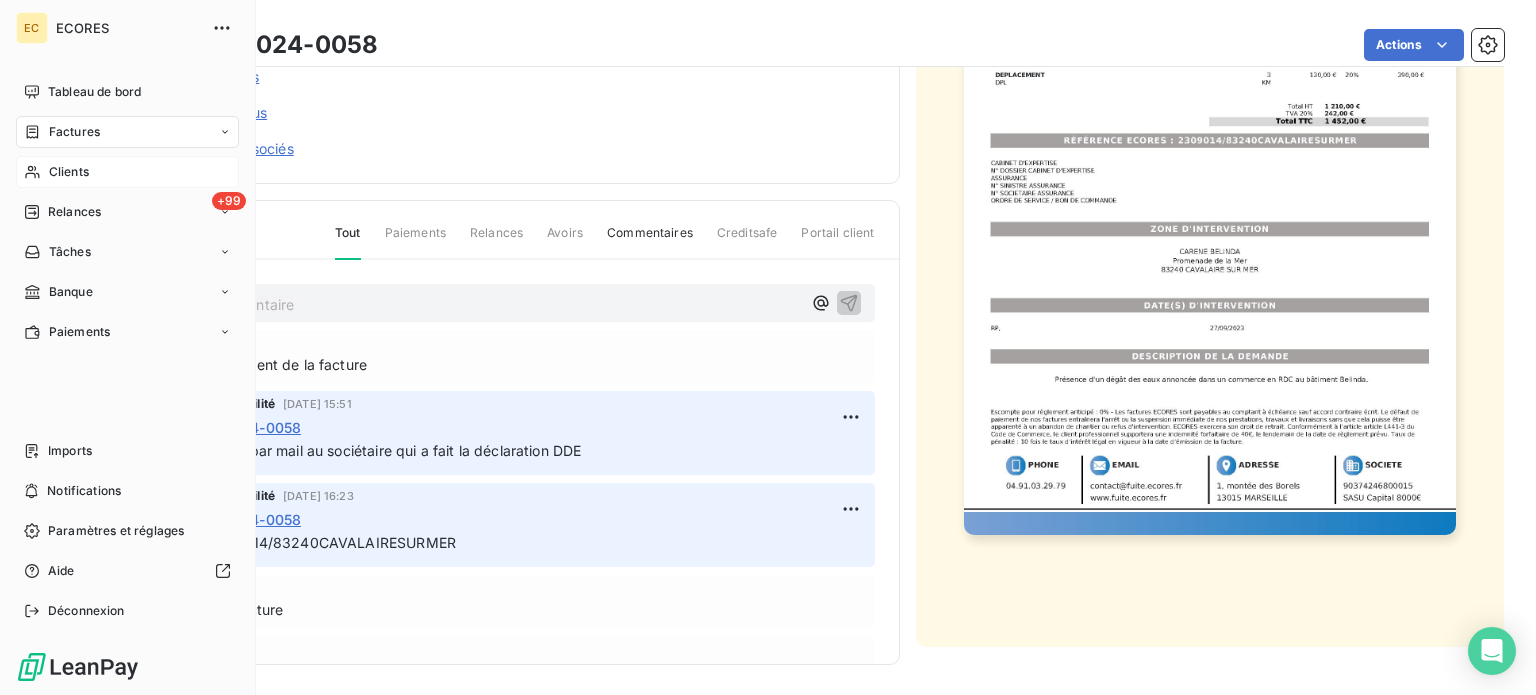 click on "Clients" at bounding box center [69, 172] 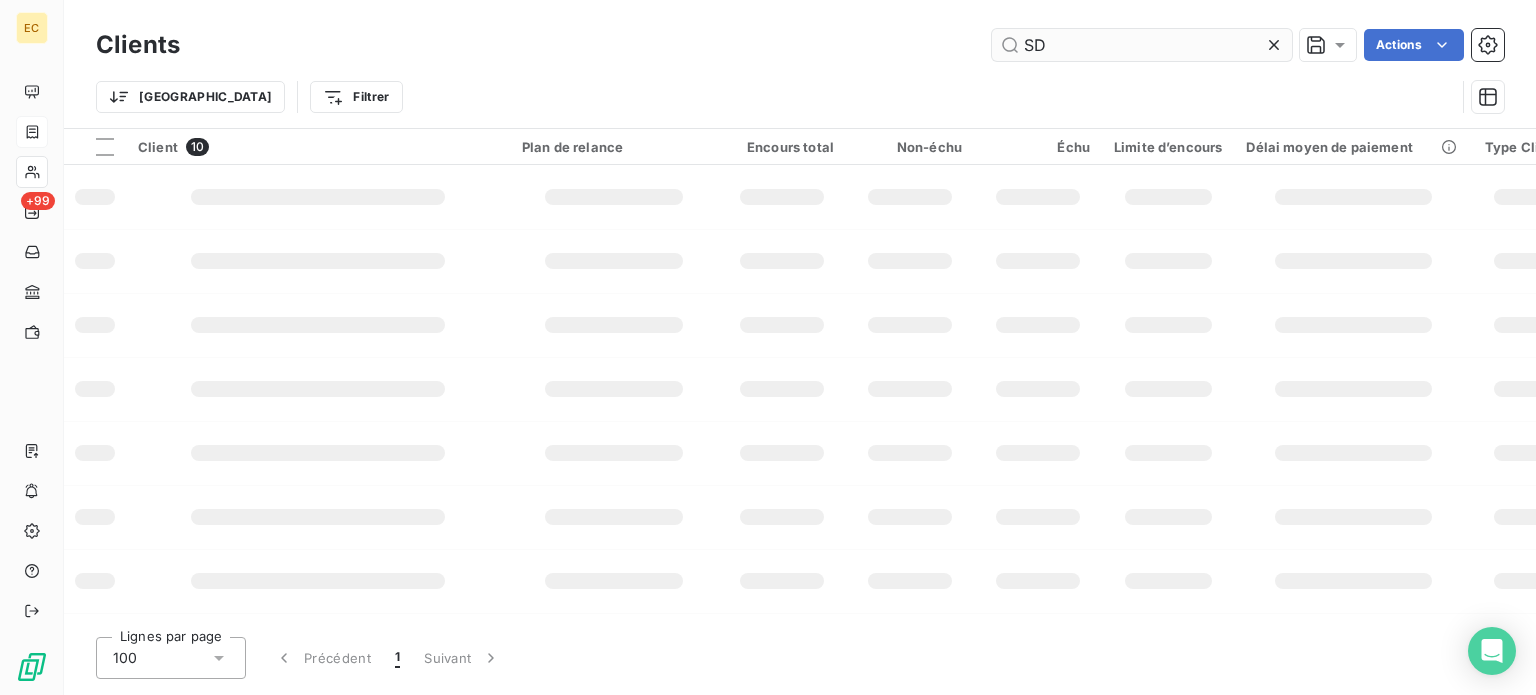 type on "S" 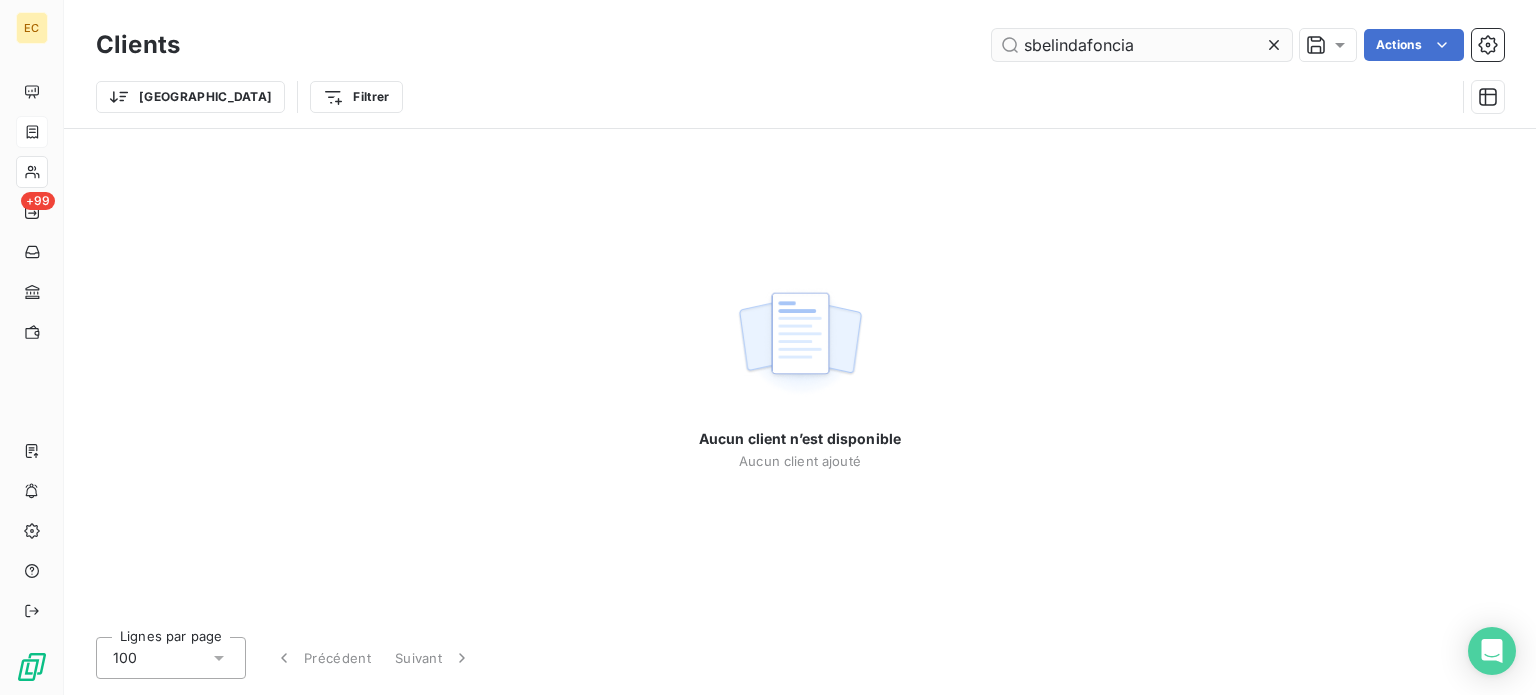 click on "sbelindafoncia" at bounding box center (1142, 45) 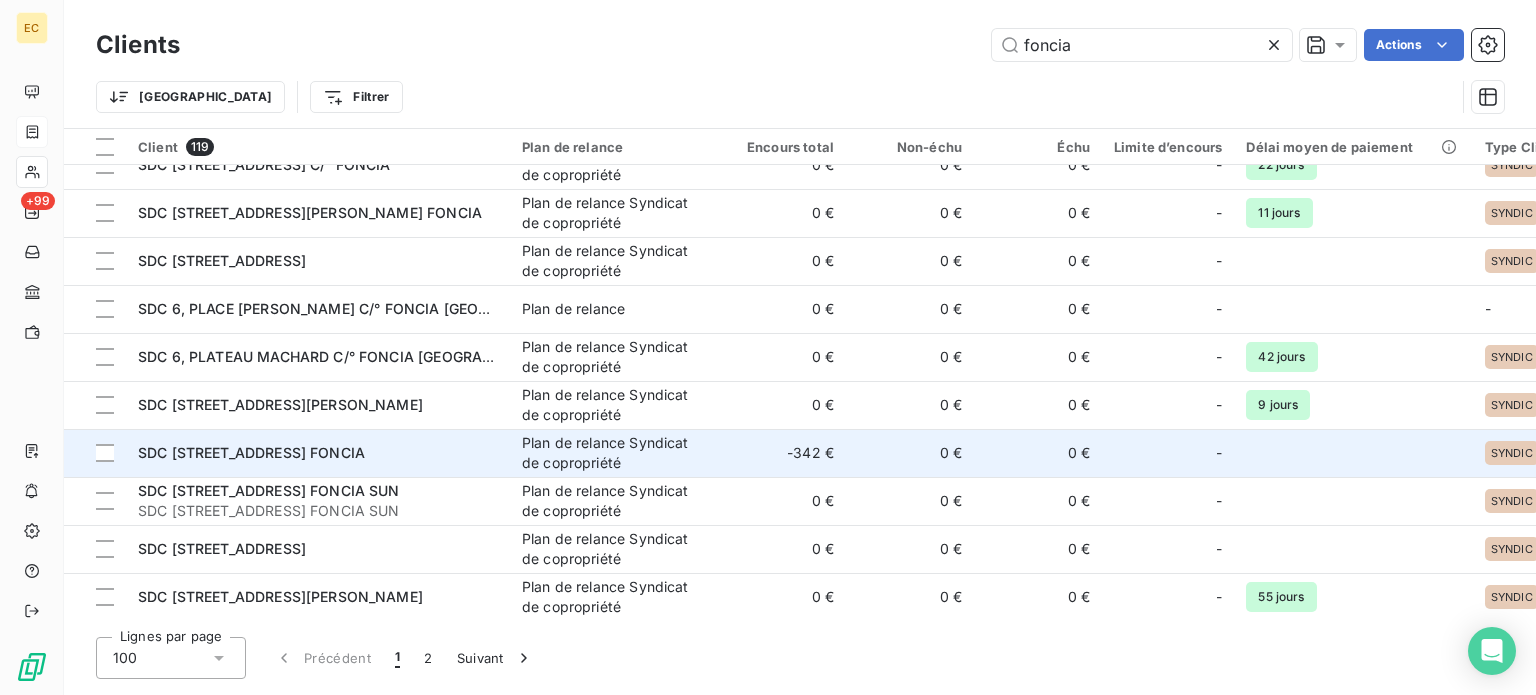 scroll, scrollTop: 2100, scrollLeft: 0, axis: vertical 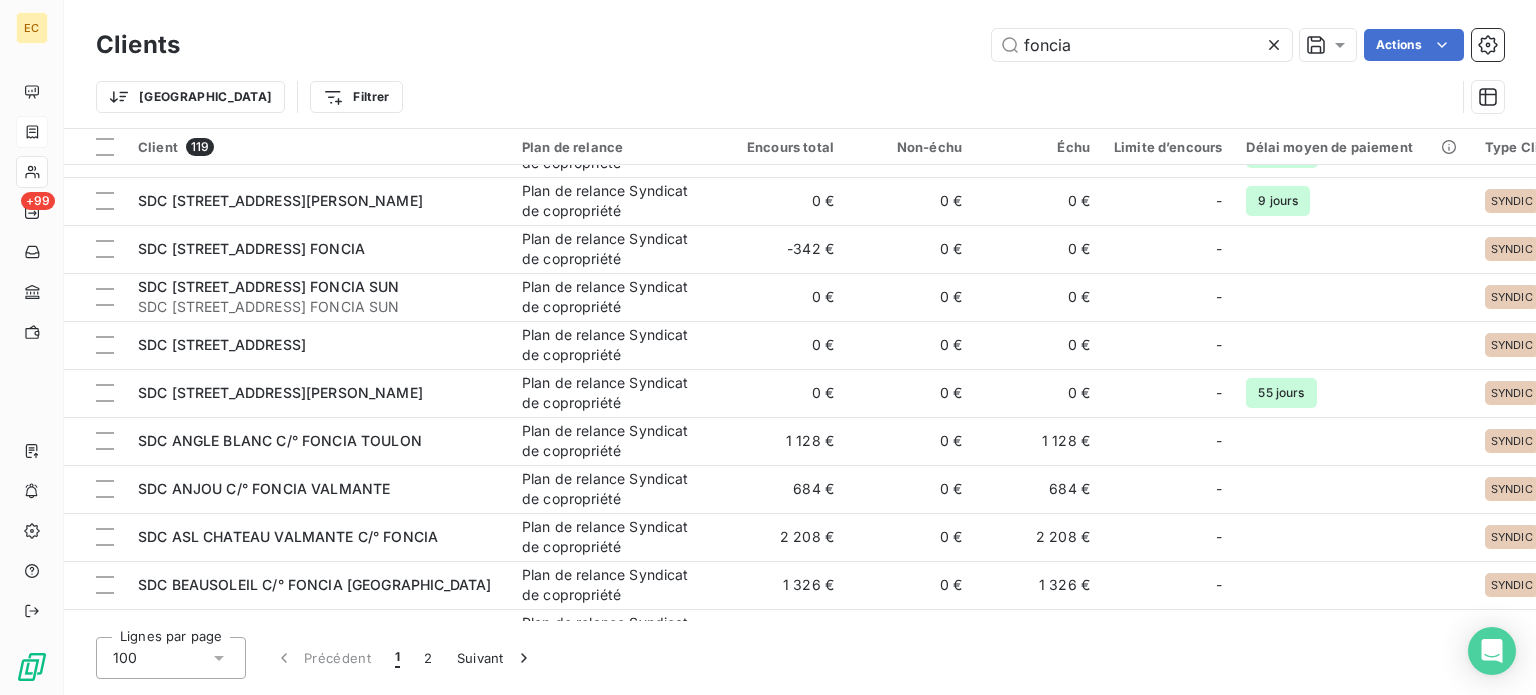 type on "foncia" 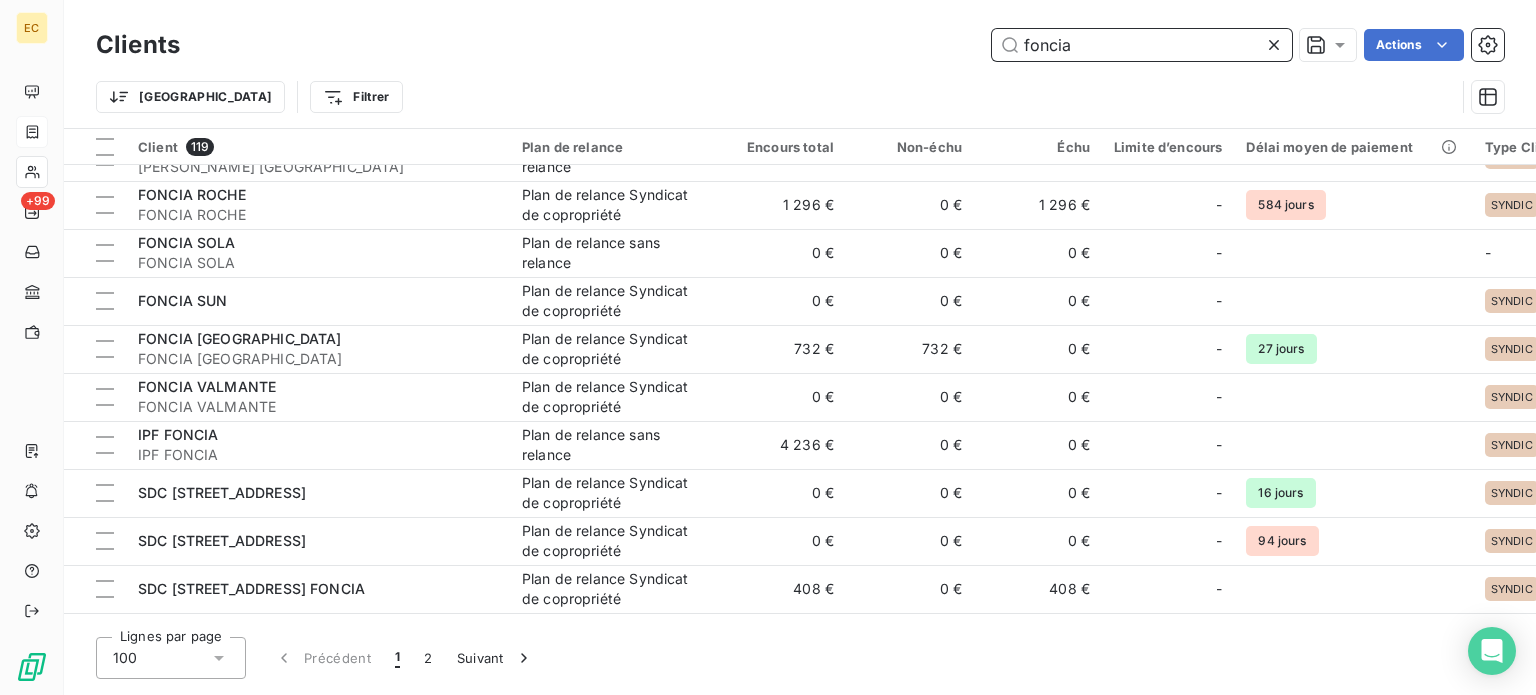 scroll, scrollTop: 2100, scrollLeft: 0, axis: vertical 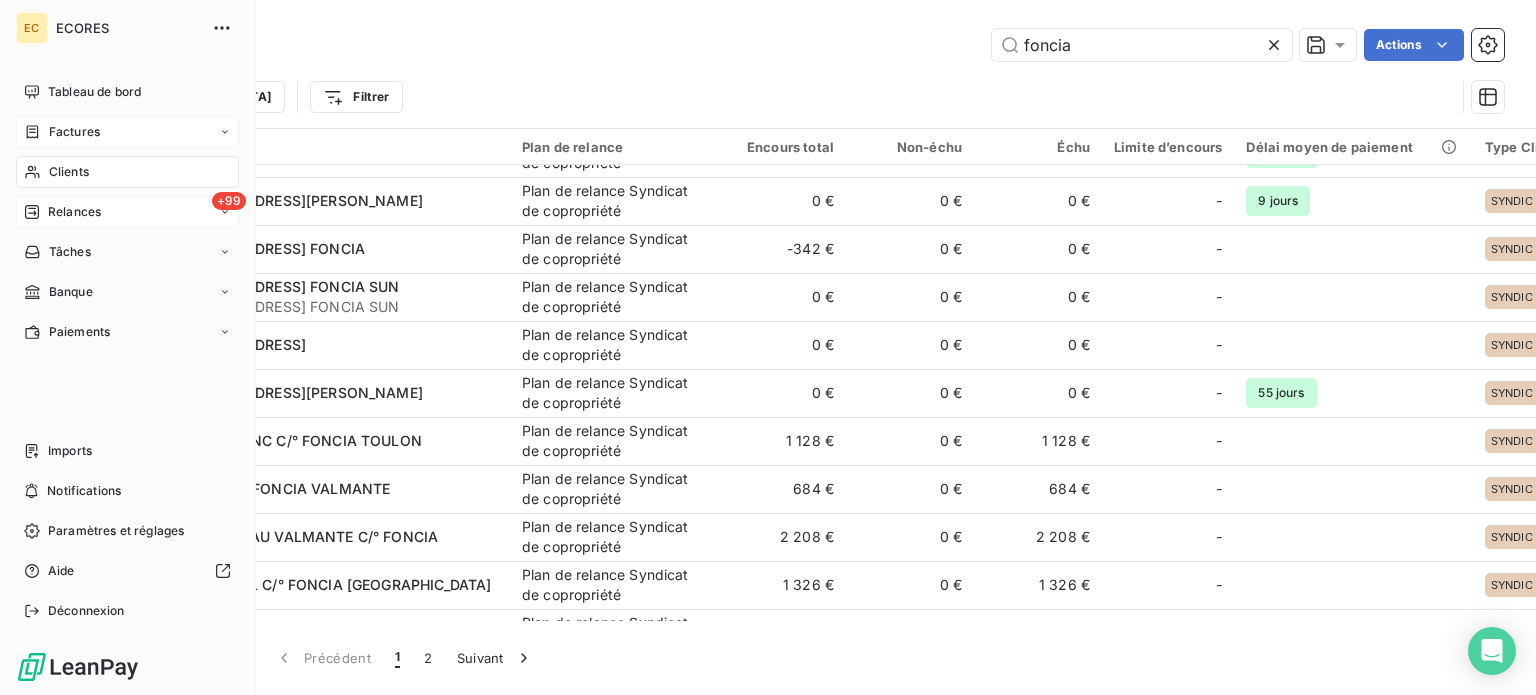 click on "Relances" at bounding box center [74, 212] 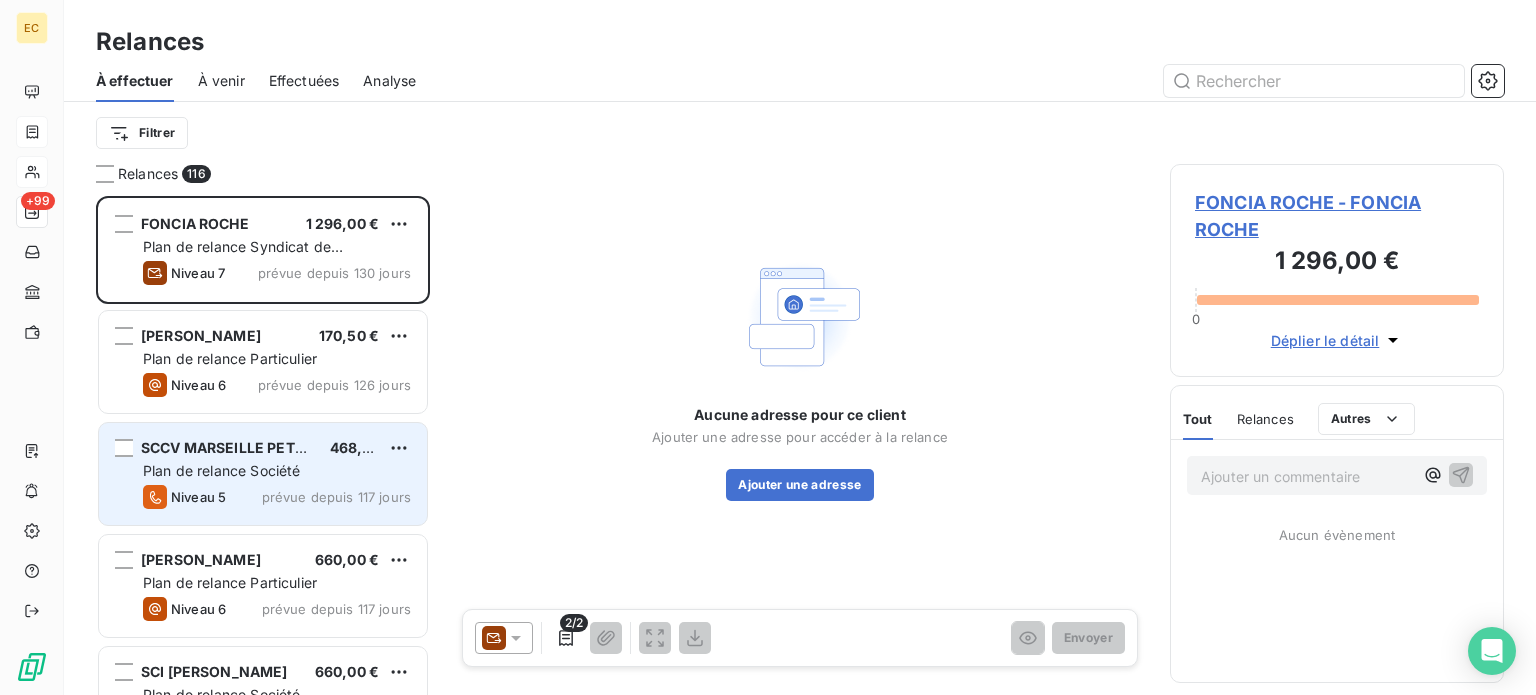 scroll, scrollTop: 16, scrollLeft: 16, axis: both 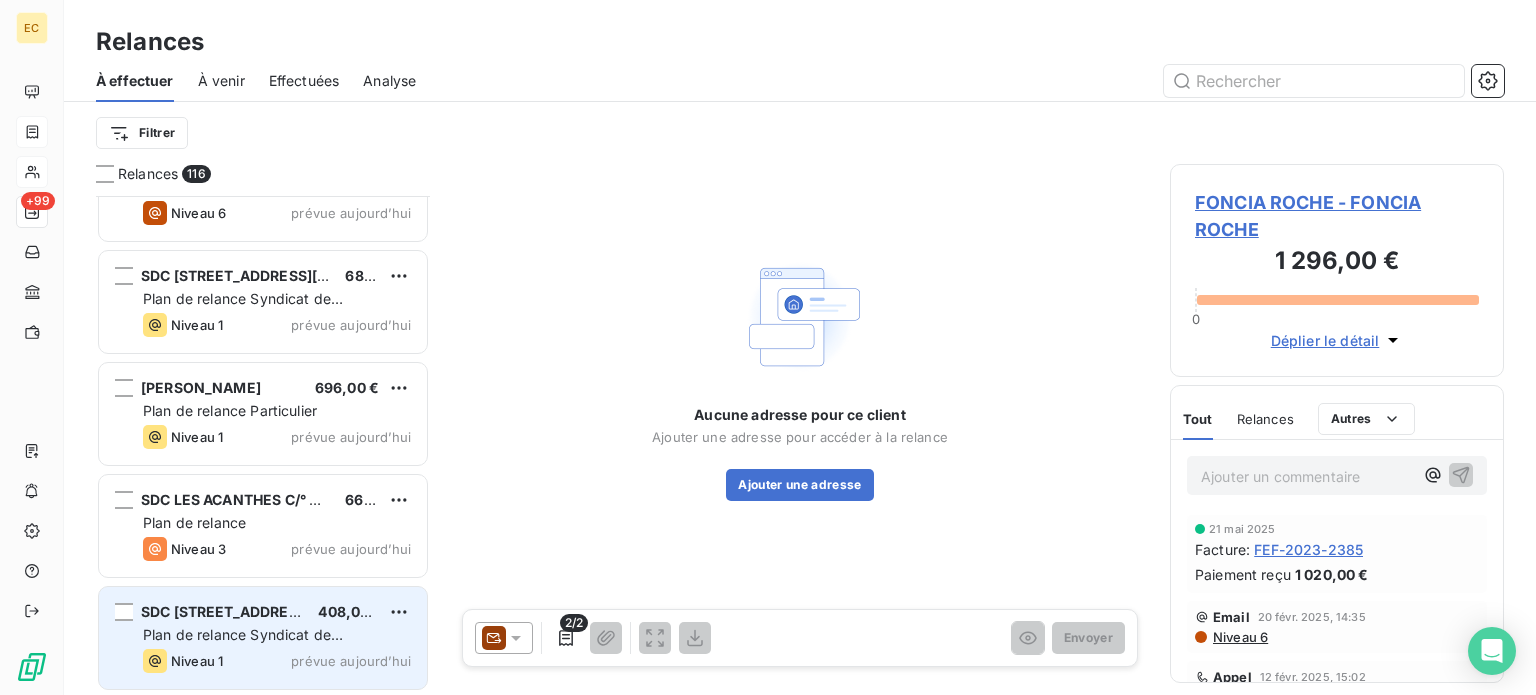 click on "Plan de relance Syndicat de copropriété" at bounding box center (277, 635) 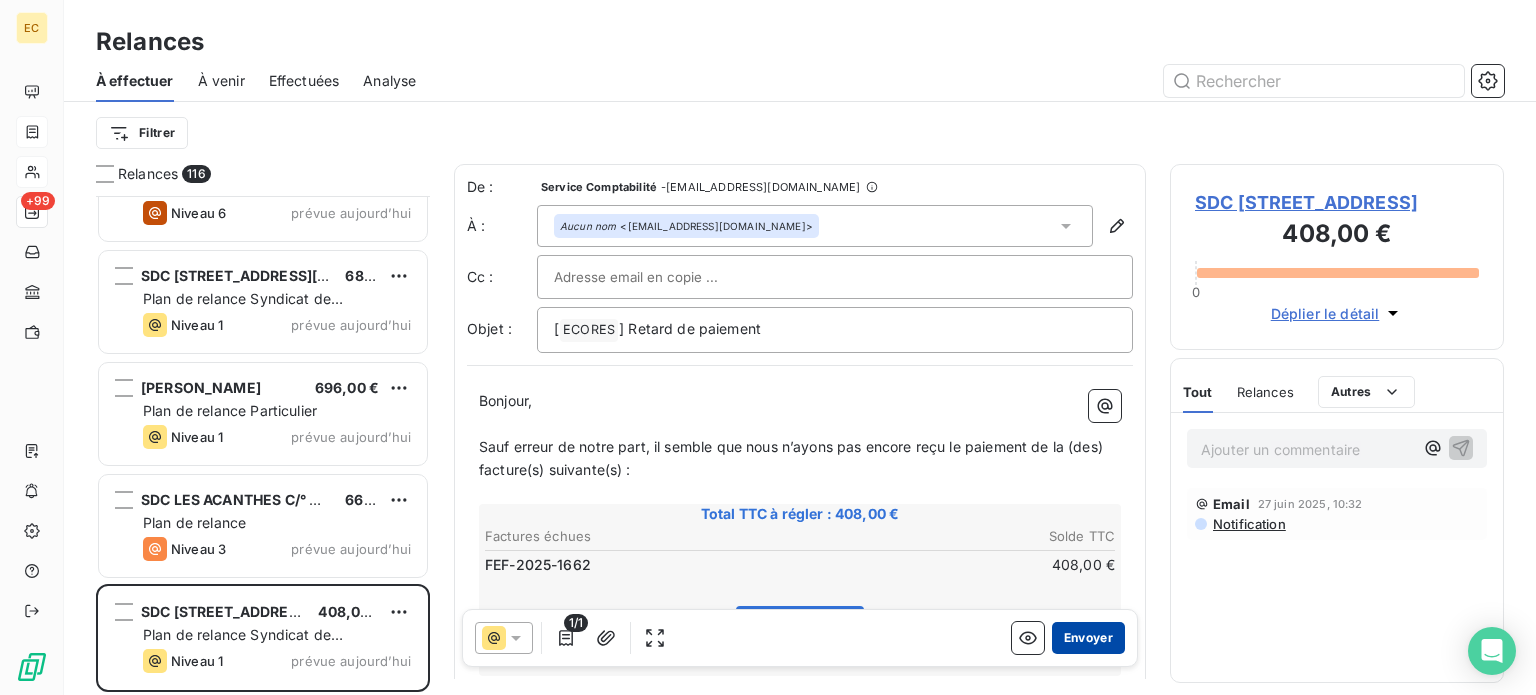 click on "Envoyer" at bounding box center [1088, 638] 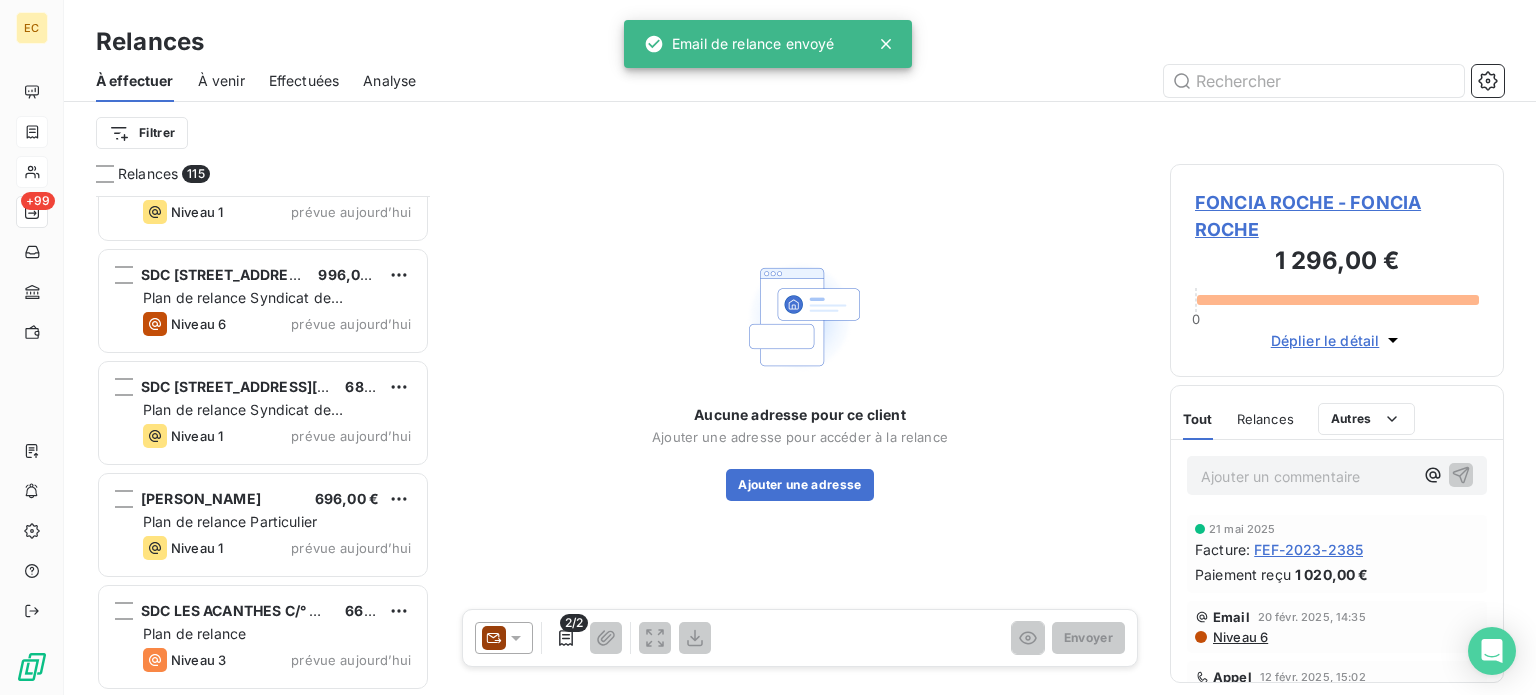 scroll, scrollTop: 12380, scrollLeft: 0, axis: vertical 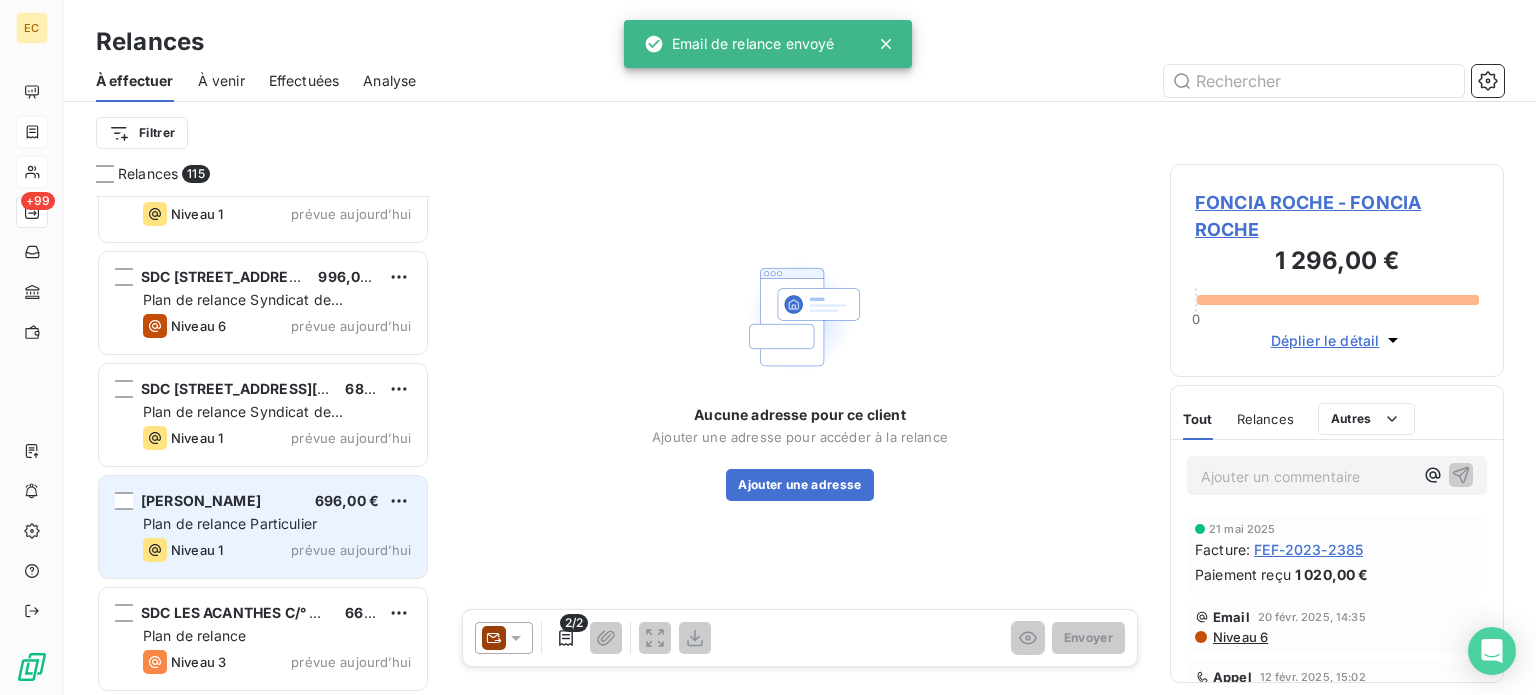 click on "Plan de relance Particulier" at bounding box center (230, 523) 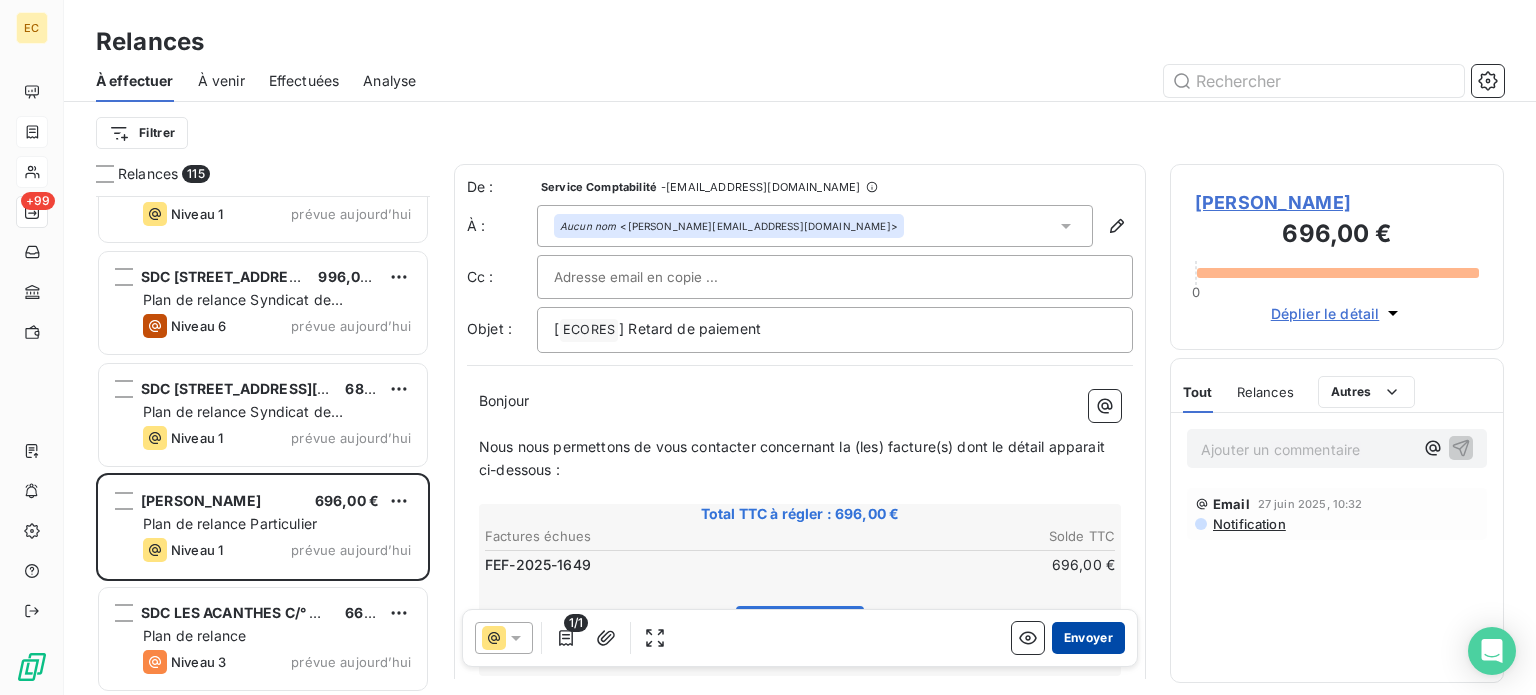 click on "Envoyer" at bounding box center [1088, 638] 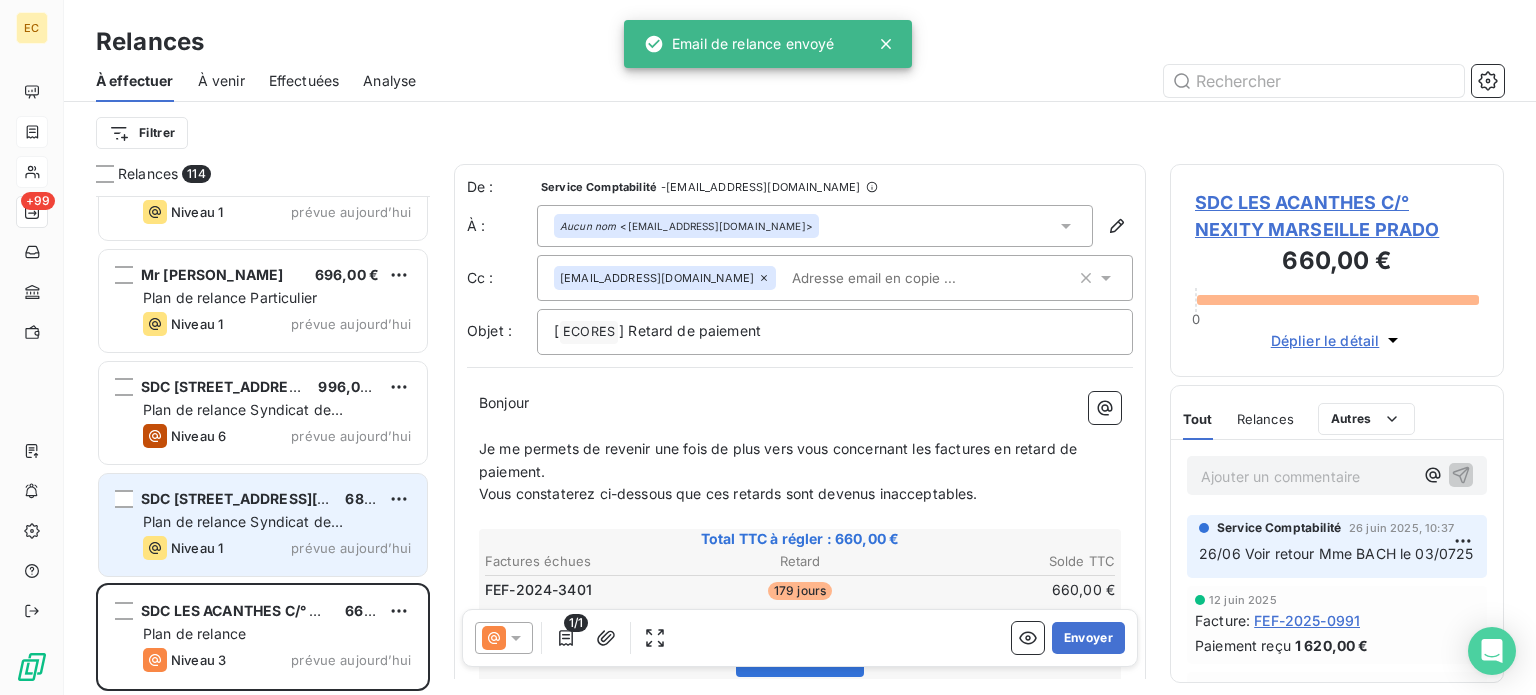 scroll, scrollTop: 12268, scrollLeft: 0, axis: vertical 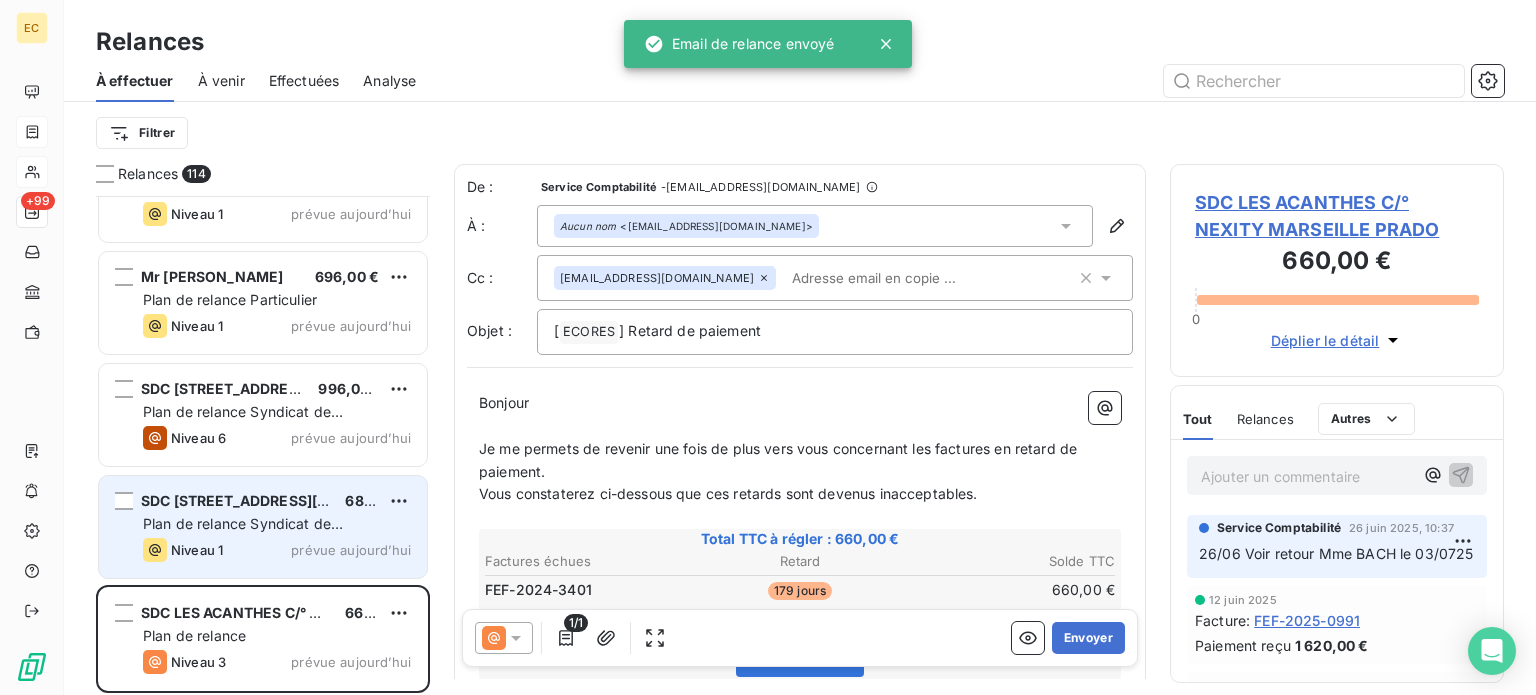 click on "Plan de relance Syndicat de copropriété" at bounding box center [243, 533] 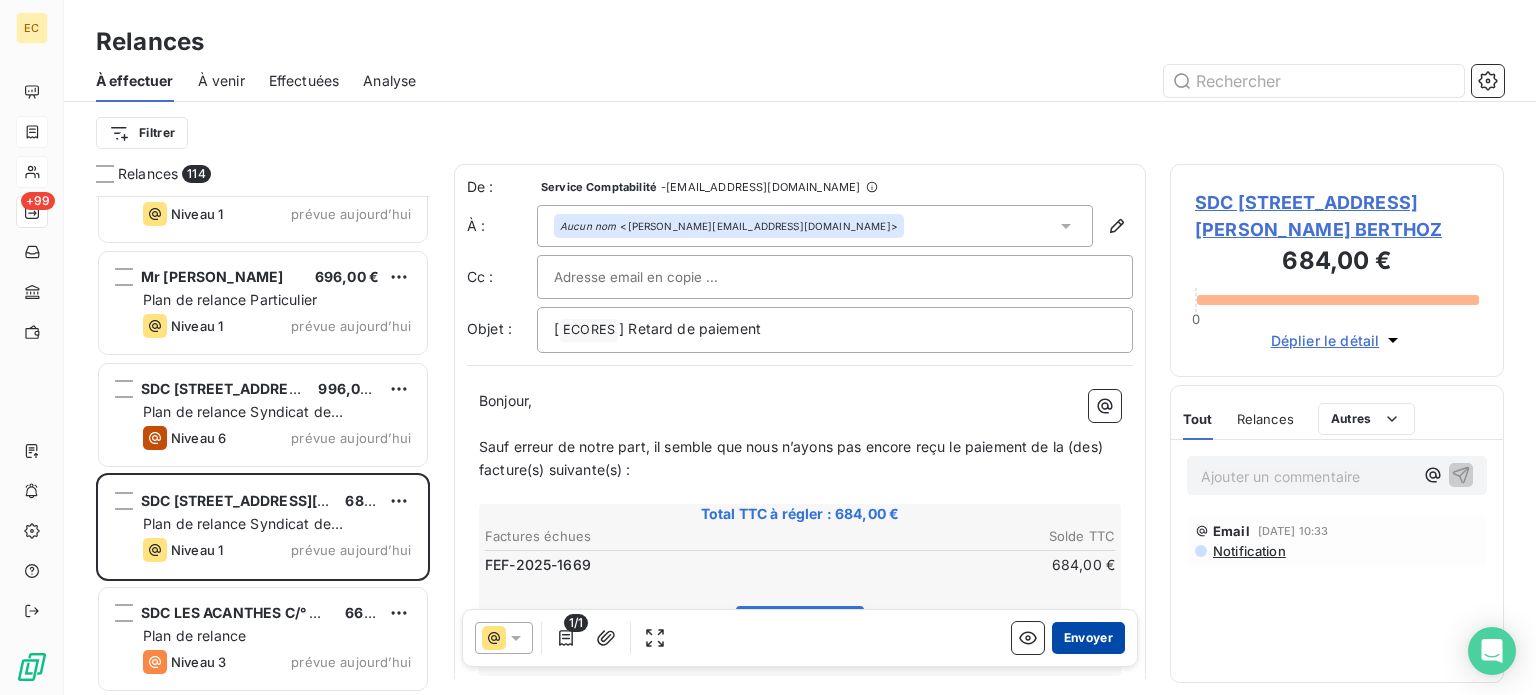 click on "Envoyer" at bounding box center [1088, 638] 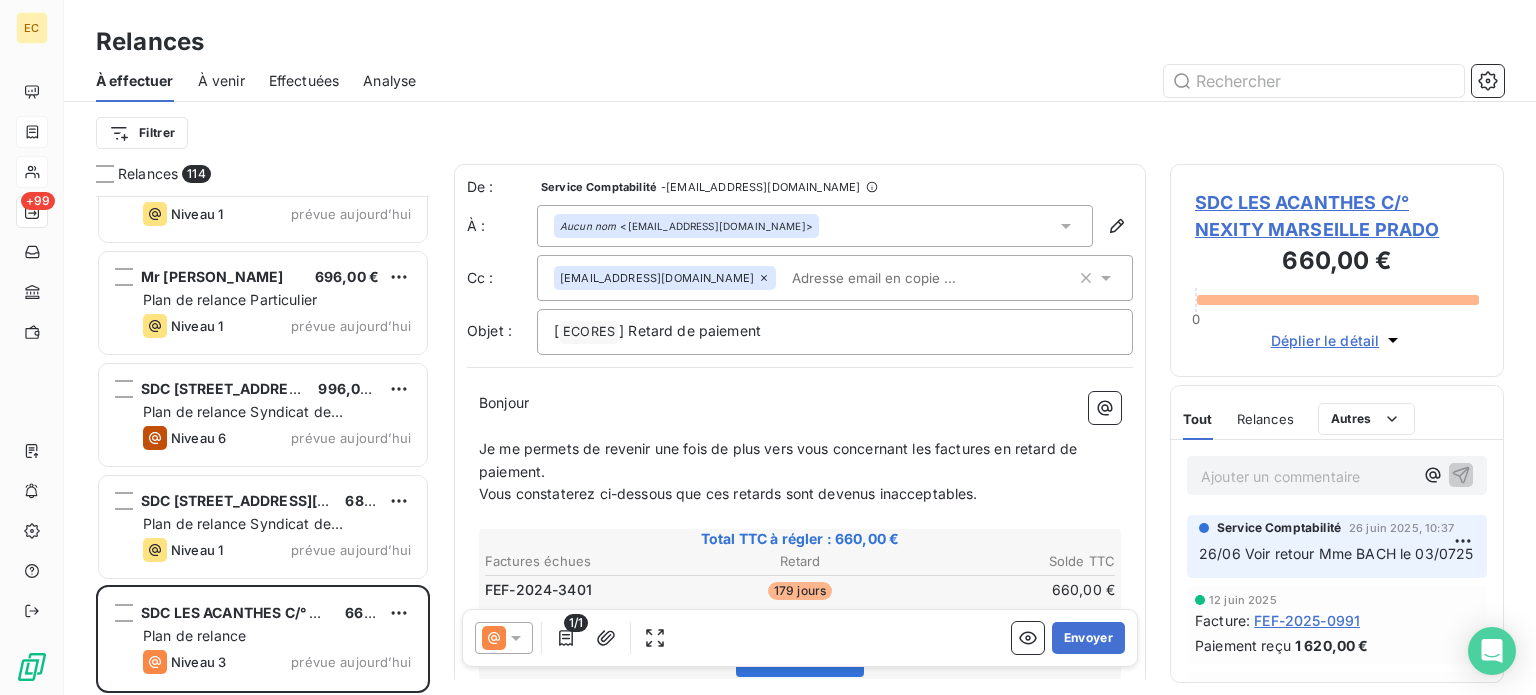 scroll, scrollTop: 12156, scrollLeft: 0, axis: vertical 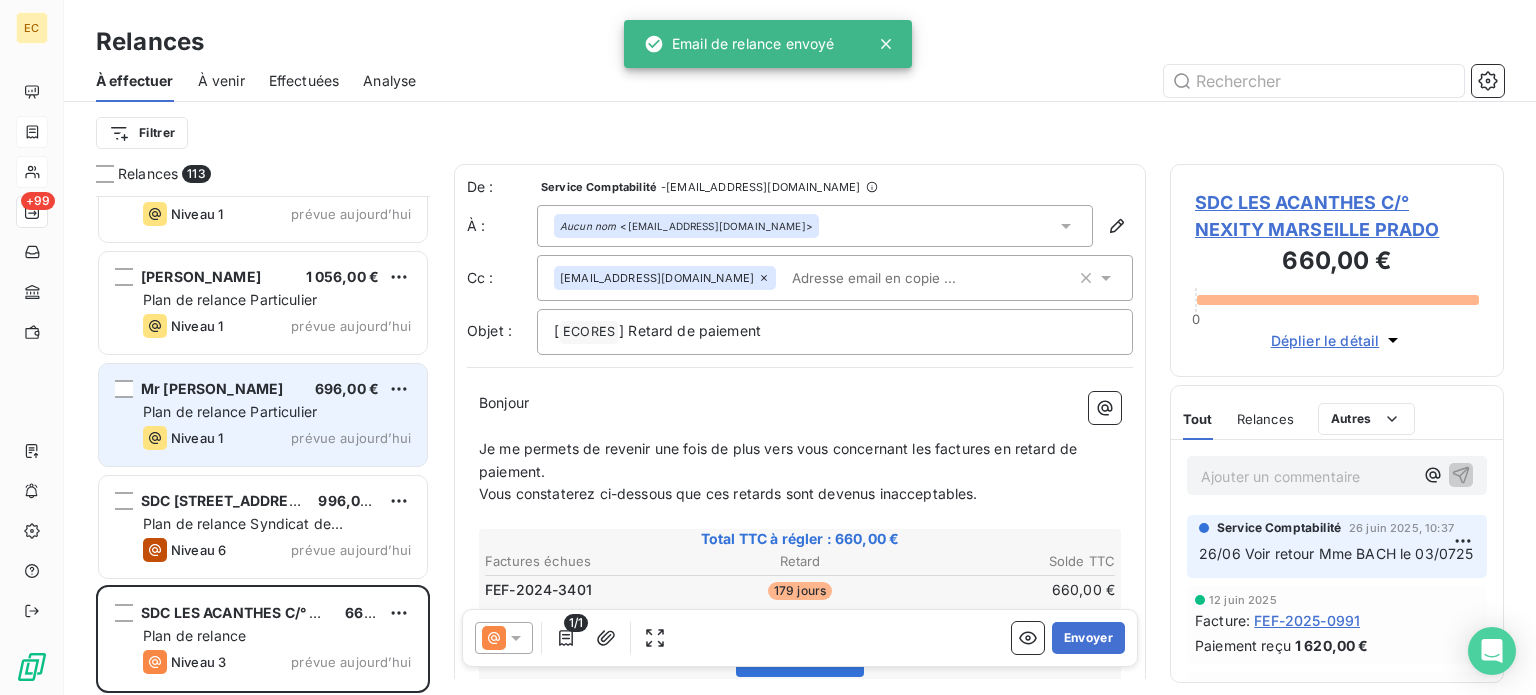 click on "Mr [PERSON_NAME]-[PERSON_NAME] 696,00 € Plan de relance Particulier Niveau 1 prévue [DATE]" at bounding box center (263, 415) 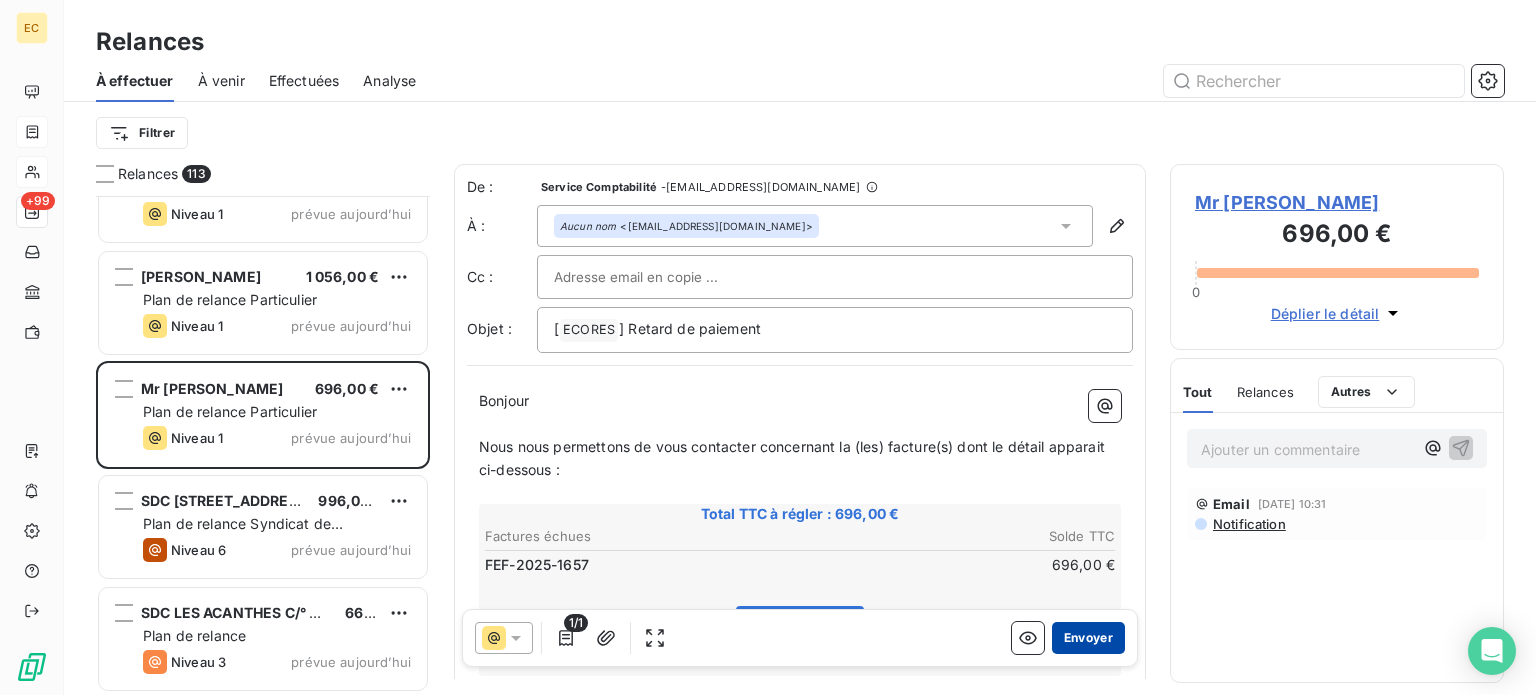 click on "Envoyer" at bounding box center [1088, 638] 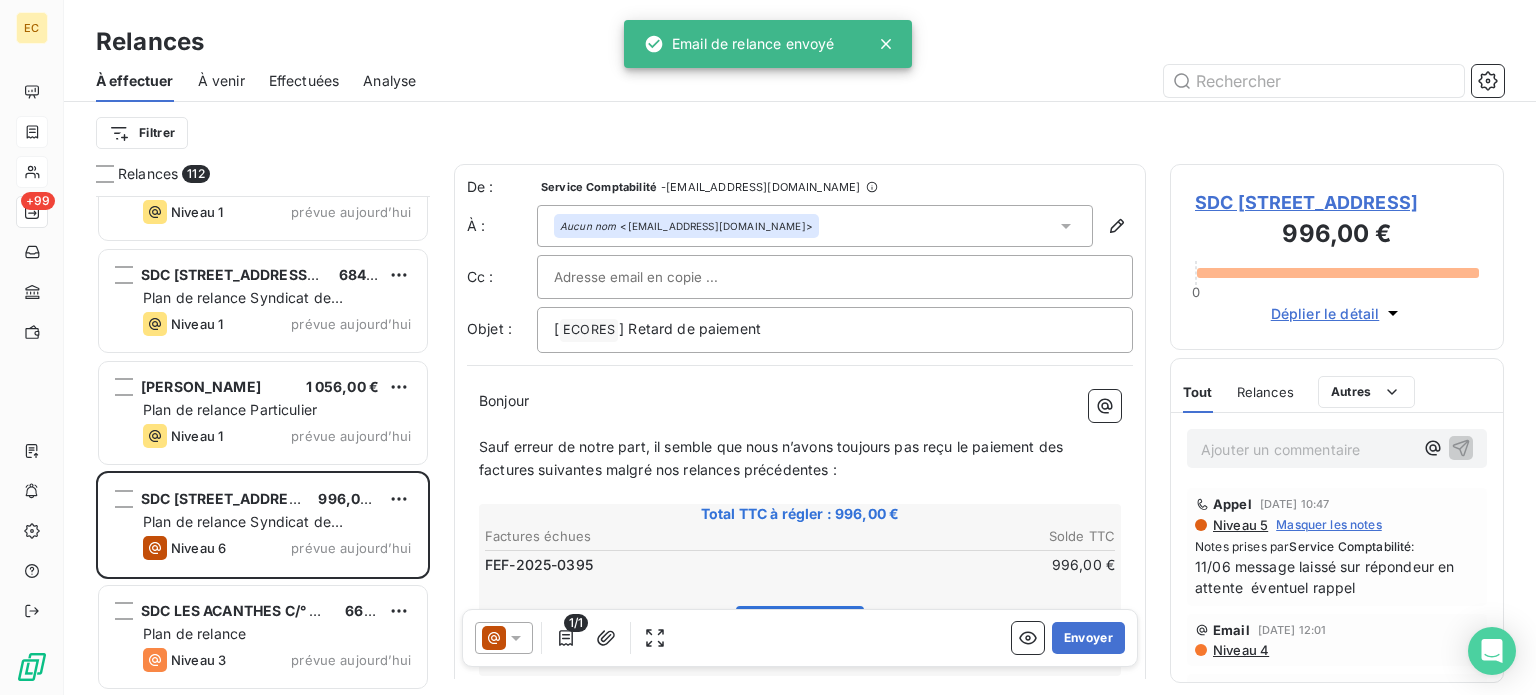 scroll, scrollTop: 12044, scrollLeft: 0, axis: vertical 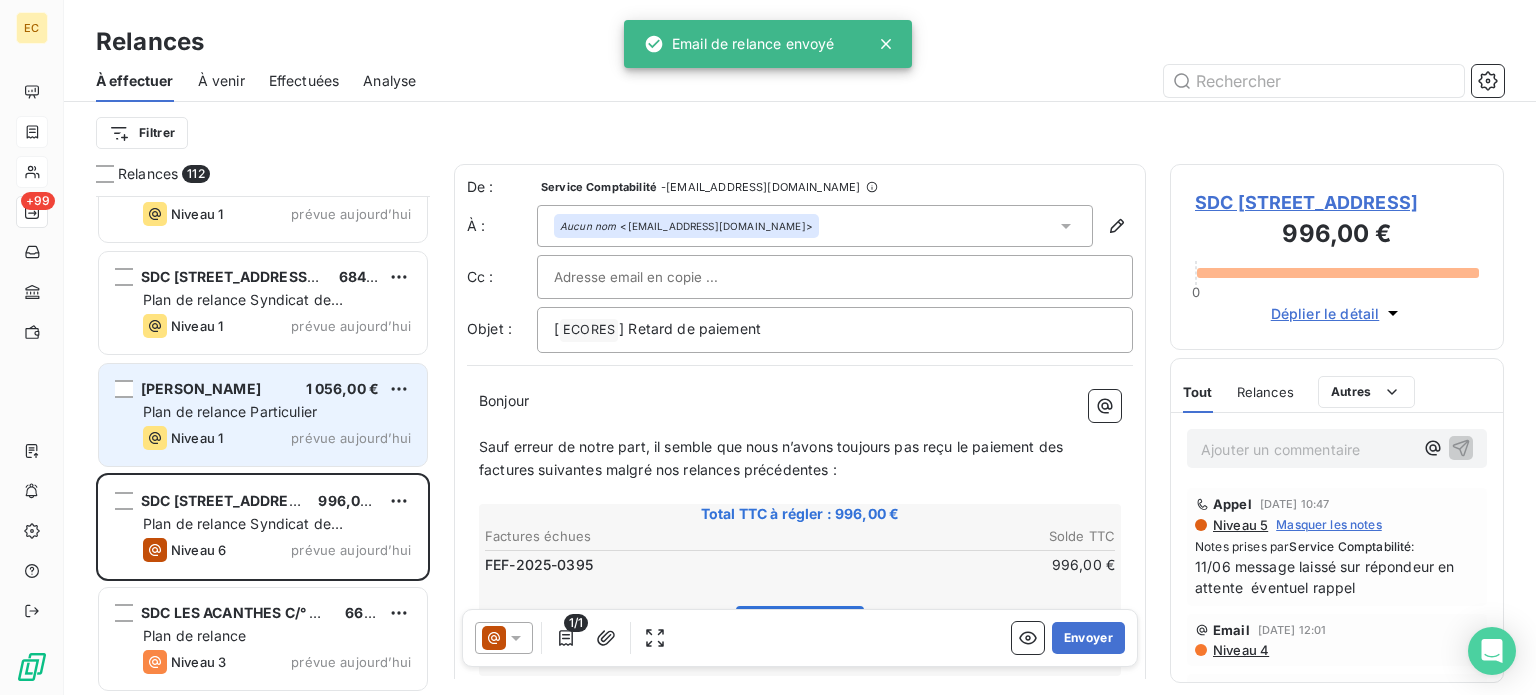 click on "Plan de relance Particulier" at bounding box center [230, 411] 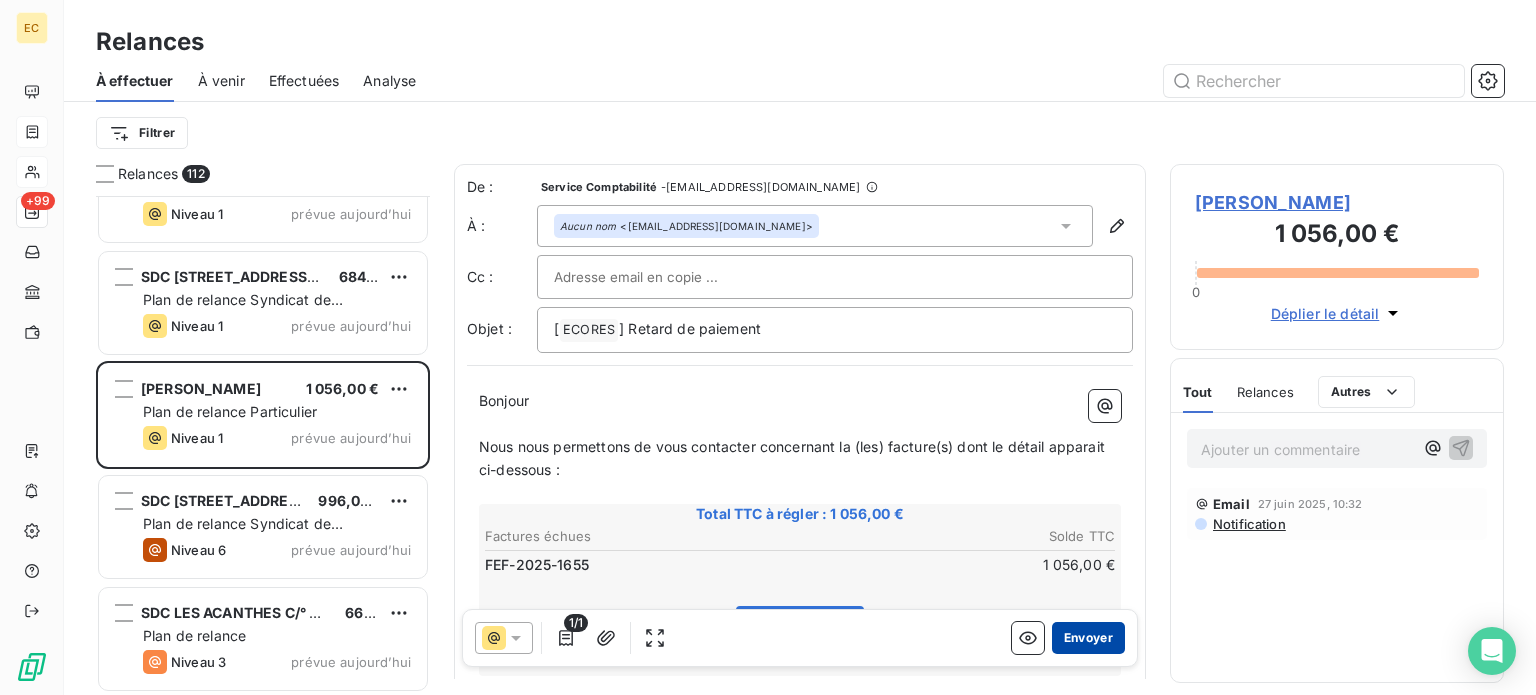 click on "Envoyer" at bounding box center [1088, 638] 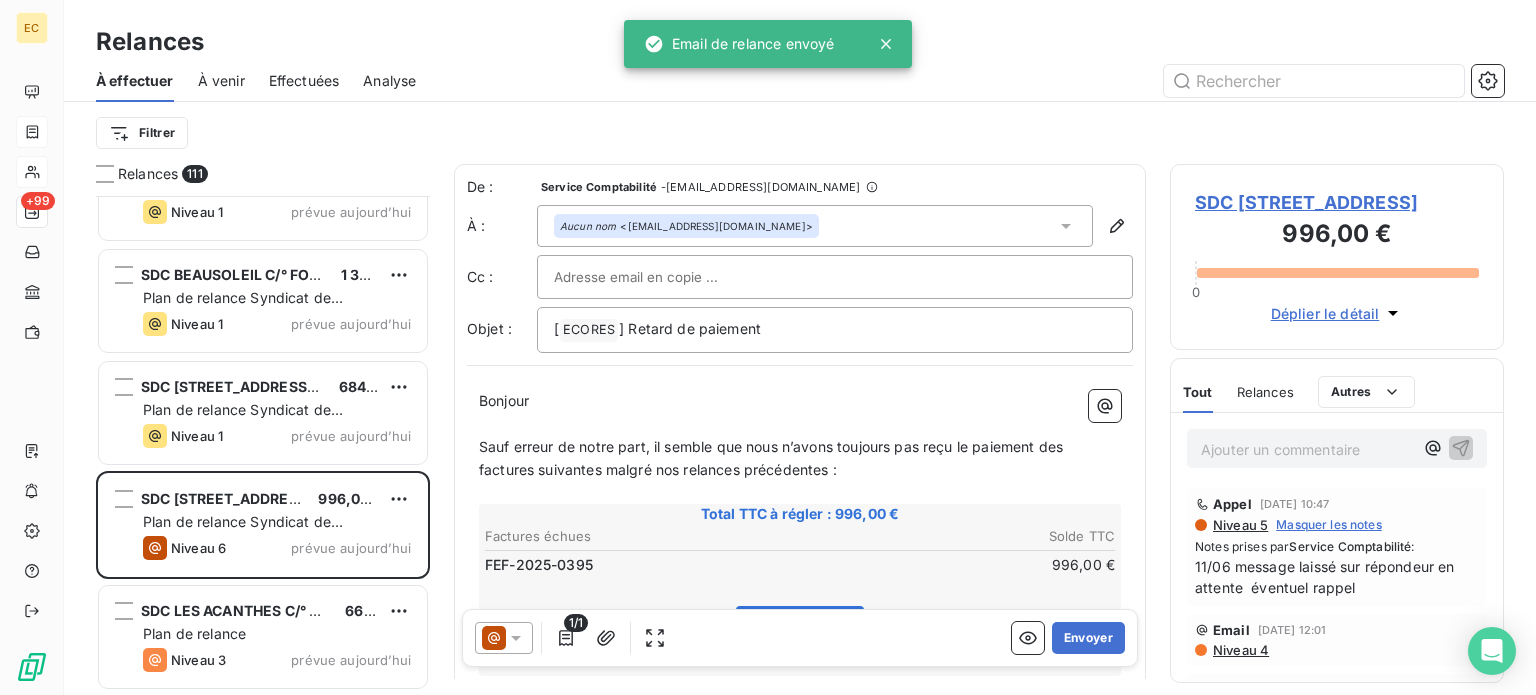 scroll, scrollTop: 11932, scrollLeft: 0, axis: vertical 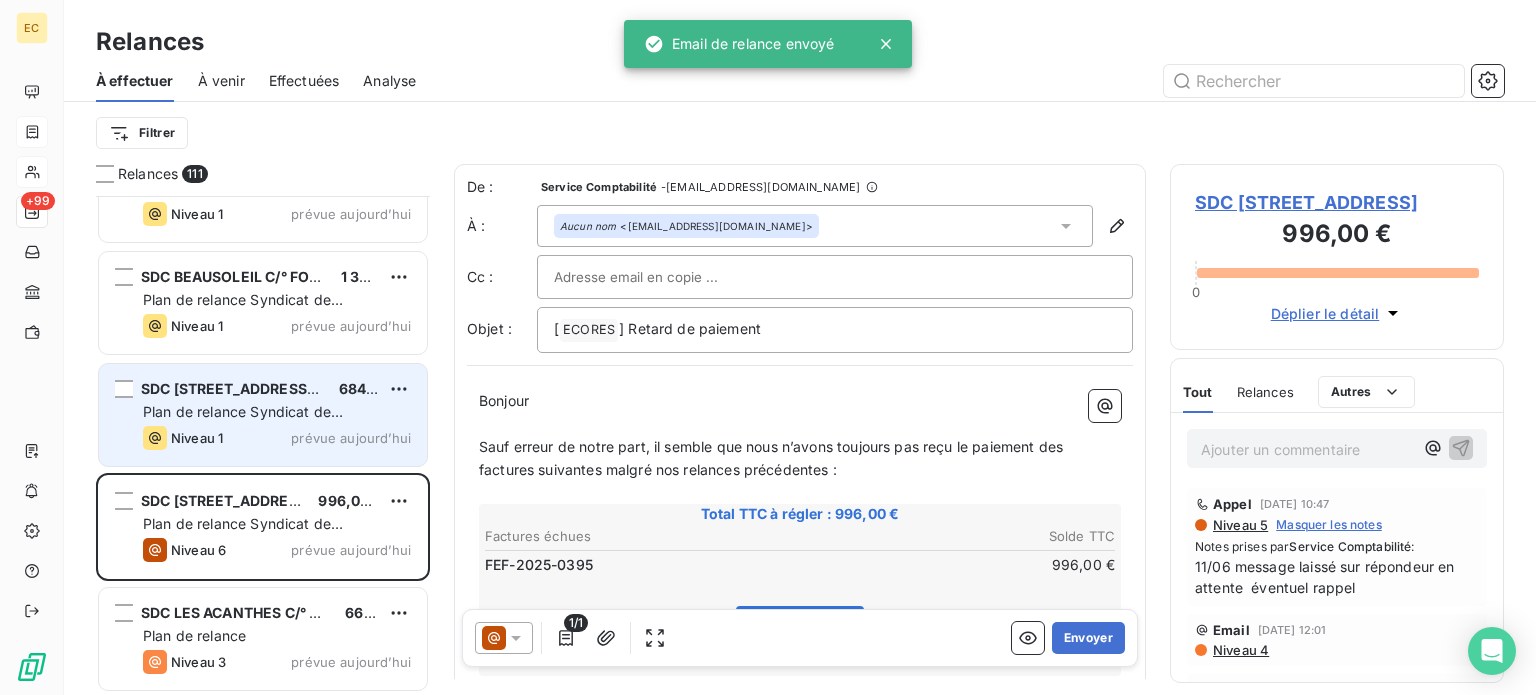 click on "Plan de relance Syndicat de copropriété" at bounding box center (243, 421) 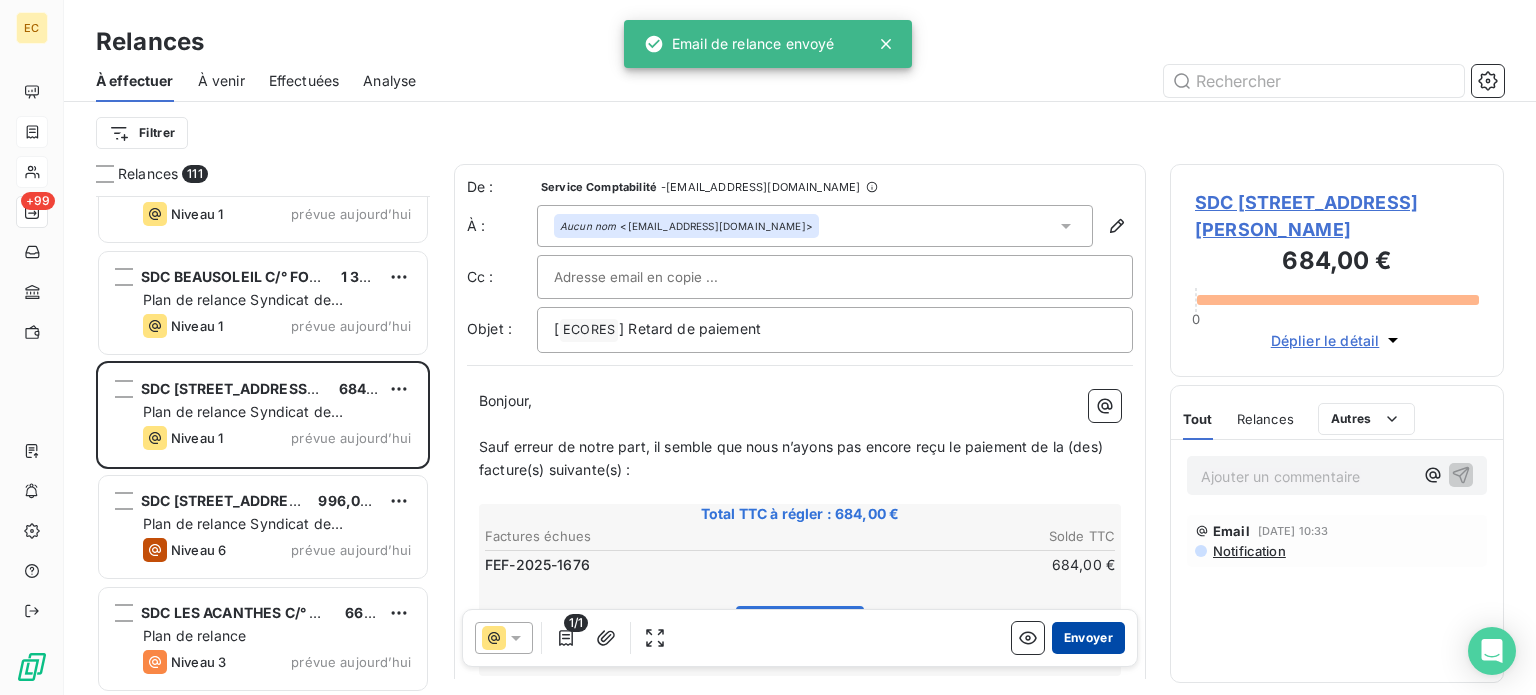 click on "Envoyer" at bounding box center [1088, 638] 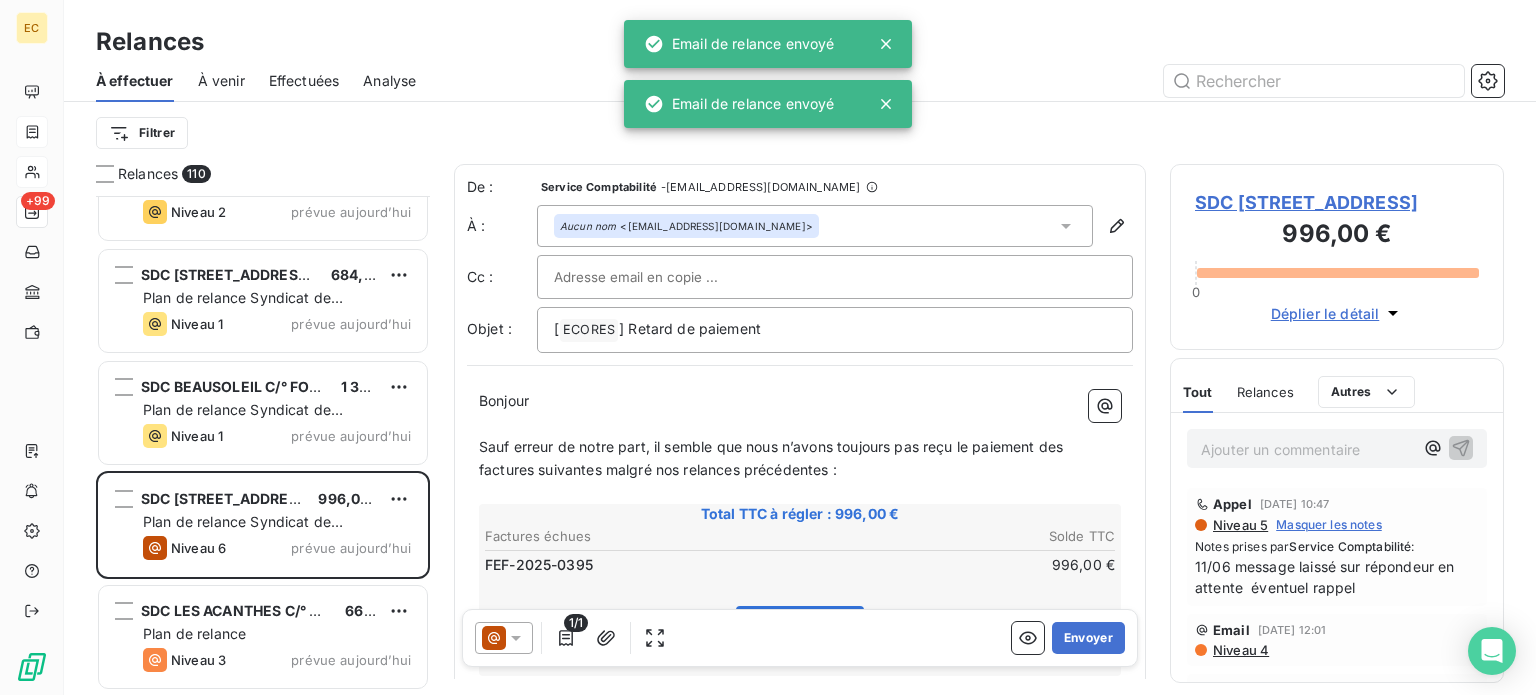 scroll, scrollTop: 11820, scrollLeft: 0, axis: vertical 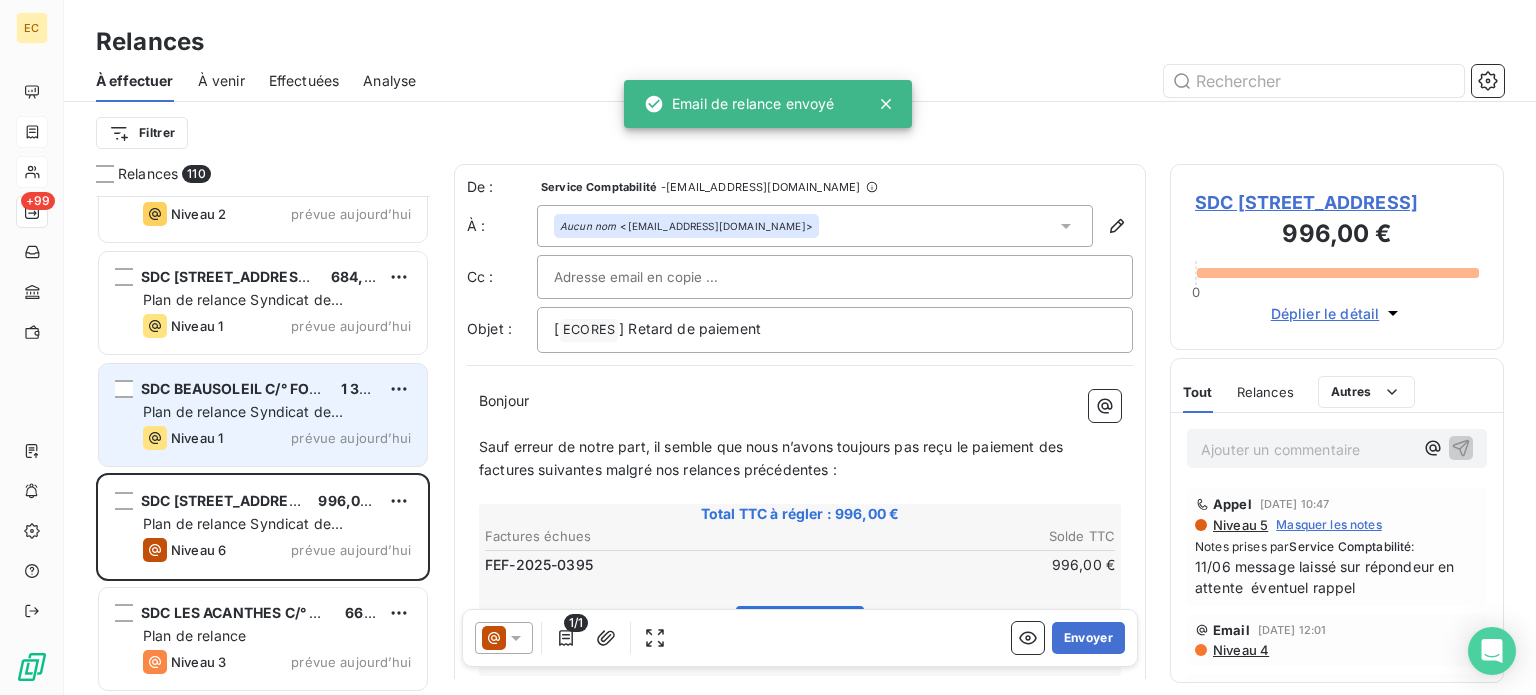 click on "Plan de relance Syndicat de copropriété" at bounding box center [243, 421] 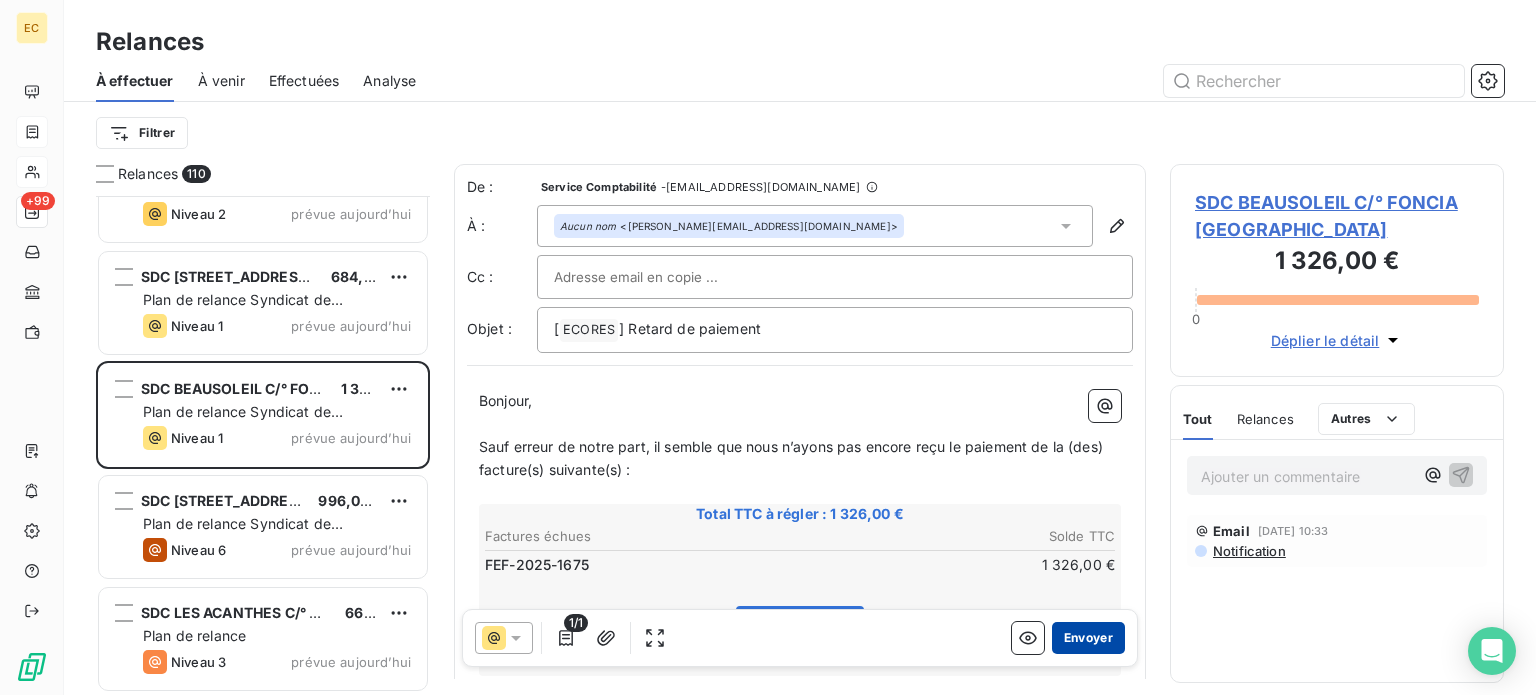 click on "Envoyer" at bounding box center [1088, 638] 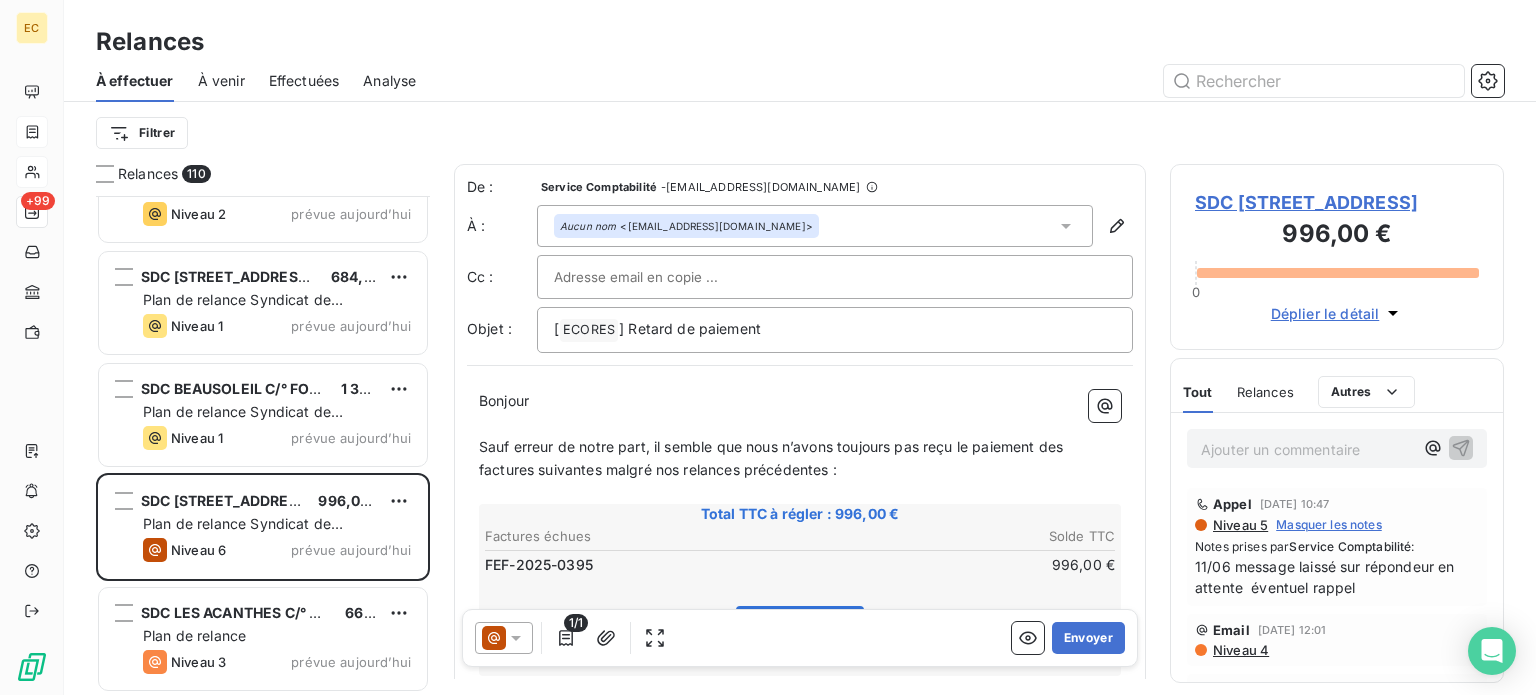 scroll, scrollTop: 11708, scrollLeft: 0, axis: vertical 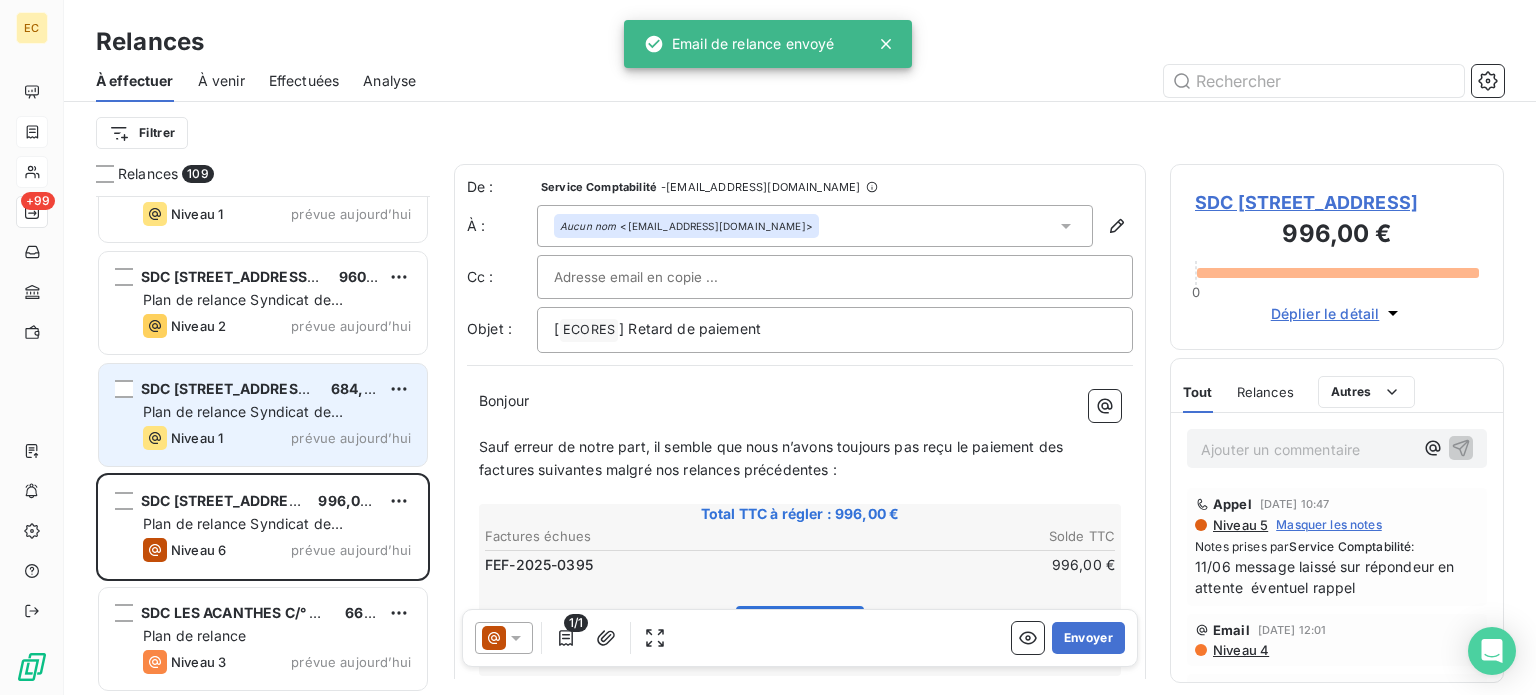 click on "SDC [STREET_ADDRESS] € Plan de relance Syndicat de copropriété Niveau 1 prévue [DATE]" at bounding box center (263, 415) 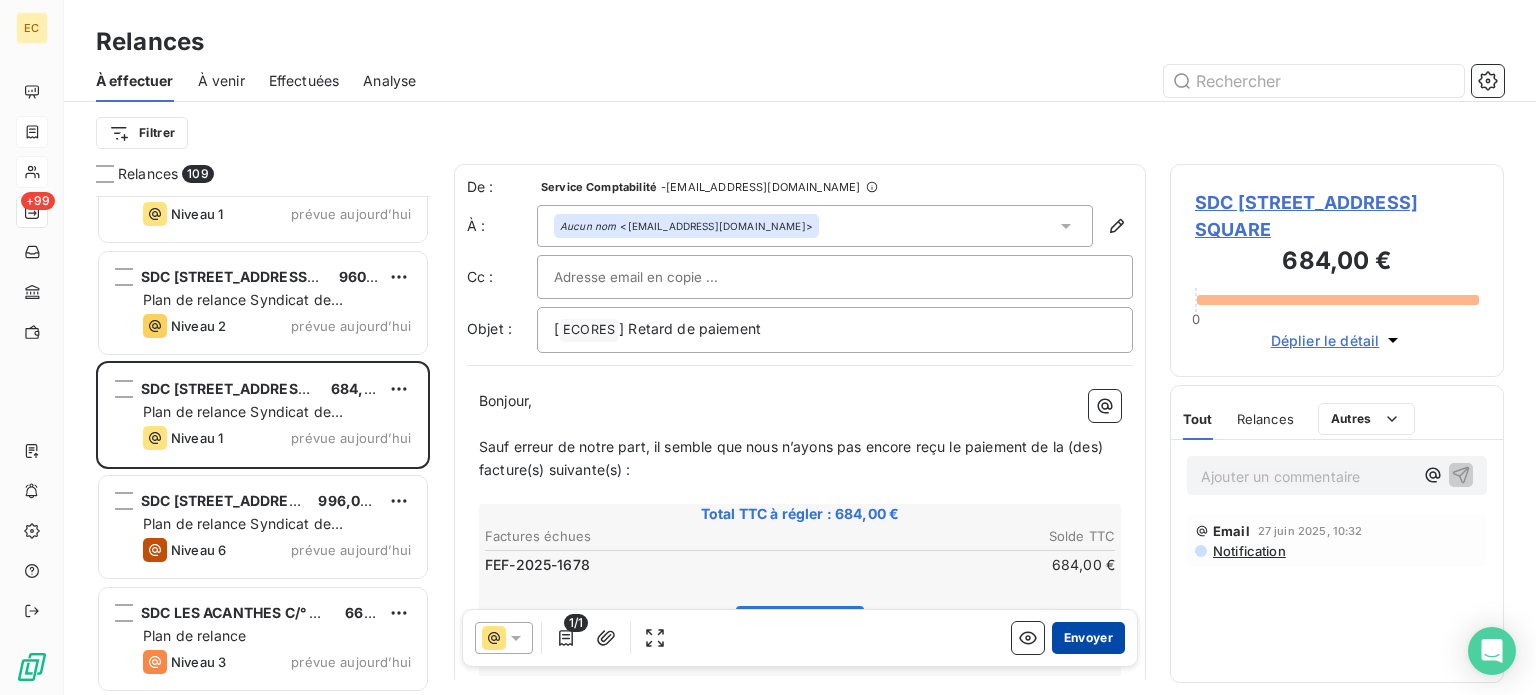 click on "Envoyer" at bounding box center (1088, 638) 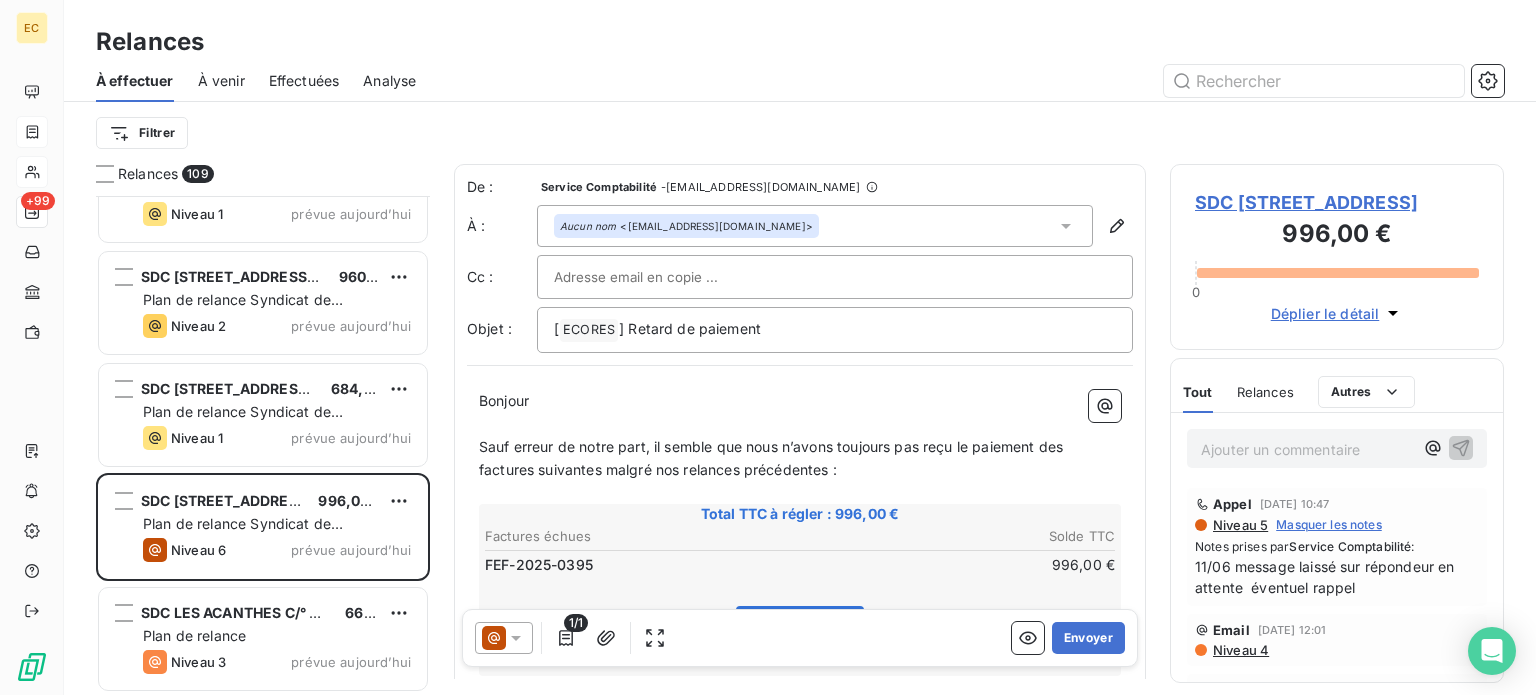 scroll, scrollTop: 11596, scrollLeft: 0, axis: vertical 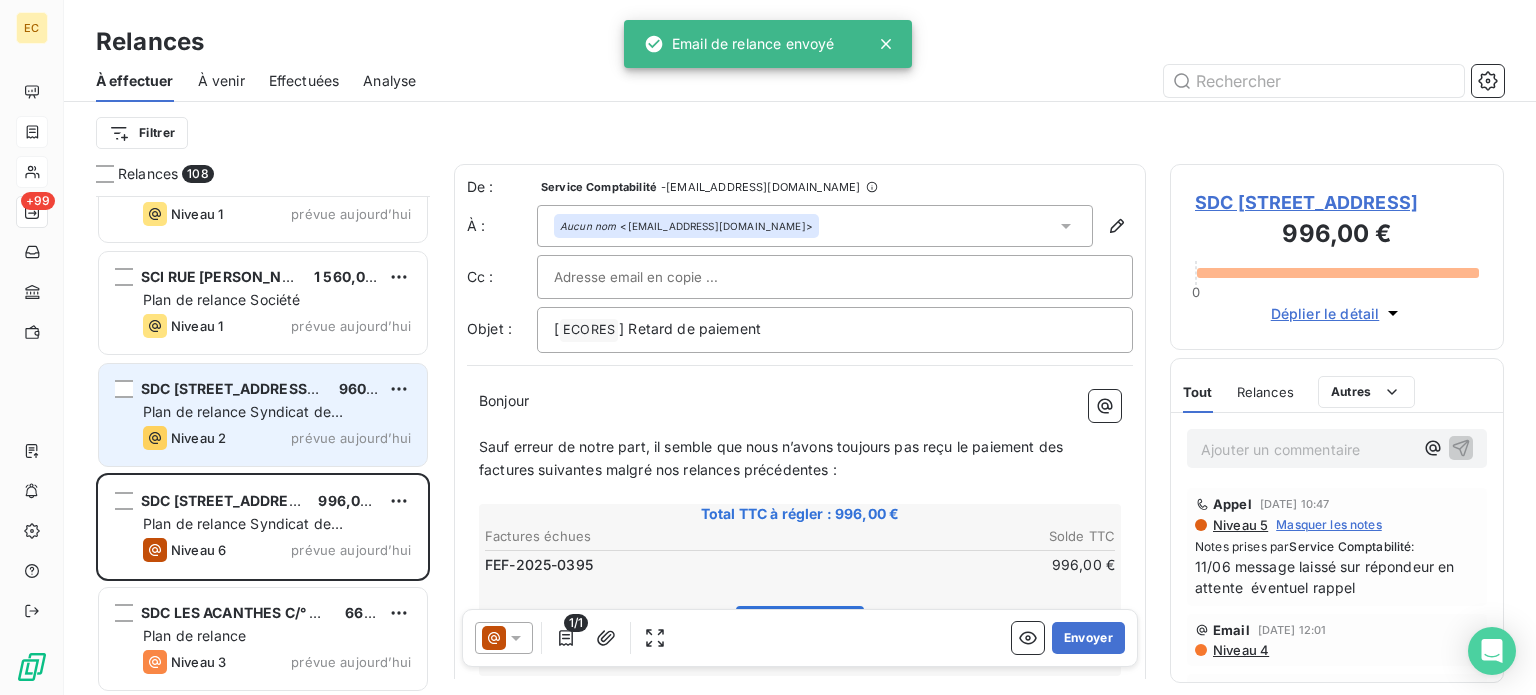 click on "Plan de relance Syndicat de copropriété" at bounding box center [243, 421] 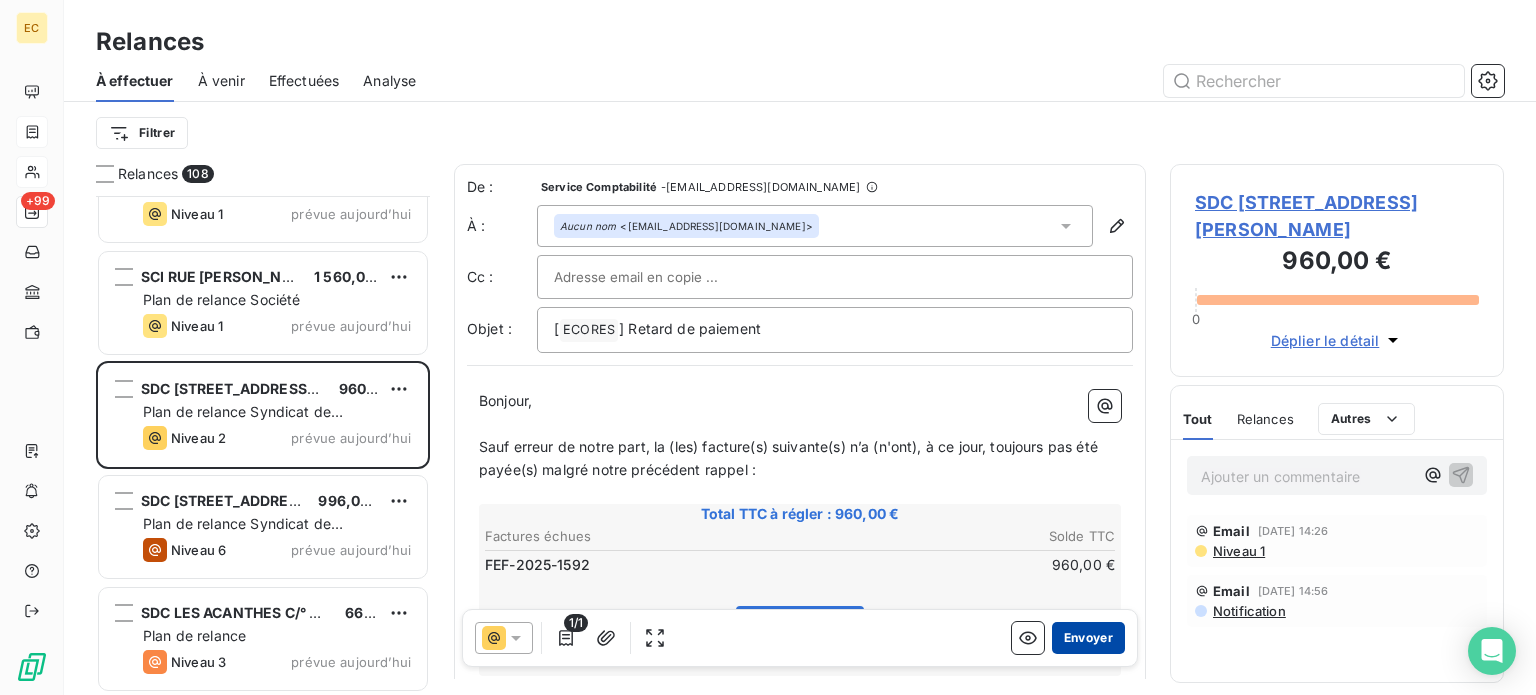 click on "Envoyer" at bounding box center (1088, 638) 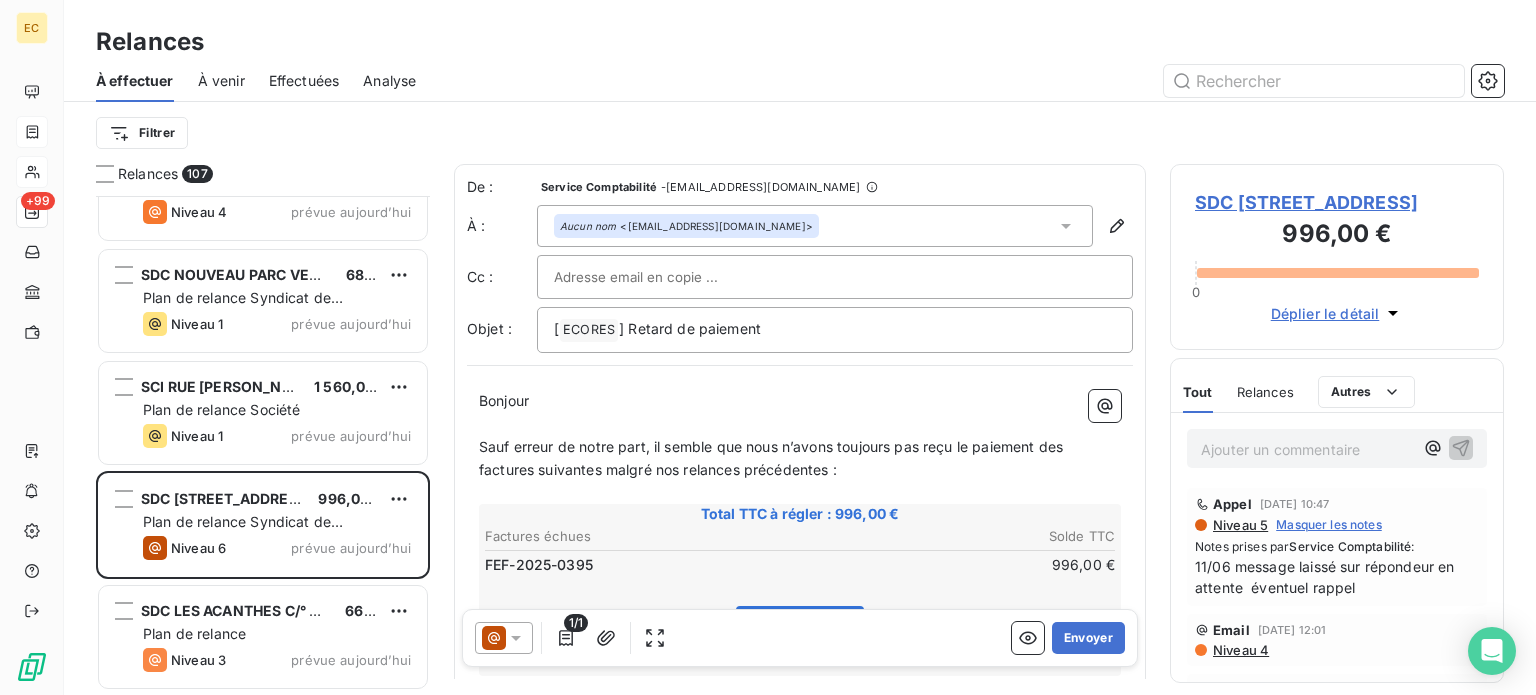 scroll, scrollTop: 11484, scrollLeft: 0, axis: vertical 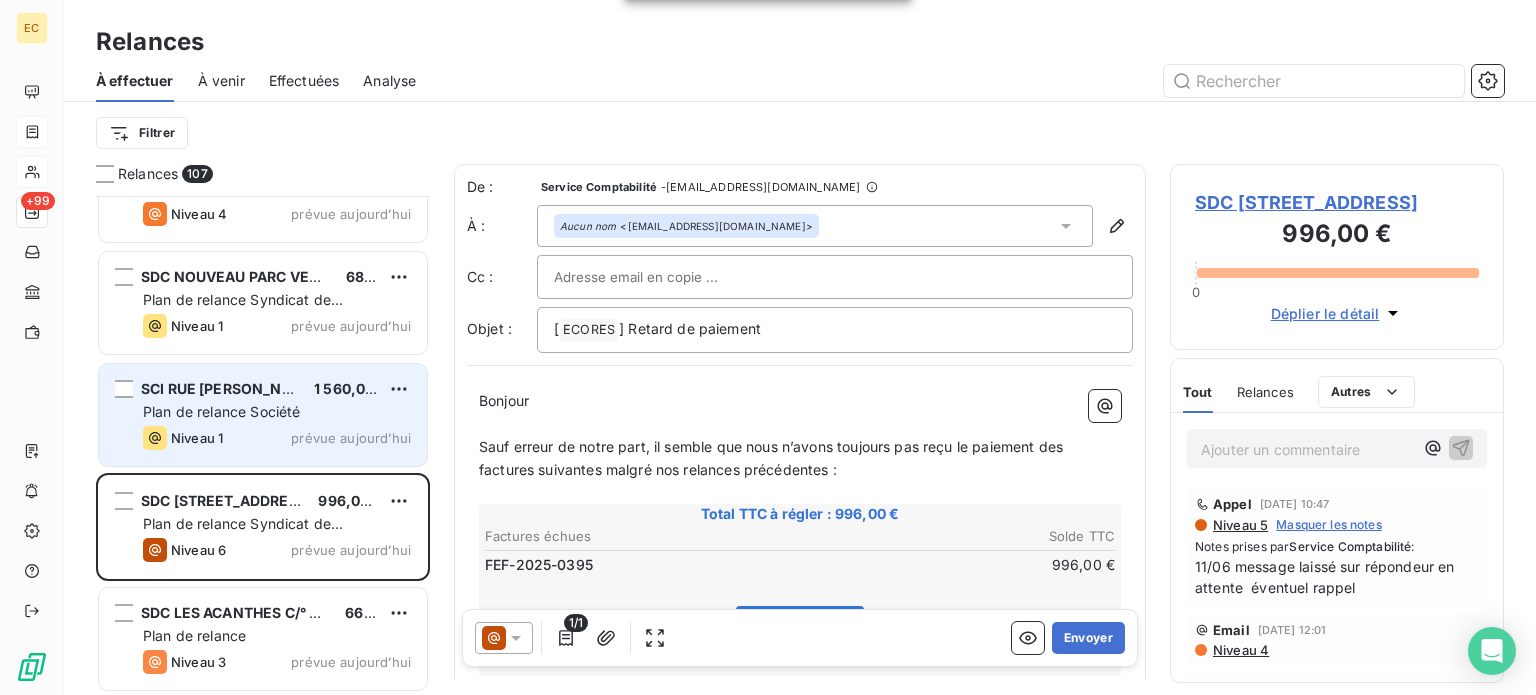 click on "Plan de relance Société" at bounding box center [221, 411] 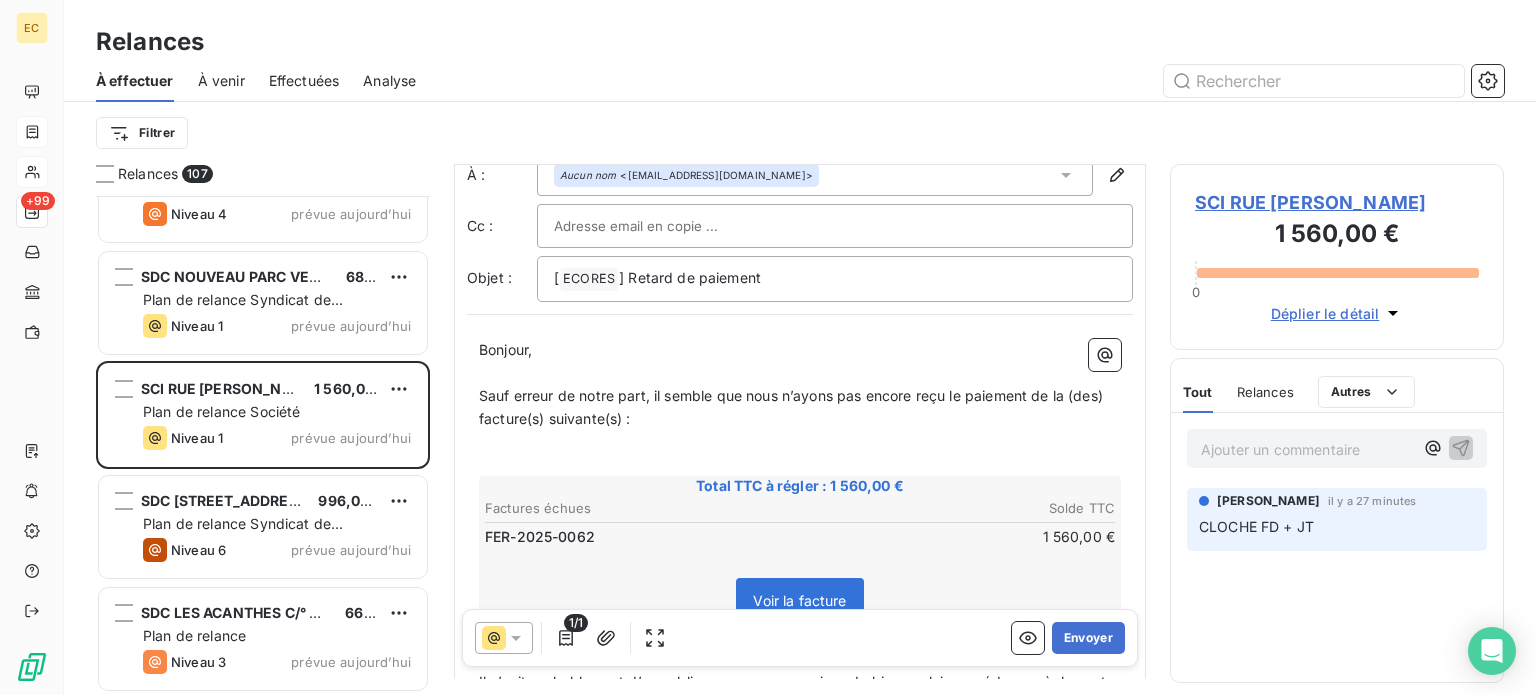 scroll, scrollTop: 100, scrollLeft: 0, axis: vertical 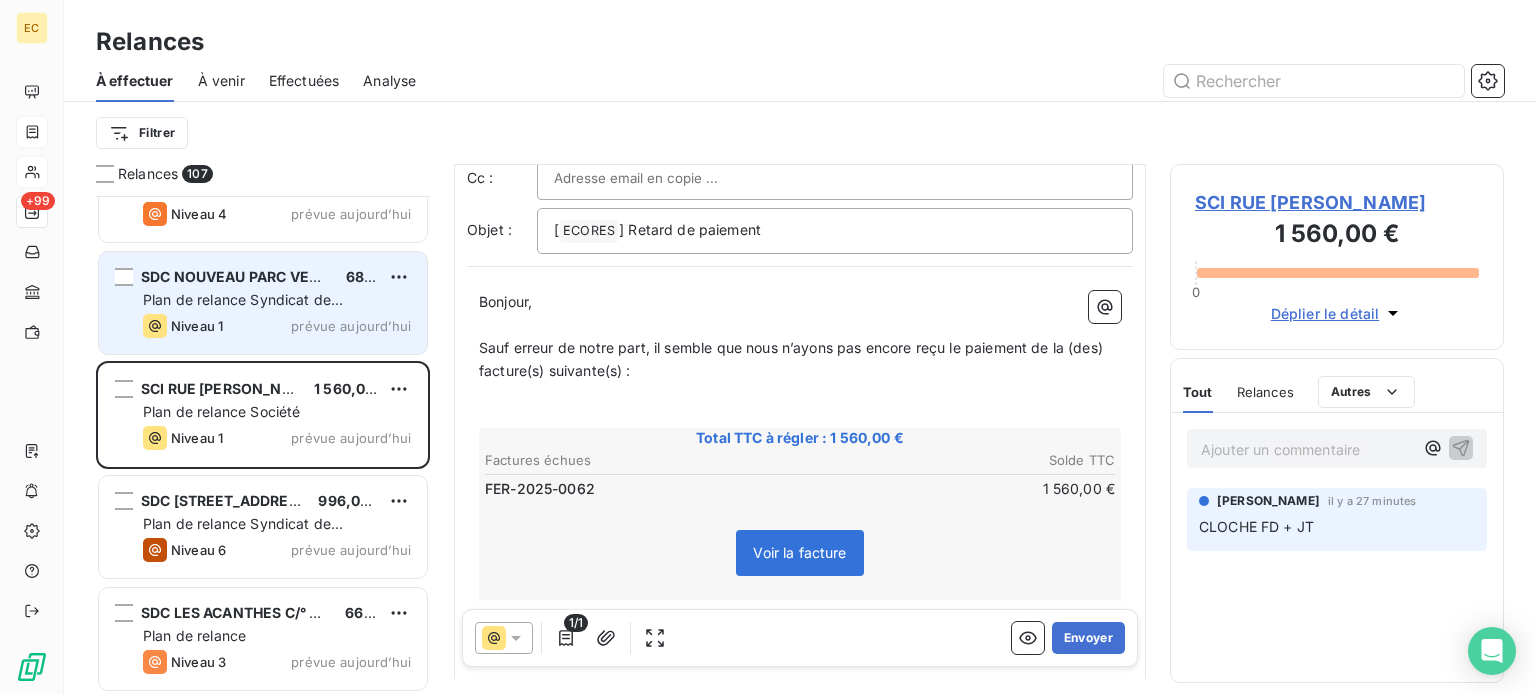 click on "Plan de relance Syndicat de copropriété" at bounding box center [243, 309] 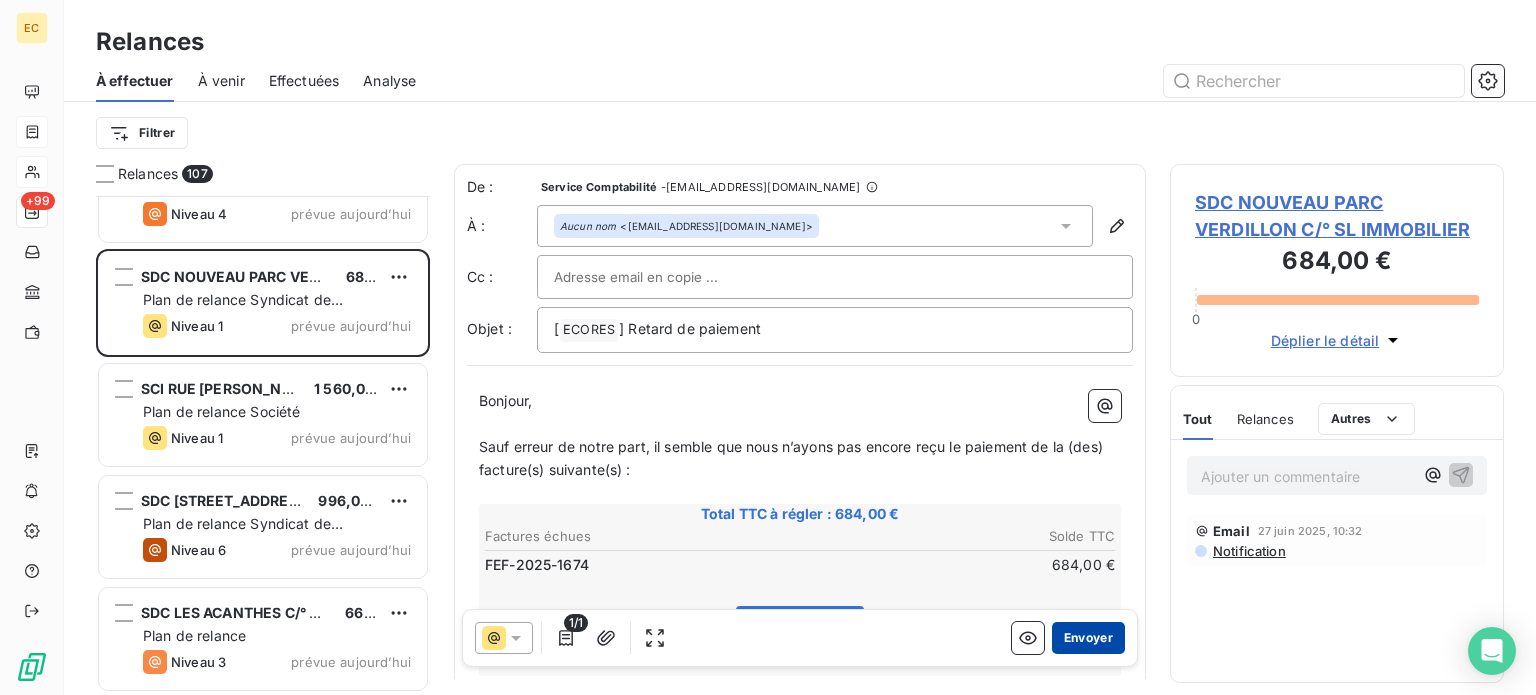 click on "Envoyer" at bounding box center (1088, 638) 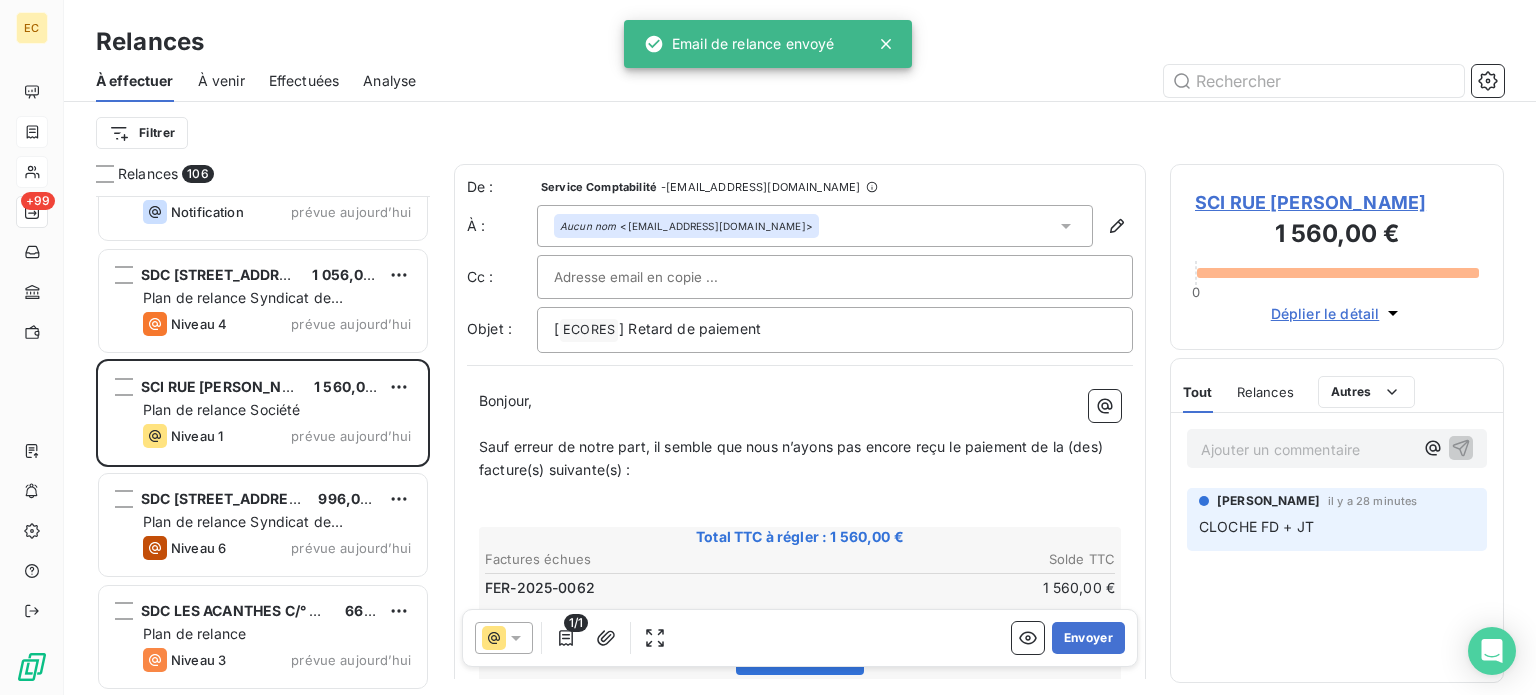 scroll, scrollTop: 11372, scrollLeft: 0, axis: vertical 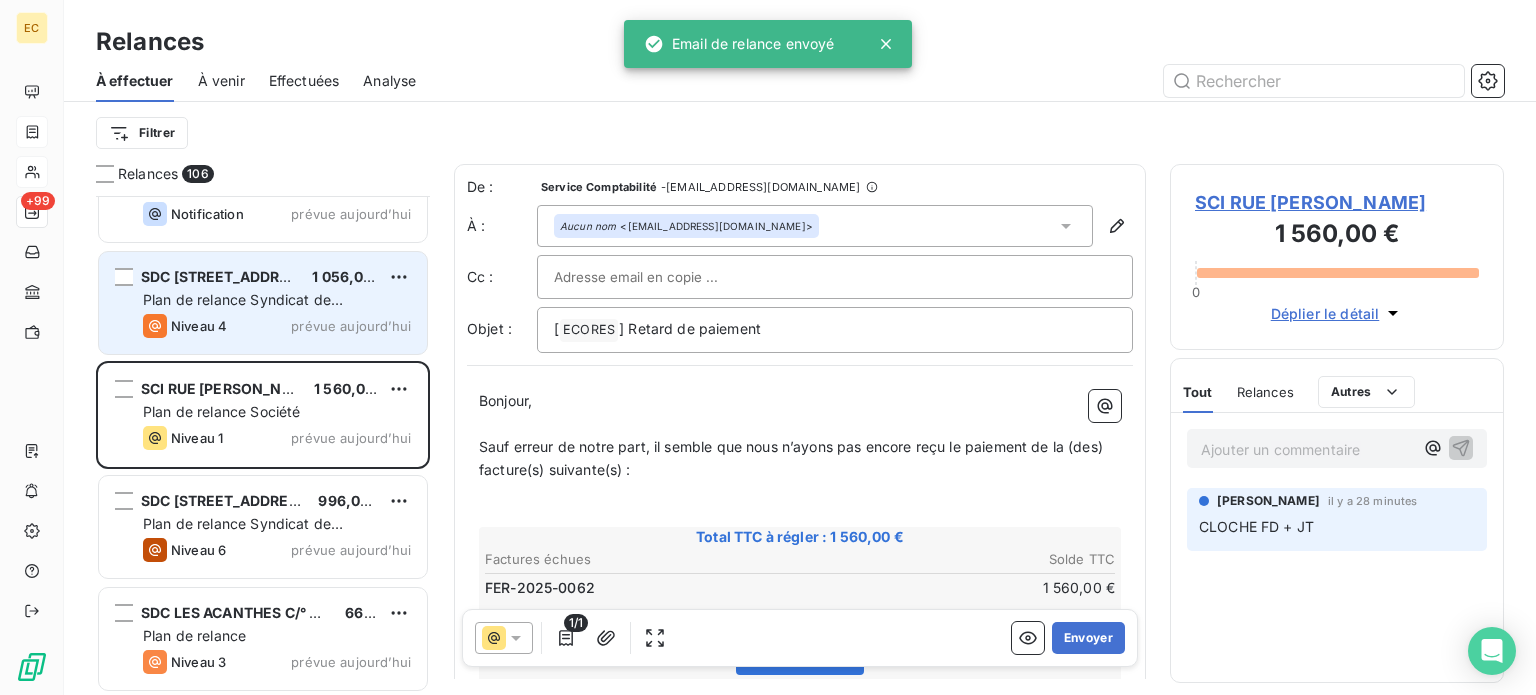 click on "Plan de relance Syndicat de copropriété" at bounding box center (277, 300) 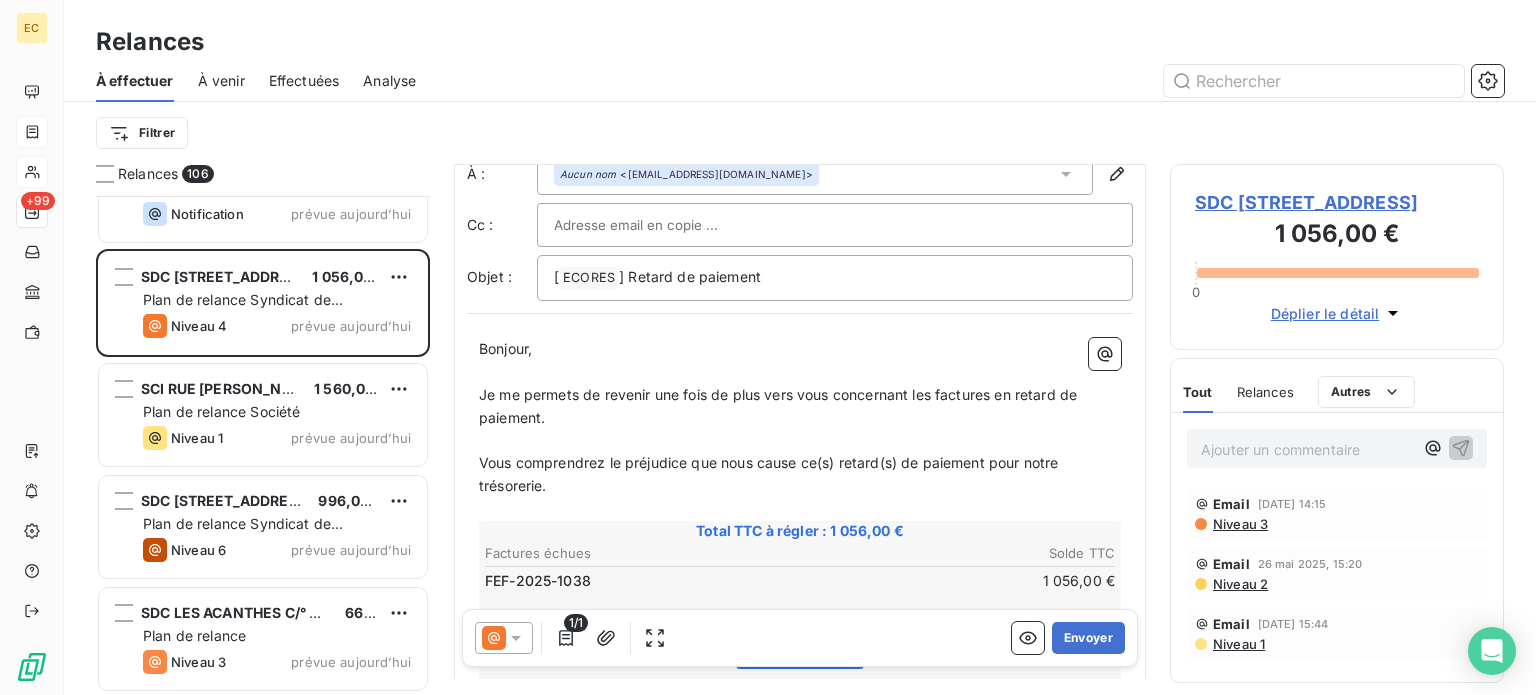 scroll, scrollTop: 100, scrollLeft: 0, axis: vertical 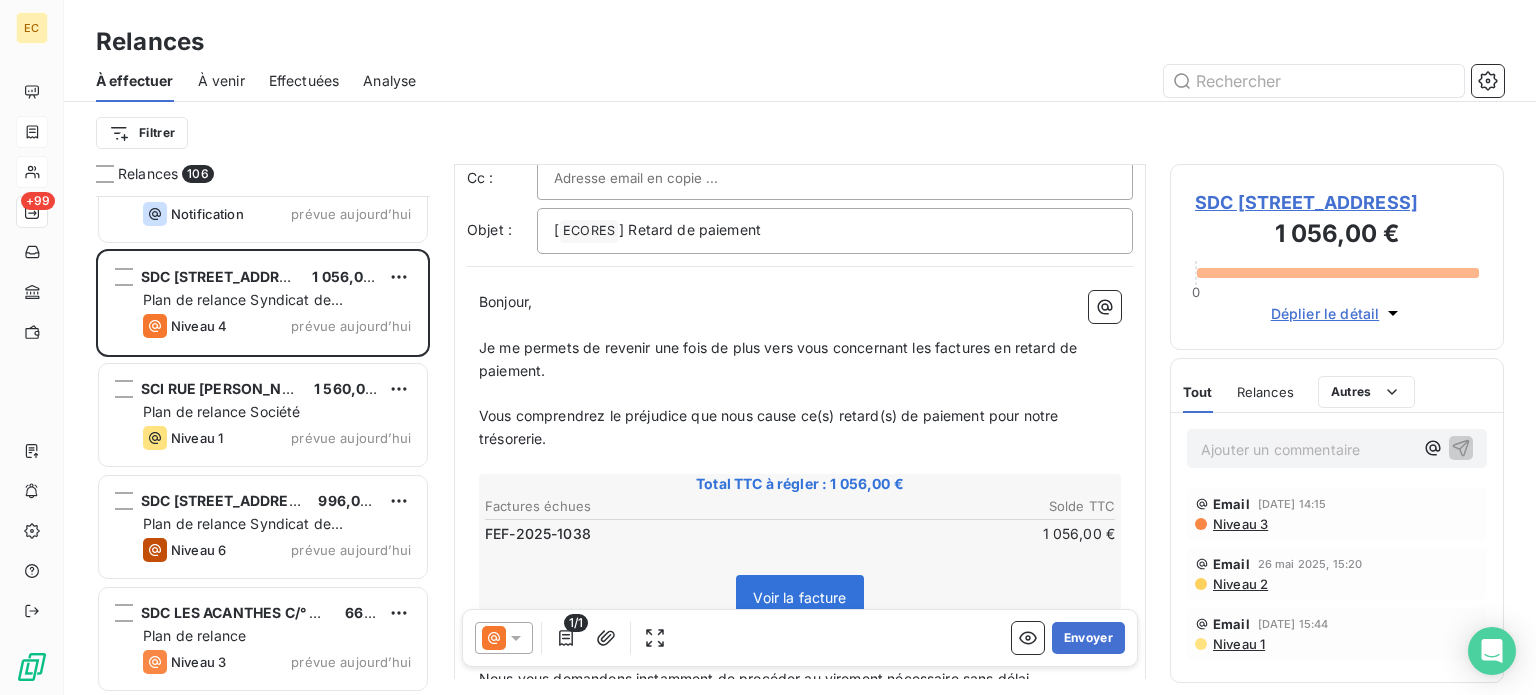 click on "SDC [STREET_ADDRESS]" at bounding box center (1337, 202) 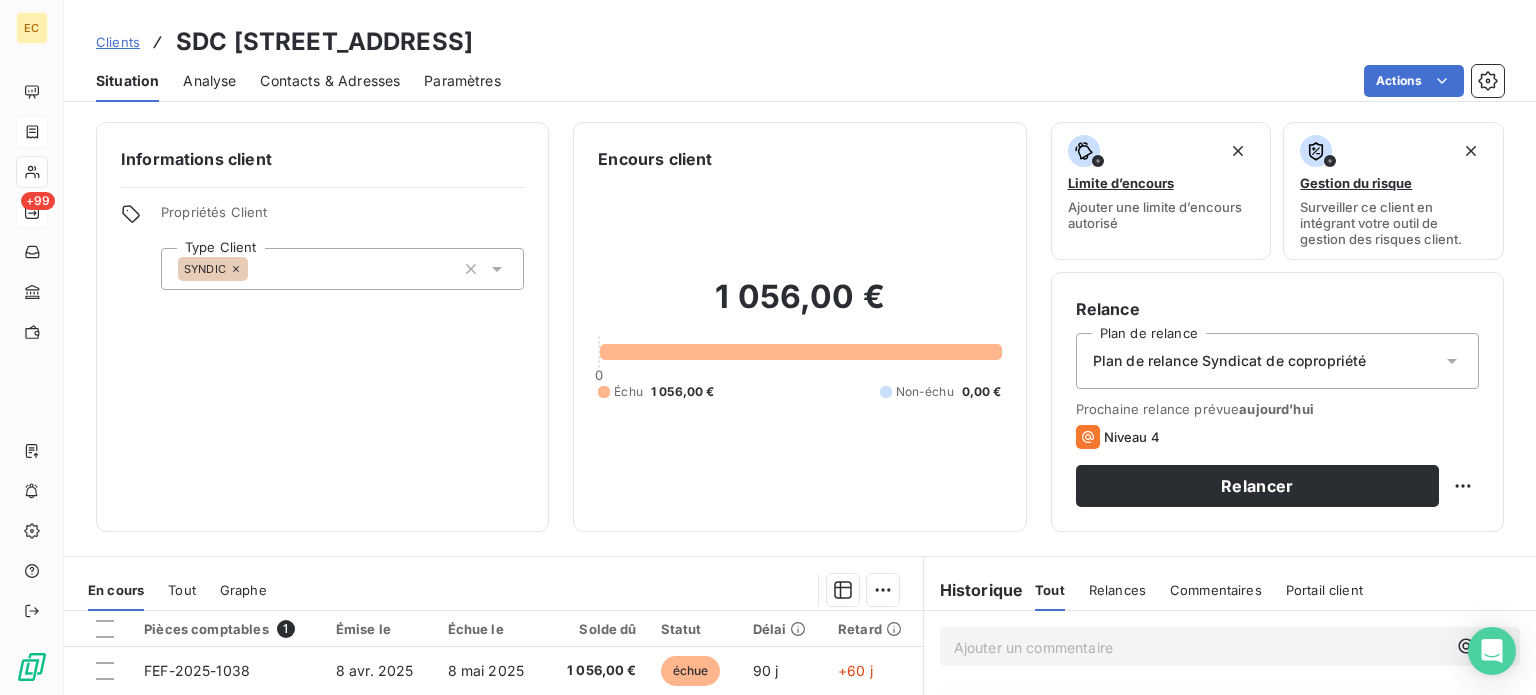 scroll, scrollTop: 200, scrollLeft: 0, axis: vertical 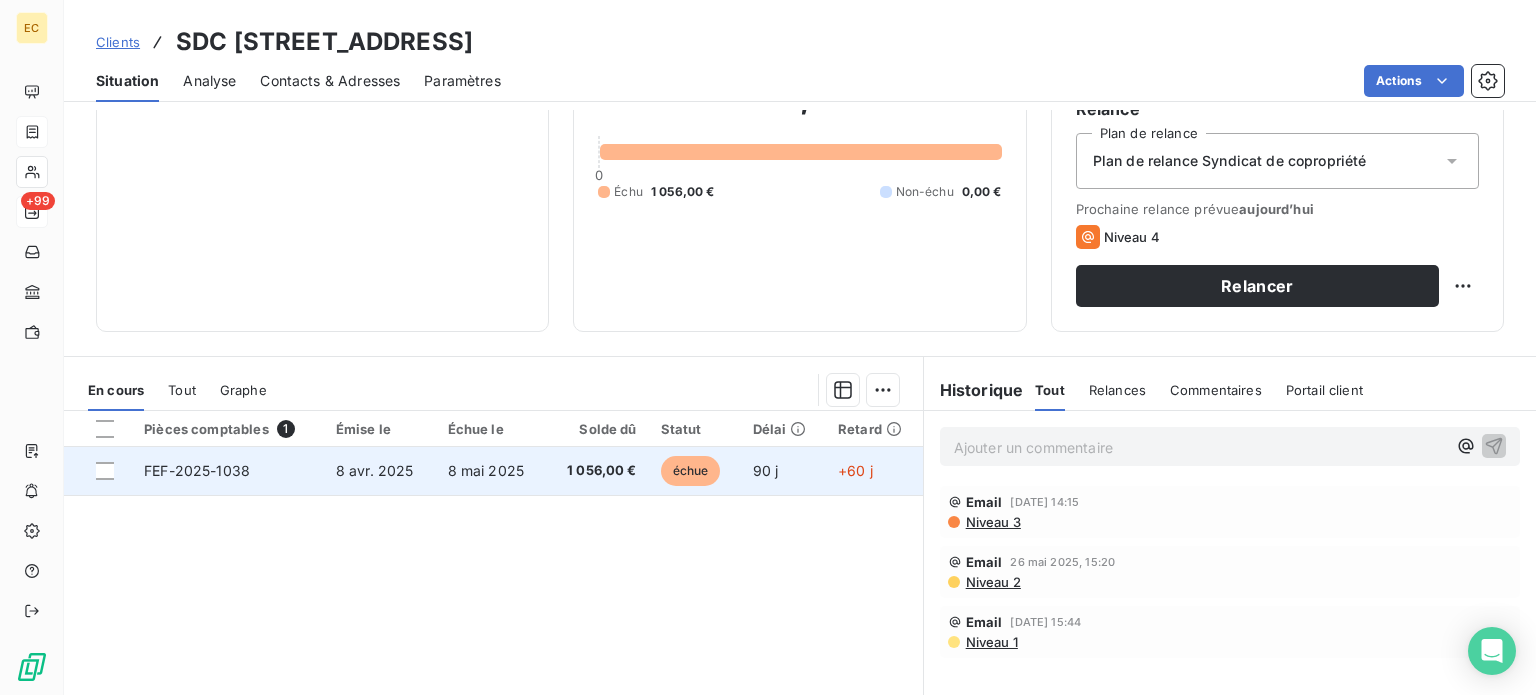 click on "8 mai 2025" at bounding box center [491, 471] 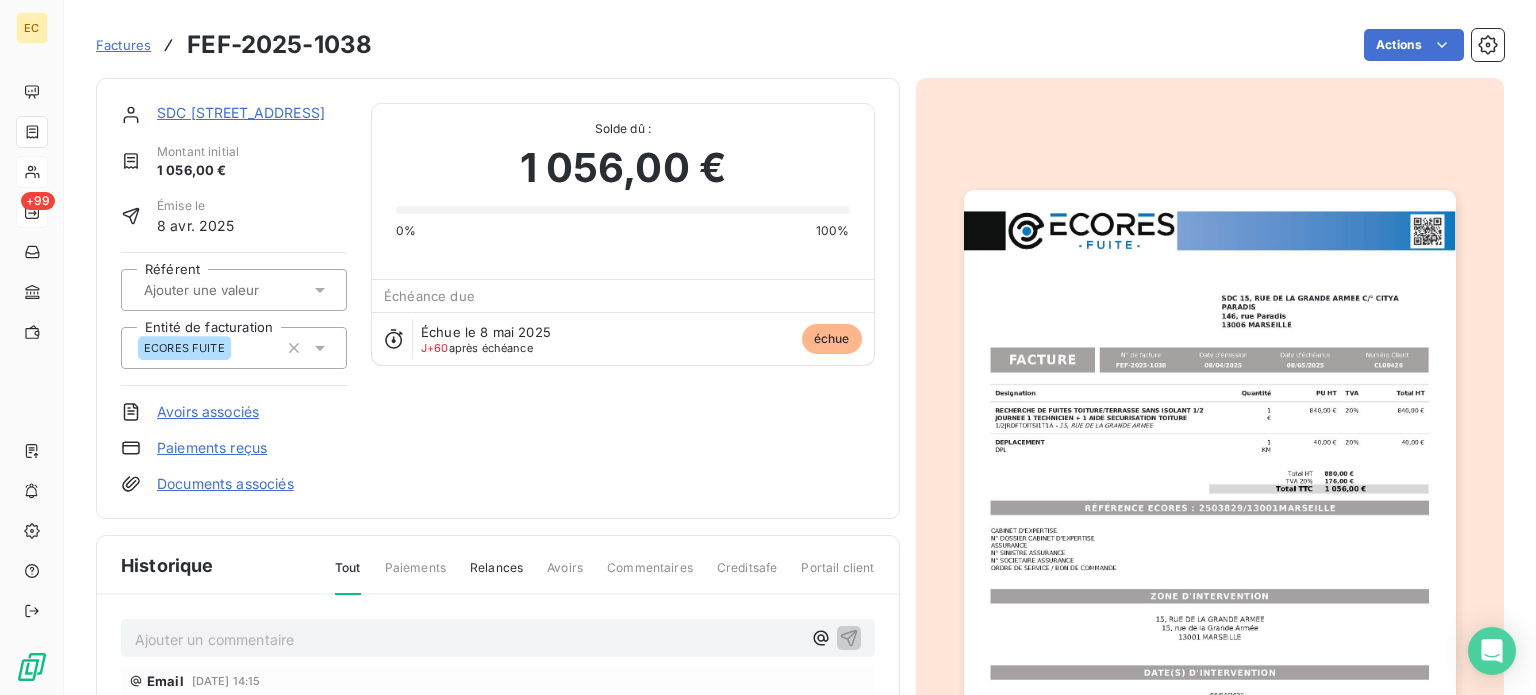 click at bounding box center [1210, 537] 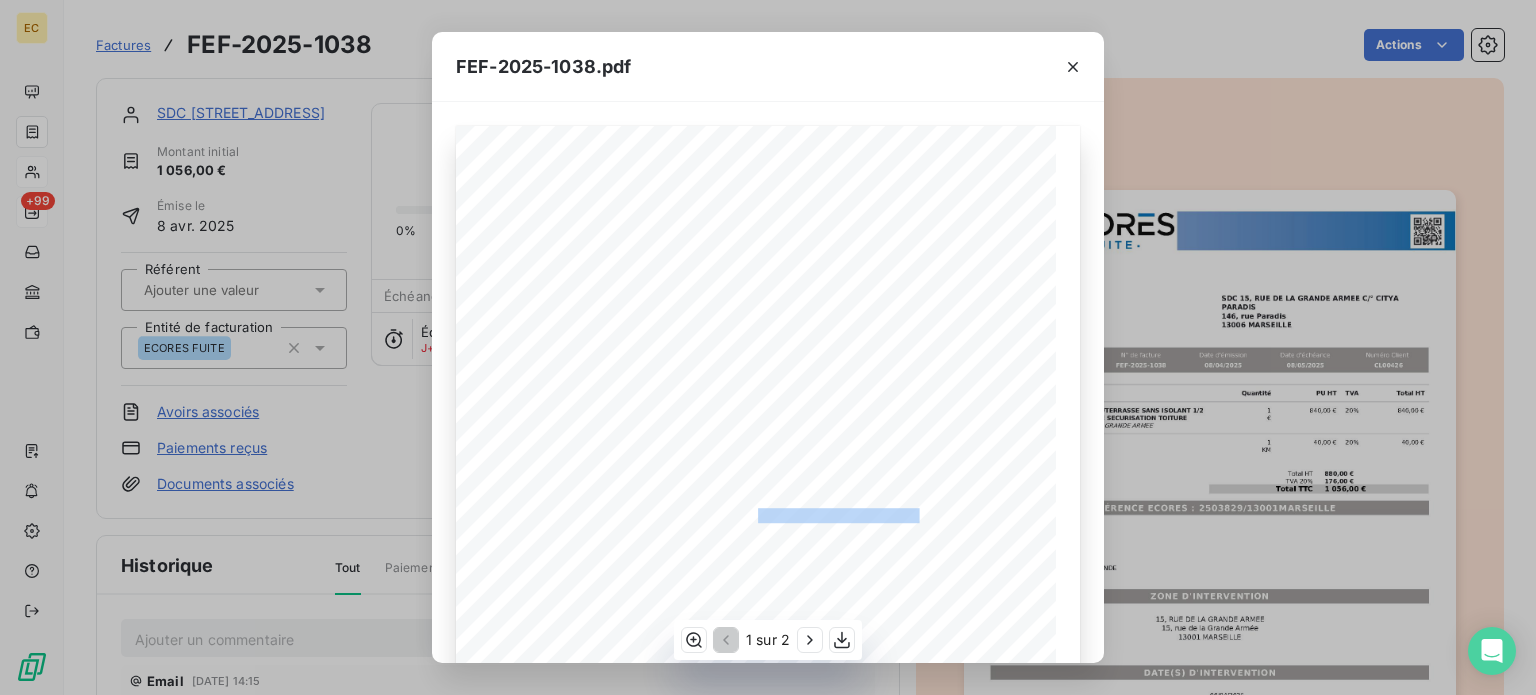 click on "Designation   Quantité   PU HT   TVA   Total HT RECHERCHE DE FUITES TOITURE/TERRASSE SANS ISOLANT 1/2 JOURNEE 1 TECHNICIEN + 1 AIDE SECURISATION TOITURE 1/2JRDFTOITSI1T1A   - [STREET_ADDRESS] 1 € 840,00 €   20%   840,00 € DEPLACEMENT DPL 1 KM 40,00 €   20%   40,00 € RÉFÉRENCE ECORES : 2503829/13001MARSEILLE ZONE D'INTERVENTION [STREET_ADDRESS][GEOGRAPHIC_DATA] [STREET_ADDRESS] DATE(S) D'INTERVENTION DESCRIPTION DE LA DEMANDE Présence d'un dégât des eaux annoncée dans les appartements de Mr [PERSON_NAME] au 4ème étage et de [PERSON_NAME] au 5ème étage. Contrôle et recherche de fuite par aspersion à partir de la toiture tuile. SDC [STREET_ADDRESS] [STREET_ADDRESS] FACTURE   N° de facture FEF-2025-1038 Date d'émission [DATE] Date d'échéance [DATE] Numéro Client CL00426 Total HT TVA 20% 880,00 € 176,00 € Total TTC   1 056,00 € CABINET D'EXPERTISE N° DOSSIER CABINET D'EXPERTISE ASSURANCE [DATE] PHONE" at bounding box center [768, 550] 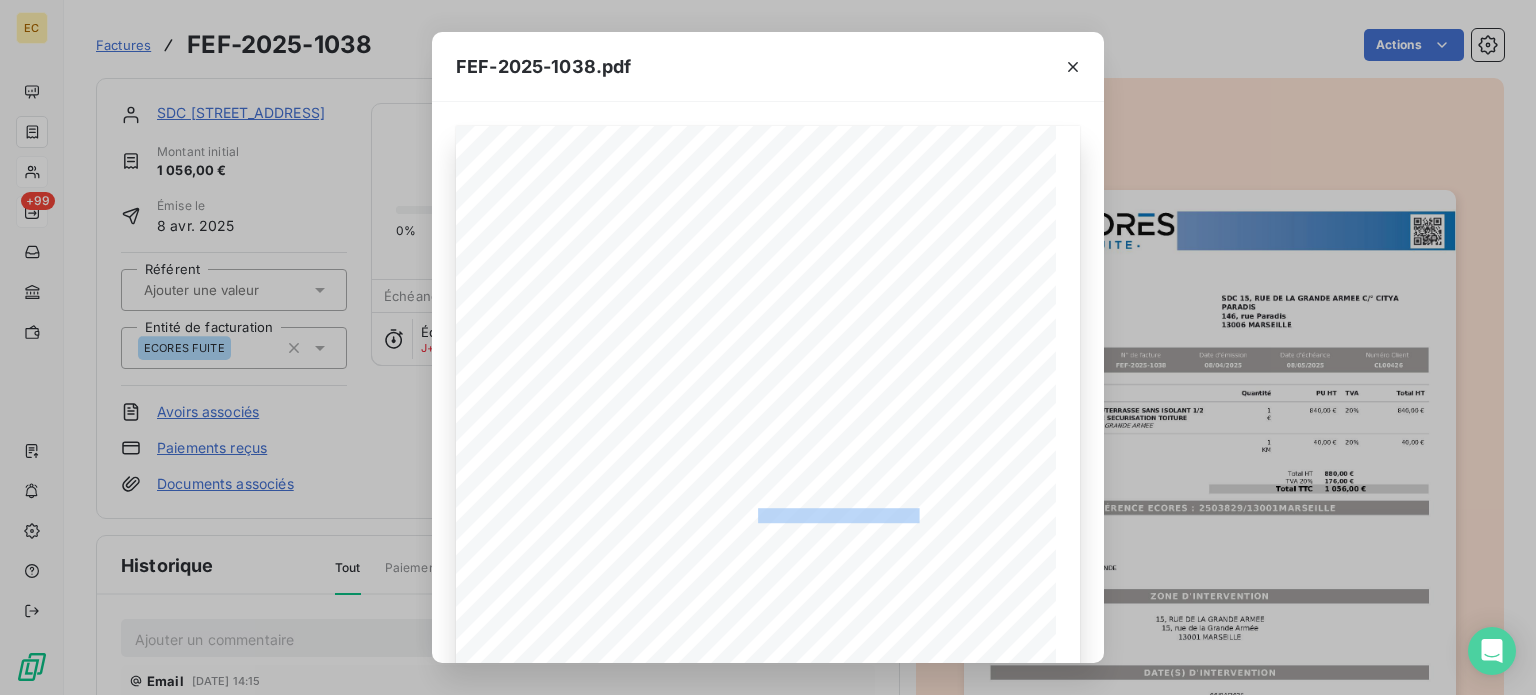 drag, startPoint x: 1073, startPoint y: 66, endPoint x: 1048, endPoint y: 55, distance: 27.313 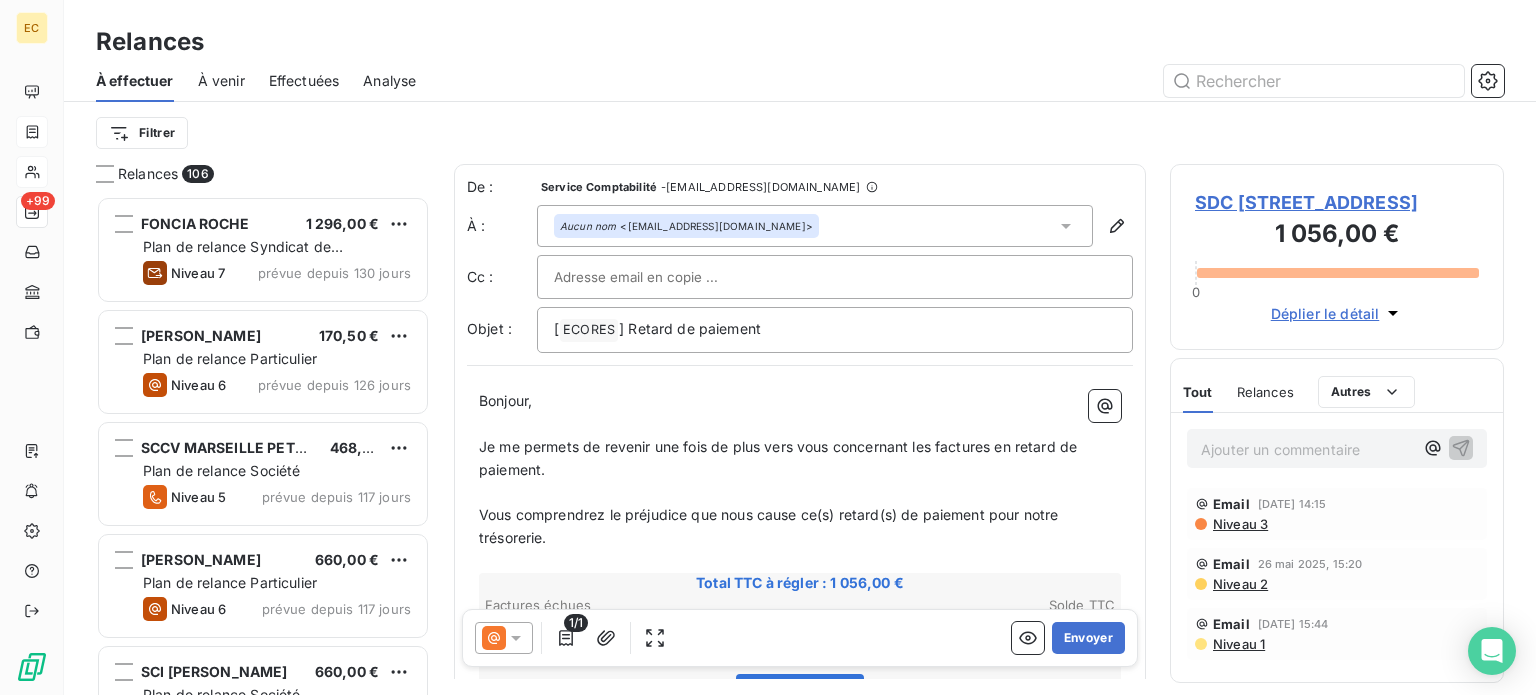 scroll, scrollTop: 16, scrollLeft: 16, axis: both 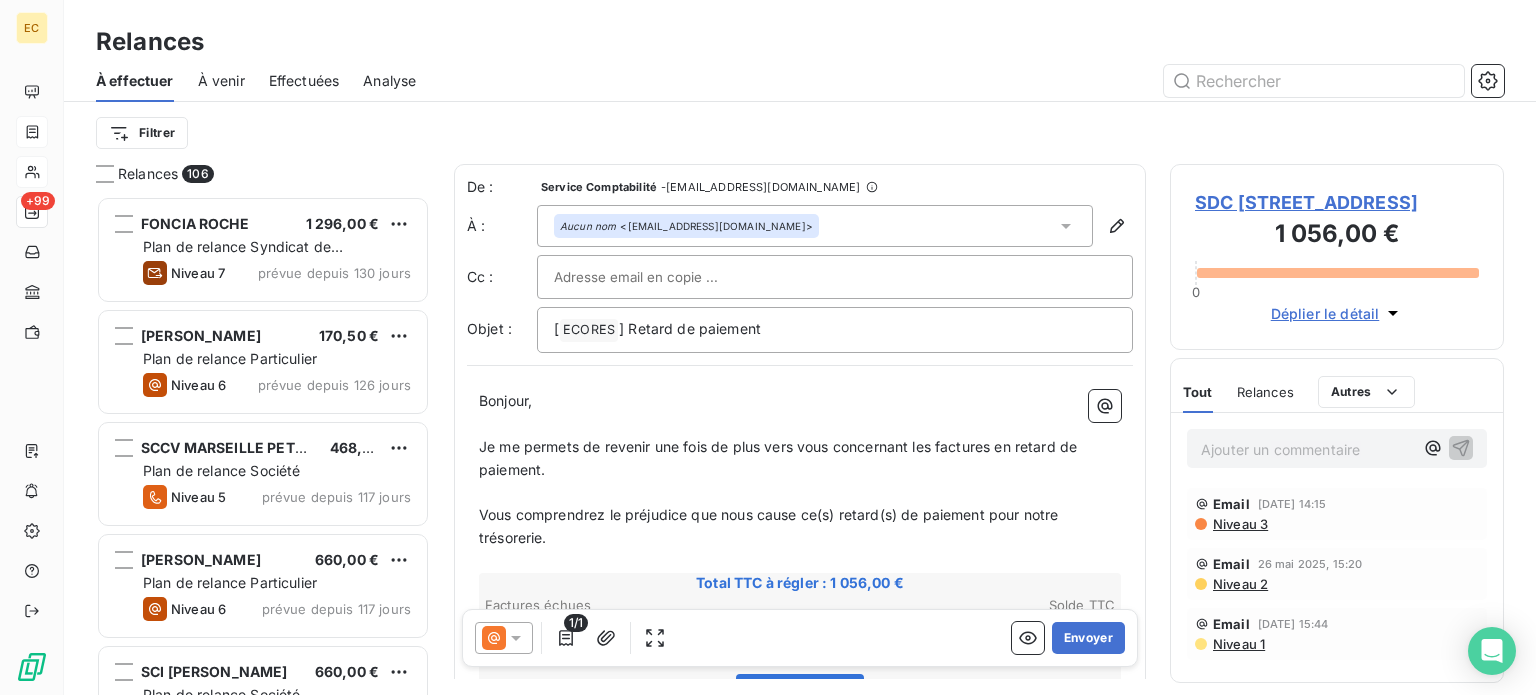 click on "Ajouter un commentaire ﻿" at bounding box center (1307, 449) 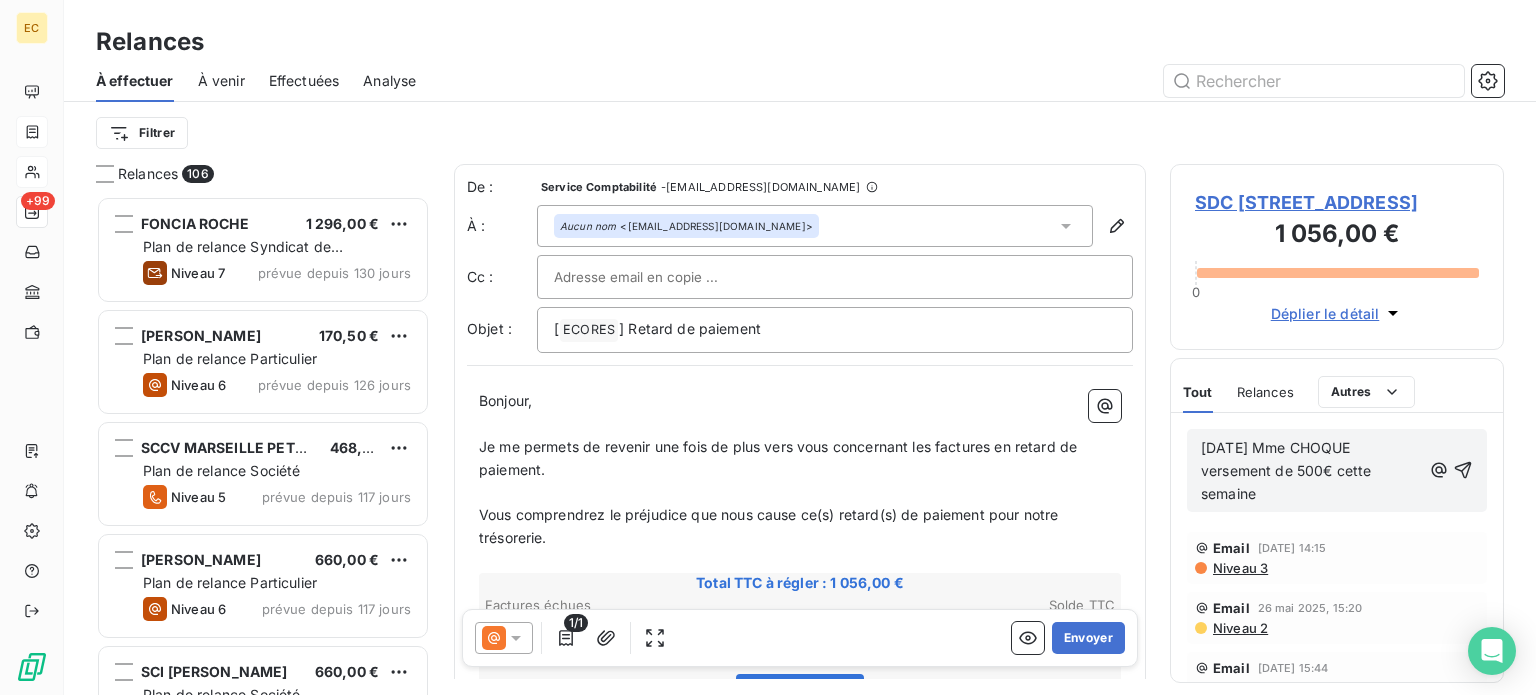 click on "SDC [STREET_ADDRESS]" at bounding box center [1337, 202] 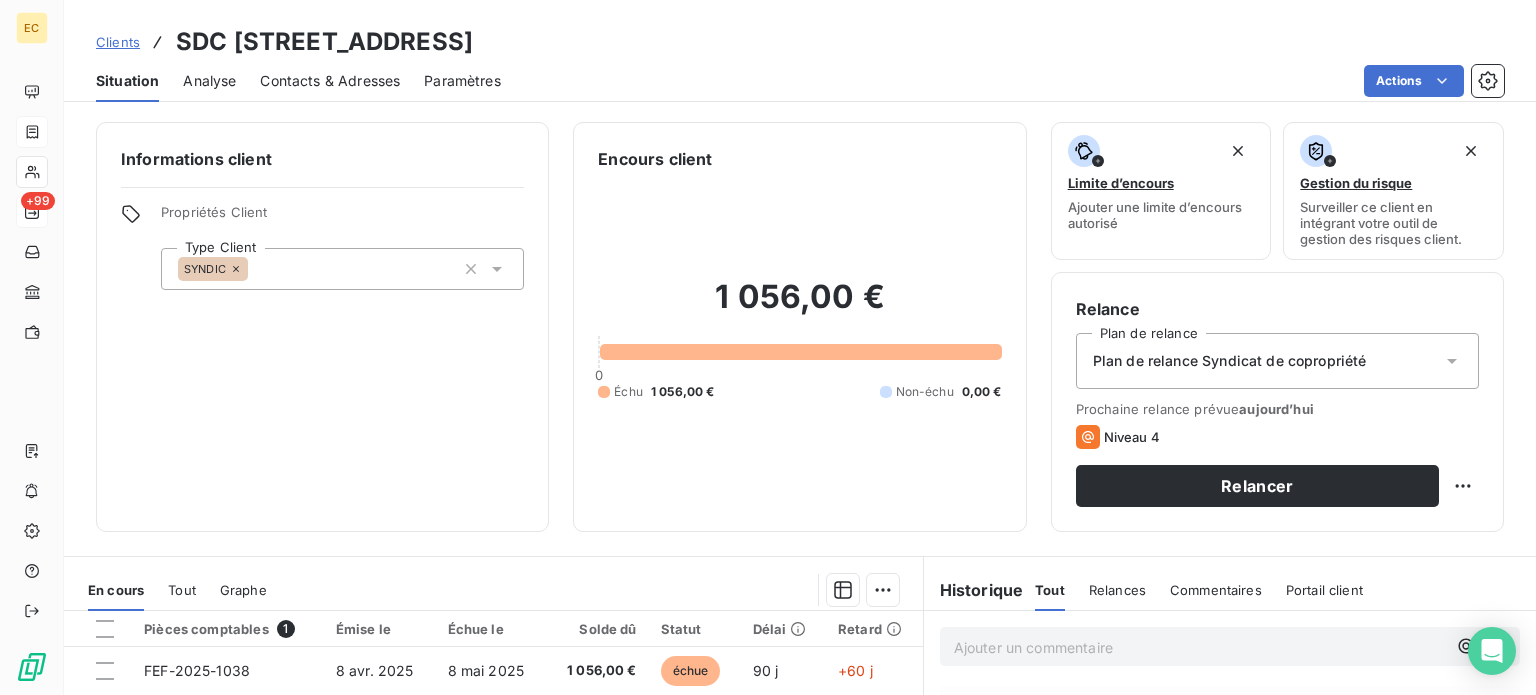 click on "Contacts & Adresses" at bounding box center (330, 81) 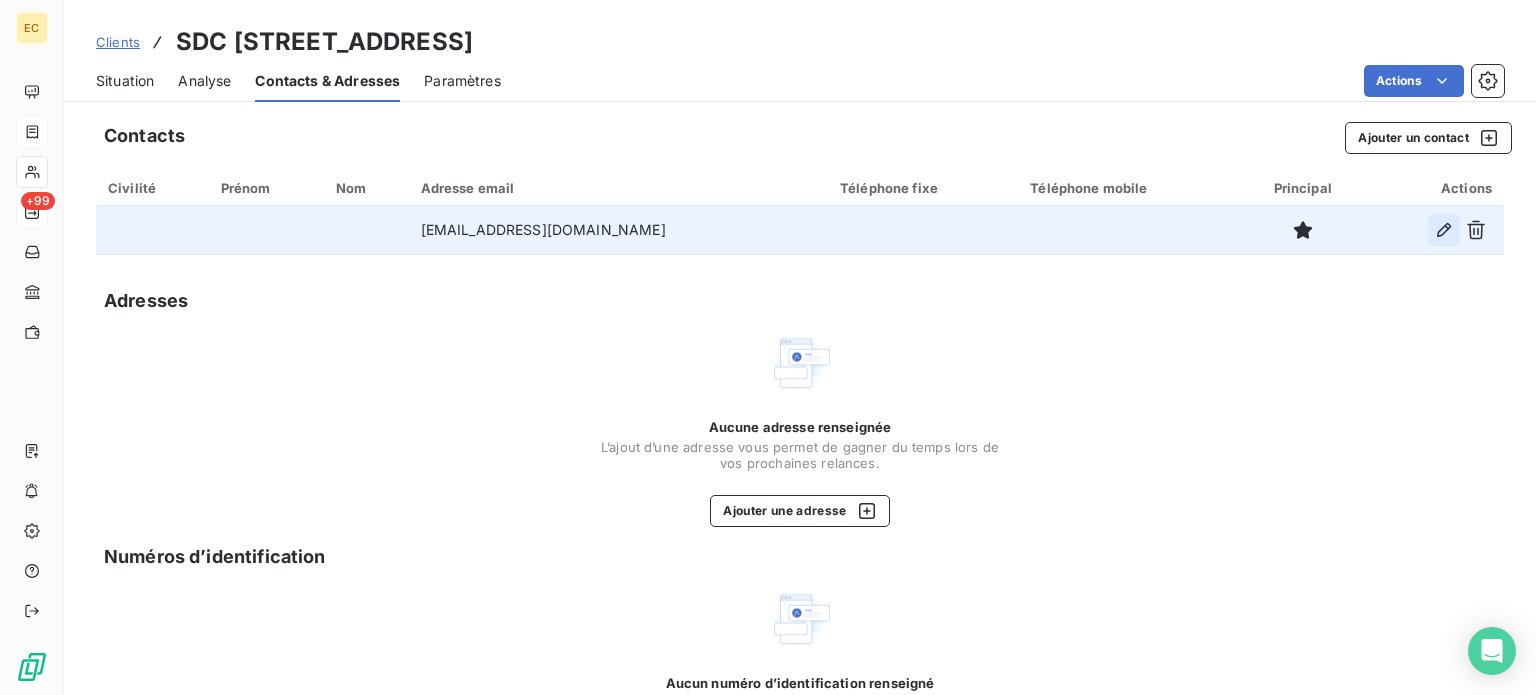 click 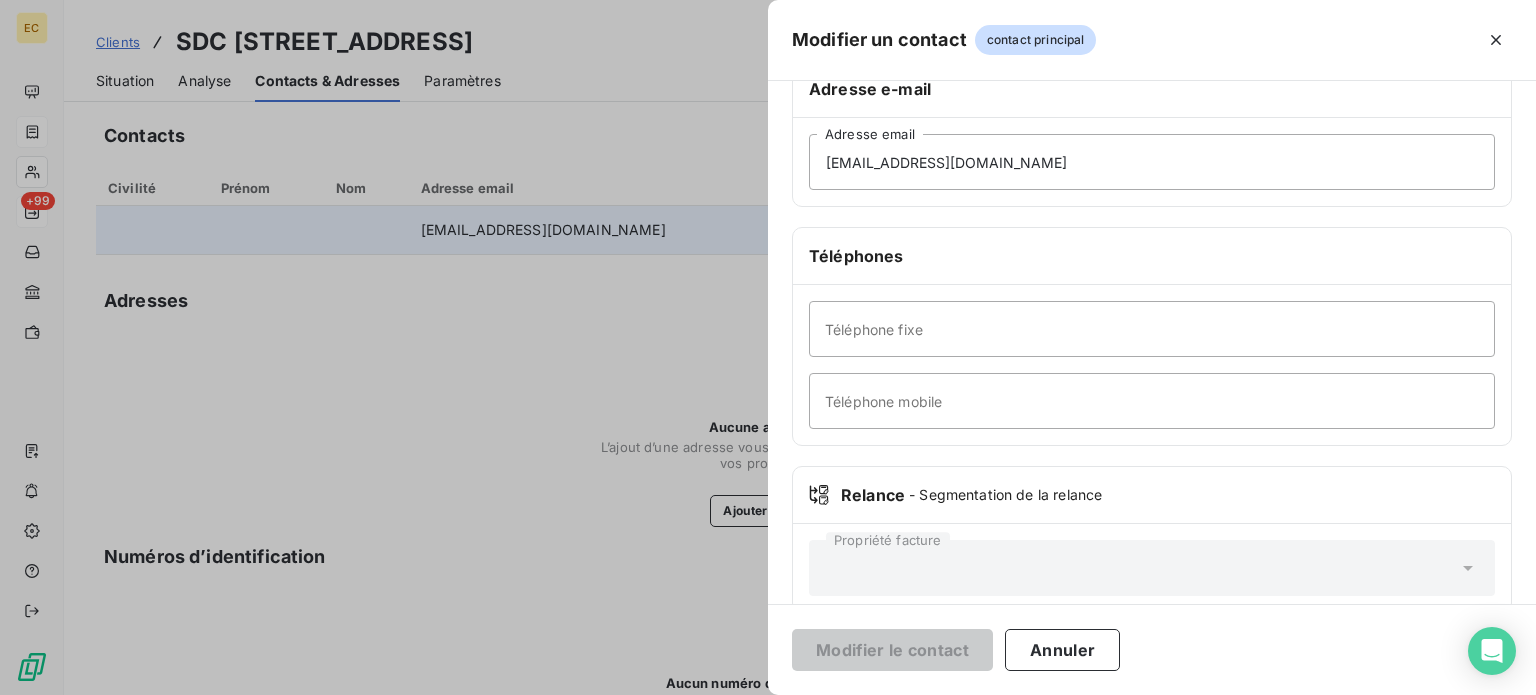 scroll, scrollTop: 385, scrollLeft: 0, axis: vertical 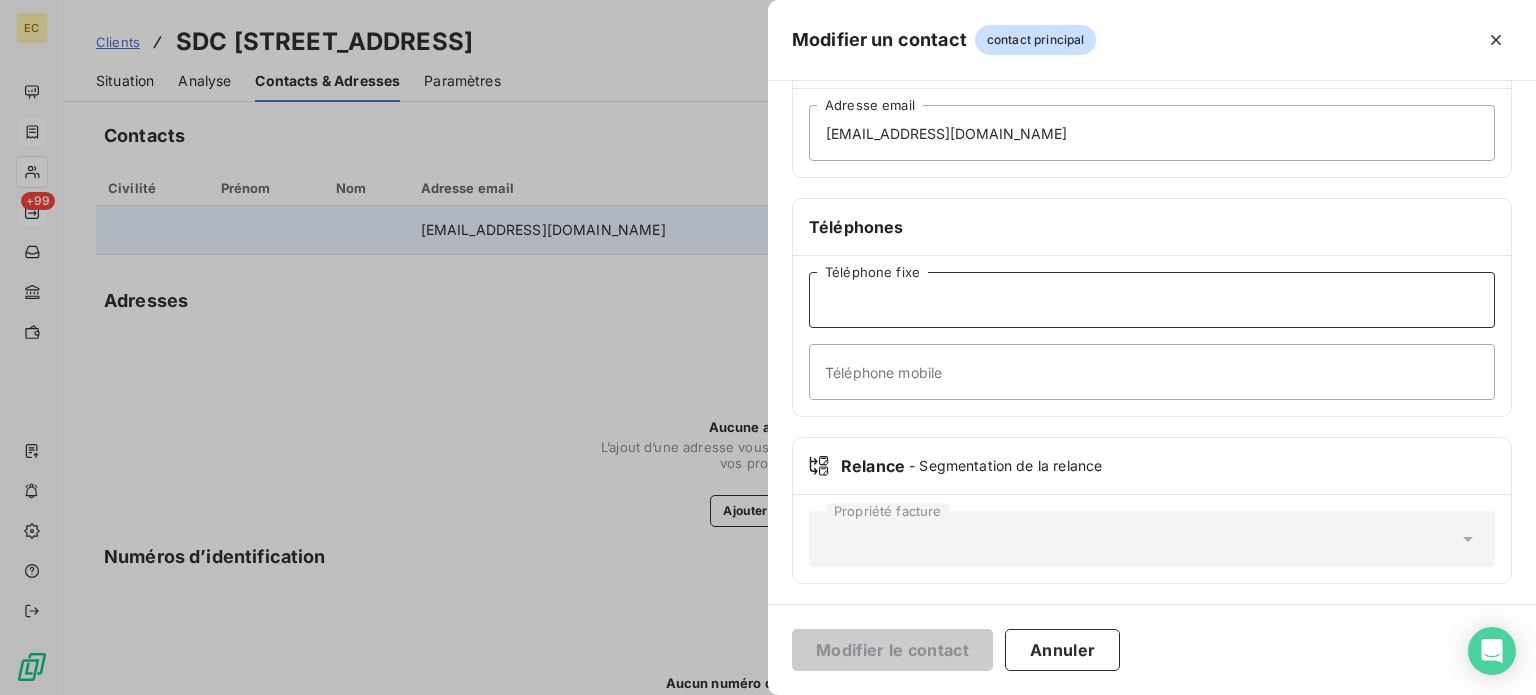 click on "Téléphone fixe" at bounding box center (1152, 300) 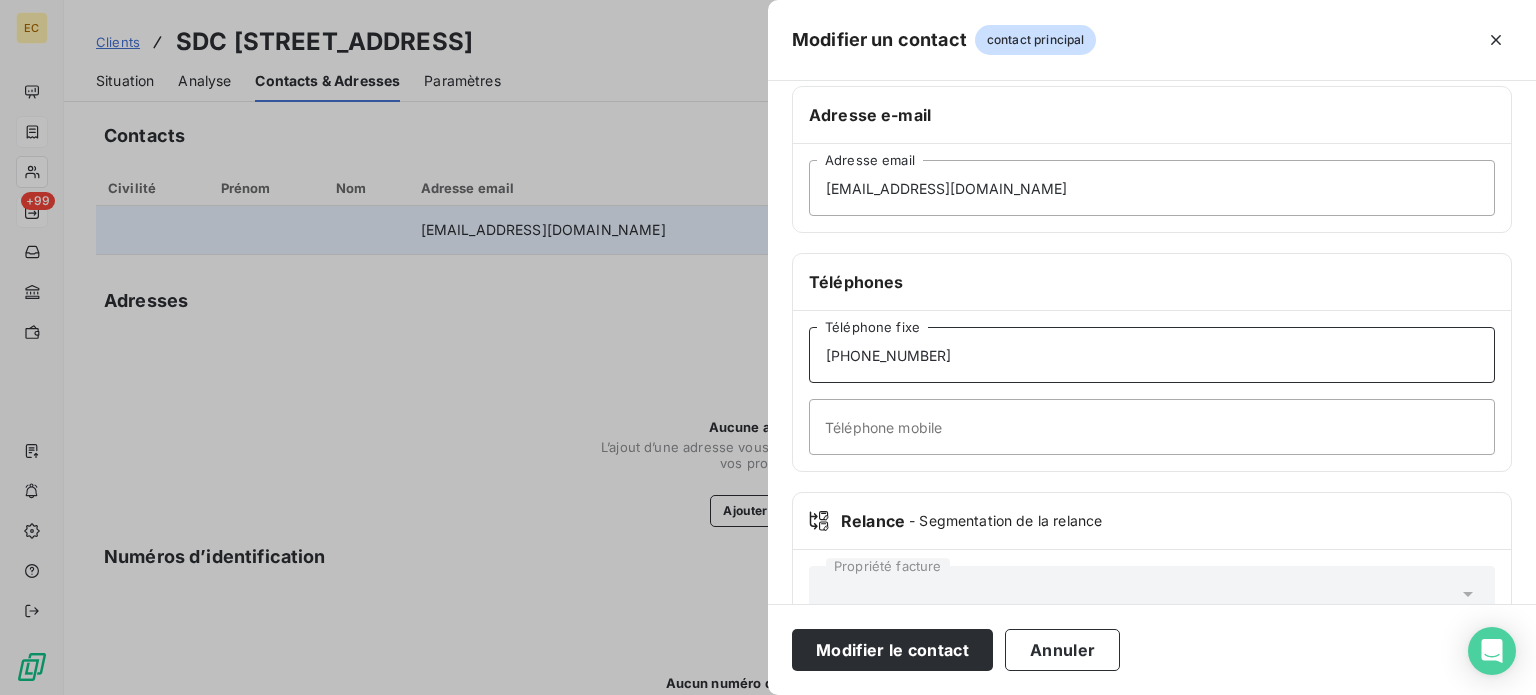scroll, scrollTop: 285, scrollLeft: 0, axis: vertical 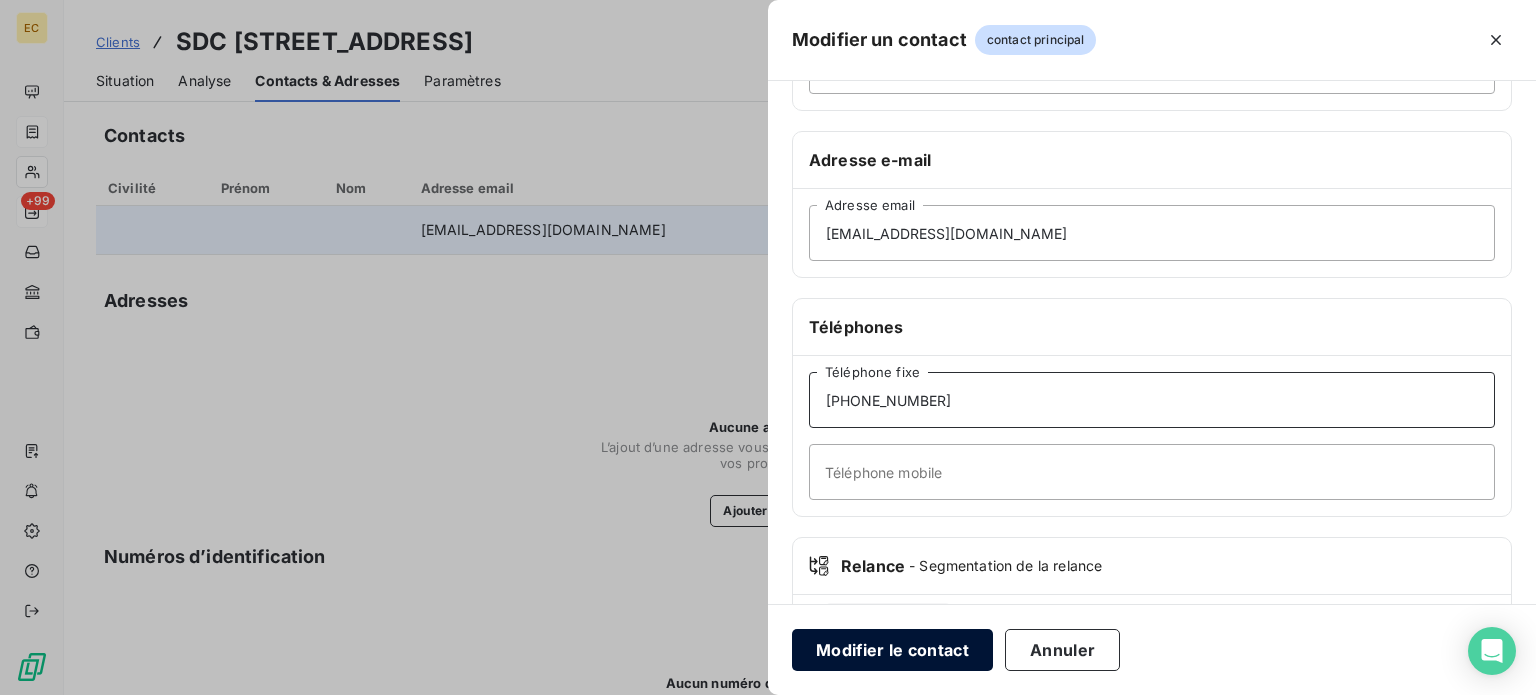 type on "[PHONE_NUMBER]" 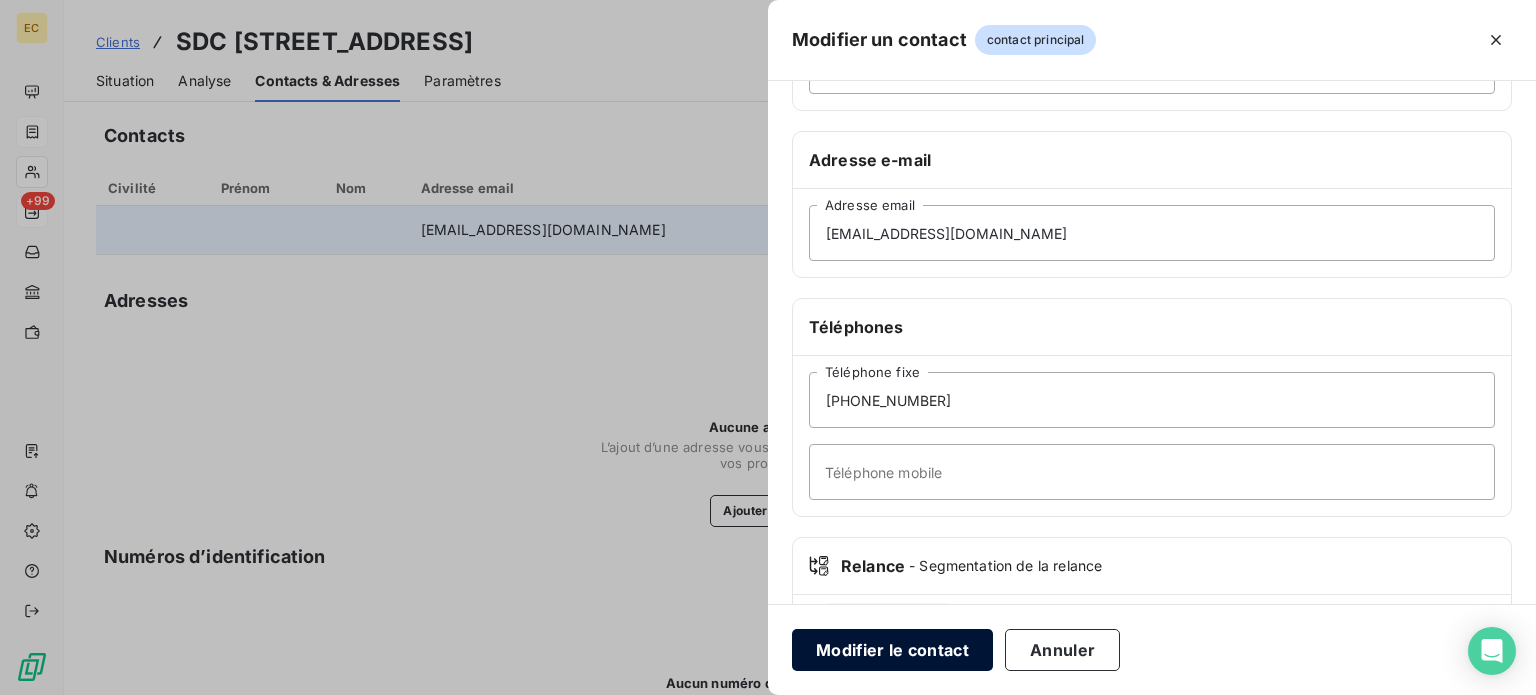 click on "Modifier le contact" at bounding box center [892, 650] 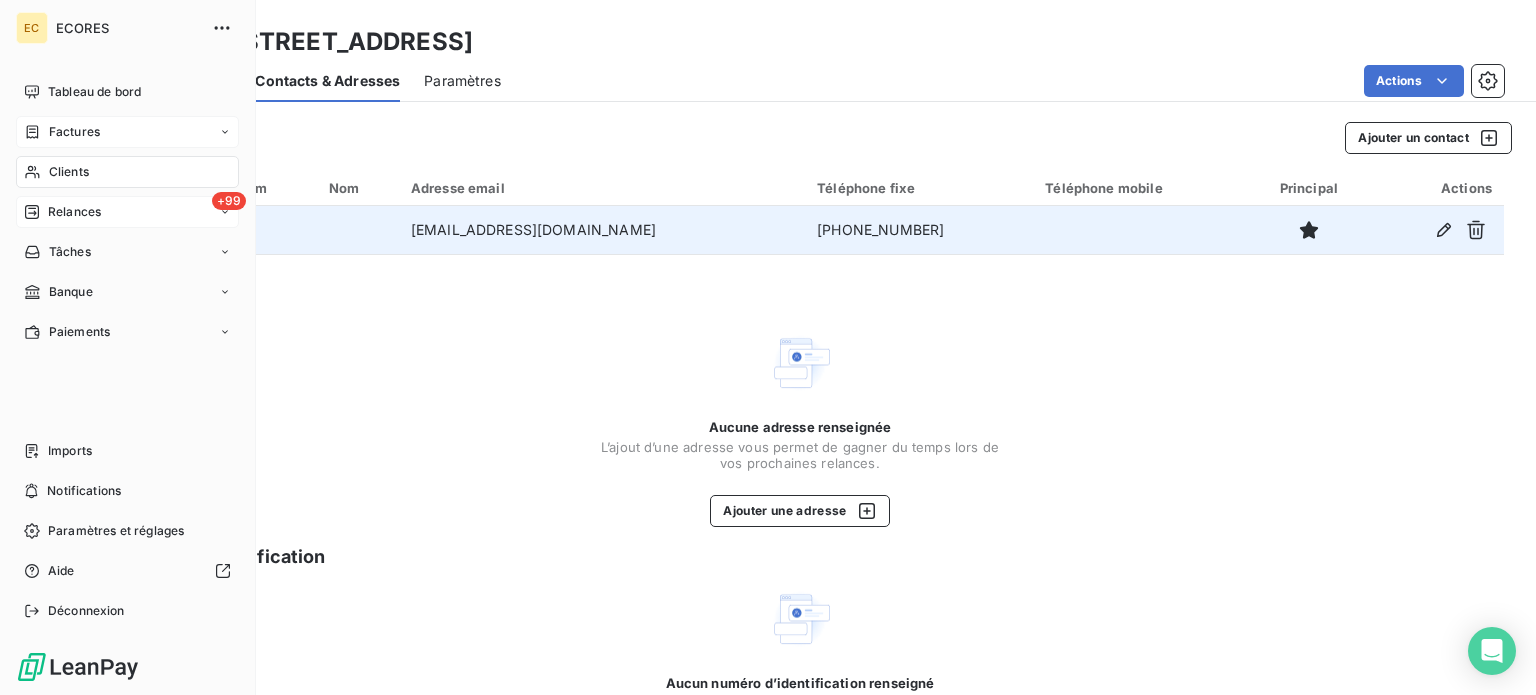 click on "Relances" at bounding box center [74, 212] 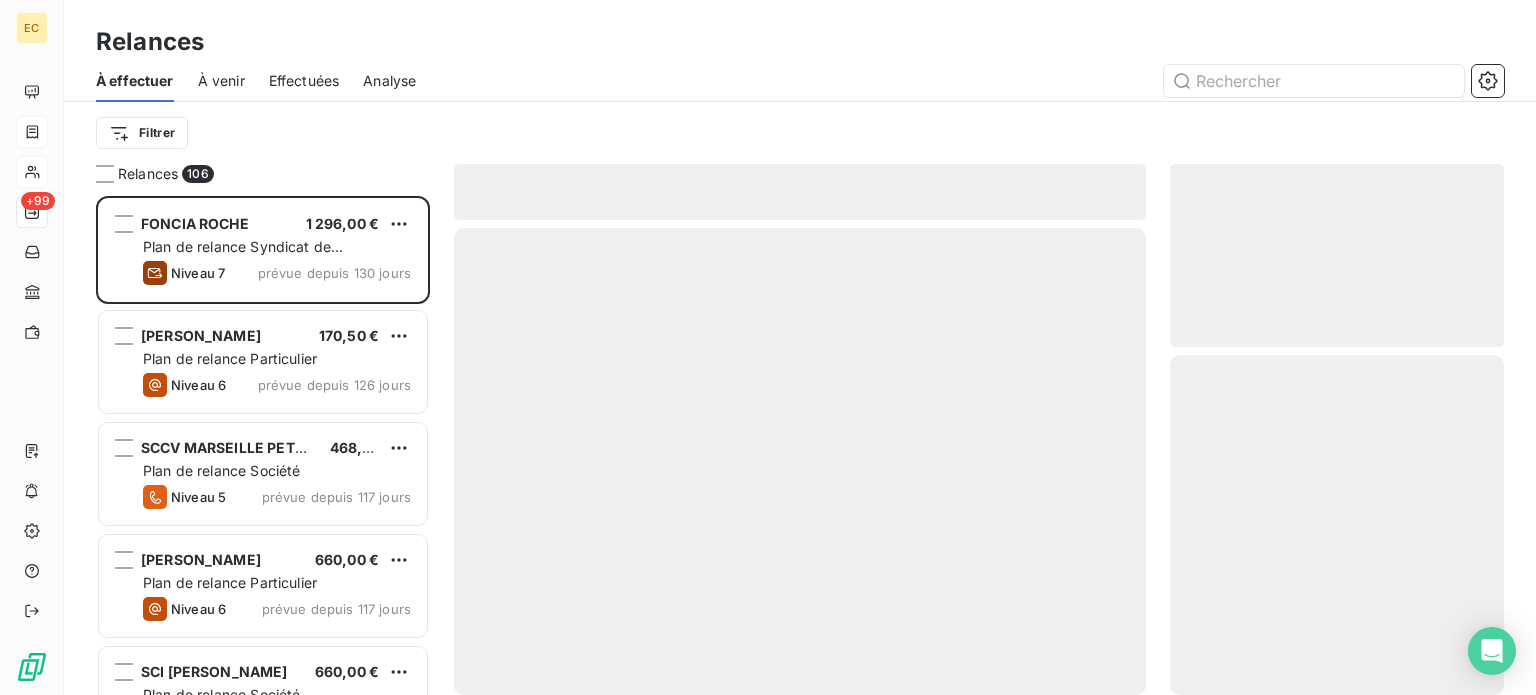 scroll, scrollTop: 16, scrollLeft: 16, axis: both 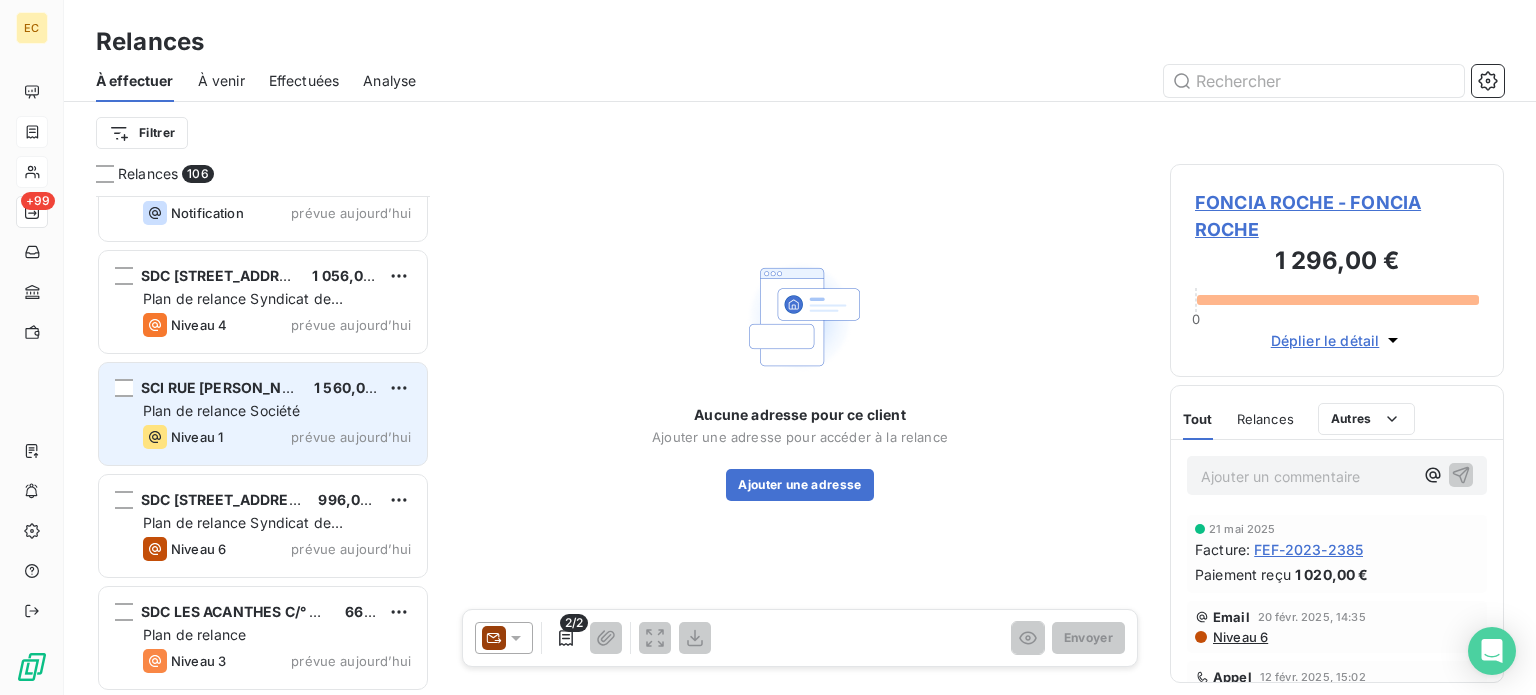 click on "Plan de relance Société" at bounding box center (277, 411) 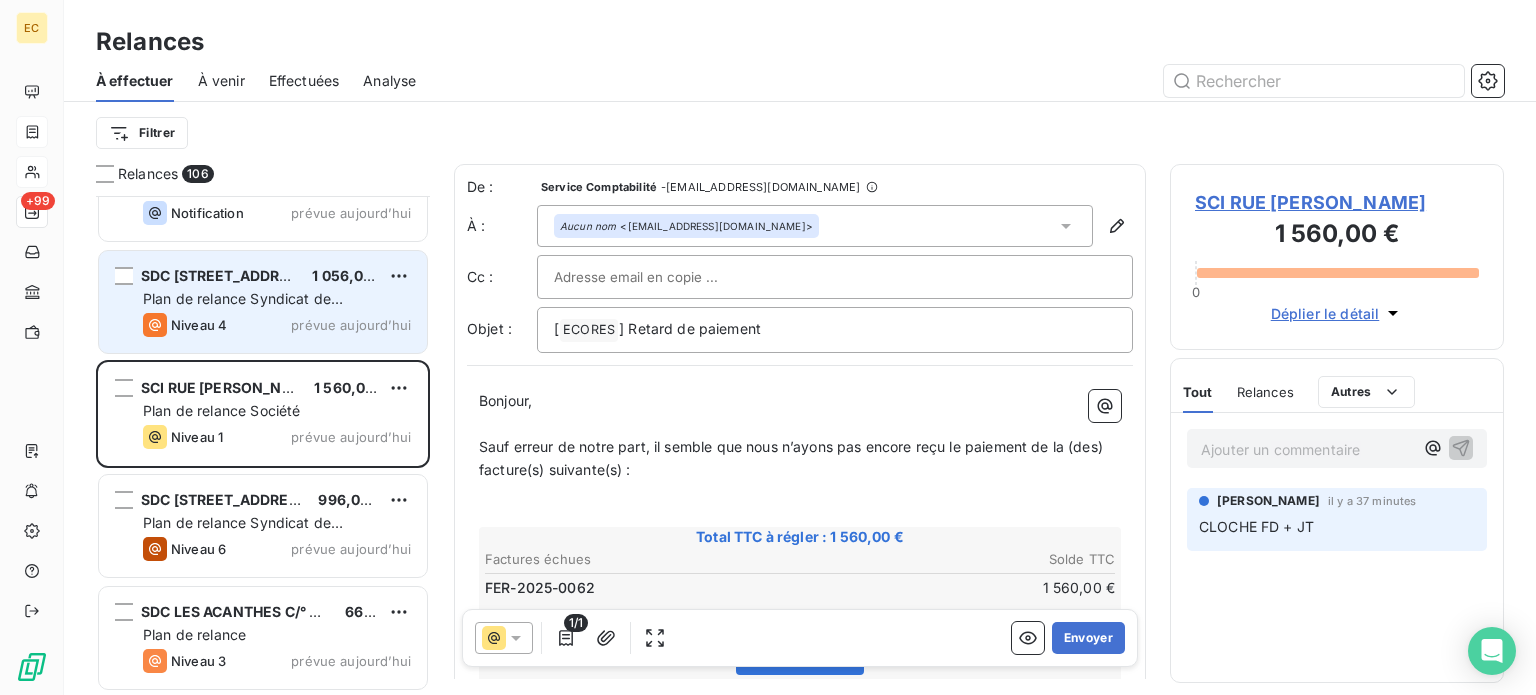click on "Plan de relance Syndicat de copropriété" at bounding box center (243, 308) 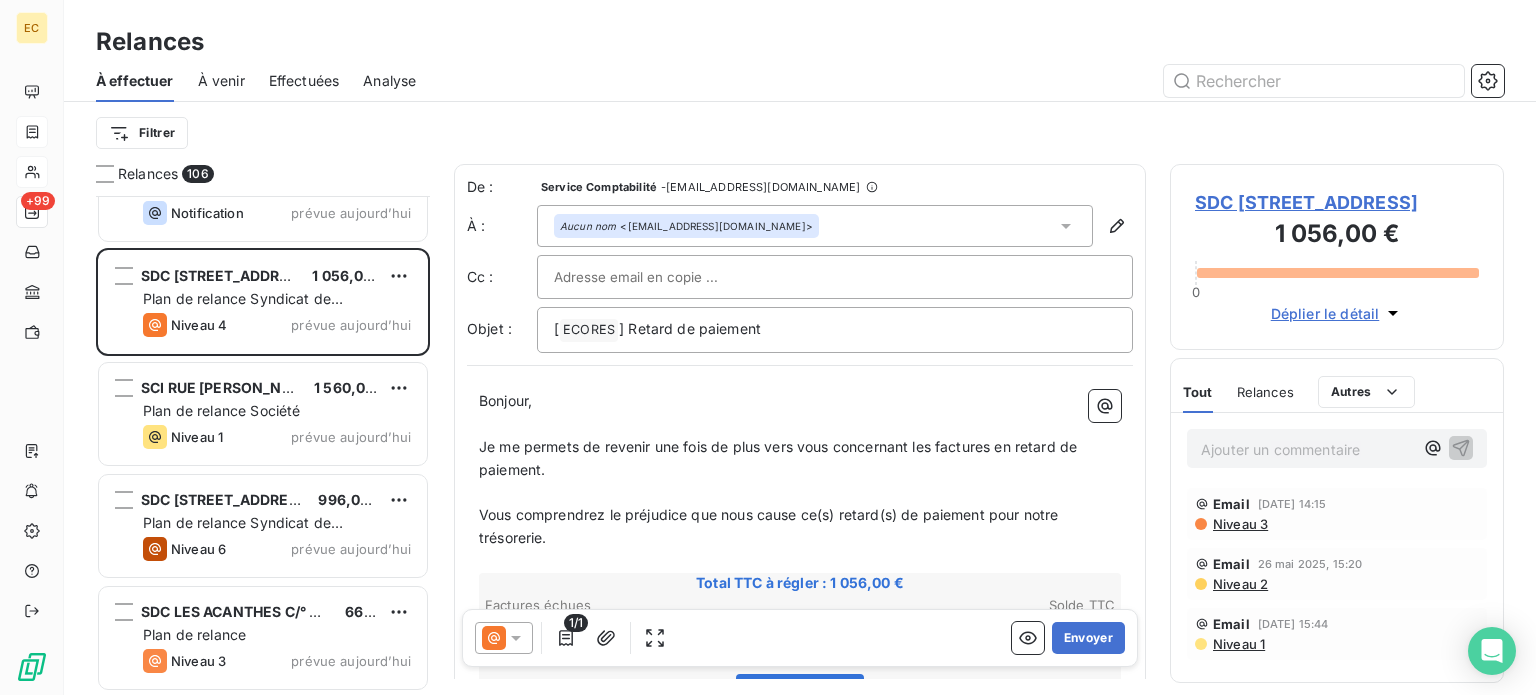 click on "Ajouter un commentaire ﻿" at bounding box center (1307, 449) 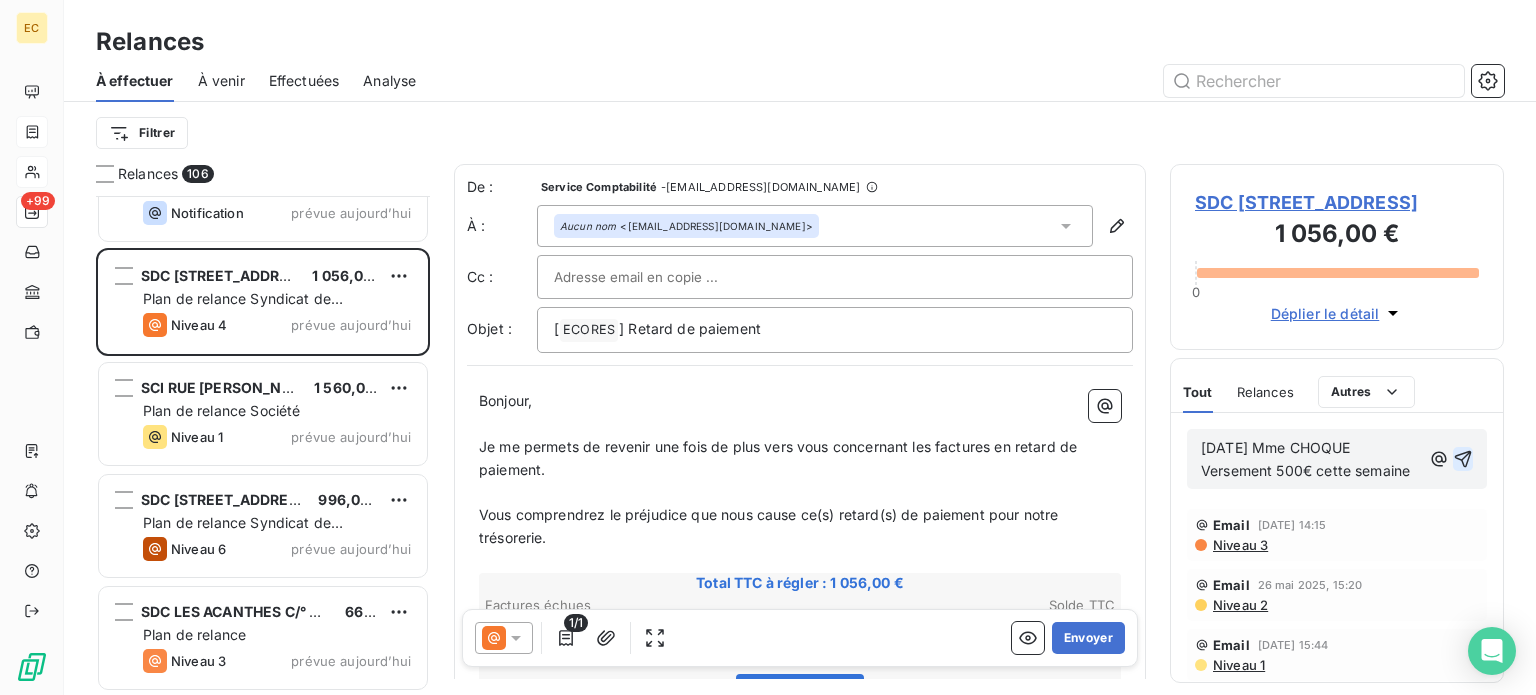 click 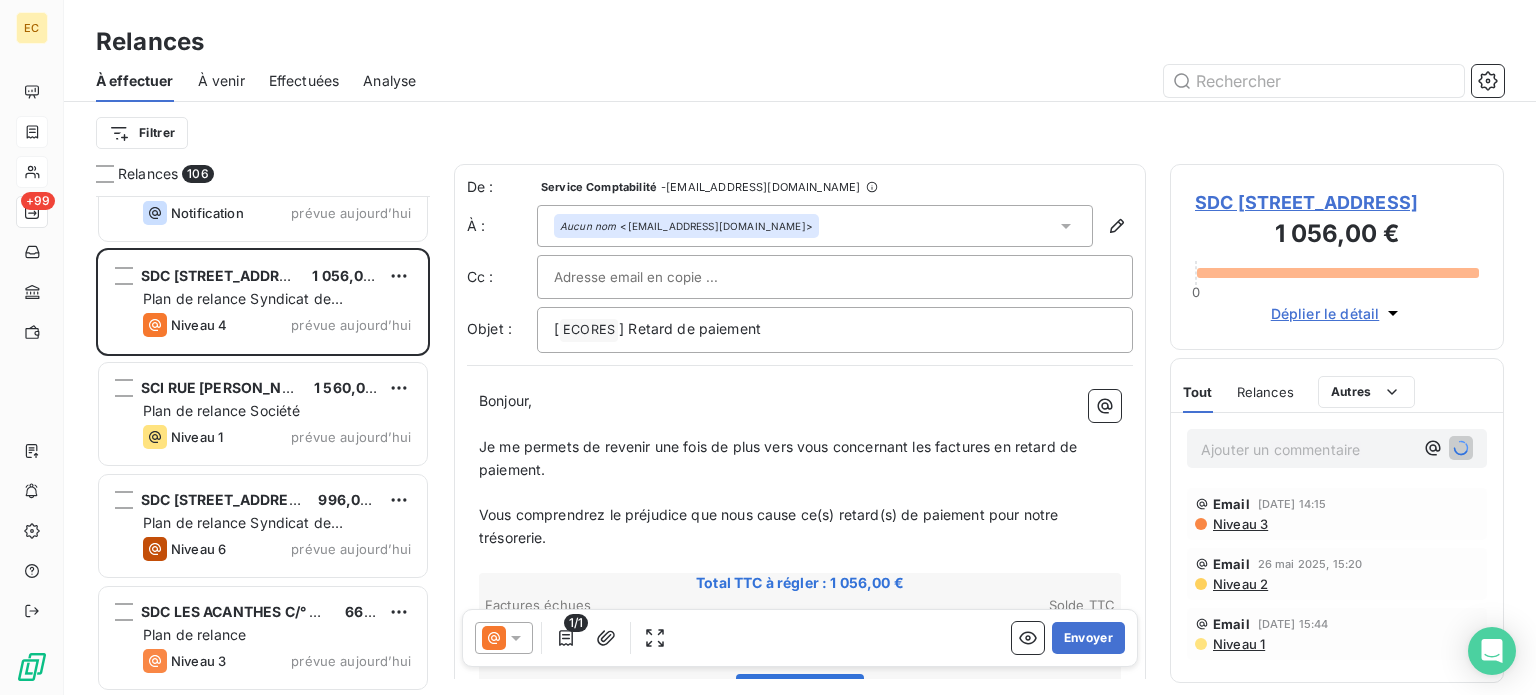 click on "SDC [STREET_ADDRESS]" at bounding box center (1337, 202) 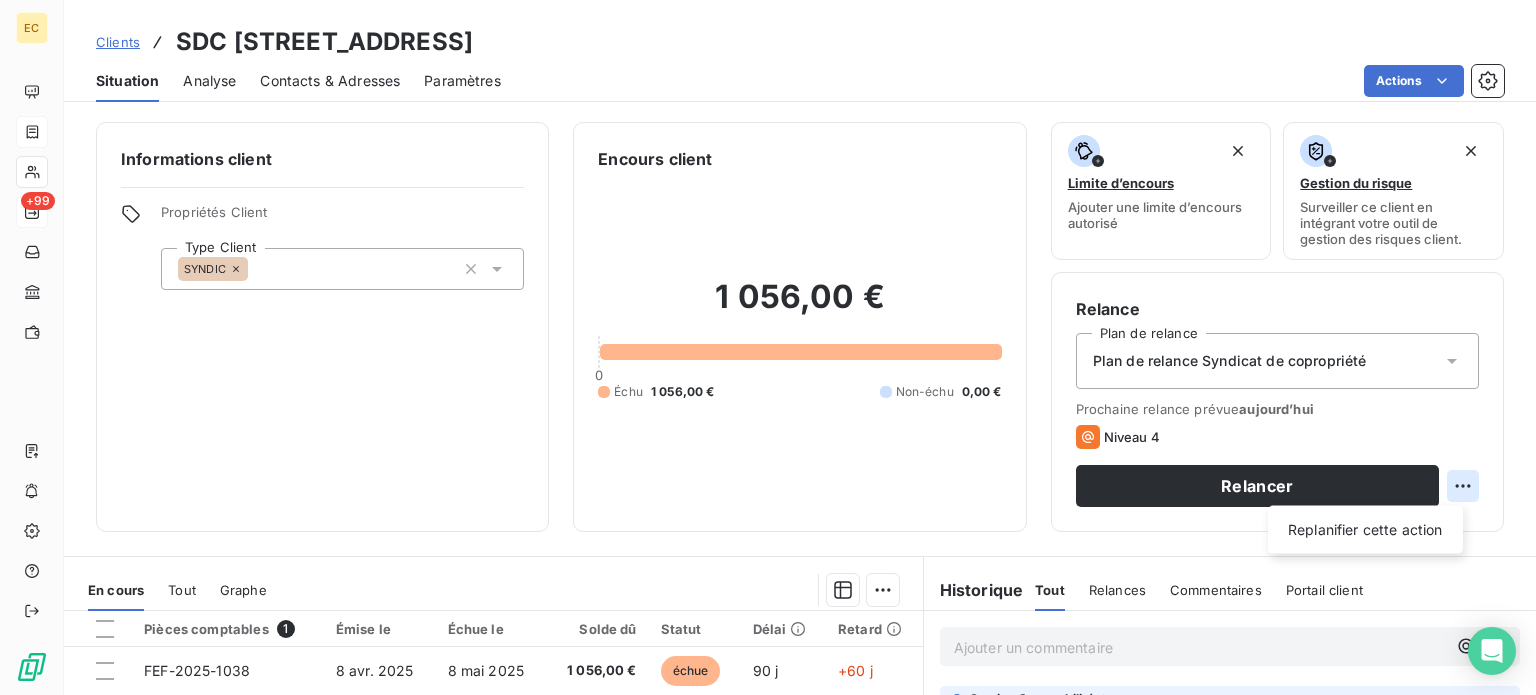 click on "EC +99 Clients SDC [STREET_ADDRESS] C/° CITYA Situation Analyse Contacts & Adresses Paramètres Actions Informations client Propriétés Client Type Client SYNDIC Encours client   1 056,00 € 0 Échu 1 056,00 € Non-échu 0,00 €     Limite d’encours Ajouter une limite d’encours autorisé Gestion du risque Surveiller ce client en intégrant votre outil de gestion des risques client. Relance Plan de relance Plan de relance Syndicat de copropriété Prochaine relance prévue  [DATE] Niveau 4 Relancer Replanifier cette action En cours Tout Graphe Pièces comptables 1 Émise le Échue le Solde dû Statut Délai   Retard   FEF-2025-1038 [DATE] [DATE] 1 056,00 € échue 90 j +60 j Lignes par page 25 Précédent 1 Suivant Historique Tout Relances Commentaires Portail client Tout Relances Commentaires Portail client Ajouter un commentaire ﻿ Service Comptabilité il y a 24 secondes [DATE] Mme CHOQUE Versement 500€ cette semaine Email [DATE] 14:15" at bounding box center (768, 347) 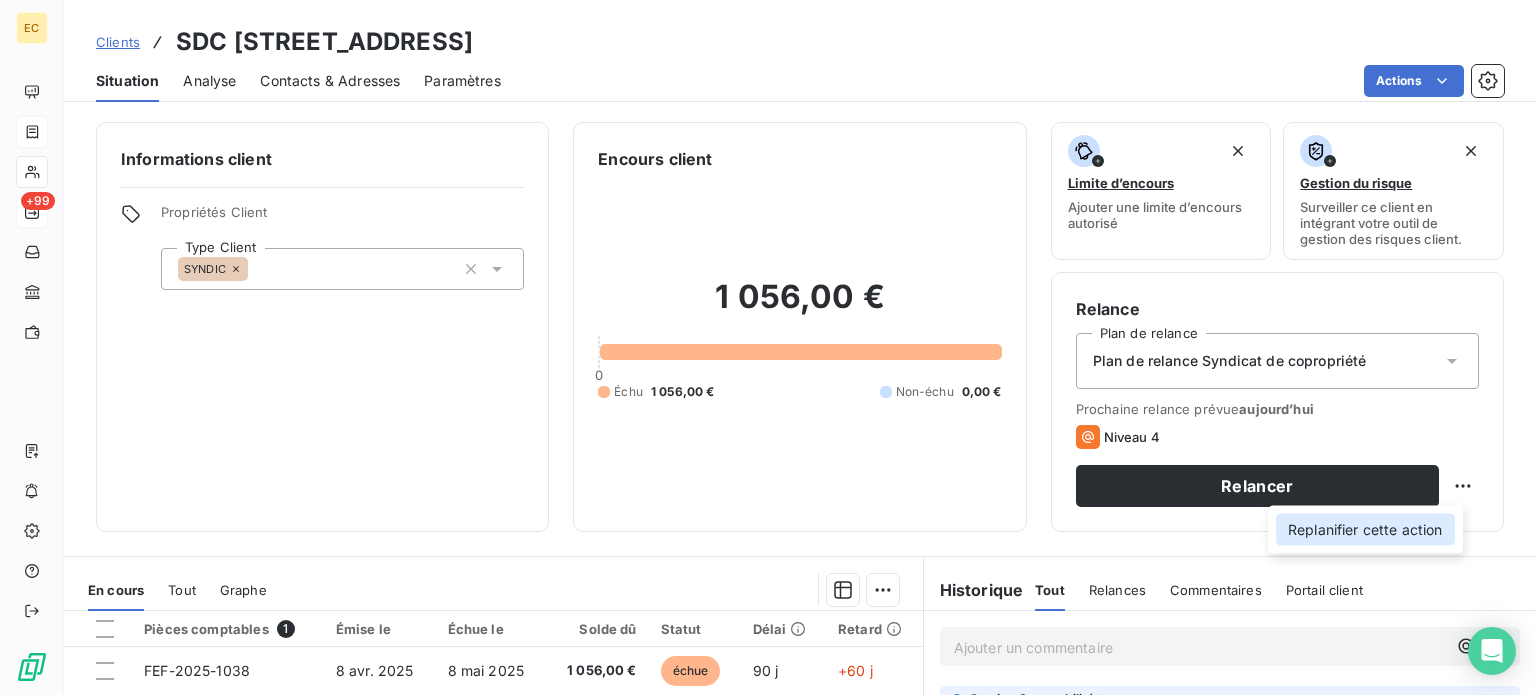 click on "Replanifier cette action" at bounding box center [1365, 530] 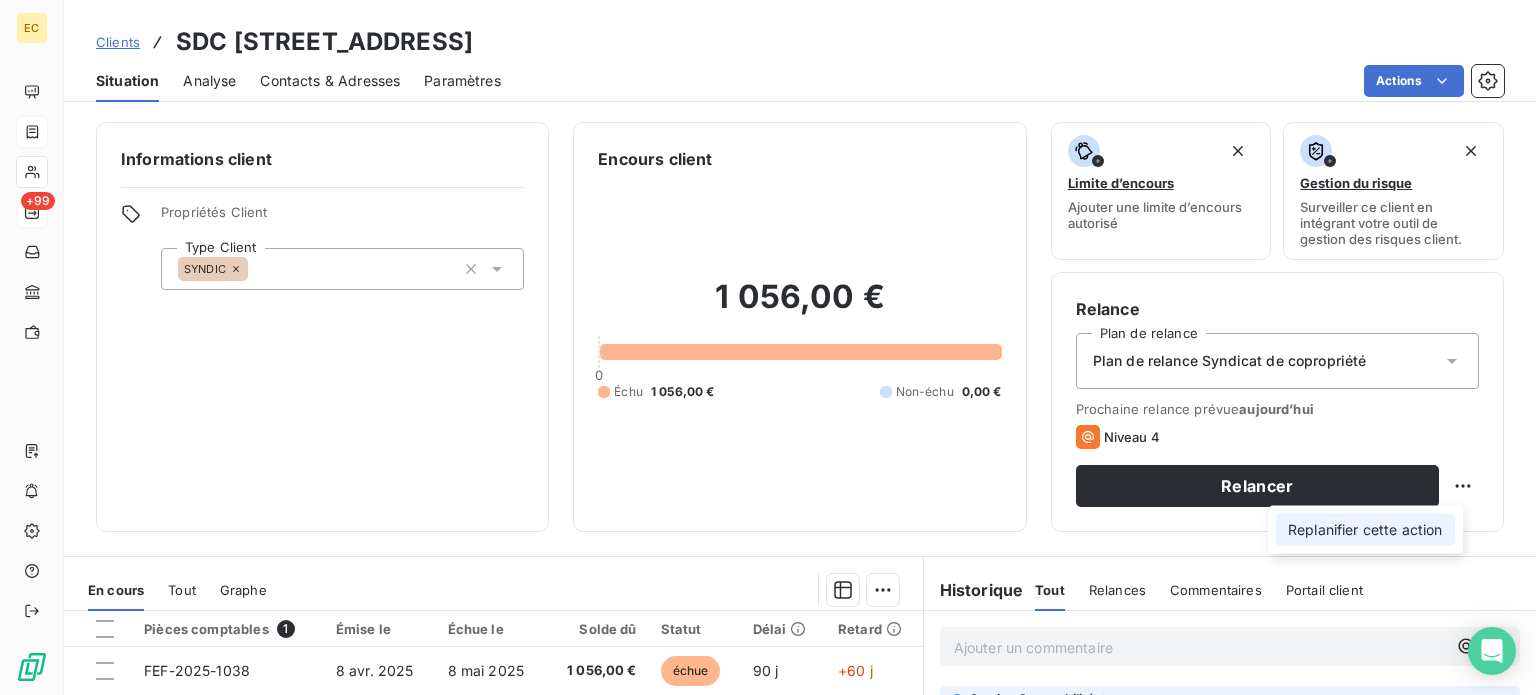 select on "6" 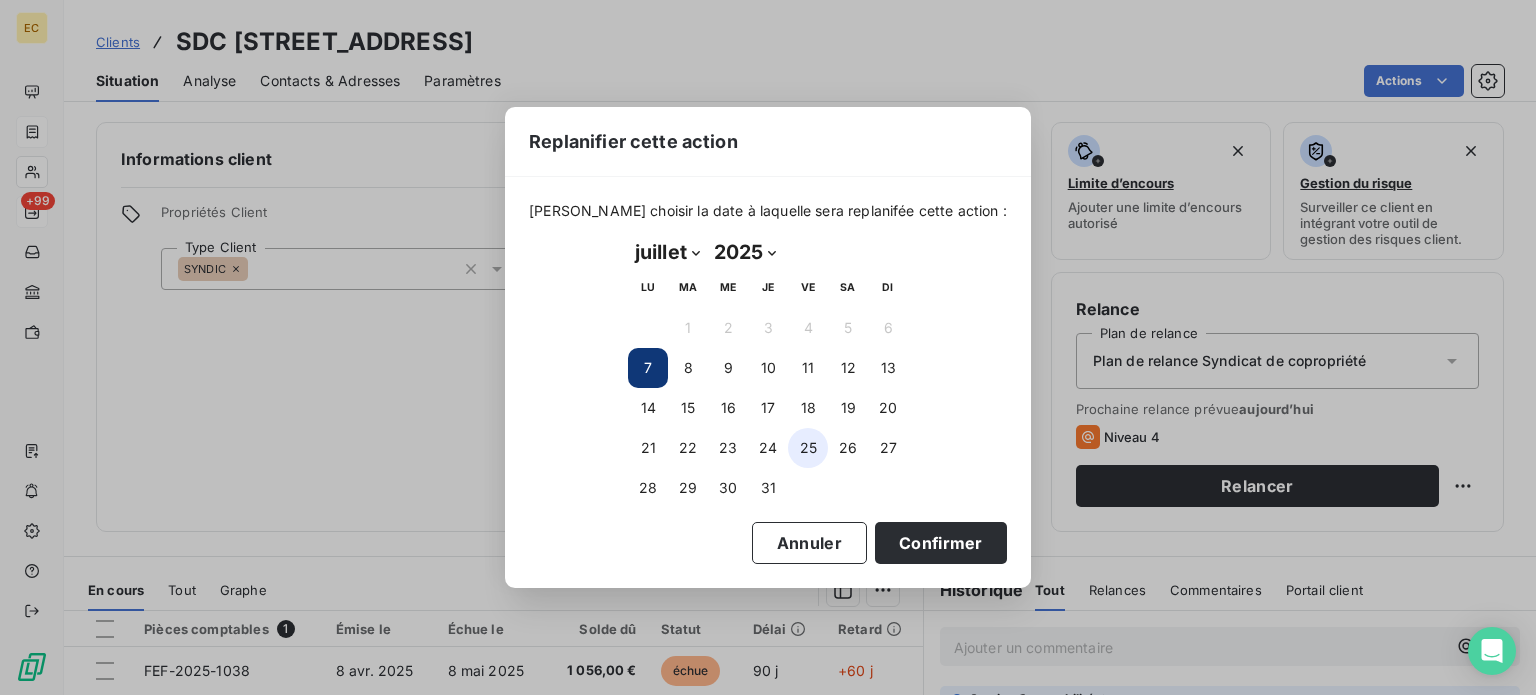 click on "25" at bounding box center [808, 448] 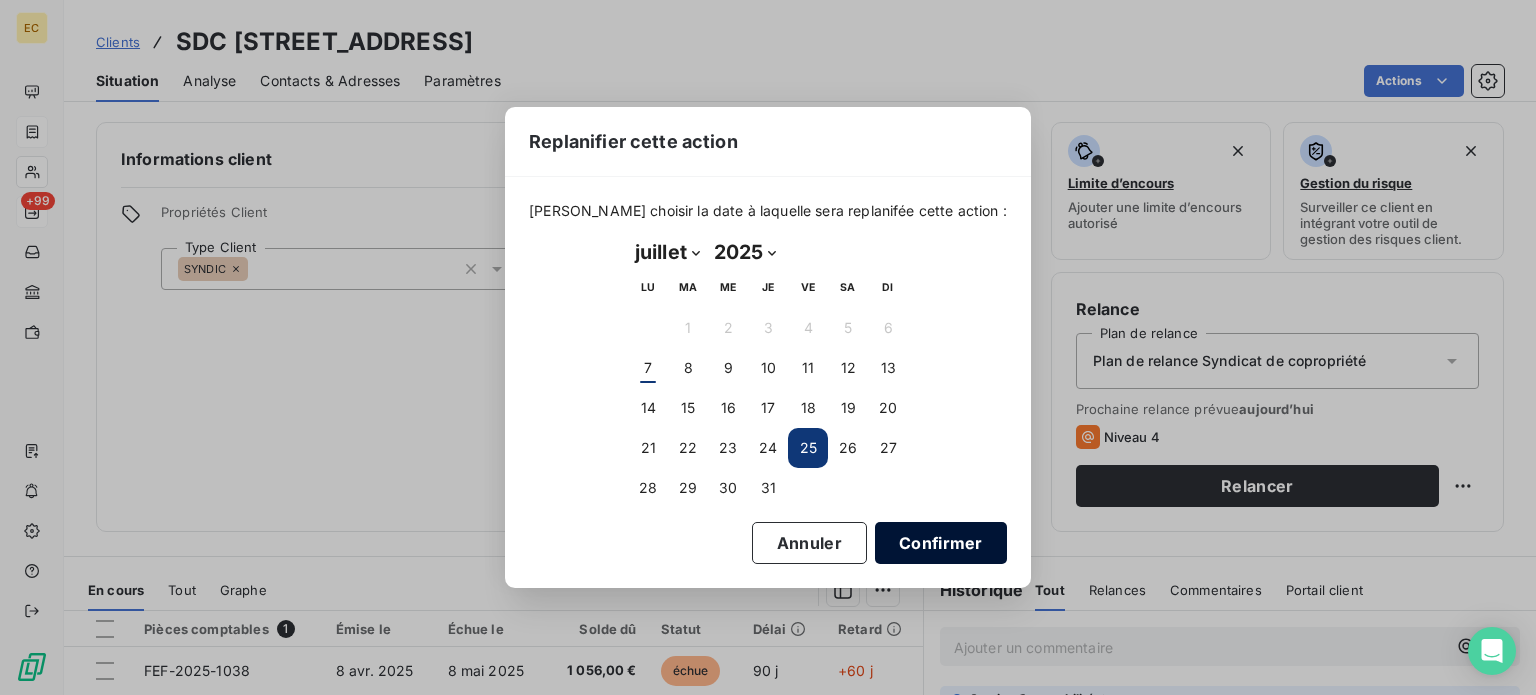 click on "Confirmer" at bounding box center (941, 543) 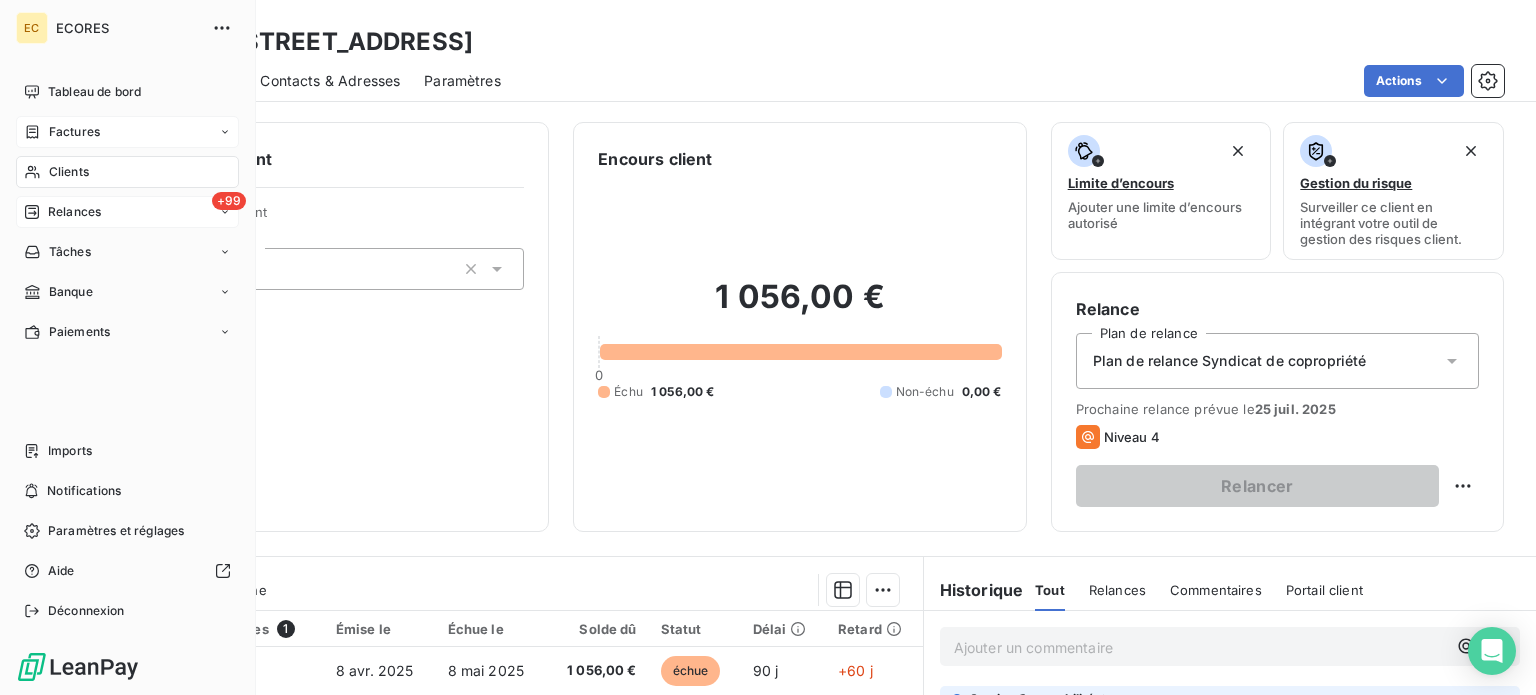 click on "Relances" at bounding box center [62, 212] 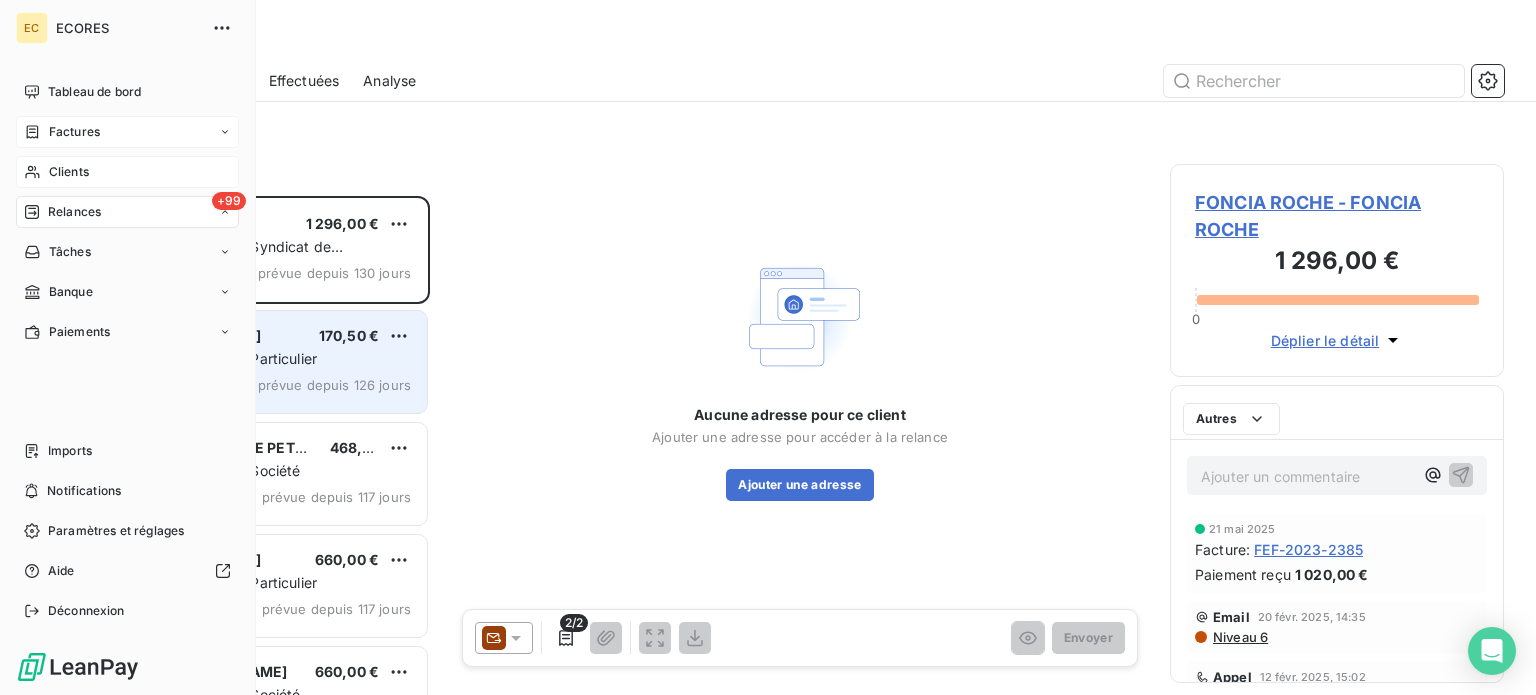 scroll, scrollTop: 16, scrollLeft: 16, axis: both 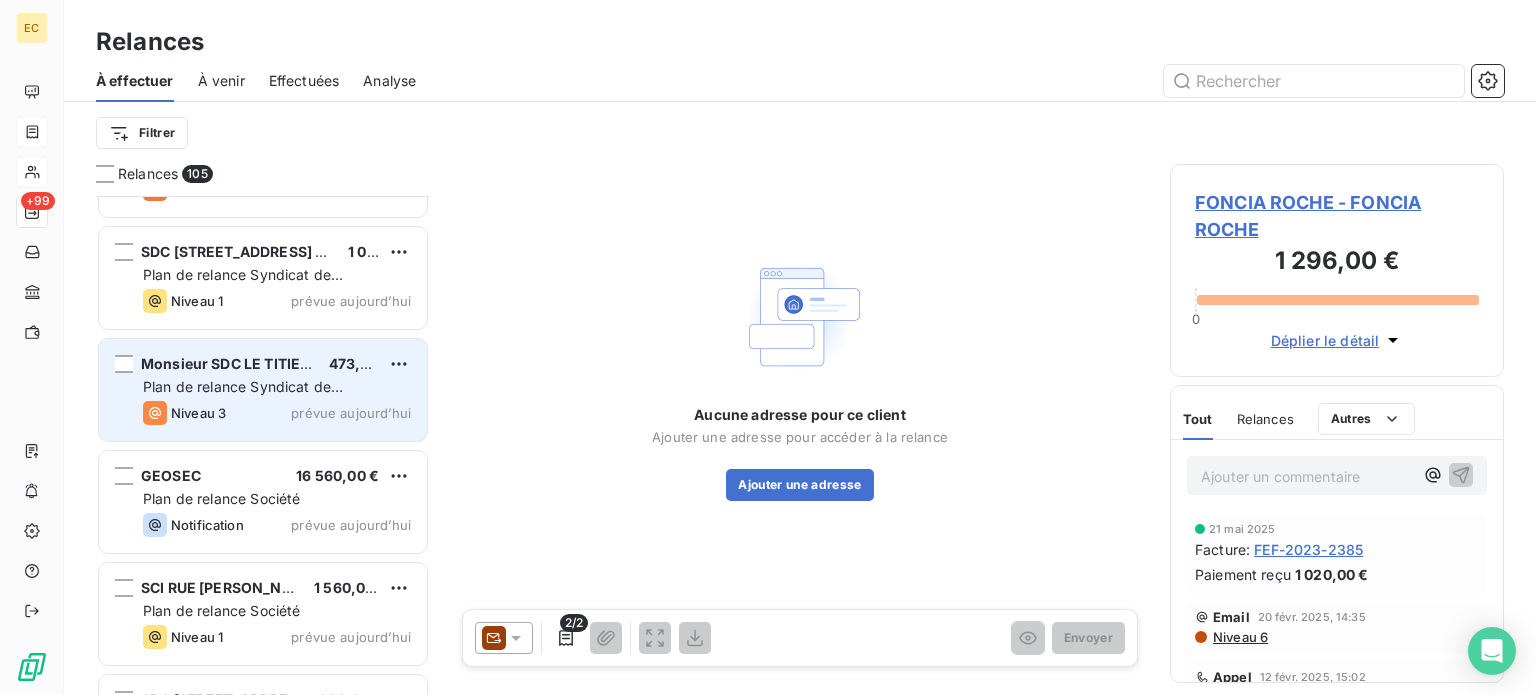 click on "Plan de relance Syndicat de copropriété" at bounding box center [243, 396] 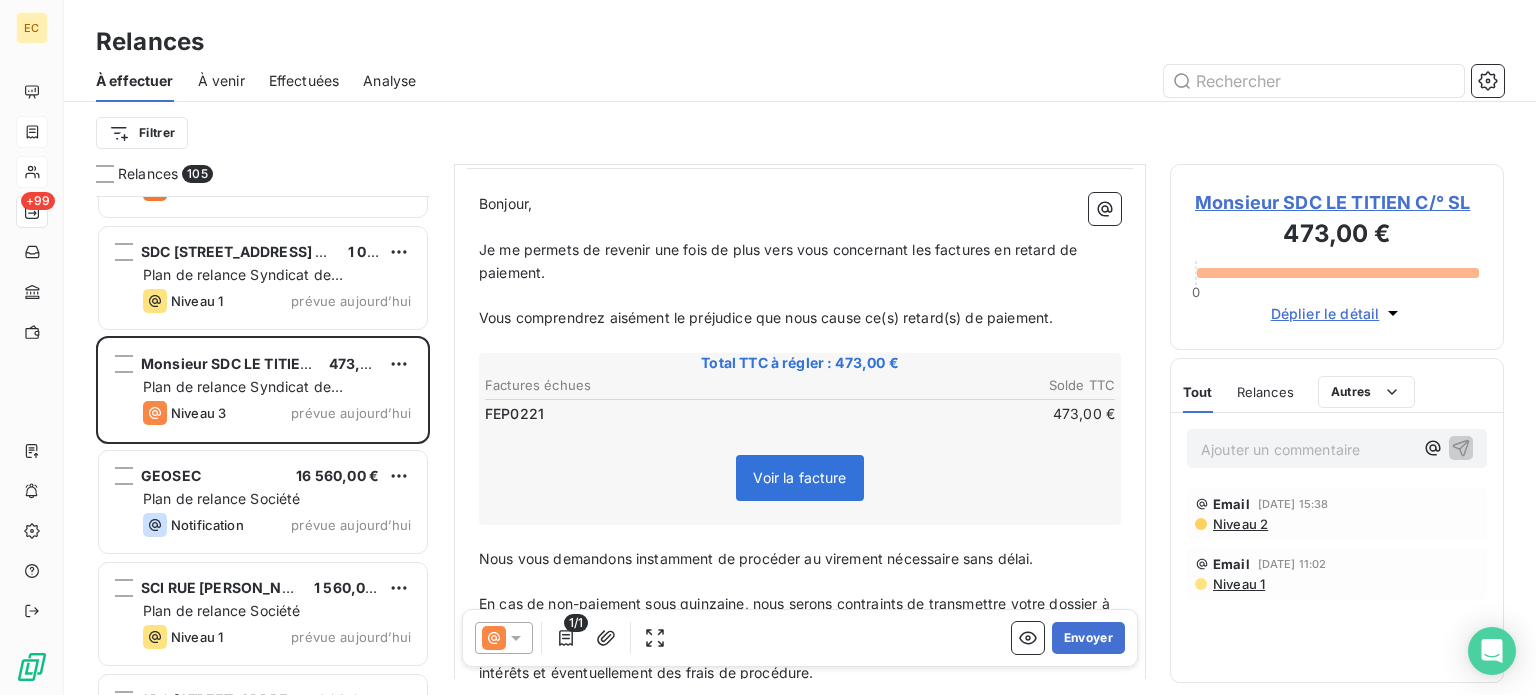 scroll, scrollTop: 200, scrollLeft: 0, axis: vertical 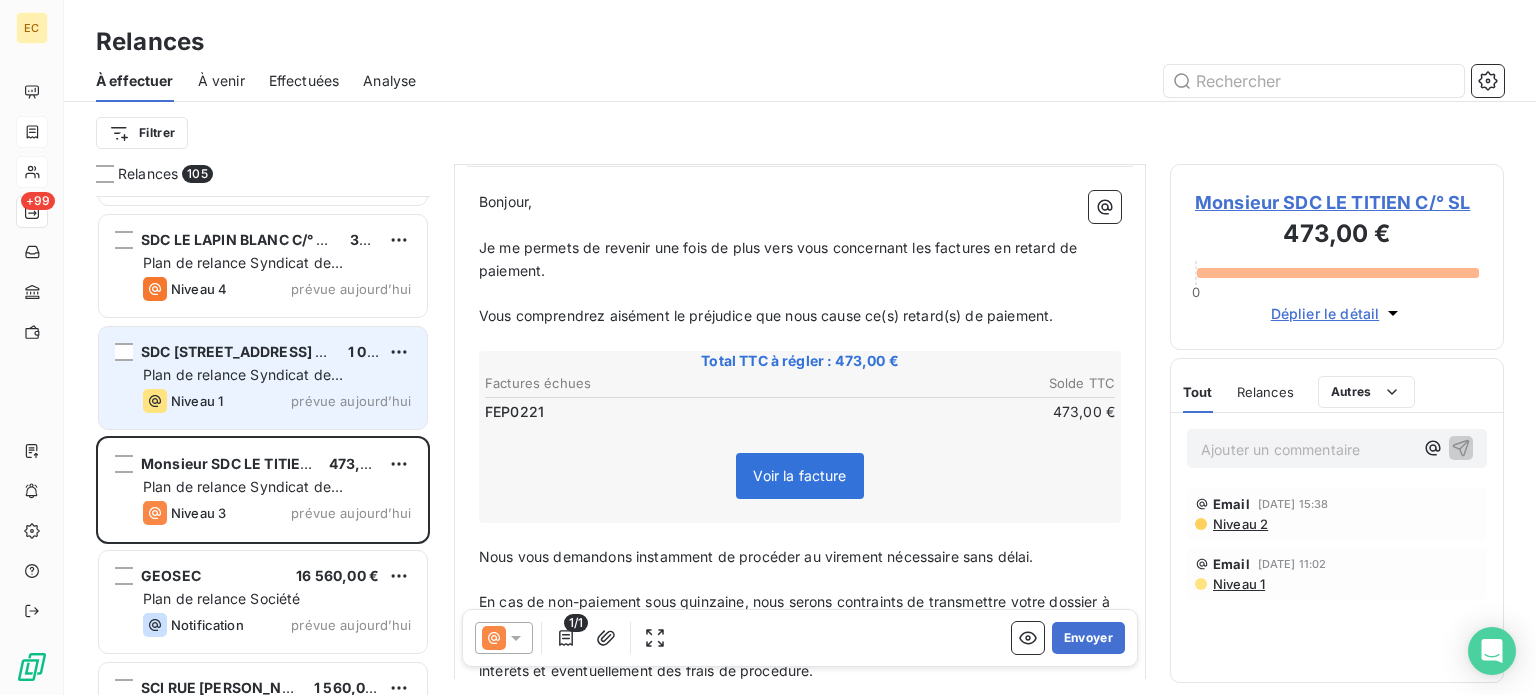 click on "Plan de relance Syndicat de copropriété" at bounding box center [243, 384] 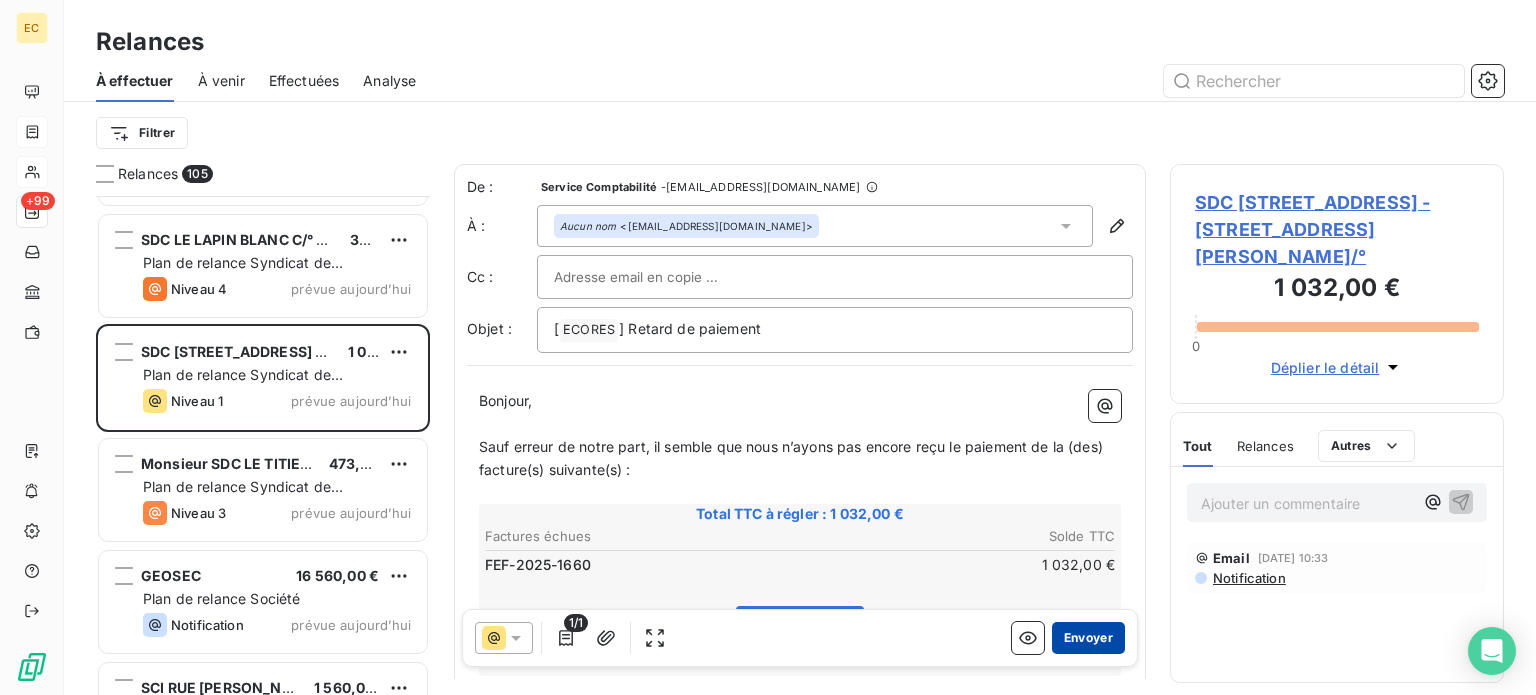 click on "Envoyer" at bounding box center (1088, 638) 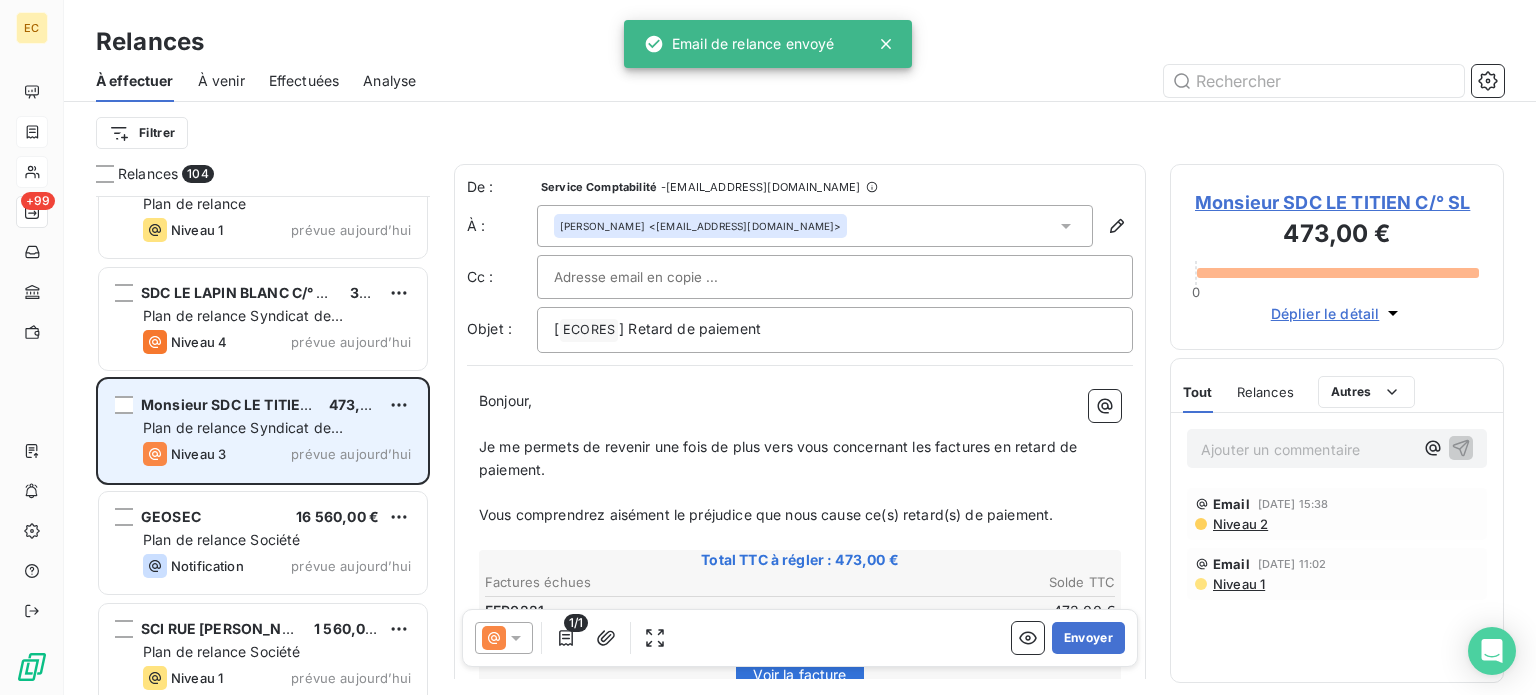 scroll, scrollTop: 10861, scrollLeft: 0, axis: vertical 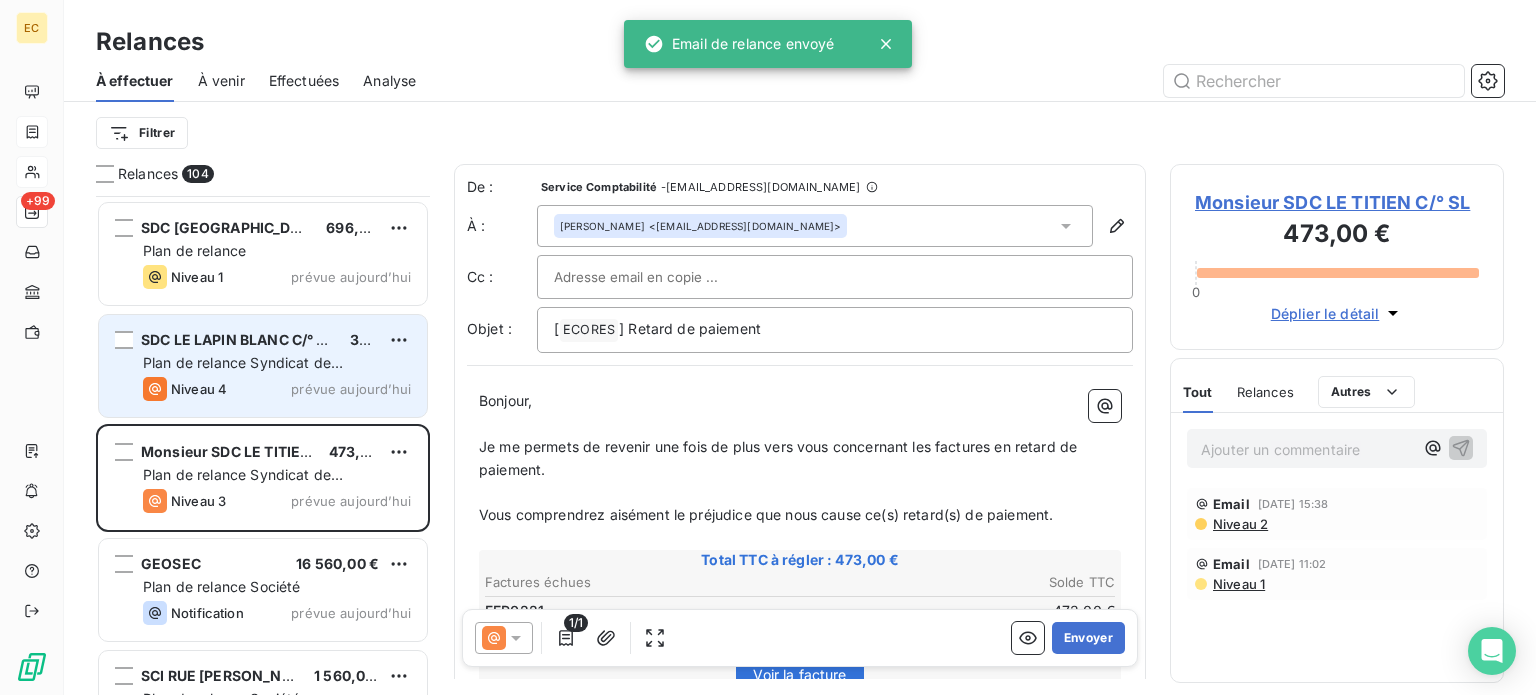 click on "Niveau 4 prévue aujourd’hui" at bounding box center [277, 389] 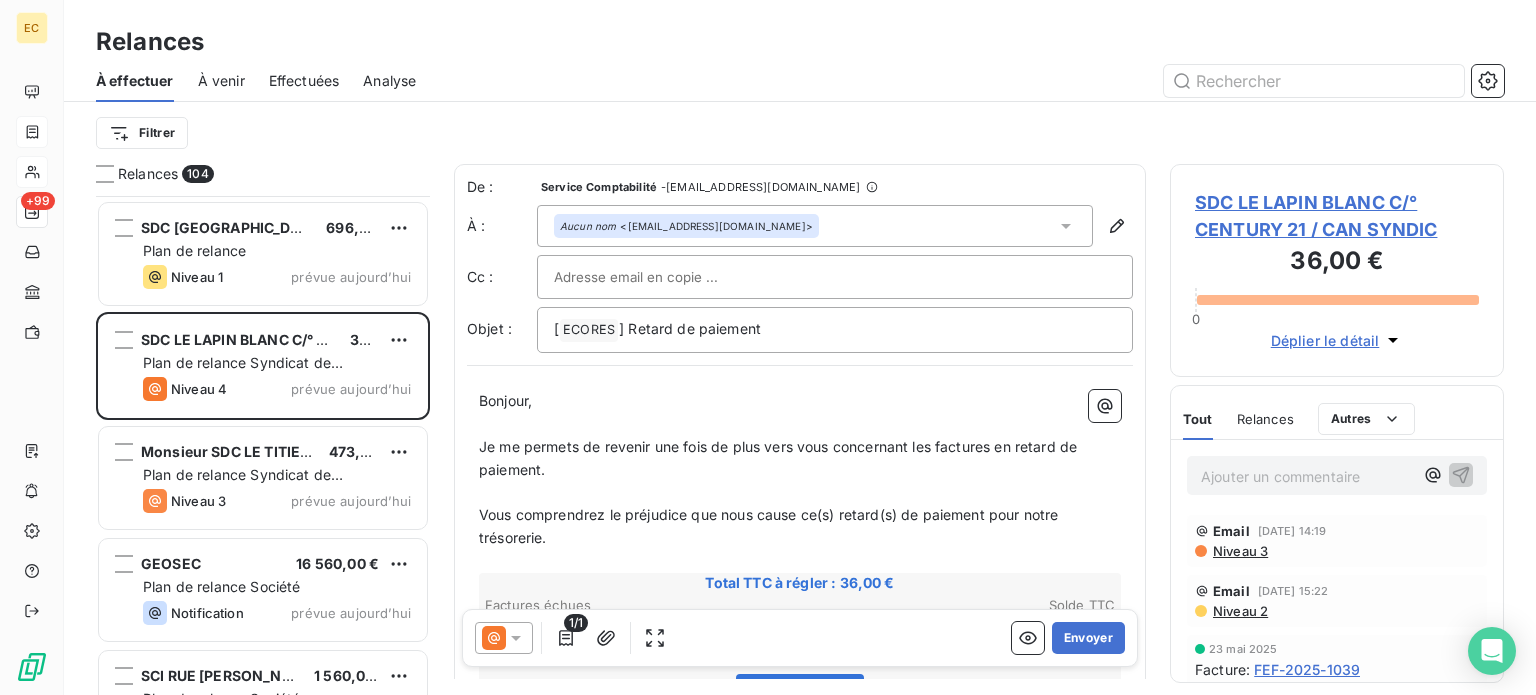 click on "SDC LE LAPIN BLANC C/° CENTURY 21 / CAN SYNDIC" at bounding box center (1337, 216) 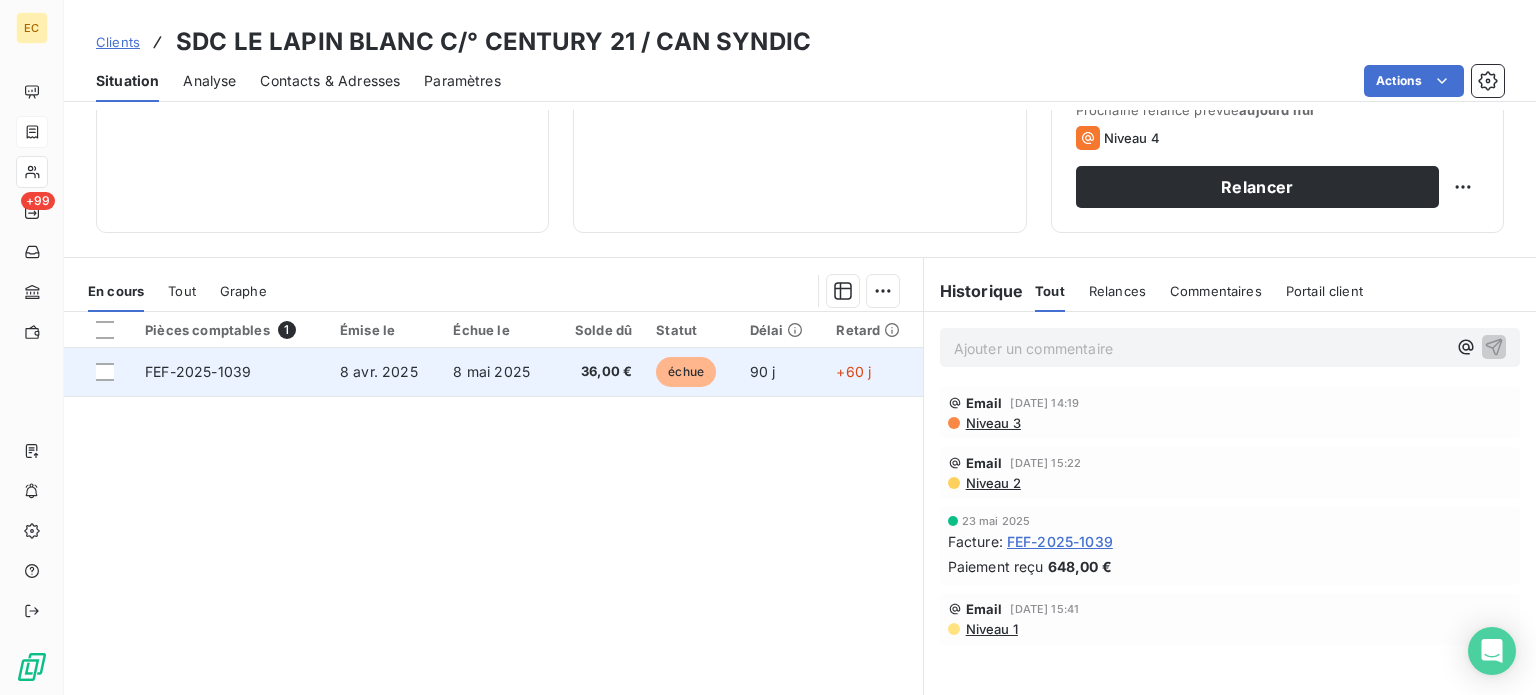 scroll, scrollTop: 300, scrollLeft: 0, axis: vertical 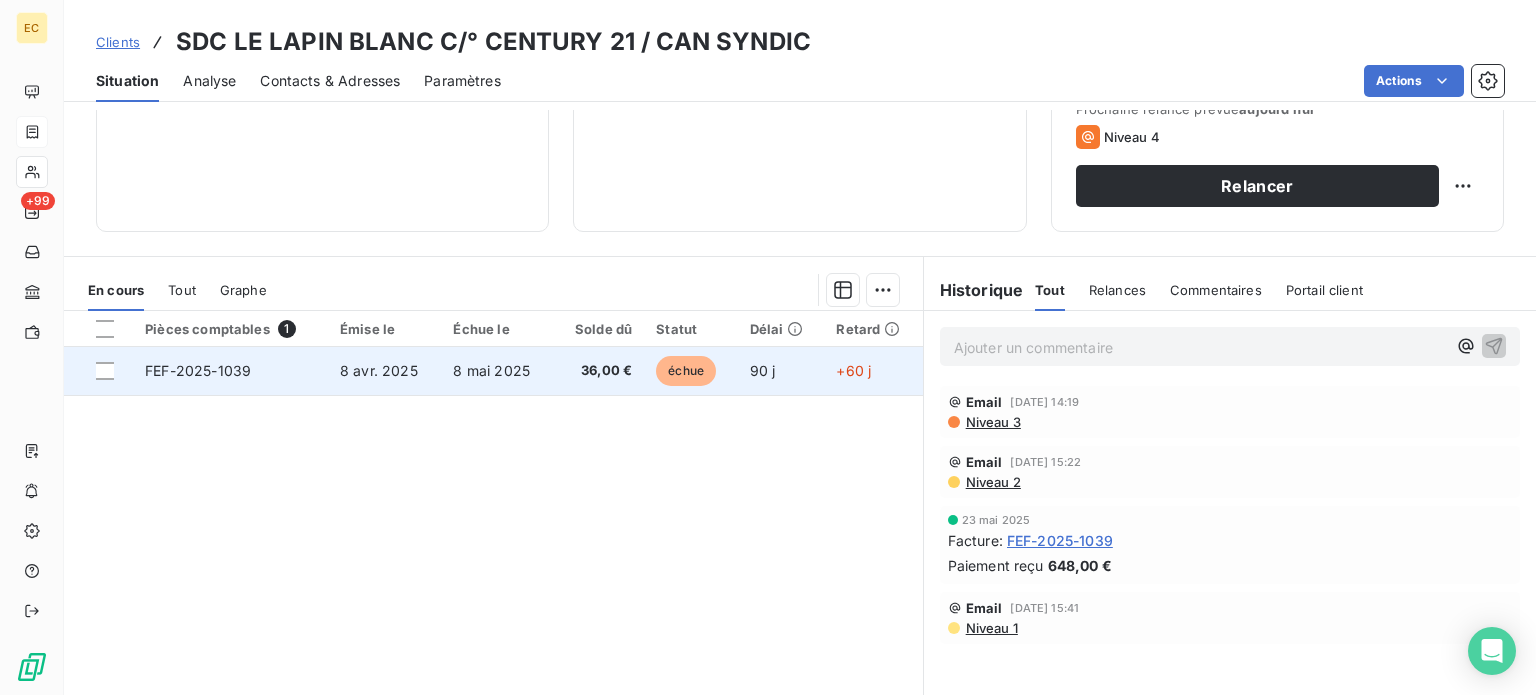 click on "8 mai 2025" at bounding box center [491, 370] 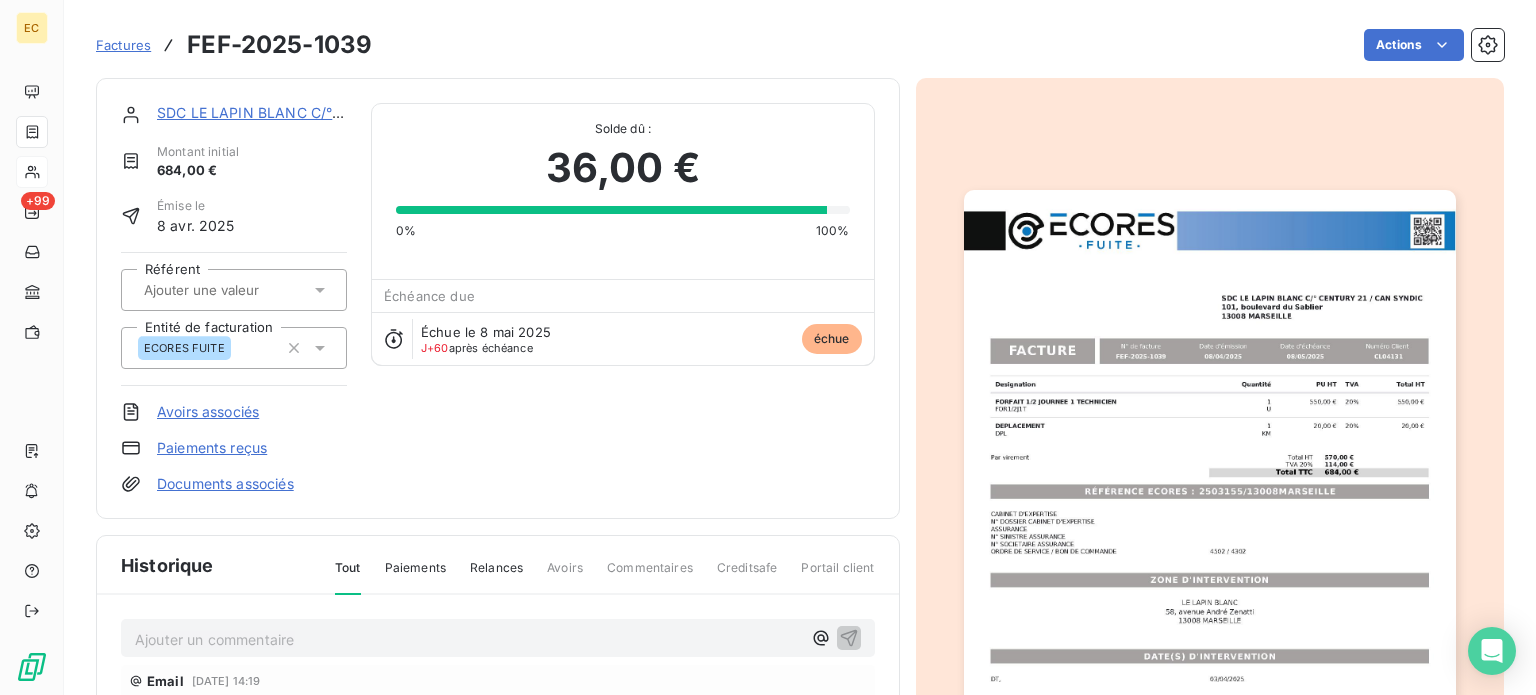 click at bounding box center (1210, 537) 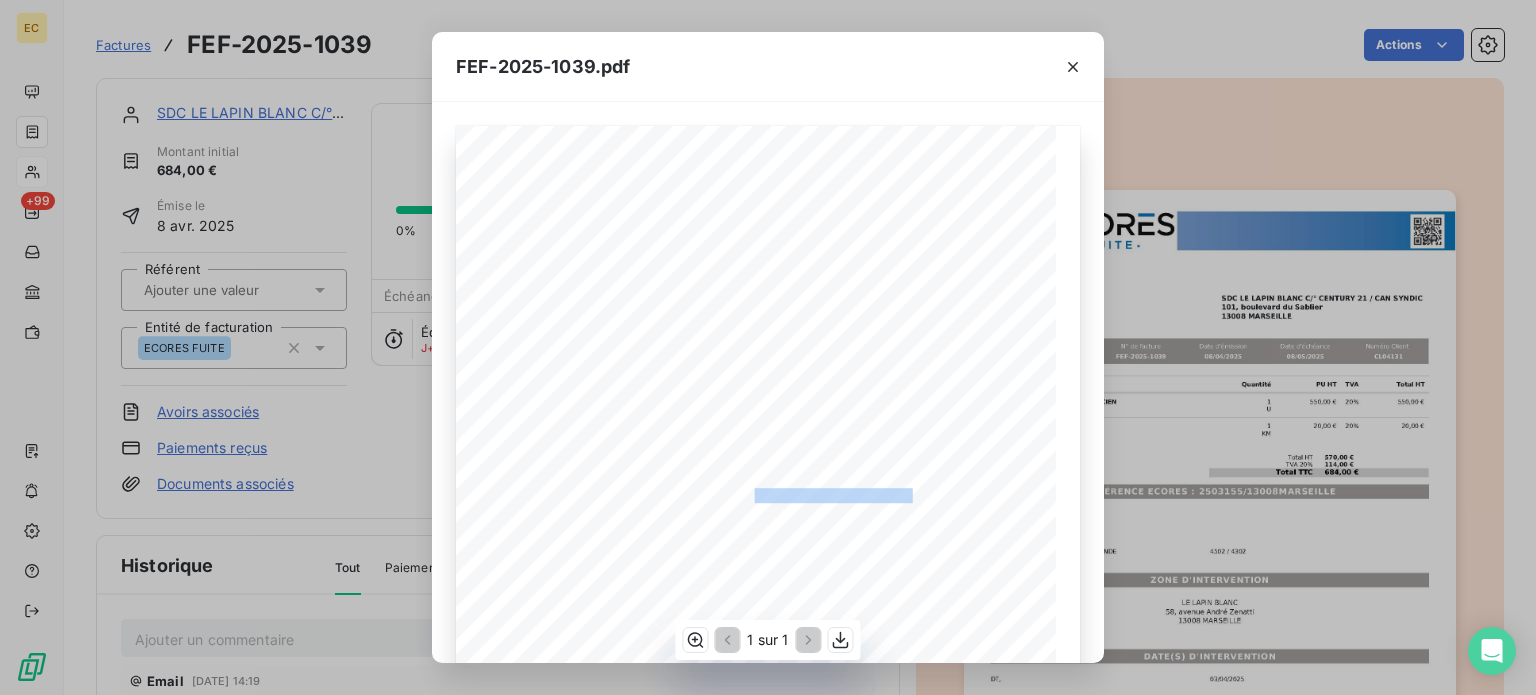 drag, startPoint x: 908, startPoint y: 493, endPoint x: 807, endPoint y: 491, distance: 101.0198 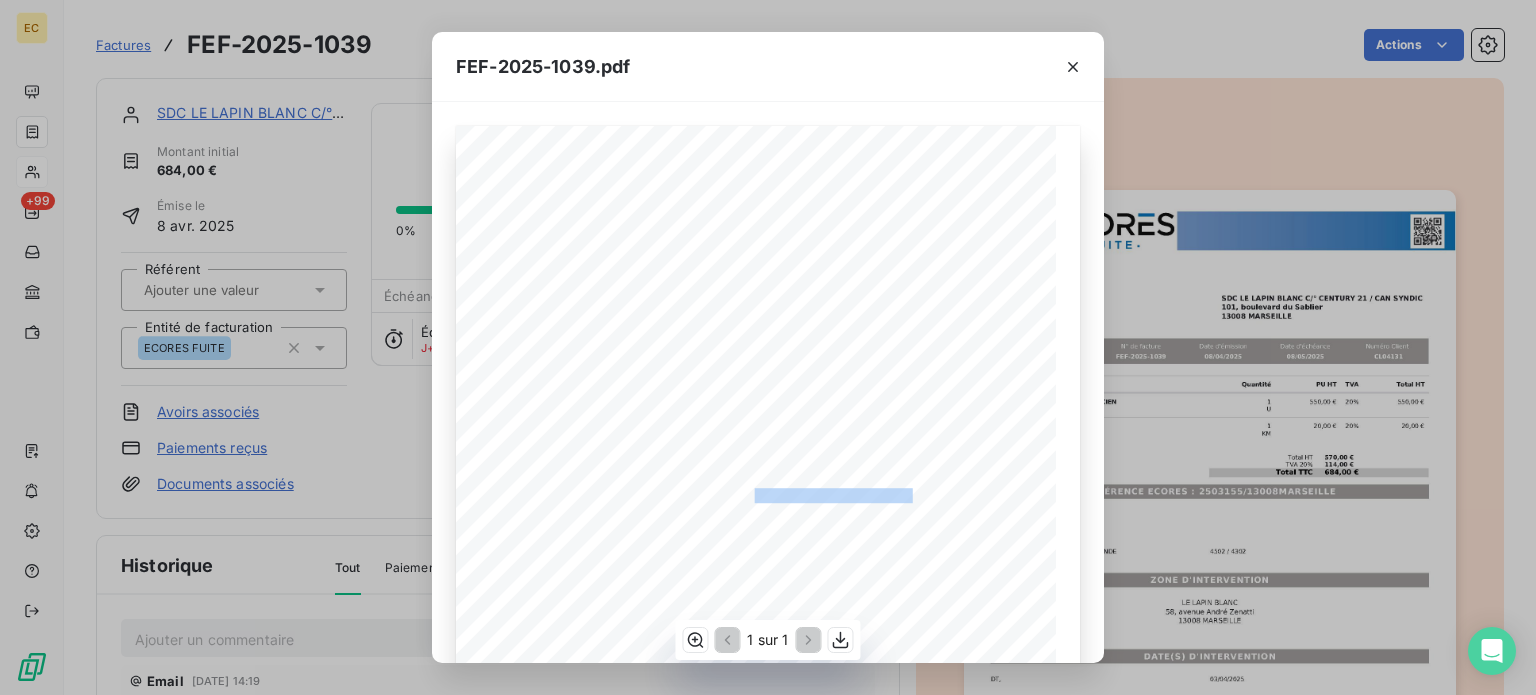 click on "RÉFÉRENCE ECORES : 2503155/13008MARSEILLE" at bounding box center (767, 493) 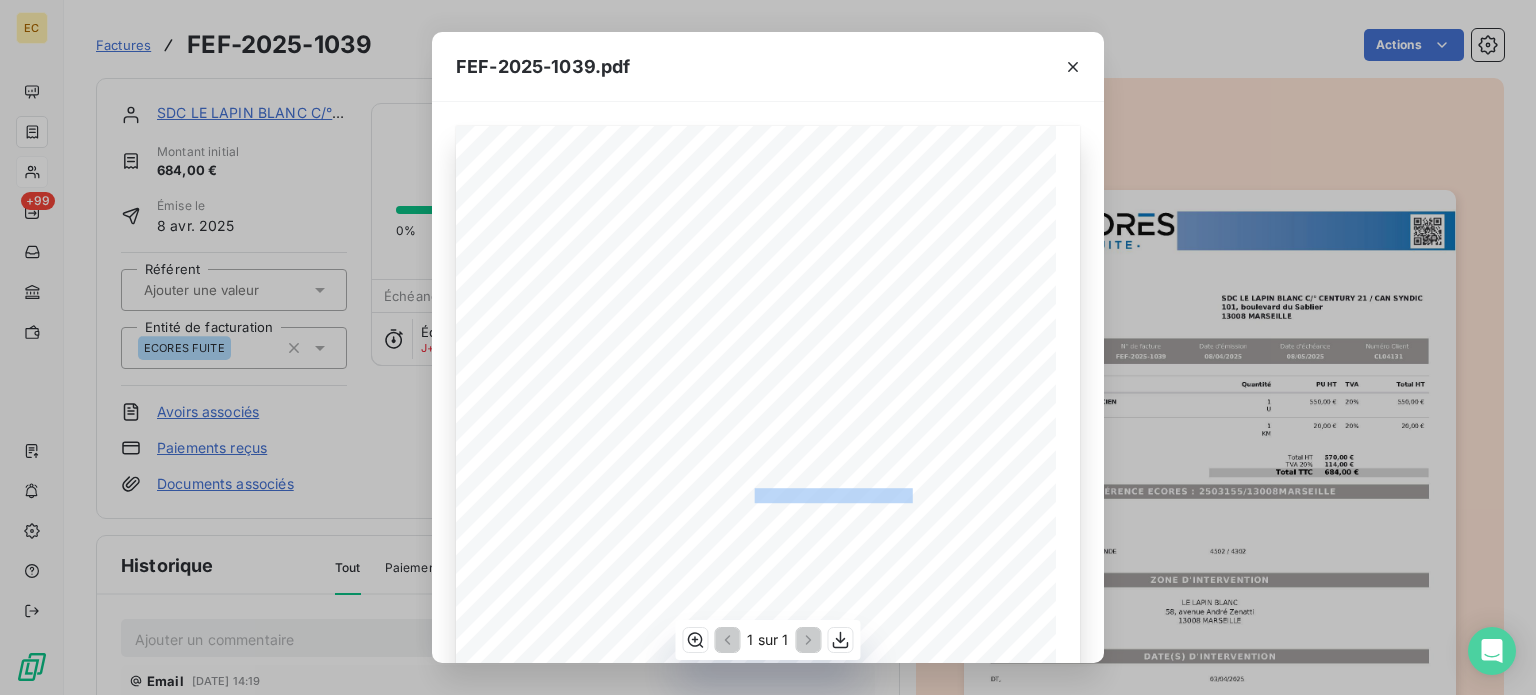 copy on "2503155/13008MARSEILL" 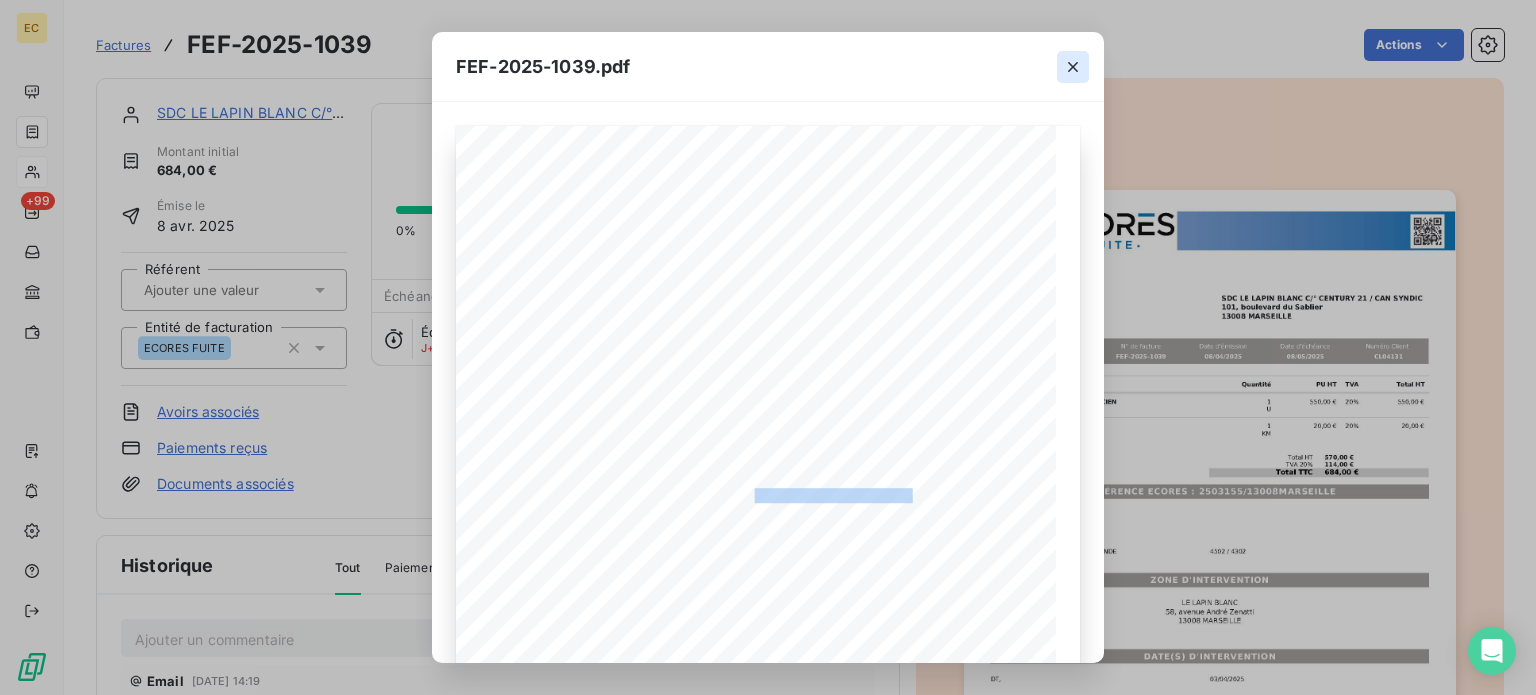 click 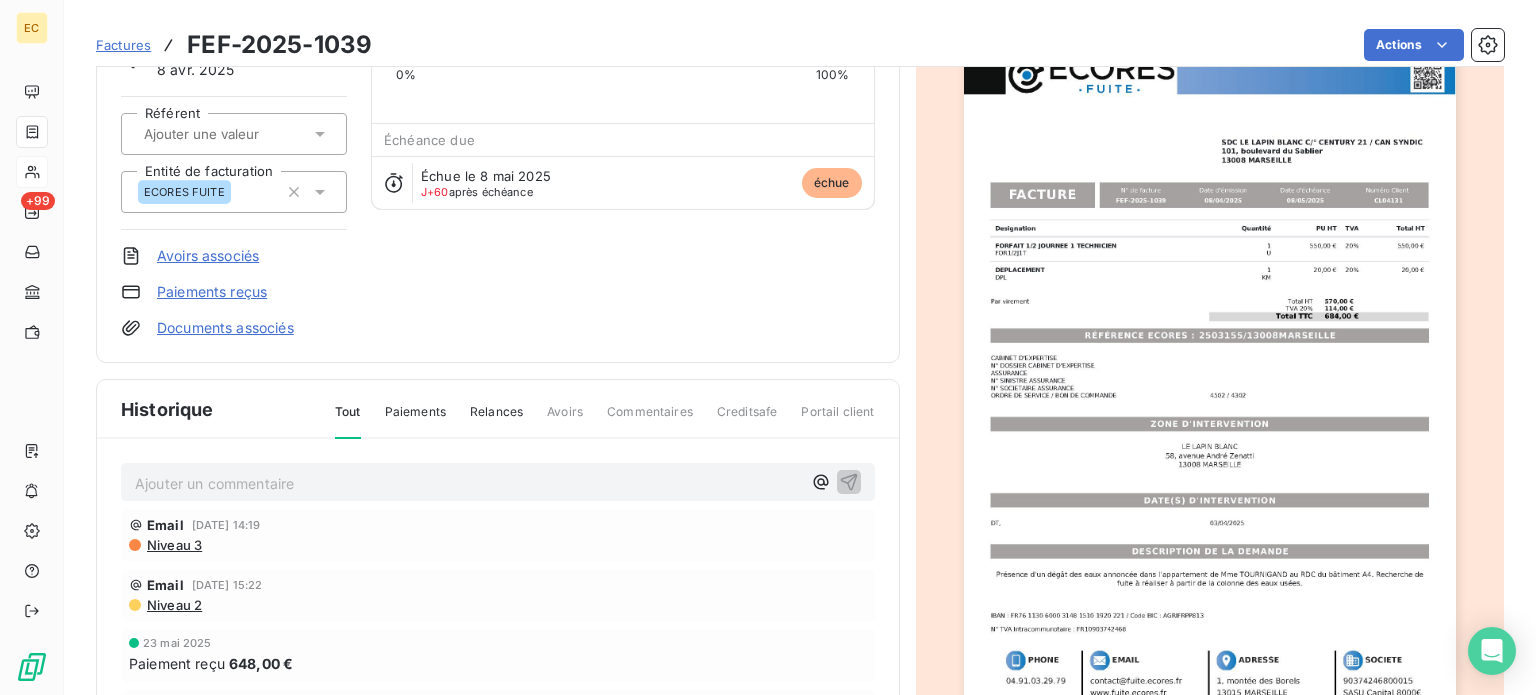 scroll, scrollTop: 202, scrollLeft: 0, axis: vertical 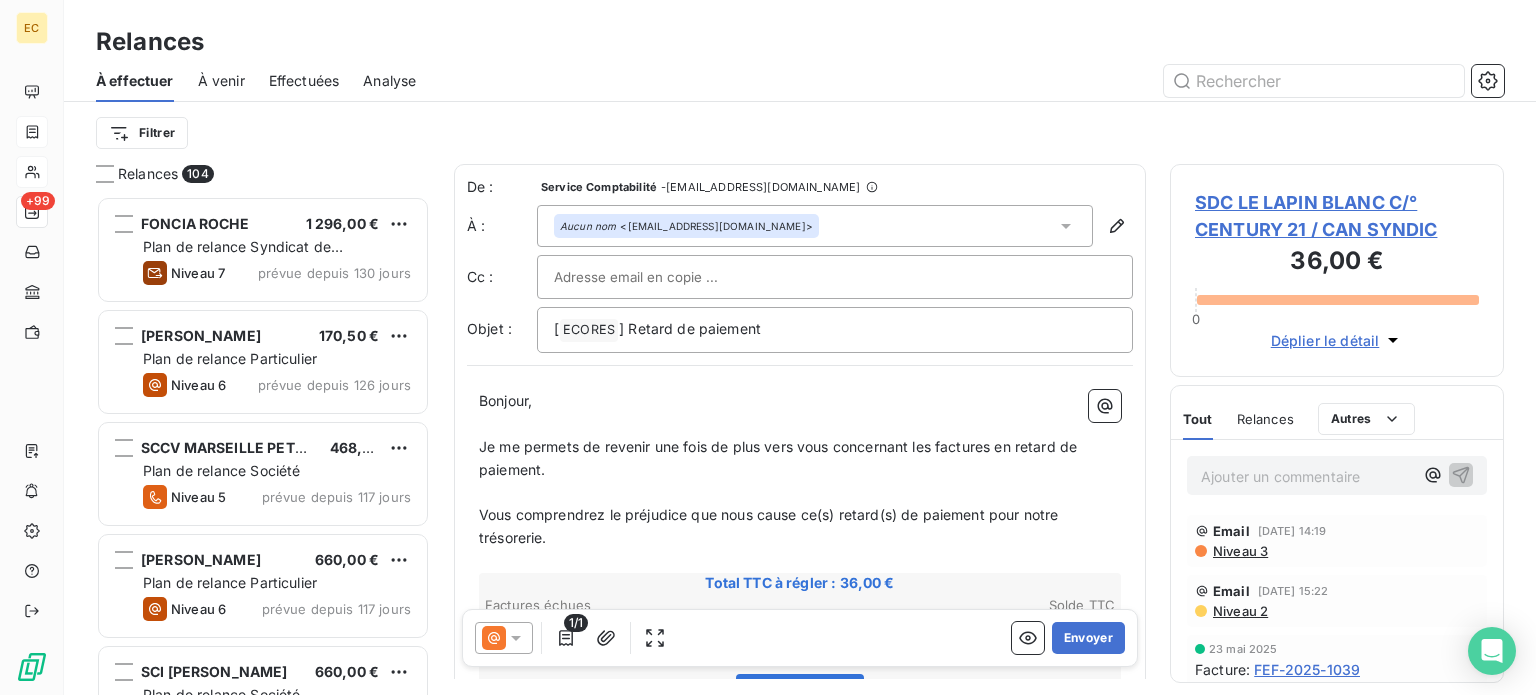 click on "Ajouter un commentaire ﻿" at bounding box center (1307, 476) 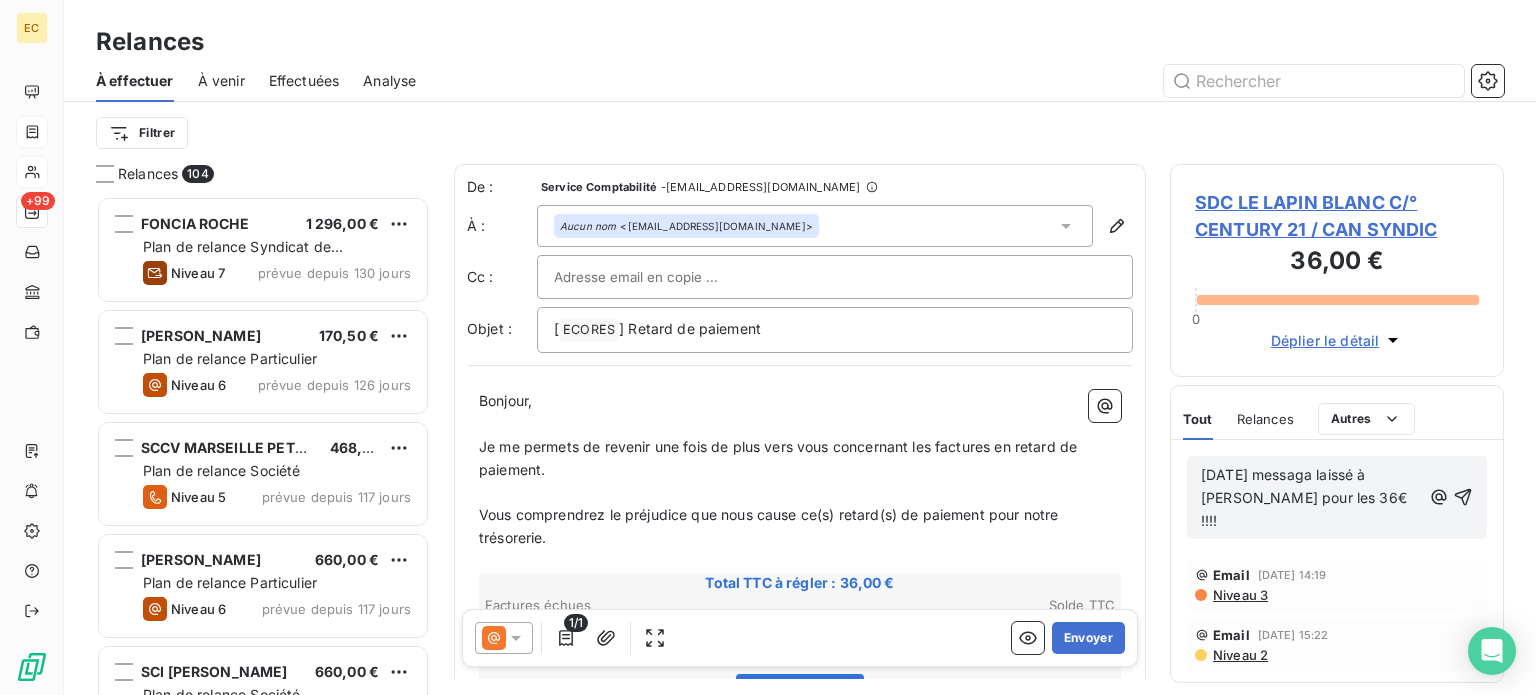 click on "[DATE] messaga laissé à [PERSON_NAME] pour les 36€ !!!!" at bounding box center (1306, 497) 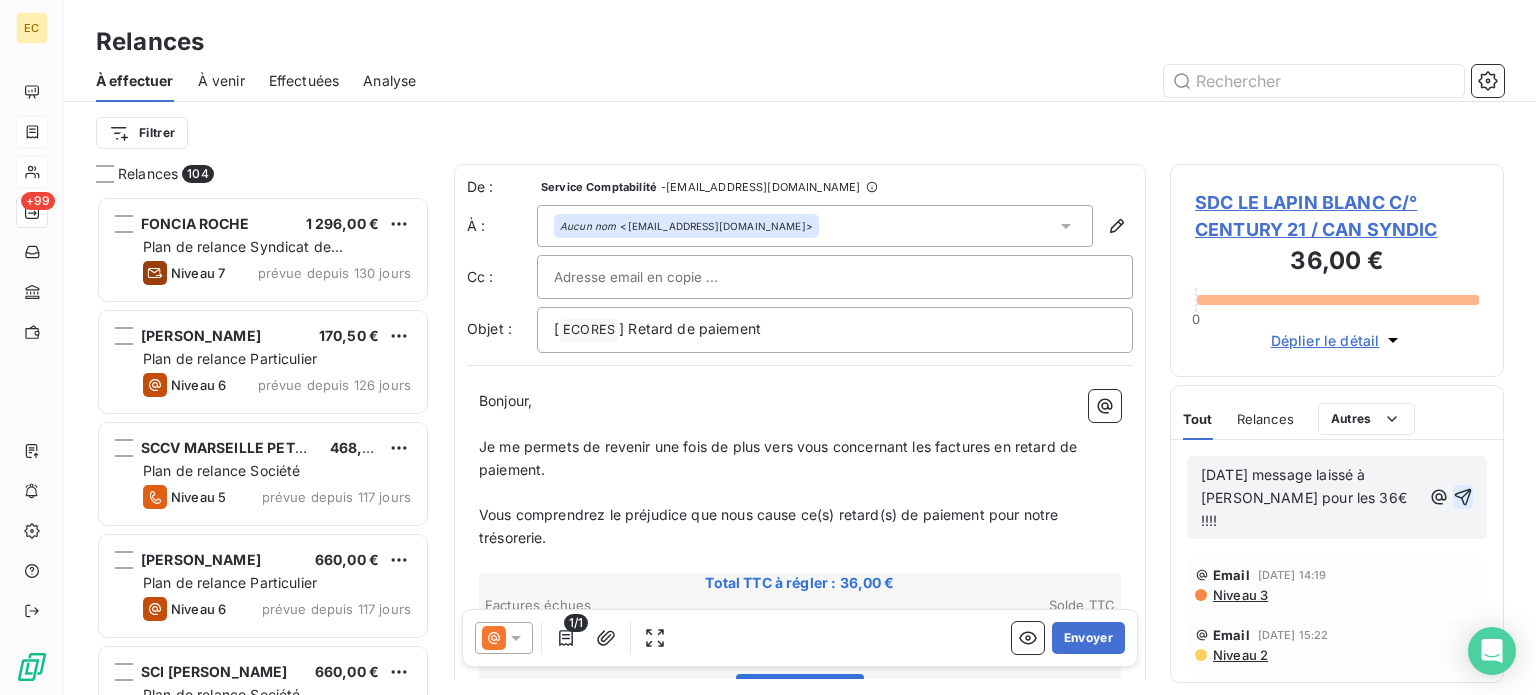 click 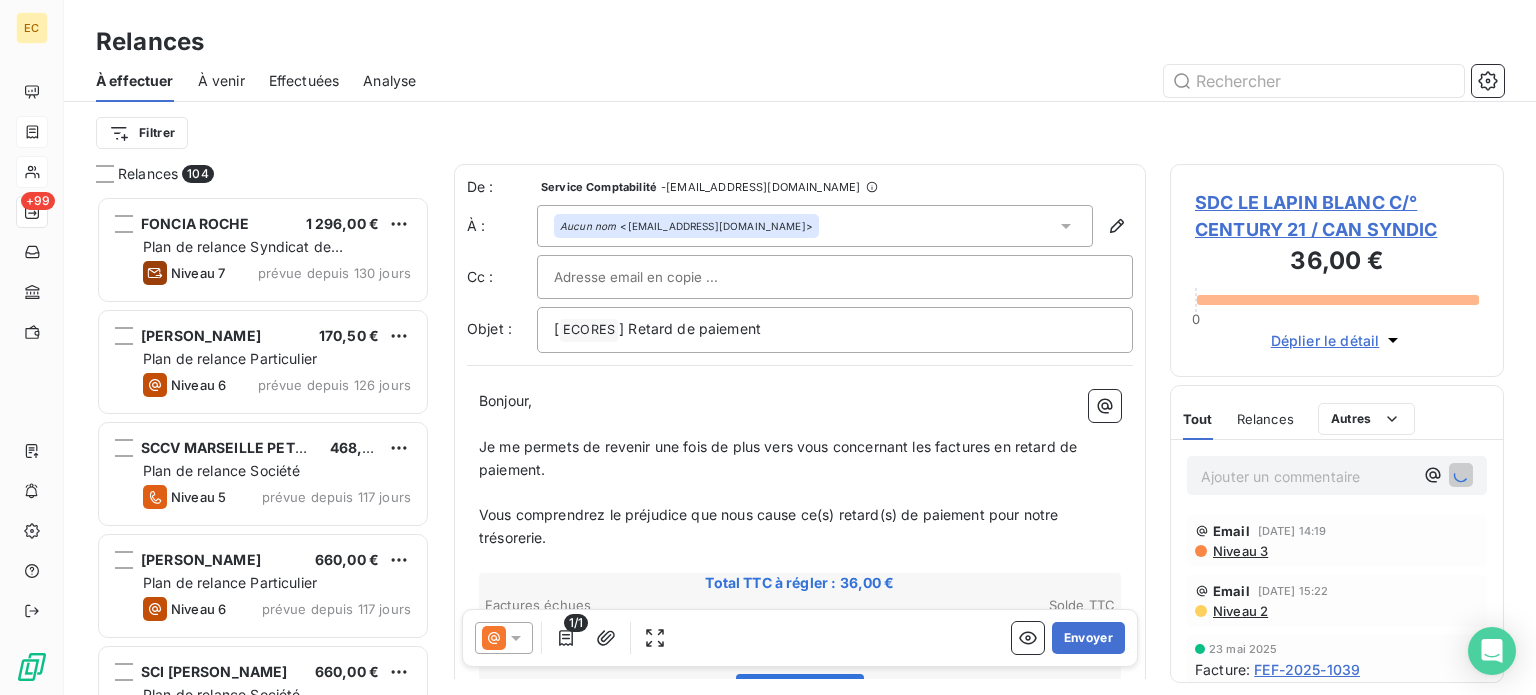 click on "SDC LE LAPIN BLANC C/° CENTURY 21 / CAN SYNDIC" at bounding box center [1337, 216] 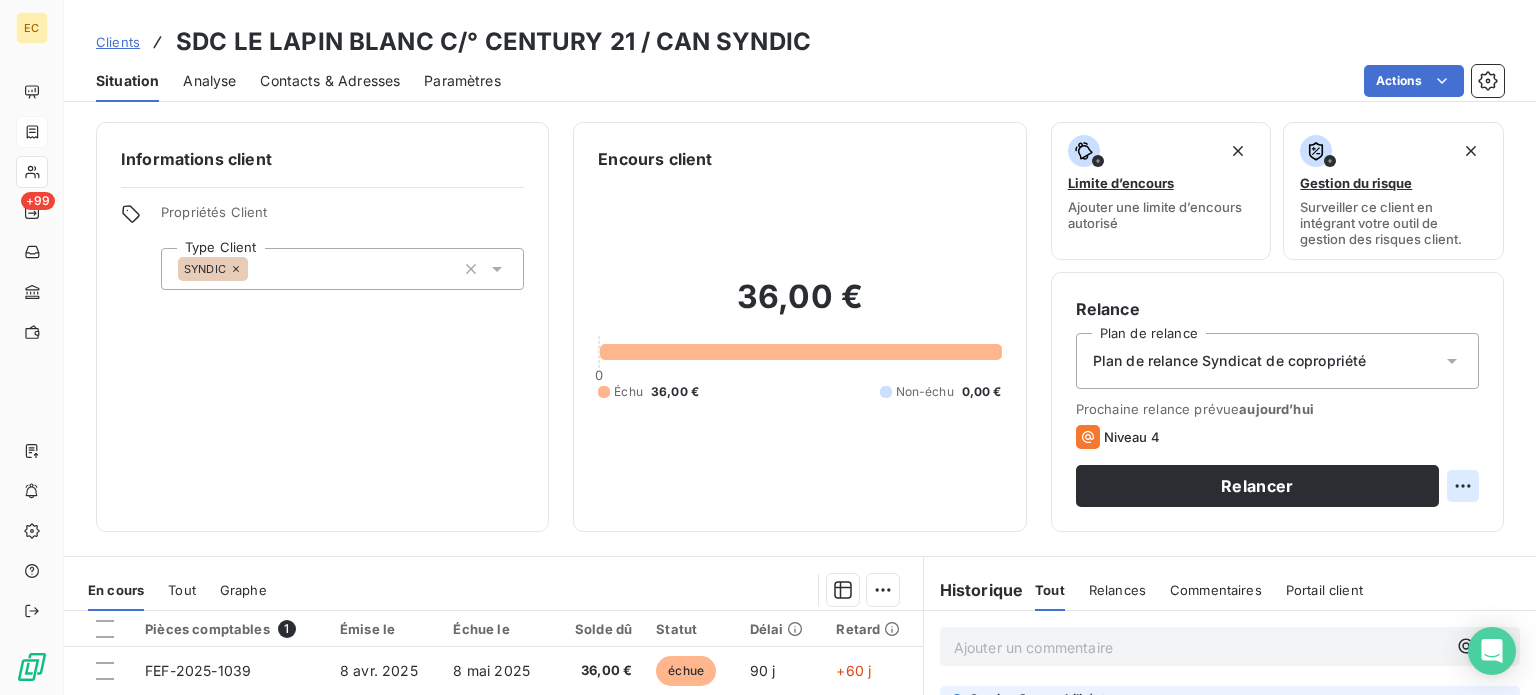 click on "EC +99 Clients SDC LE LAPIN BLANC C/° CENTURY 21 / CAN SYNDIC Situation Analyse Contacts & Adresses Paramètres Actions Informations client Propriétés Client Type Client SYNDIC Encours client   36,00 € 0 Échu 36,00 € Non-échu 0,00 €     Limite d’encours Ajouter une limite d’encours autorisé Gestion du risque Surveiller ce client en intégrant votre outil de gestion des risques client. Relance Plan de relance Plan de relance Syndicat de copropriété Prochaine relance prévue  [DATE] Niveau 4 Relancer En cours Tout Graphe Pièces comptables 1 Émise le Échue le Solde dû Statut Délai   Retard   FEF-2025-1039 [DATE] [DATE] 36,00 € échue 90 j +60 j Lignes par page 25 Précédent 1 Suivant Historique Tout Relances Commentaires Portail client Tout Relances Commentaires Portail client Ajouter un commentaire ﻿ Service Comptabilité il y a 23 secondes [DATE] message laissé à [PERSON_NAME] pour les 36€ !!!! Email [DATE] 14:19 Niveau 3 Email Niveau 2" at bounding box center [768, 347] 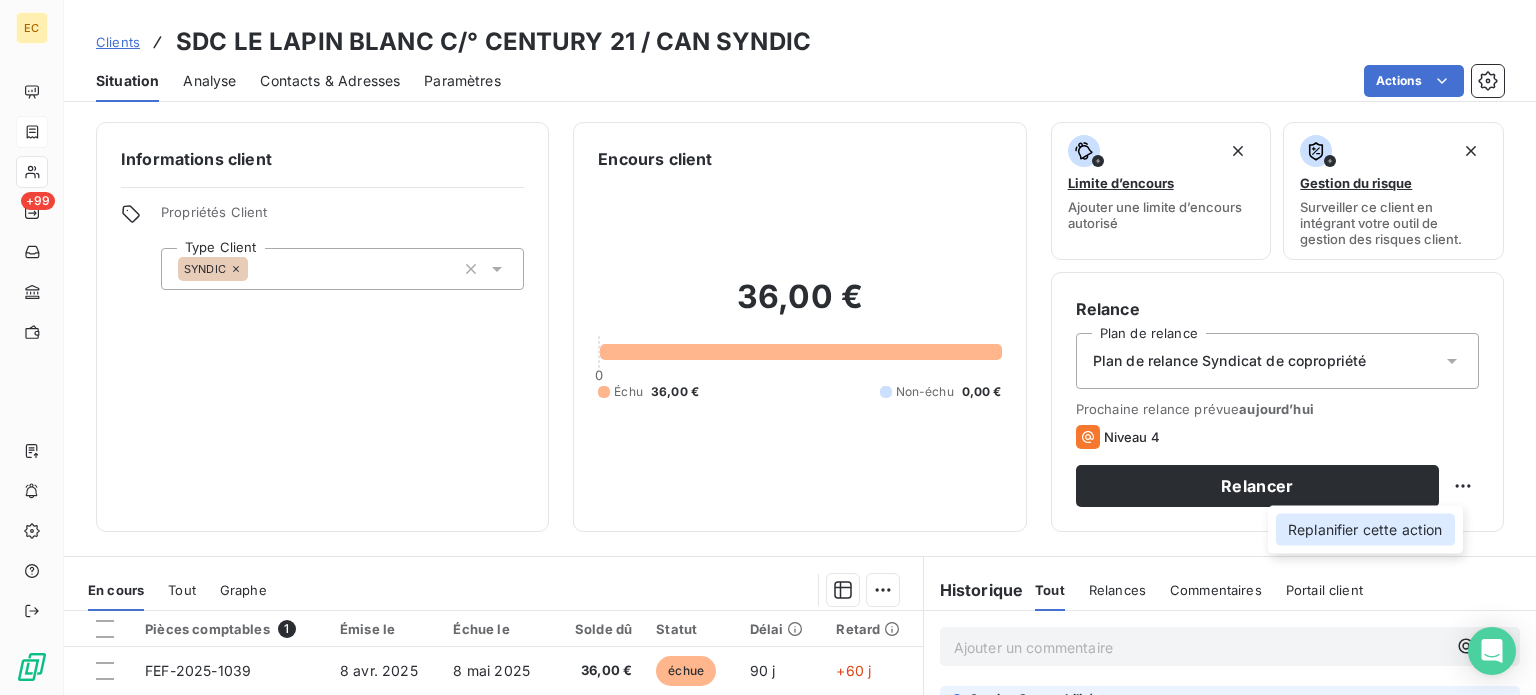 click on "Replanifier cette action" at bounding box center (1365, 530) 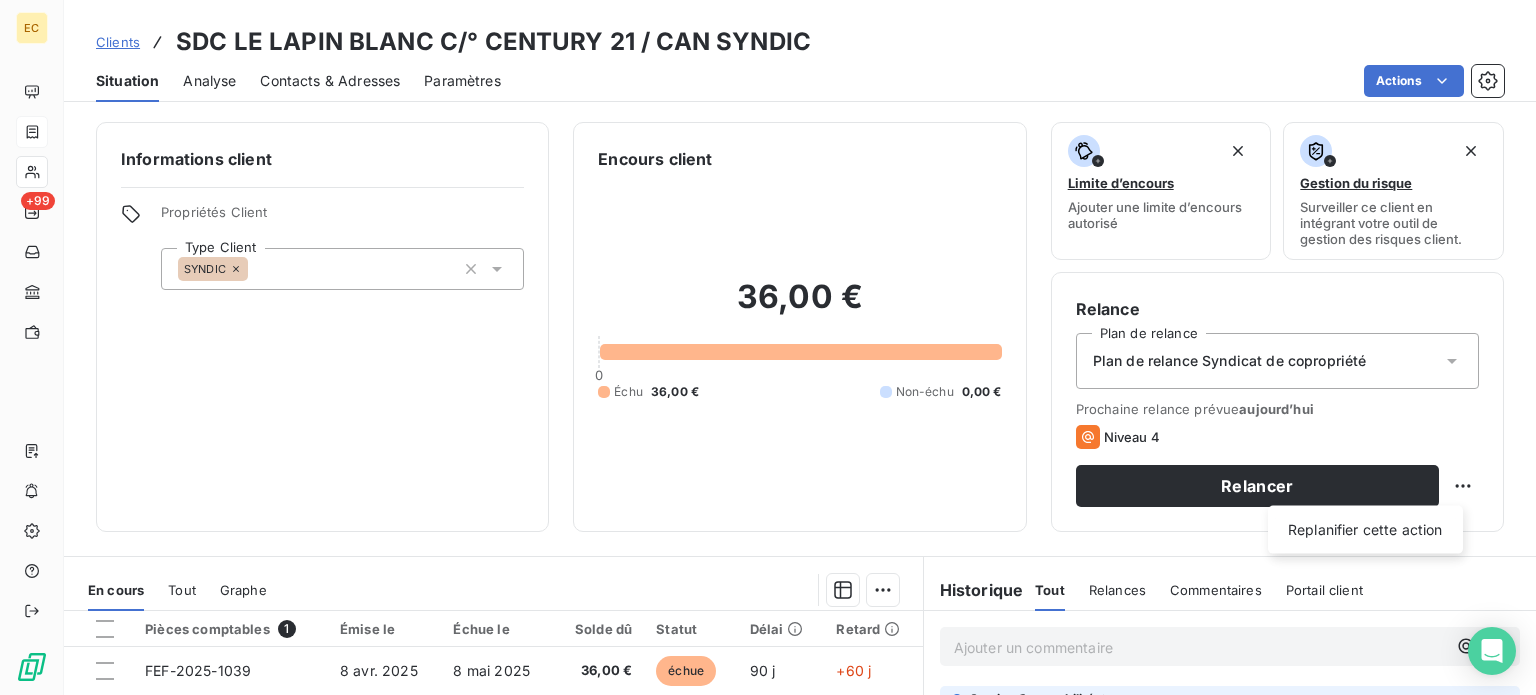 select on "6" 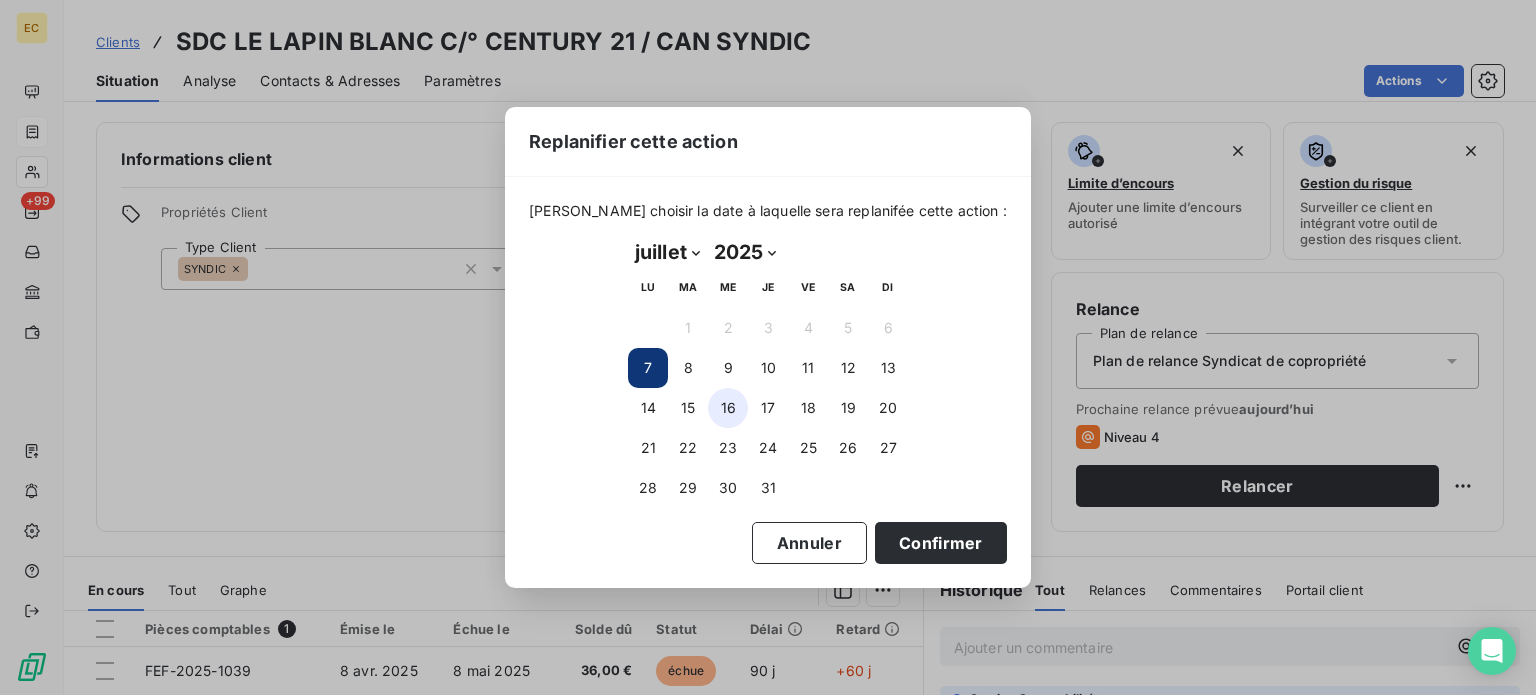 click on "16" at bounding box center (728, 408) 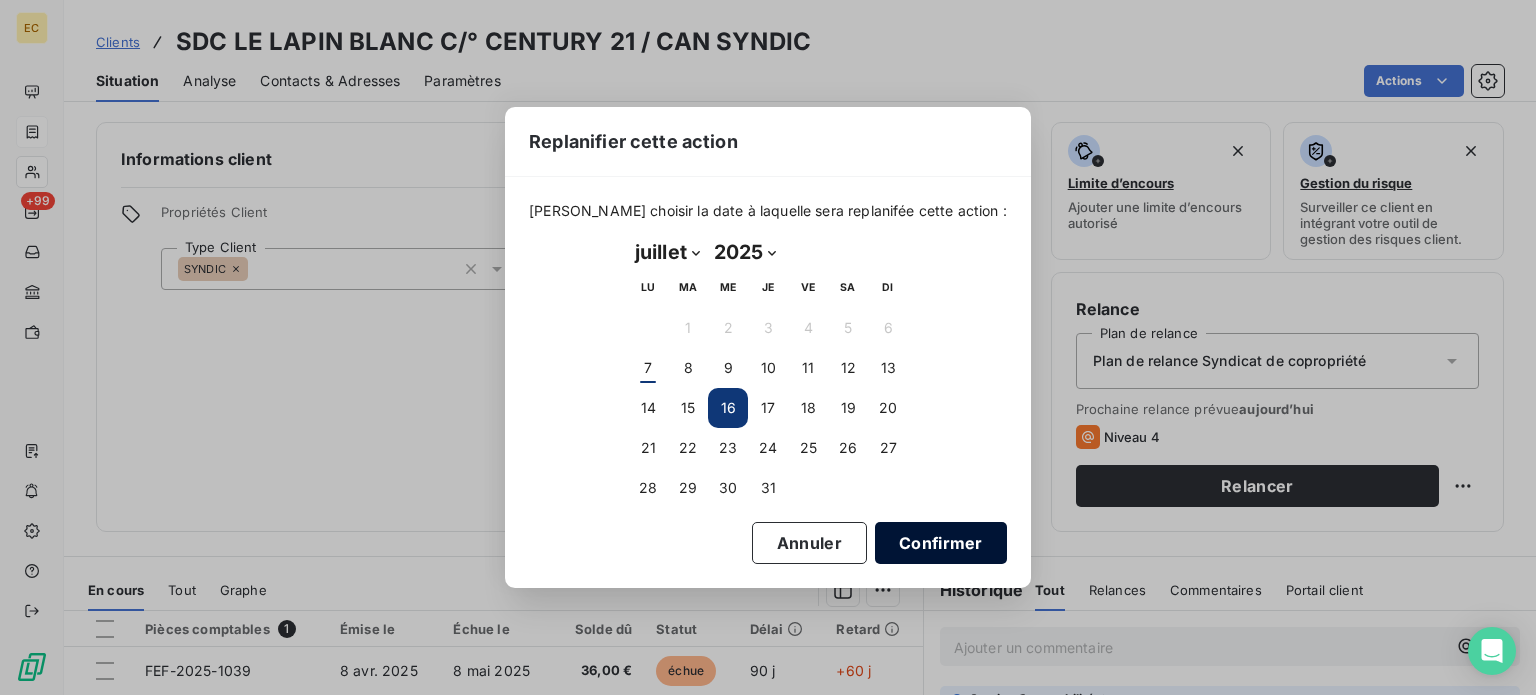 click on "Confirmer" at bounding box center (941, 543) 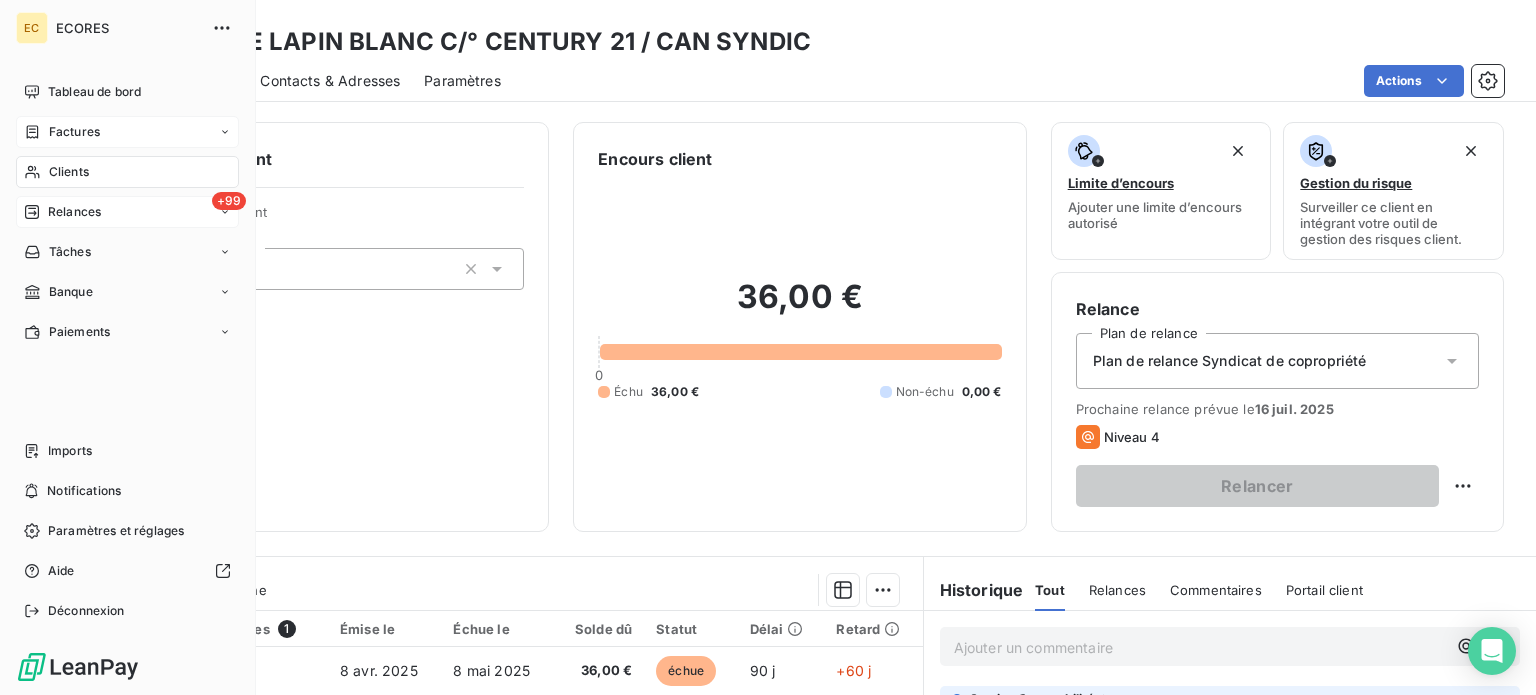 click on "Relances" at bounding box center [74, 212] 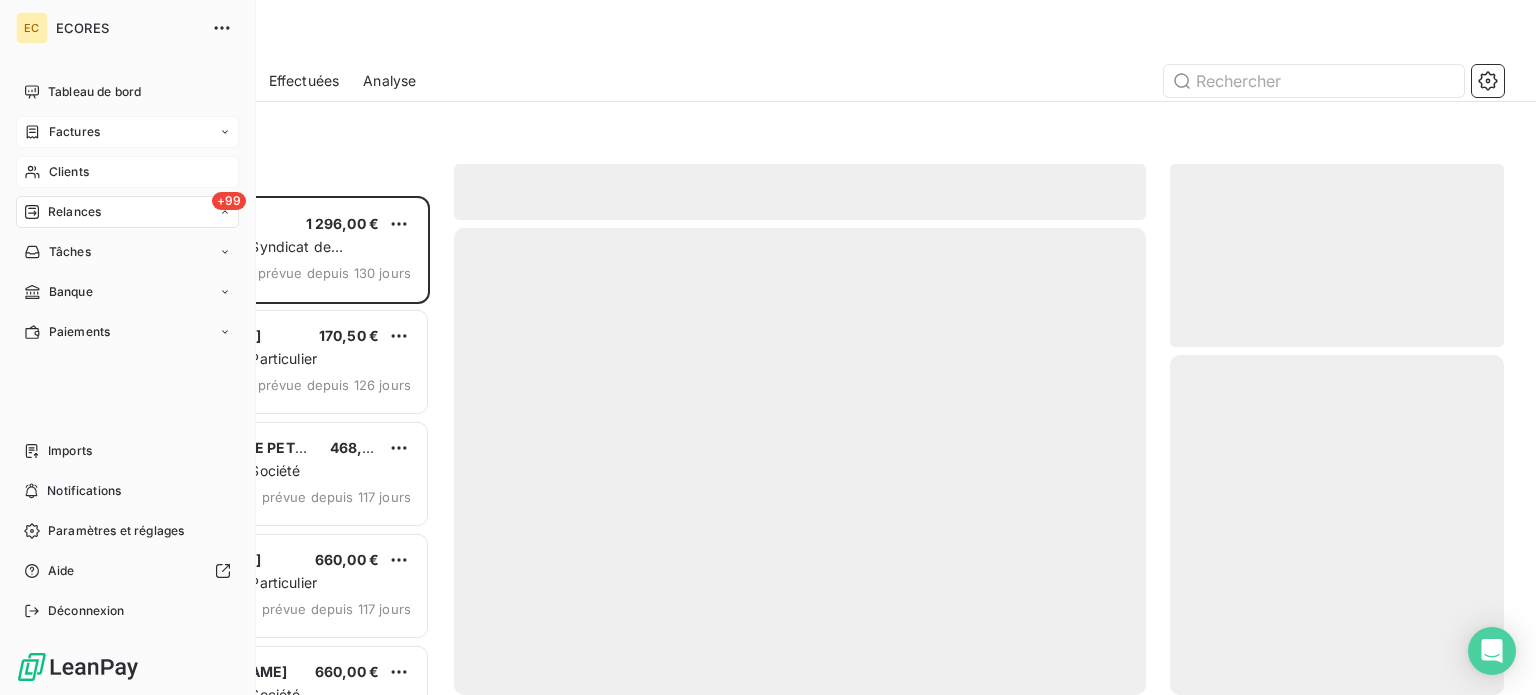 scroll, scrollTop: 16, scrollLeft: 16, axis: both 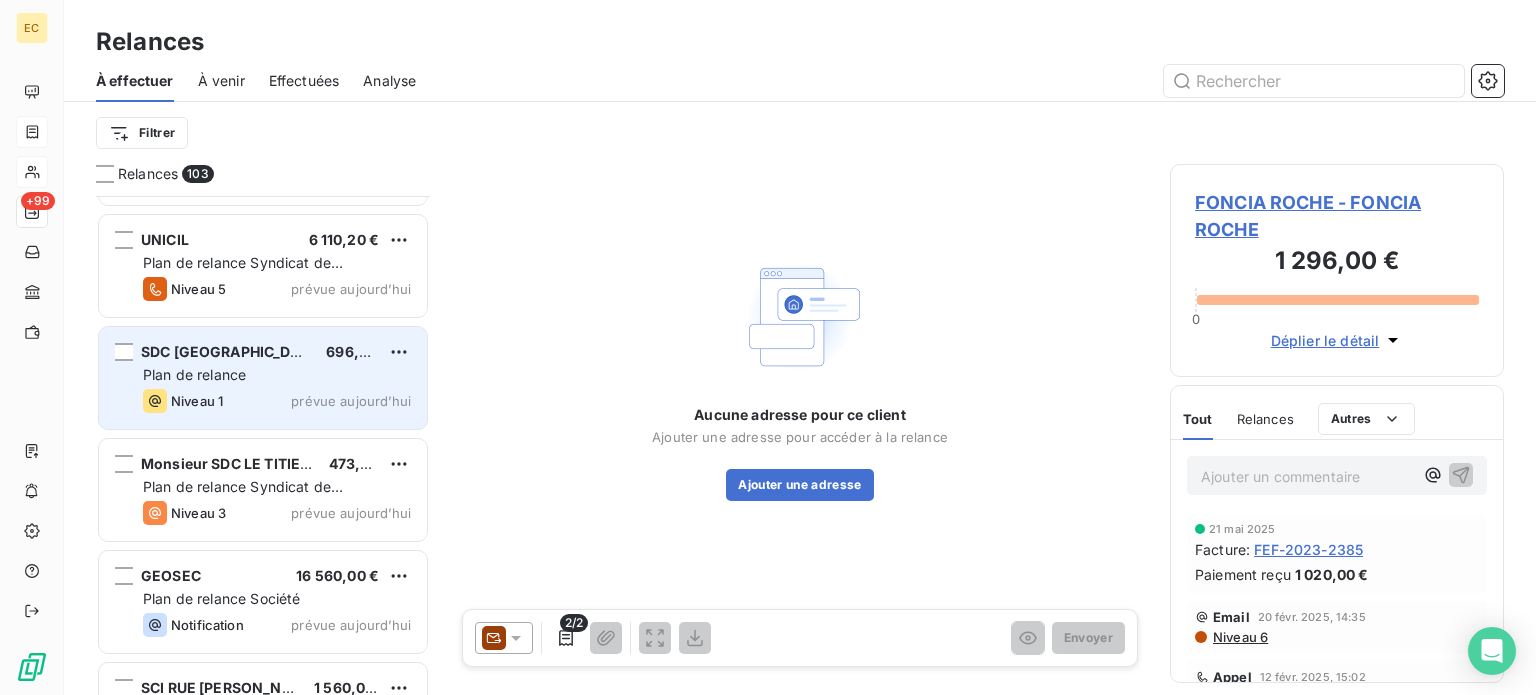 click on "Plan de relance" at bounding box center [277, 375] 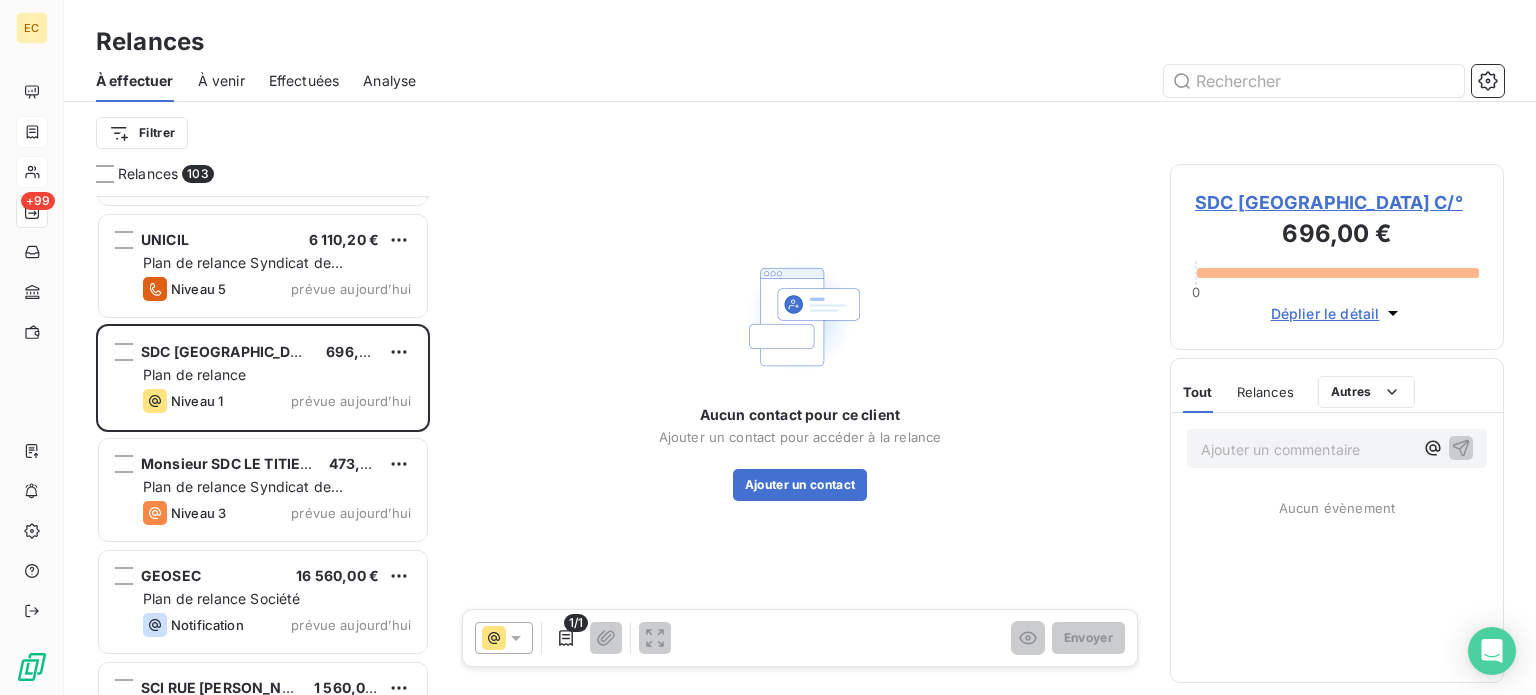 click on "SDC [GEOGRAPHIC_DATA] C/°" at bounding box center [1337, 202] 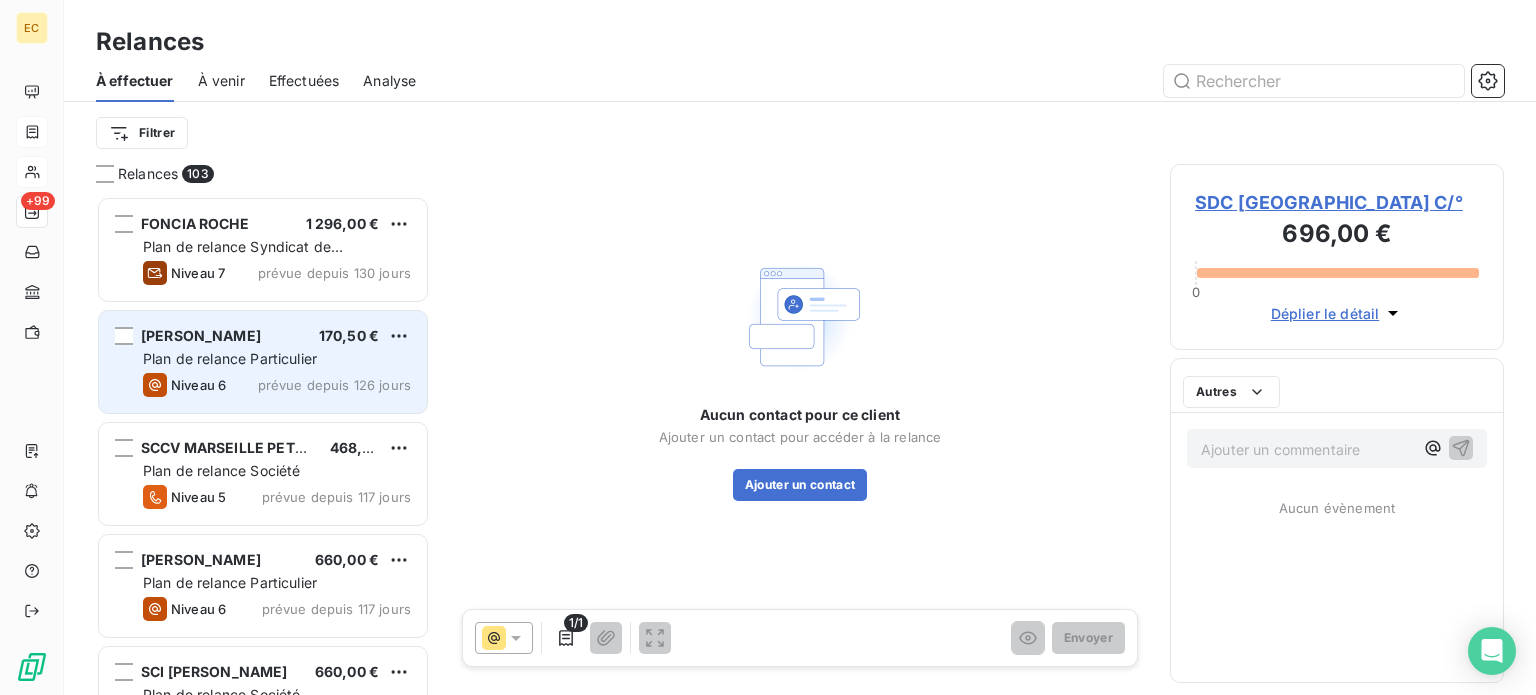 scroll, scrollTop: 16, scrollLeft: 16, axis: both 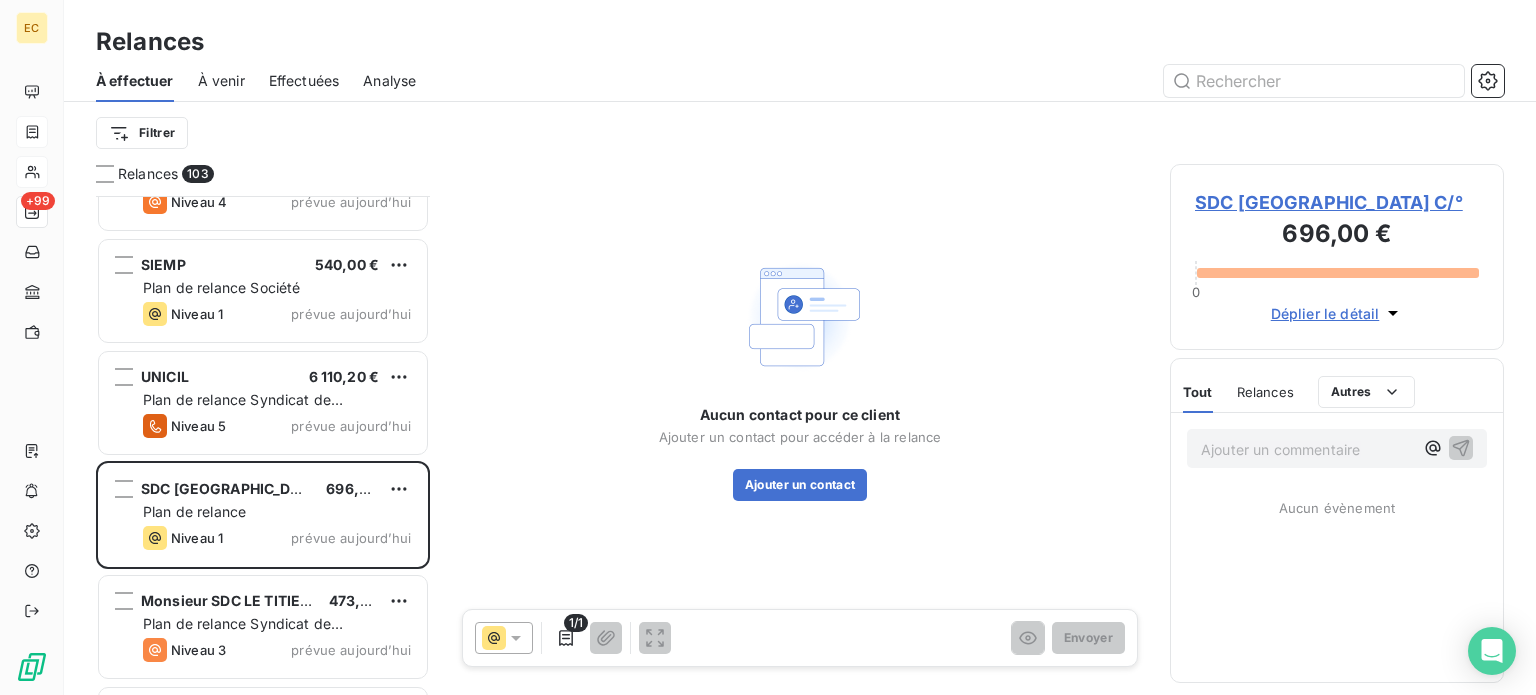 click on "SDC [GEOGRAPHIC_DATA] C/°" at bounding box center (1337, 202) 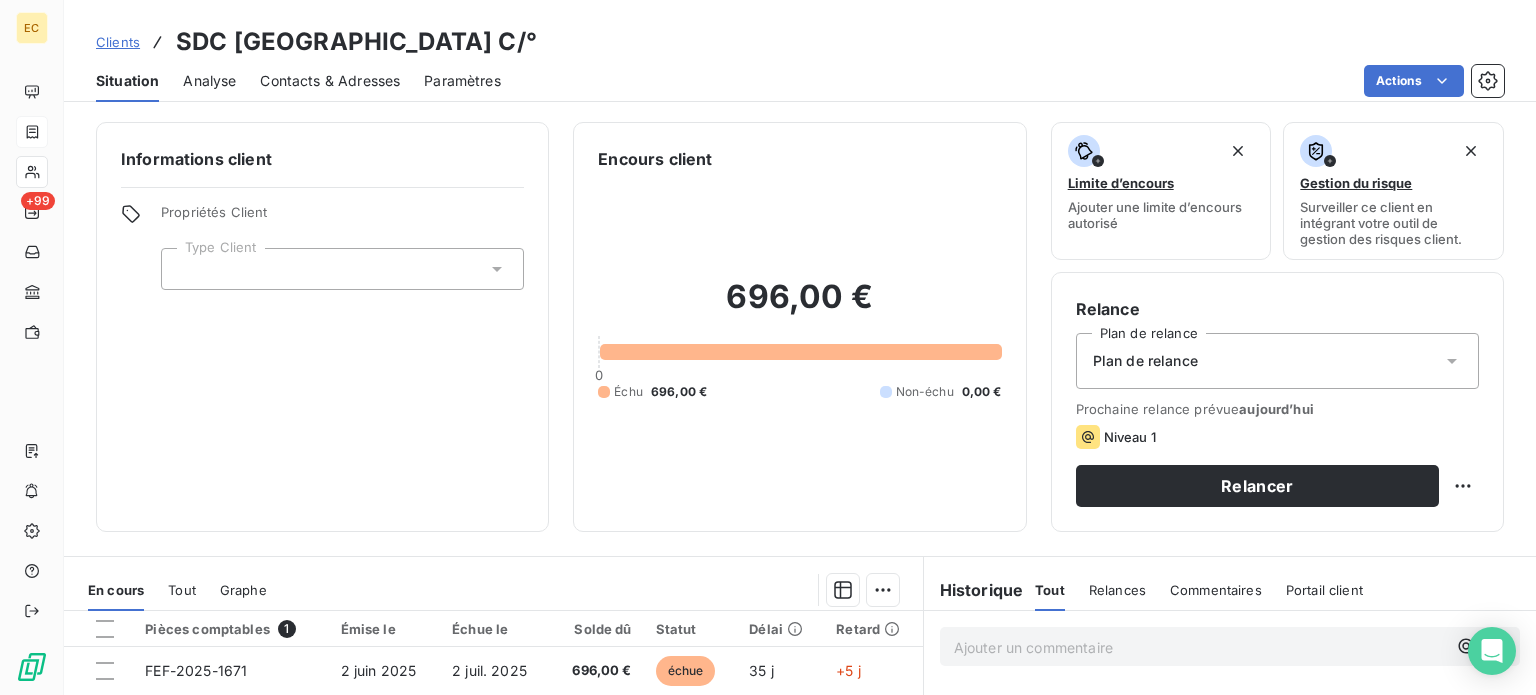 drag, startPoint x: 488, startPoint y: 267, endPoint x: 477, endPoint y: 285, distance: 21.095022 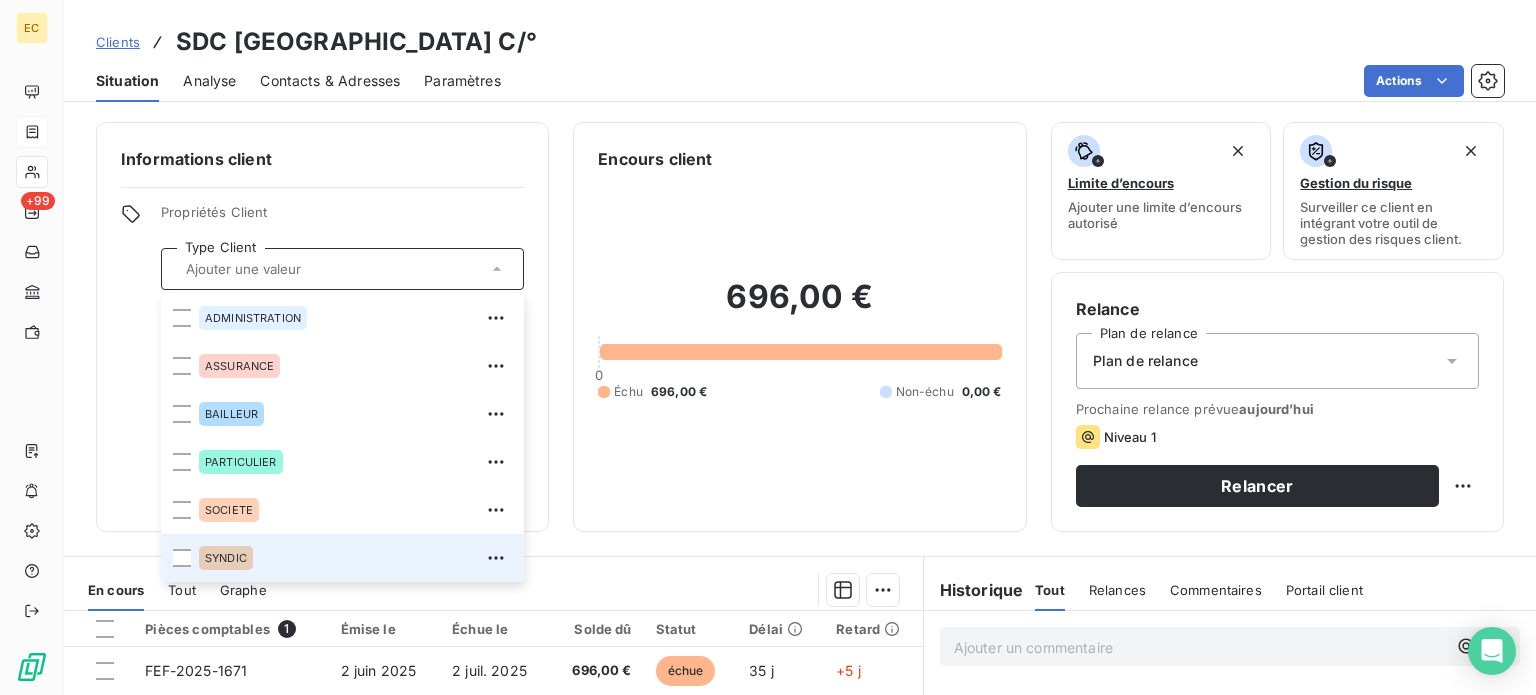 click on "SYNDIC" at bounding box center (226, 558) 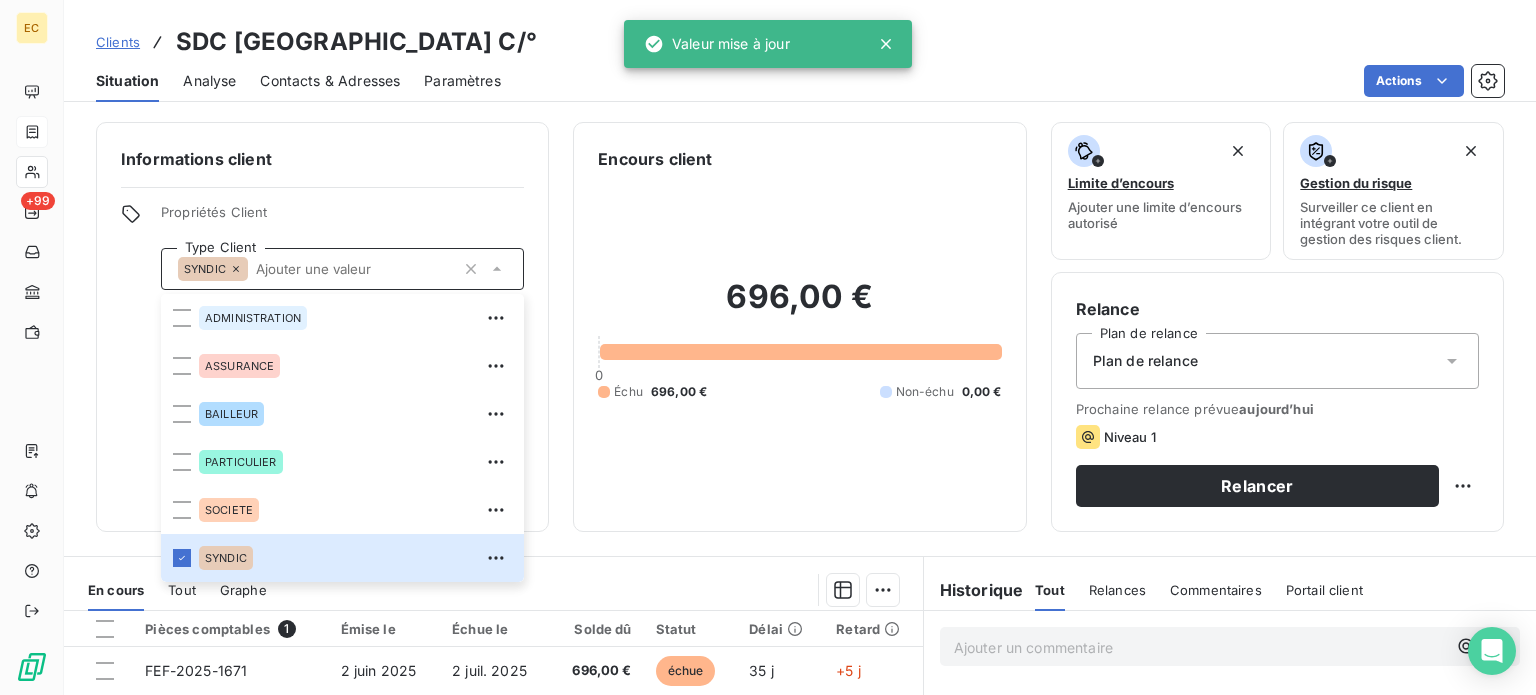 click on "Contacts & Adresses" at bounding box center [330, 81] 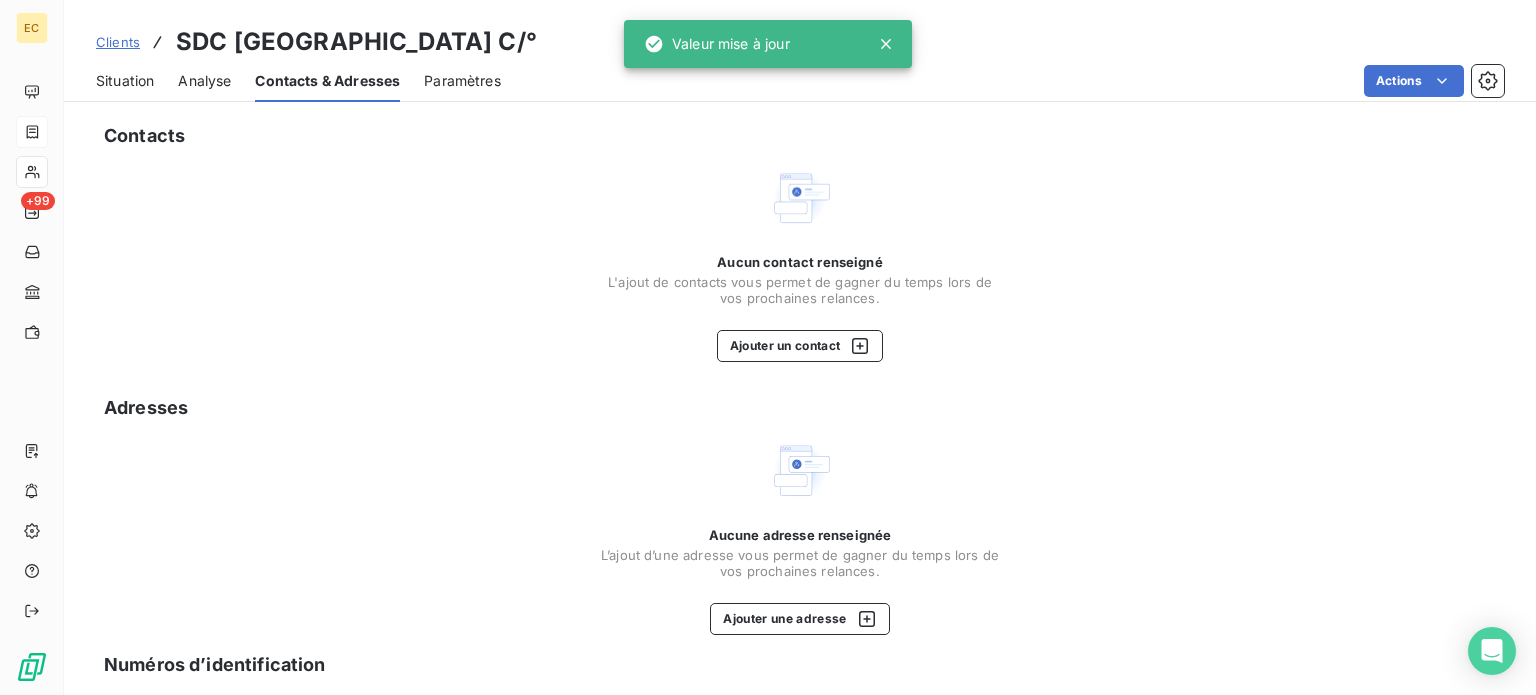 drag, startPoint x: 749, startPoint y: 283, endPoint x: 617, endPoint y: 184, distance: 165 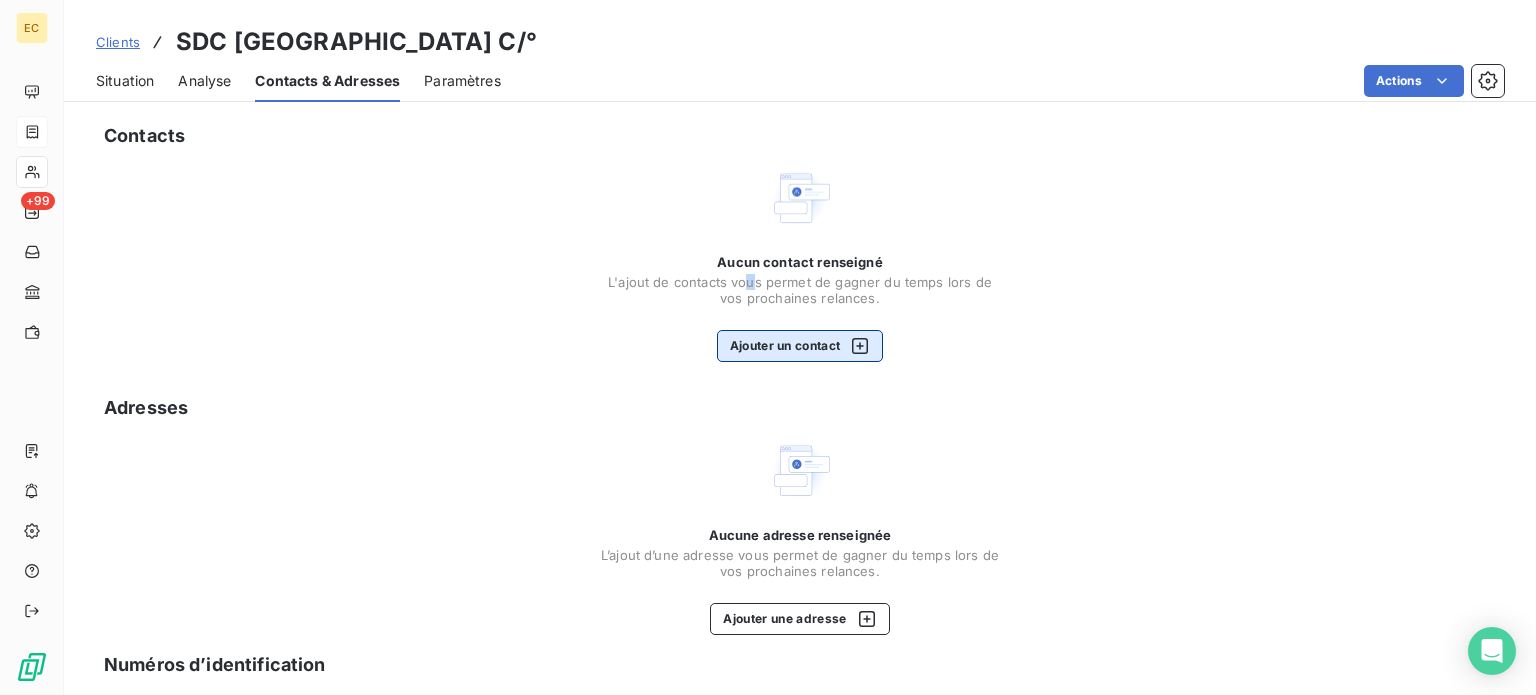 click on "Ajouter un contact" at bounding box center (800, 346) 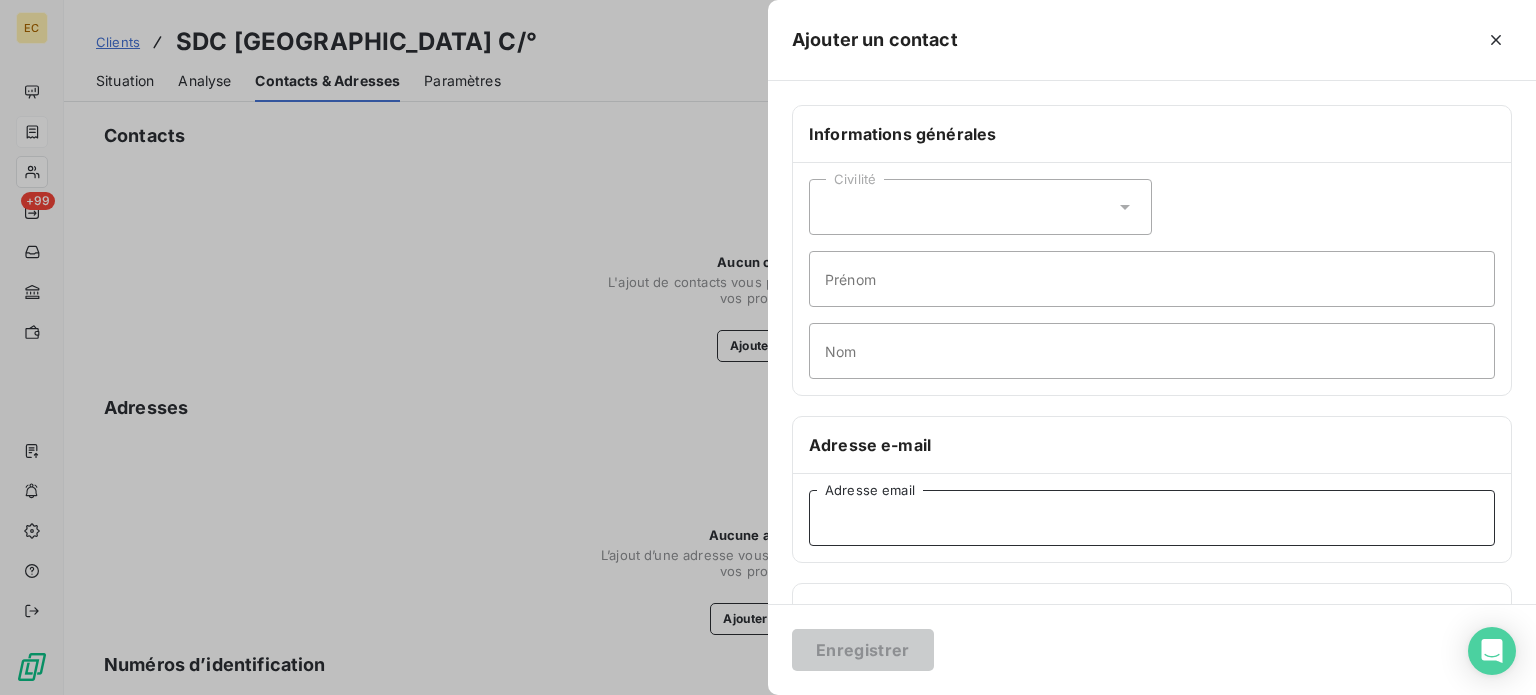 paste on "[EMAIL_ADDRESS][DOMAIN_NAME]" 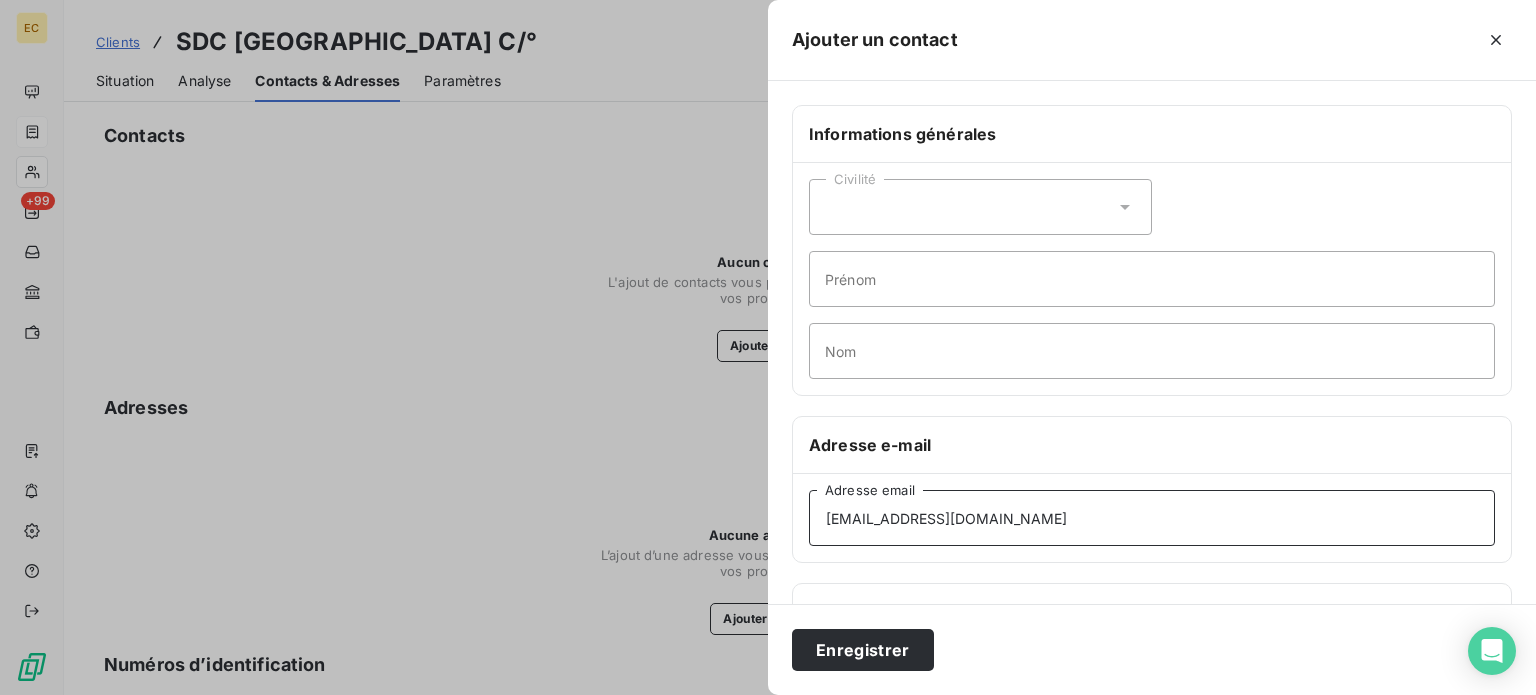 type on "[EMAIL_ADDRESS][DOMAIN_NAME]" 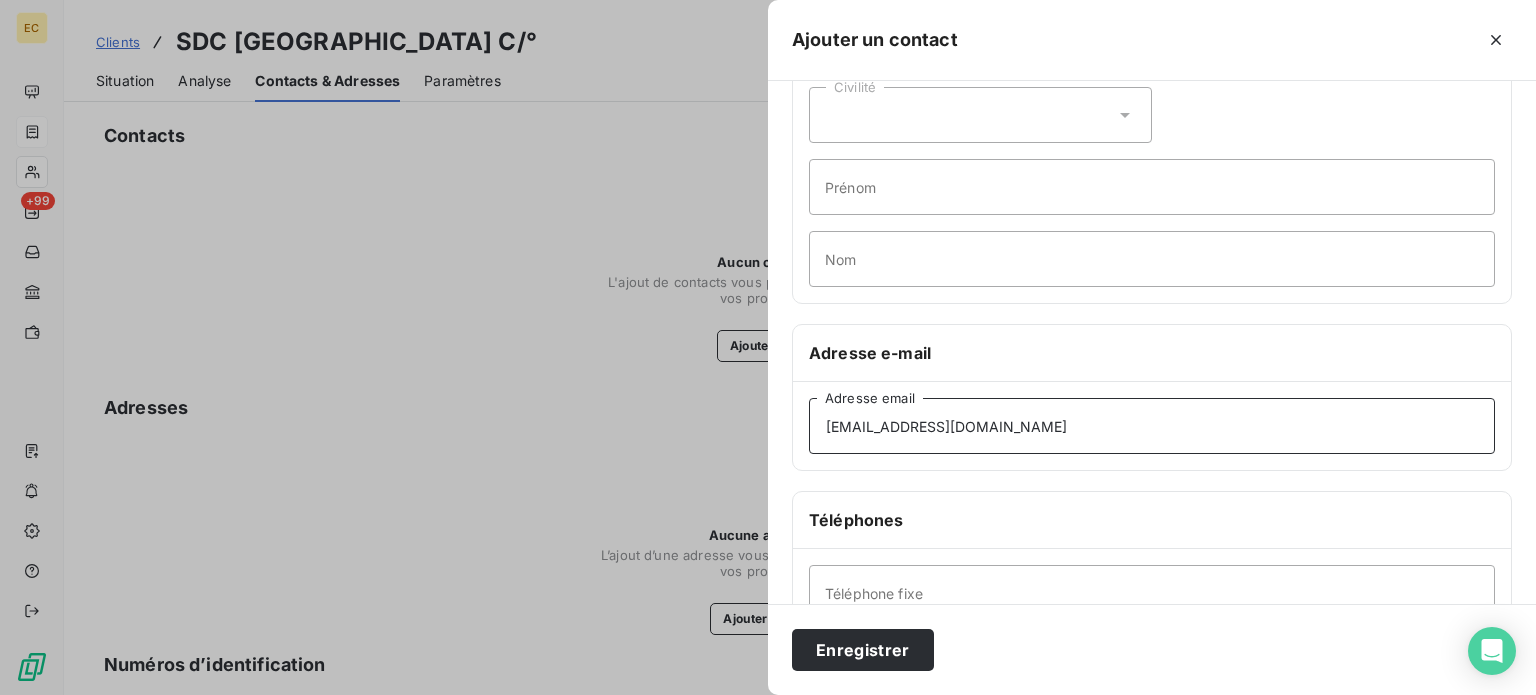 scroll, scrollTop: 300, scrollLeft: 0, axis: vertical 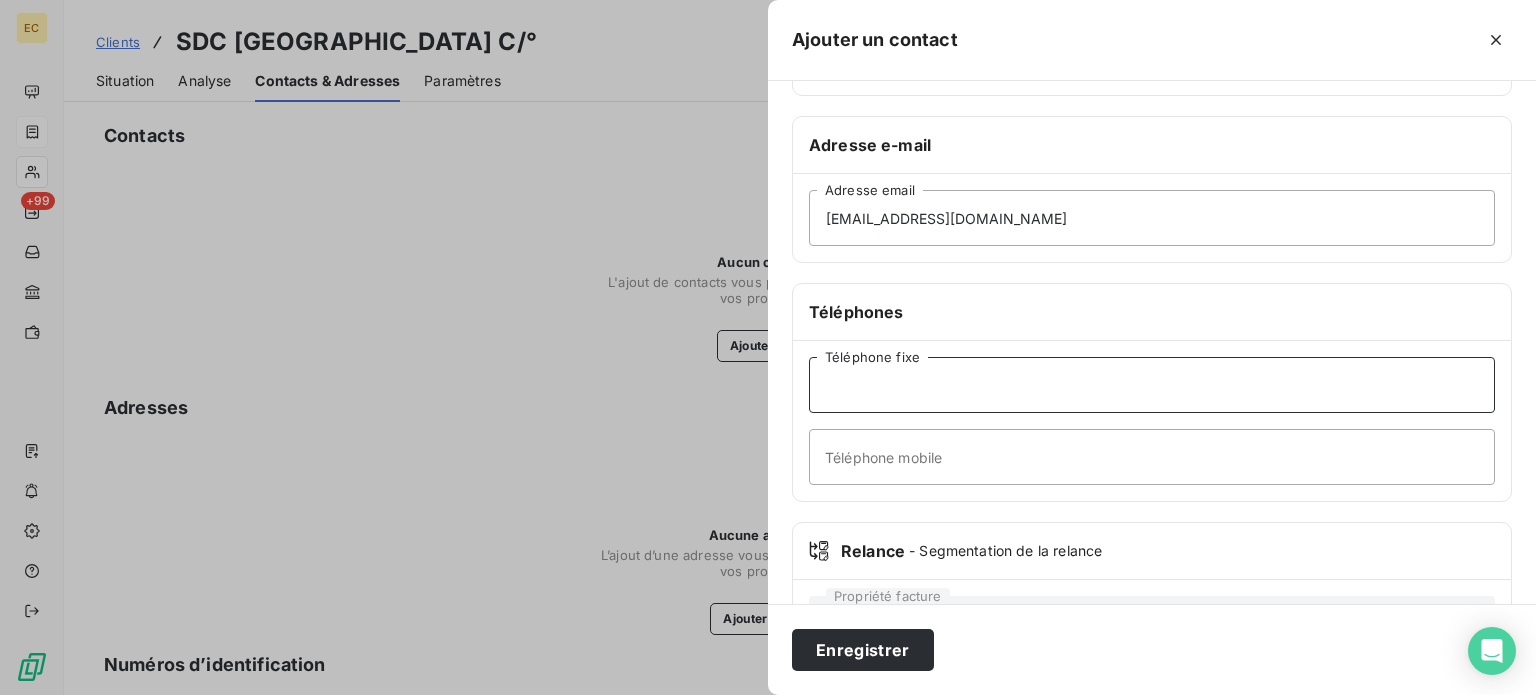 paste on "04 91 49 23 51" 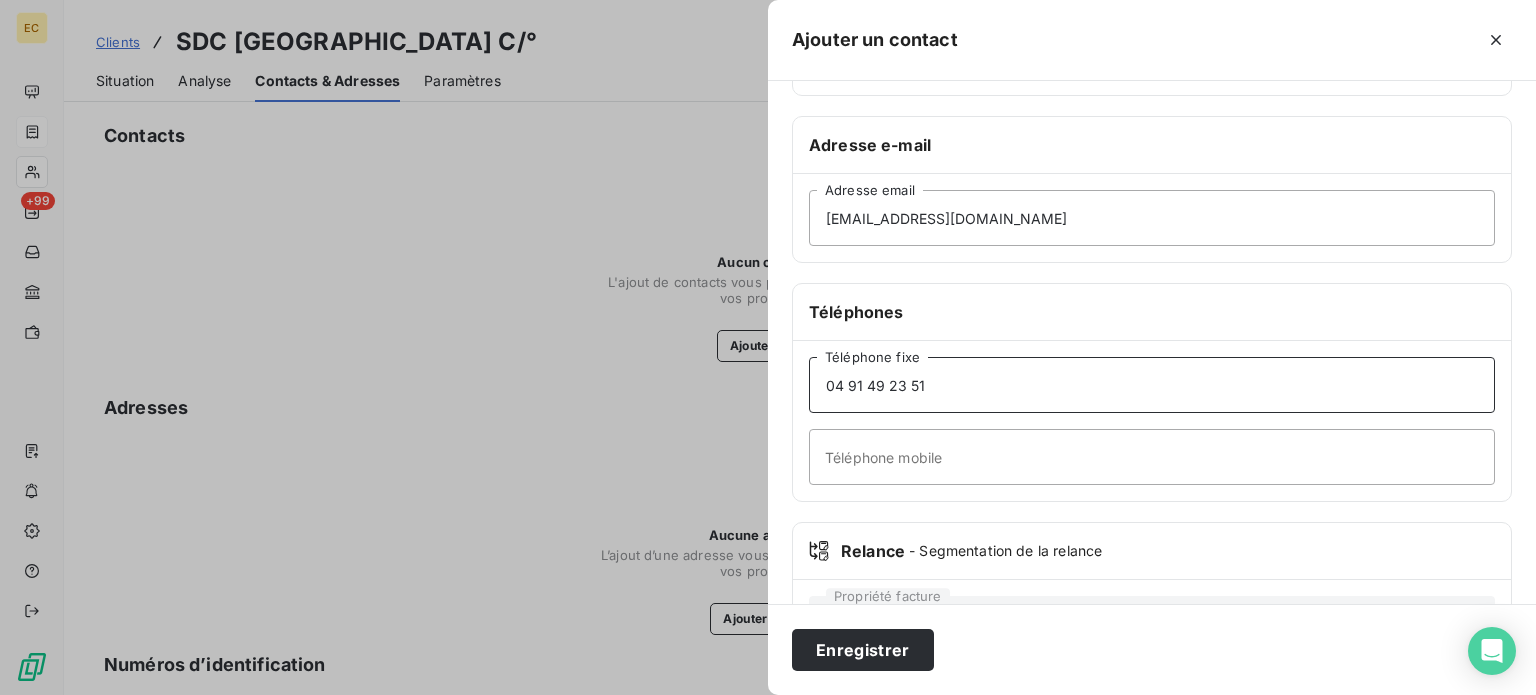 type on "04 91 49 23 51" 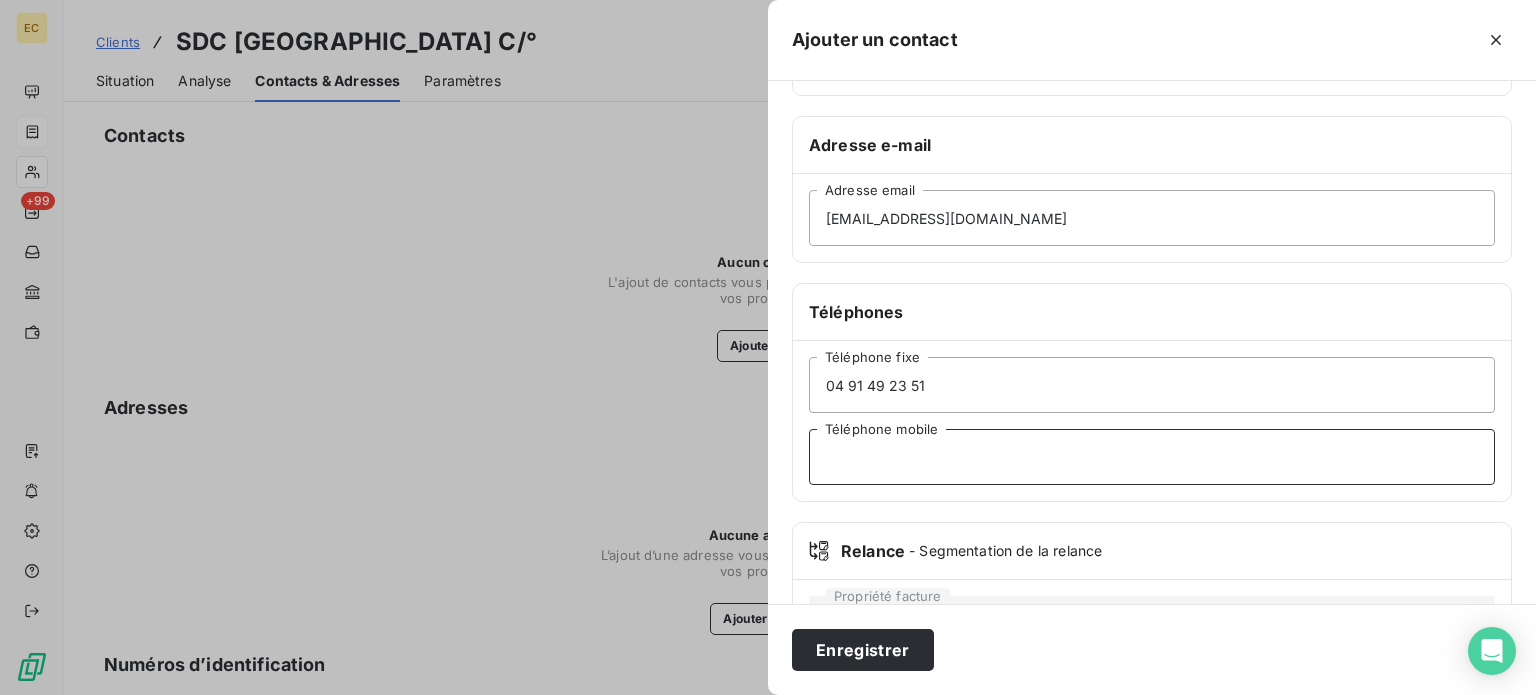 paste on "0611976414" 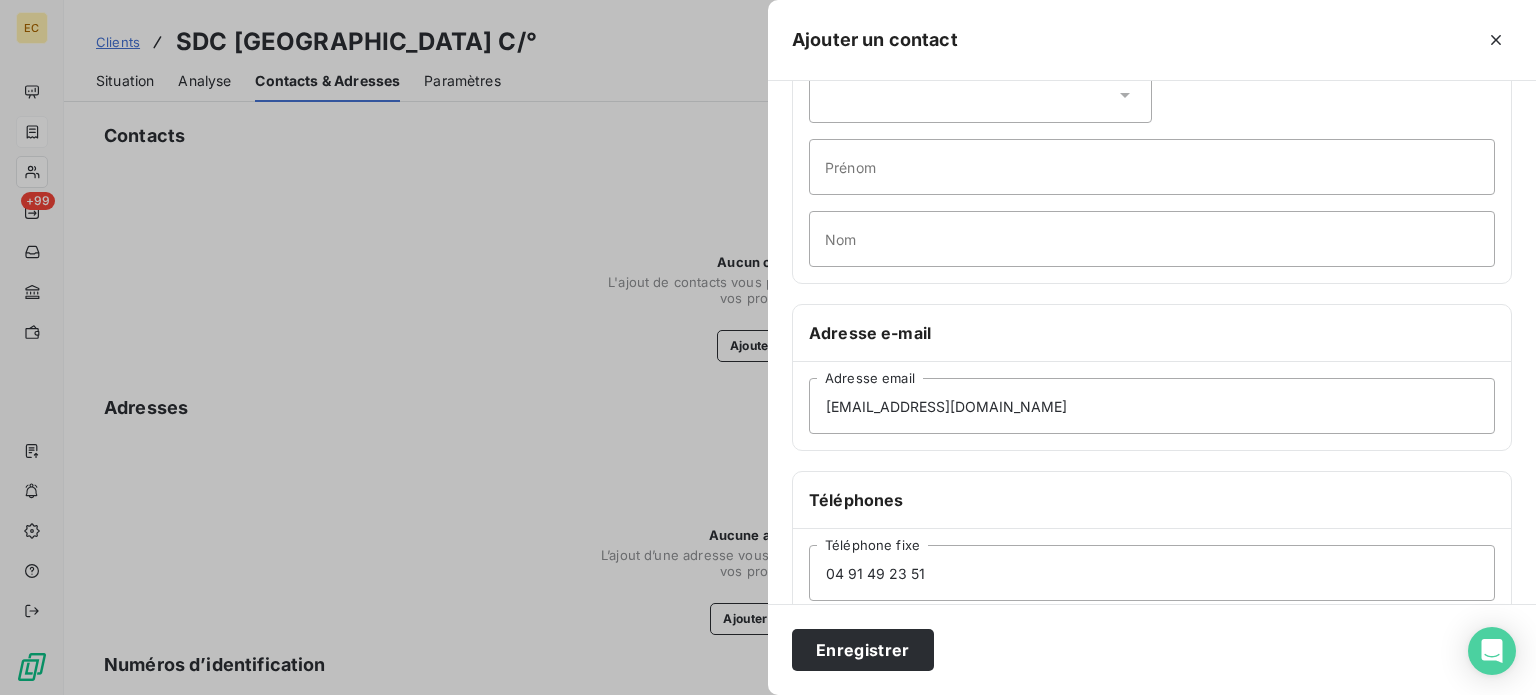 scroll, scrollTop: 0, scrollLeft: 0, axis: both 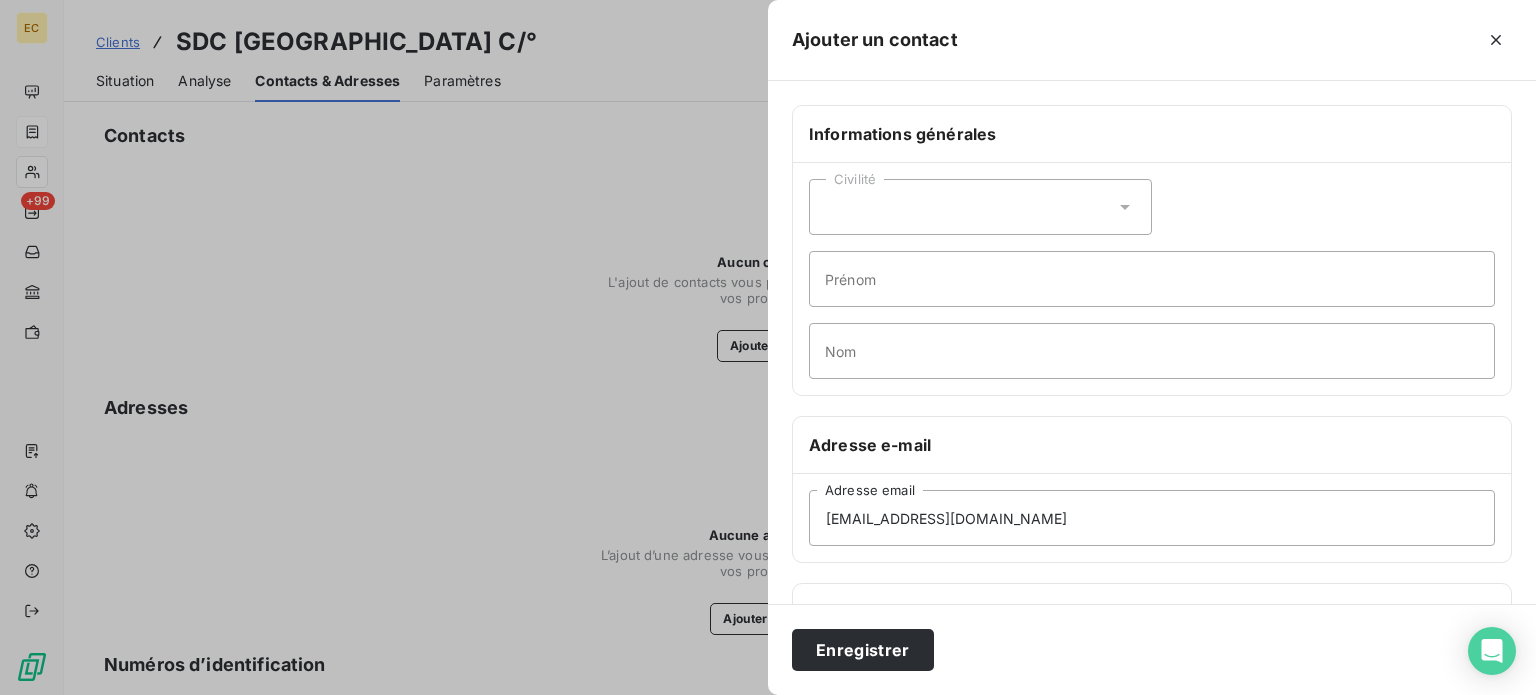 type on "0611976414" 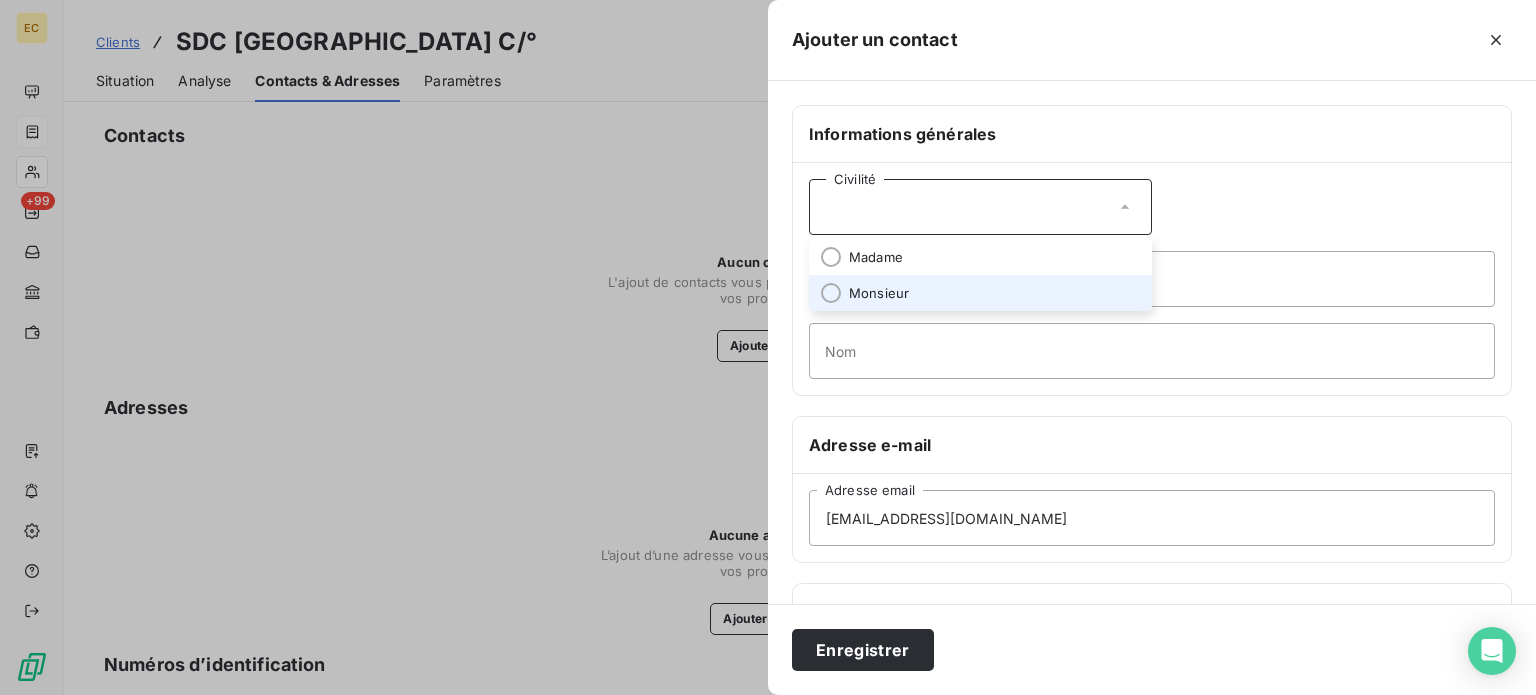 click on "Monsieur" at bounding box center (980, 293) 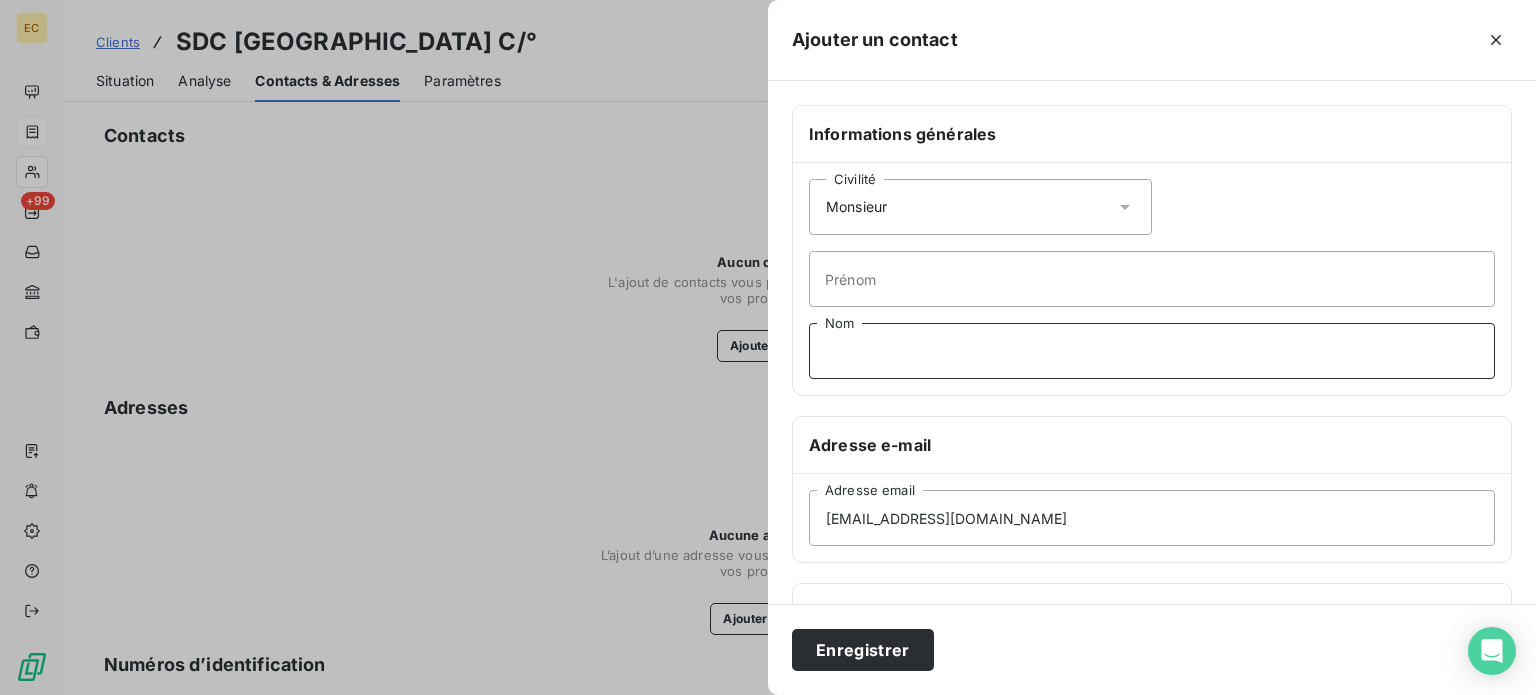click on "Nom" at bounding box center [1152, 351] 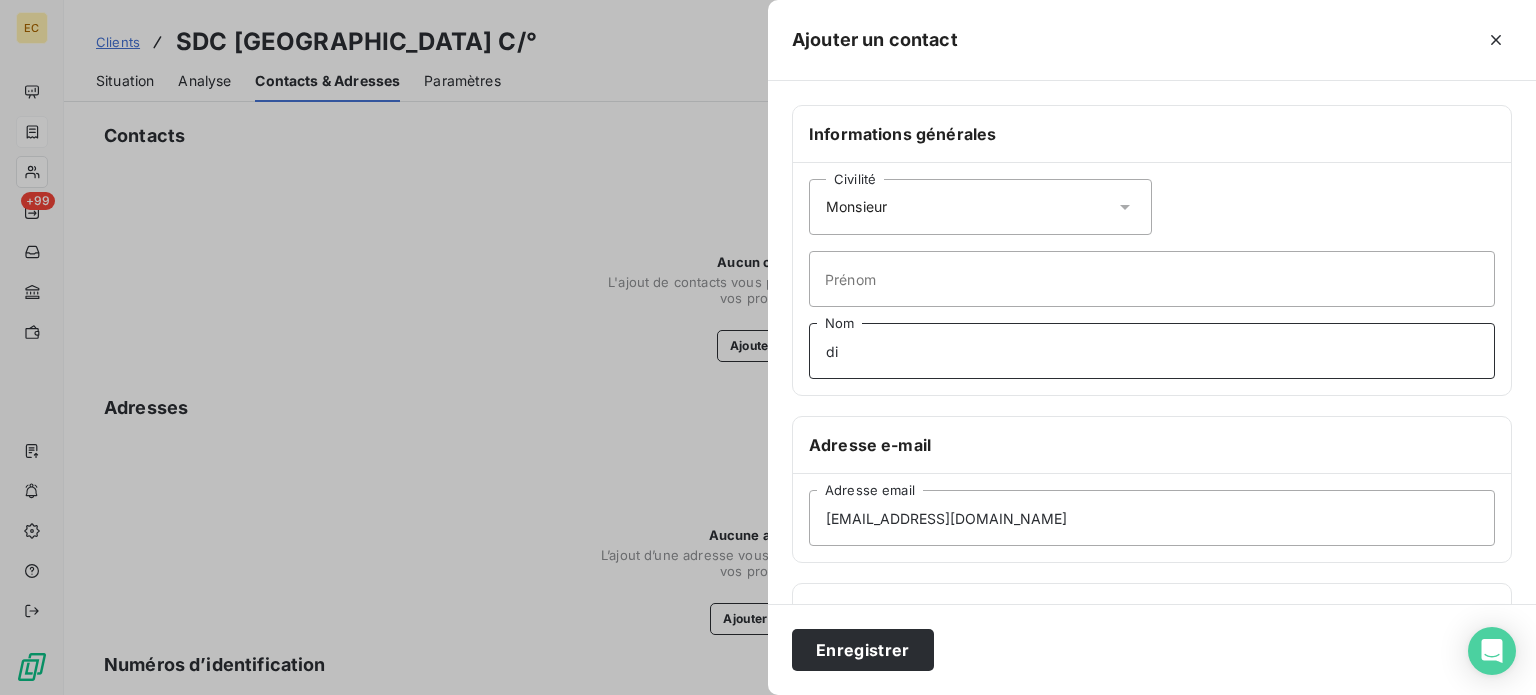 type on "d" 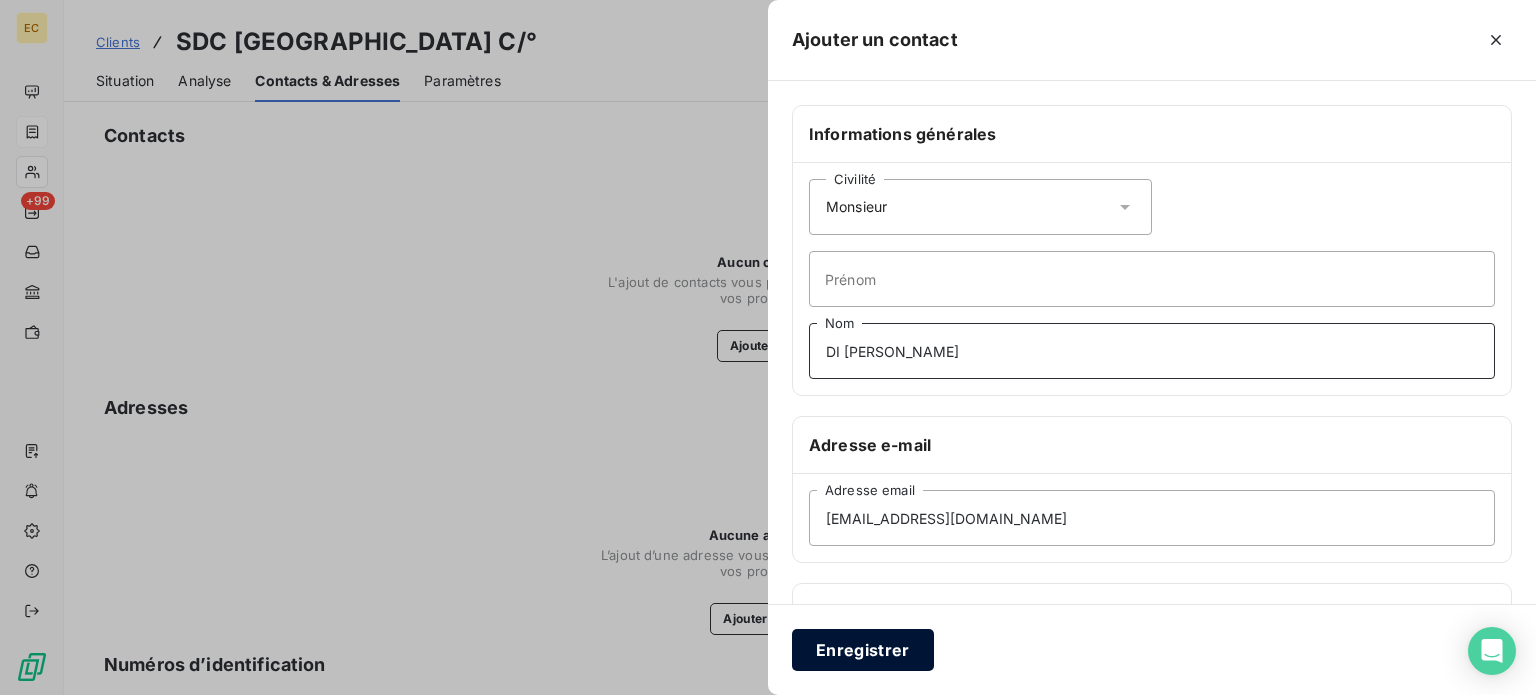 type on "DI [PERSON_NAME]" 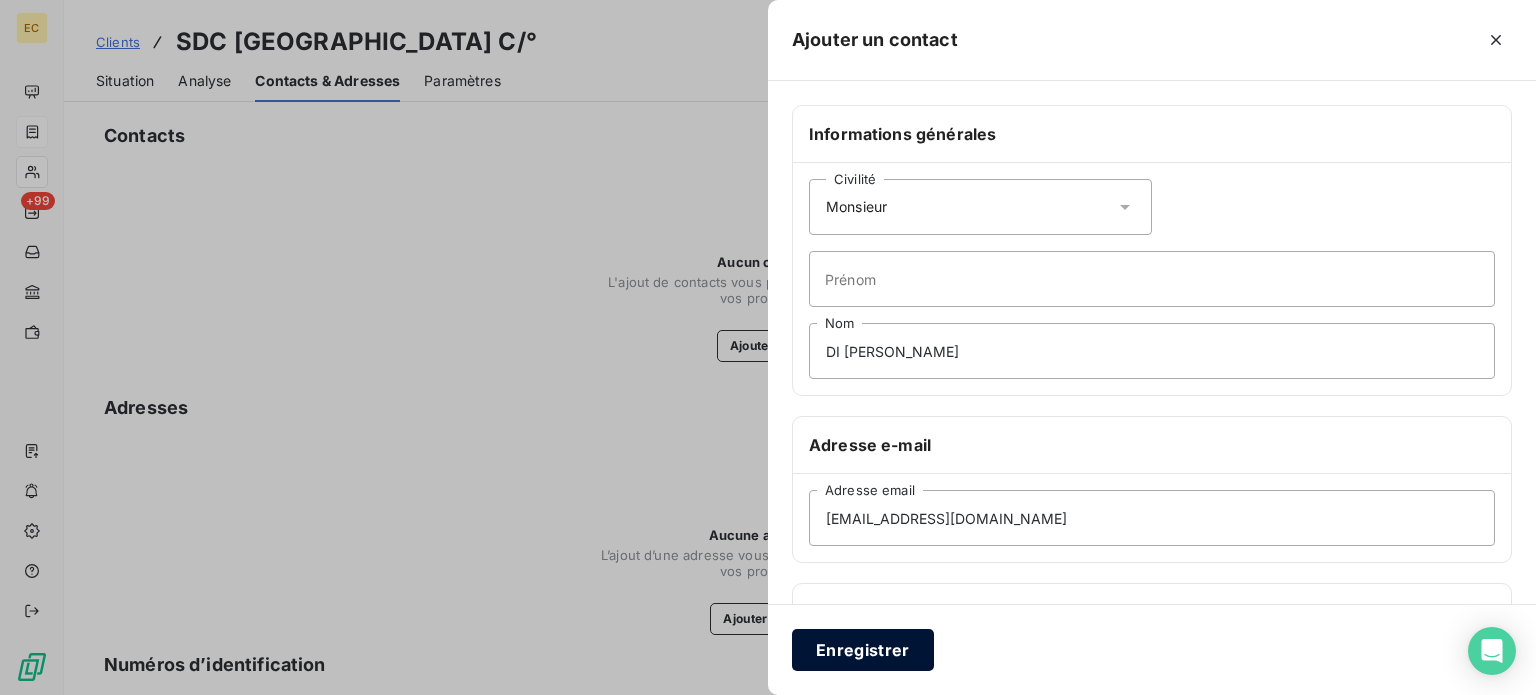 click on "Enregistrer" at bounding box center (863, 650) 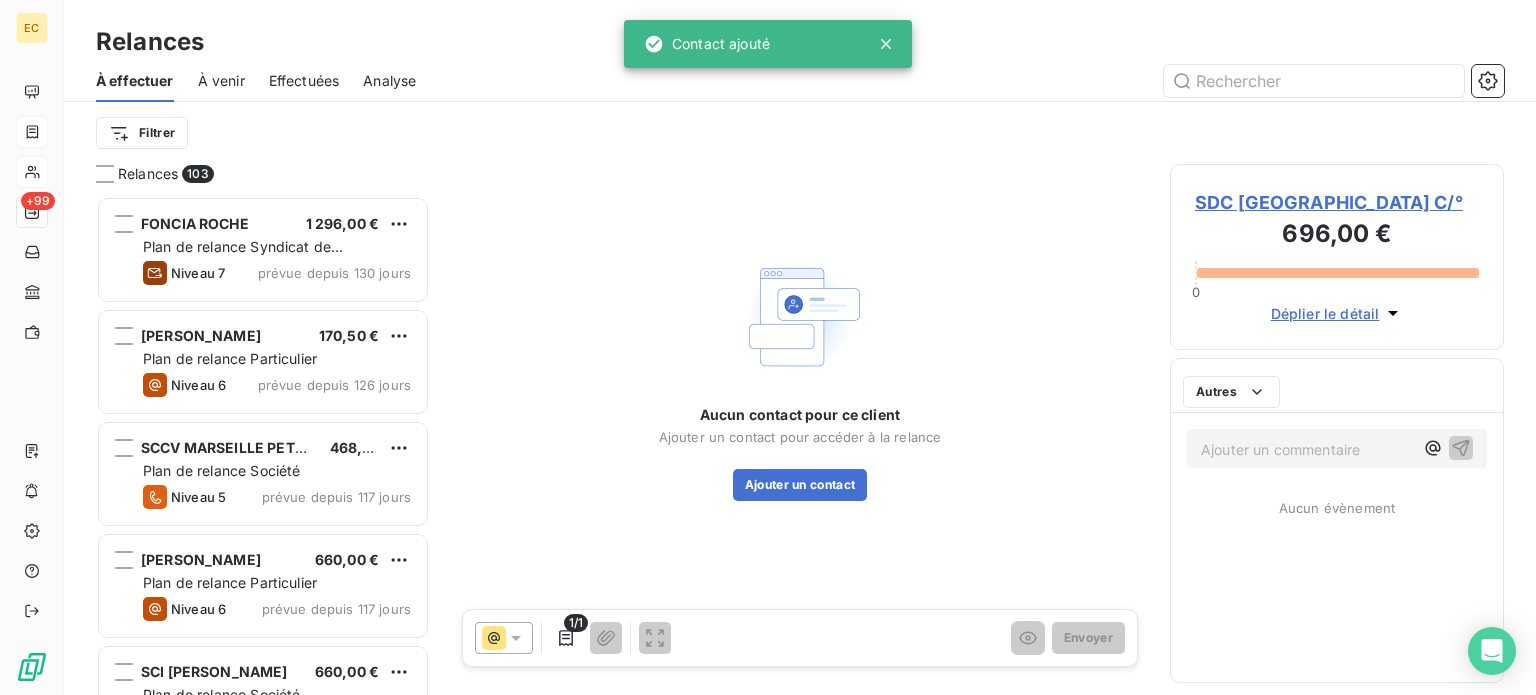 scroll, scrollTop: 16, scrollLeft: 16, axis: both 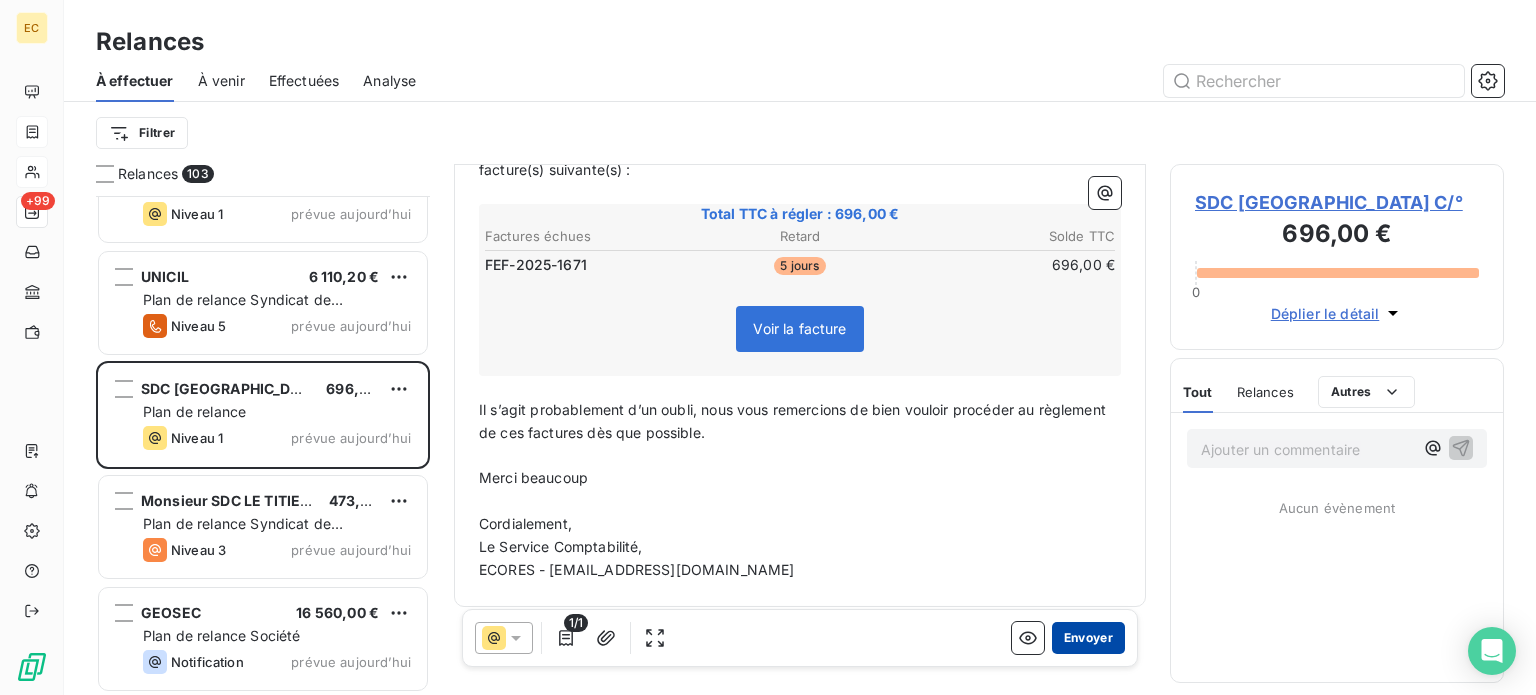 click on "Envoyer" at bounding box center [1088, 638] 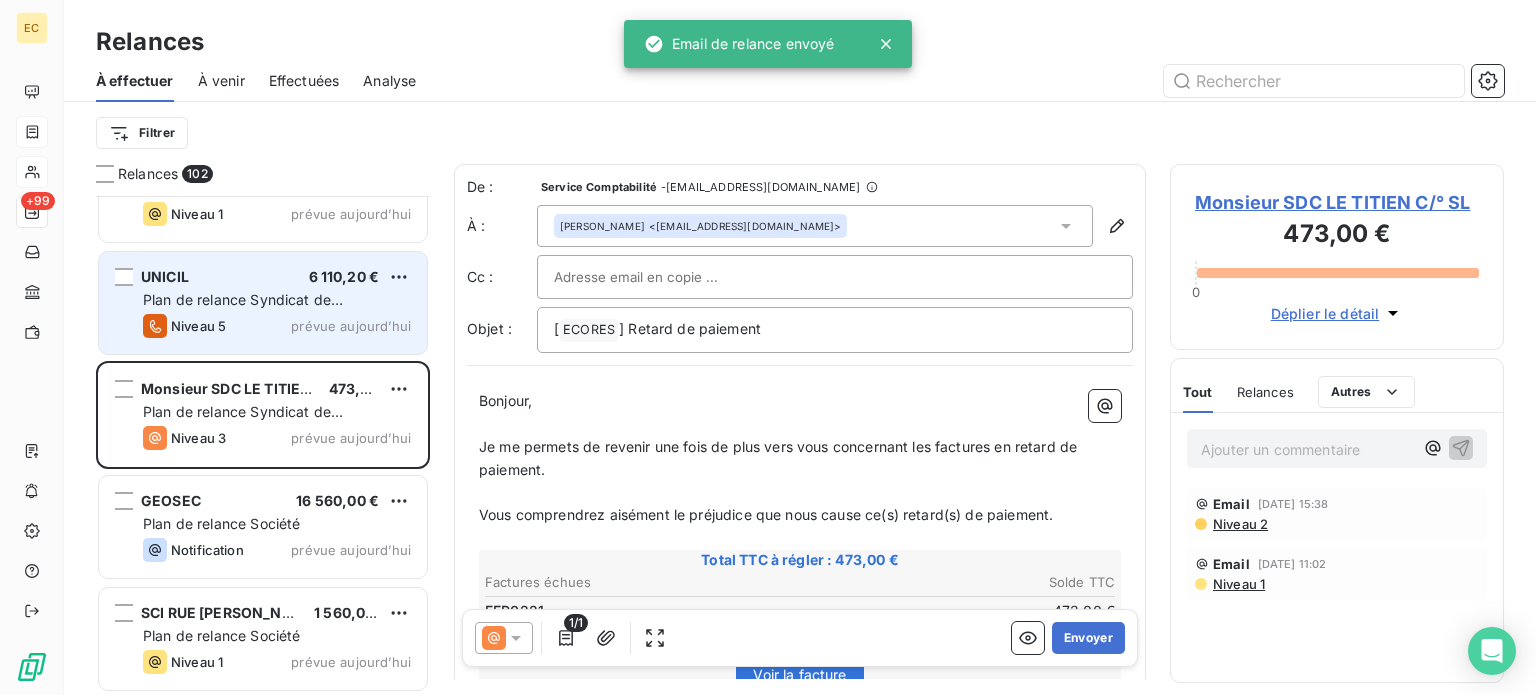click on "Plan de relance Syndicat de copropriété" at bounding box center [243, 309] 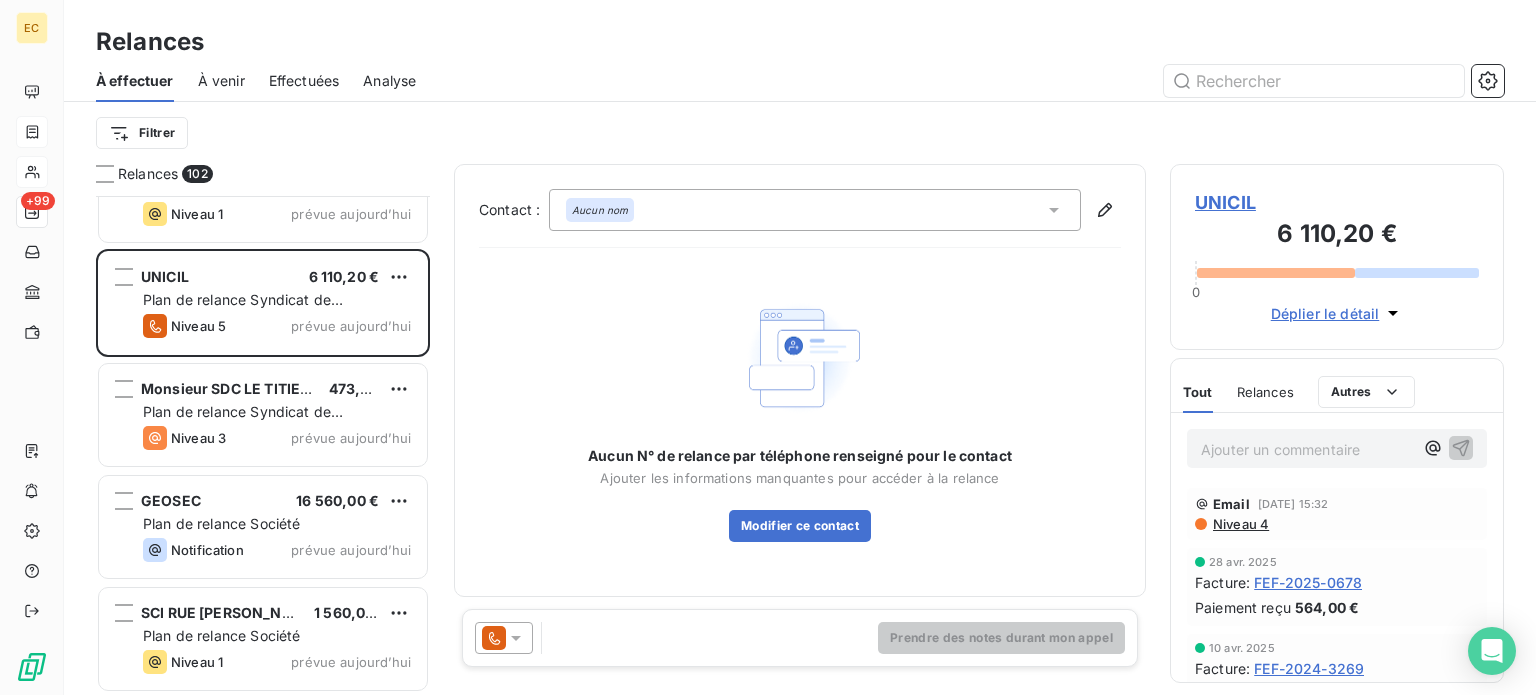 click on "UNICIL" at bounding box center (1337, 202) 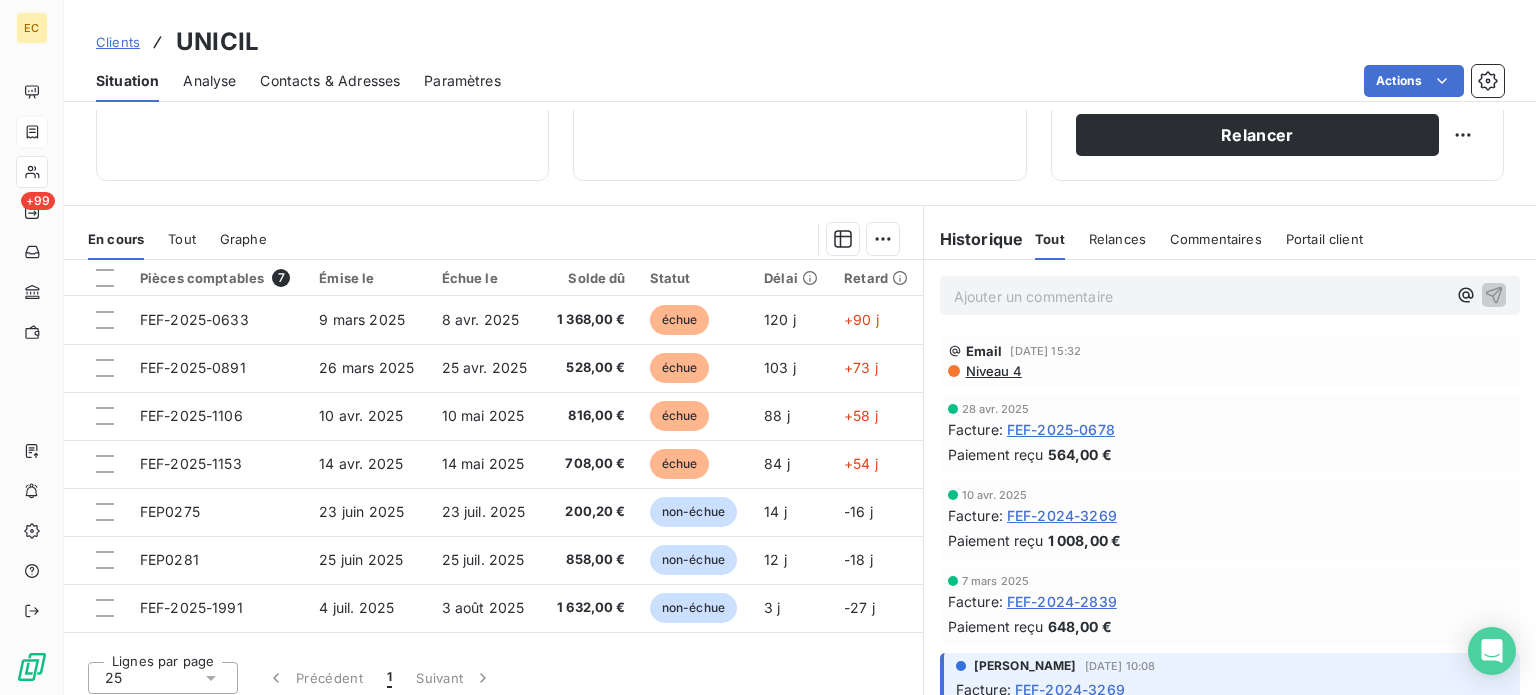 scroll, scrollTop: 360, scrollLeft: 0, axis: vertical 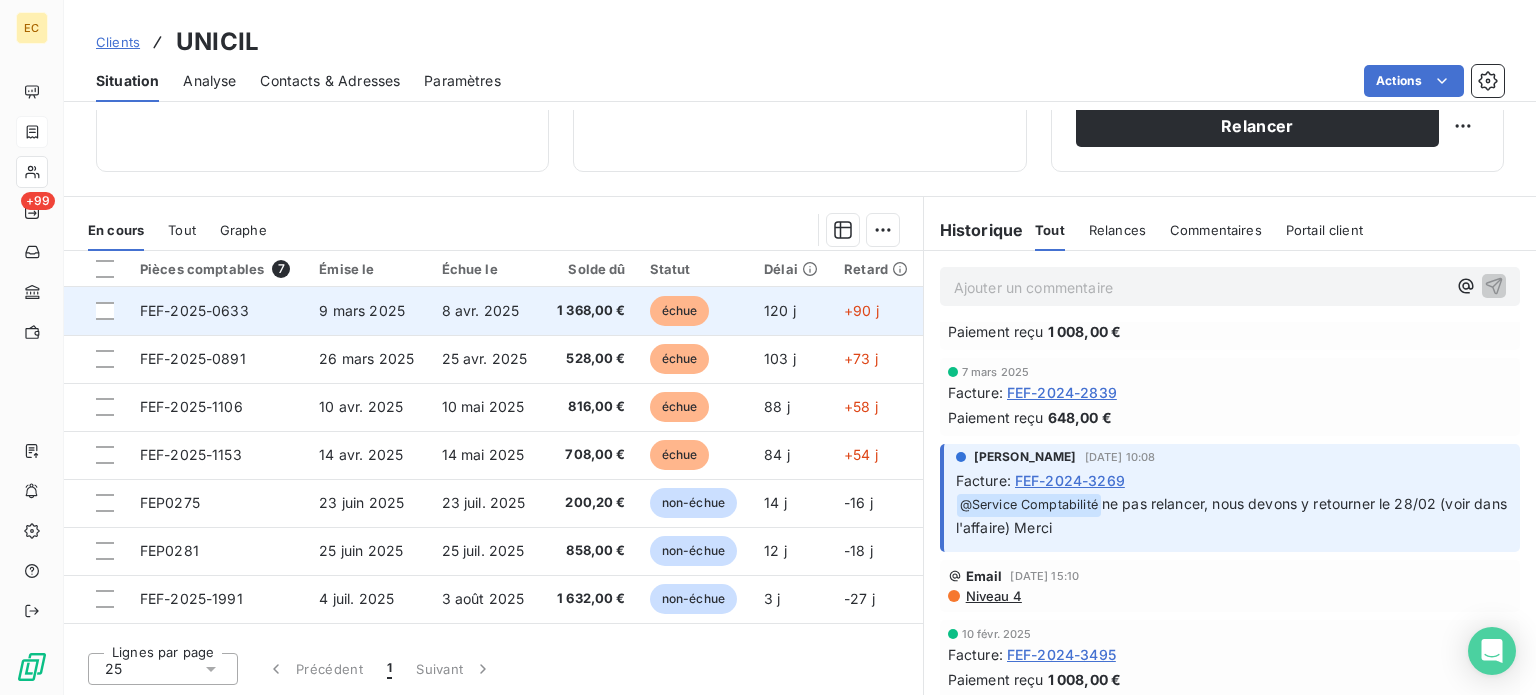 click on "FEF-2025-0633" at bounding box center (218, 311) 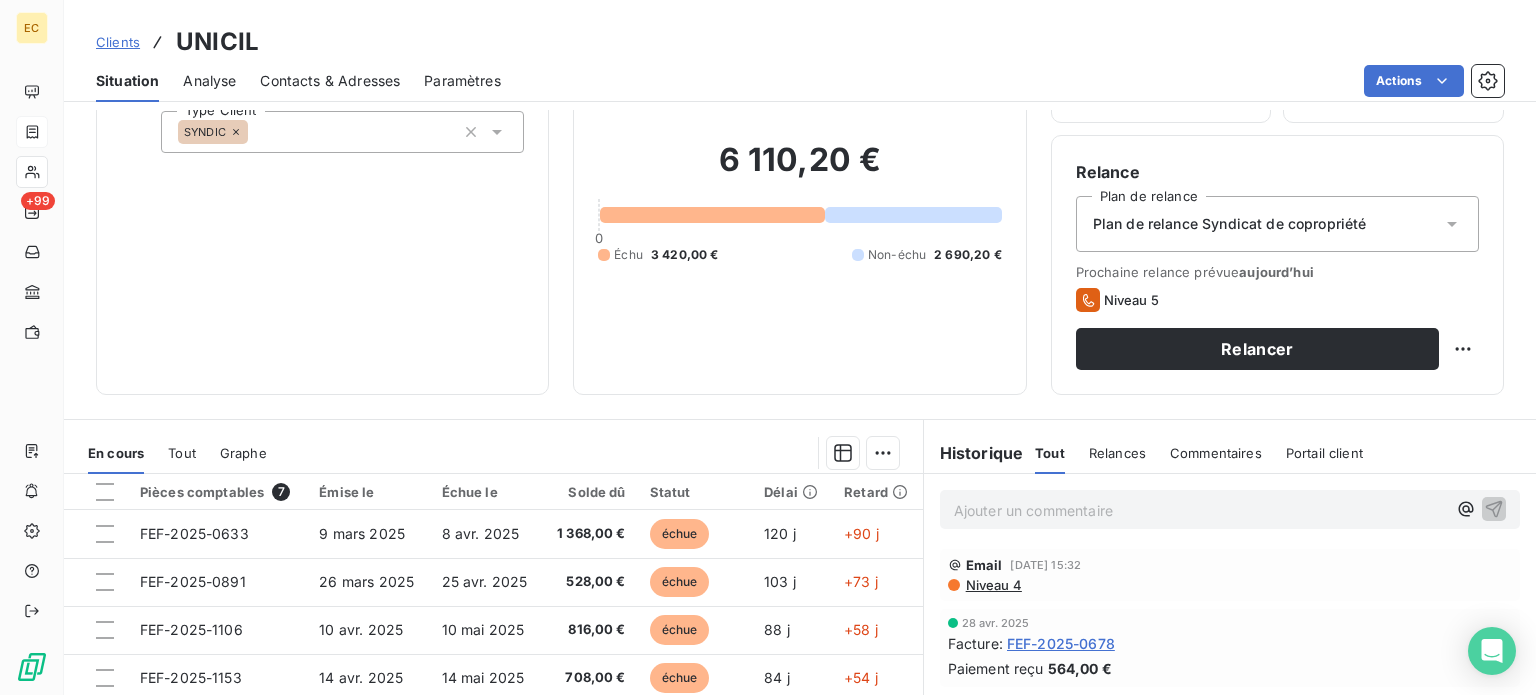 scroll, scrollTop: 300, scrollLeft: 0, axis: vertical 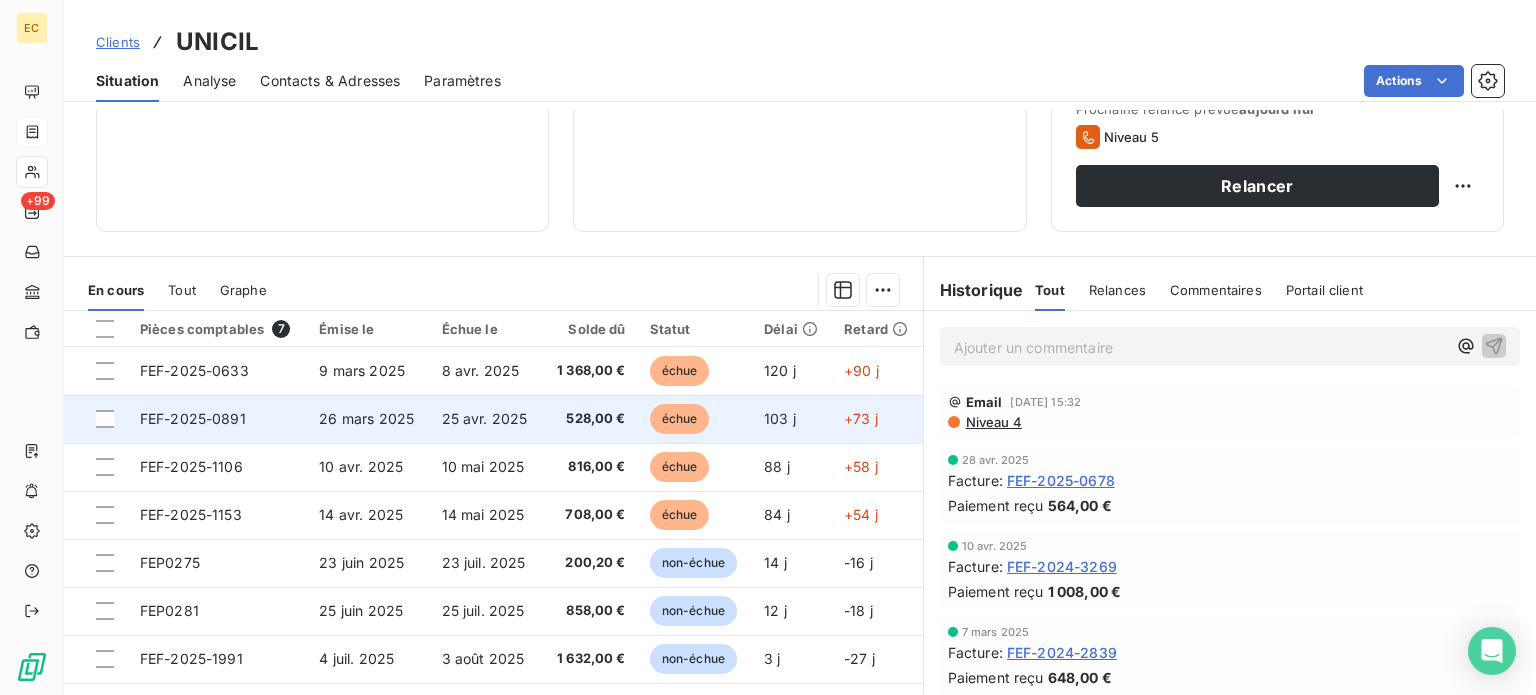 click on "26 mars 2025" at bounding box center (366, 418) 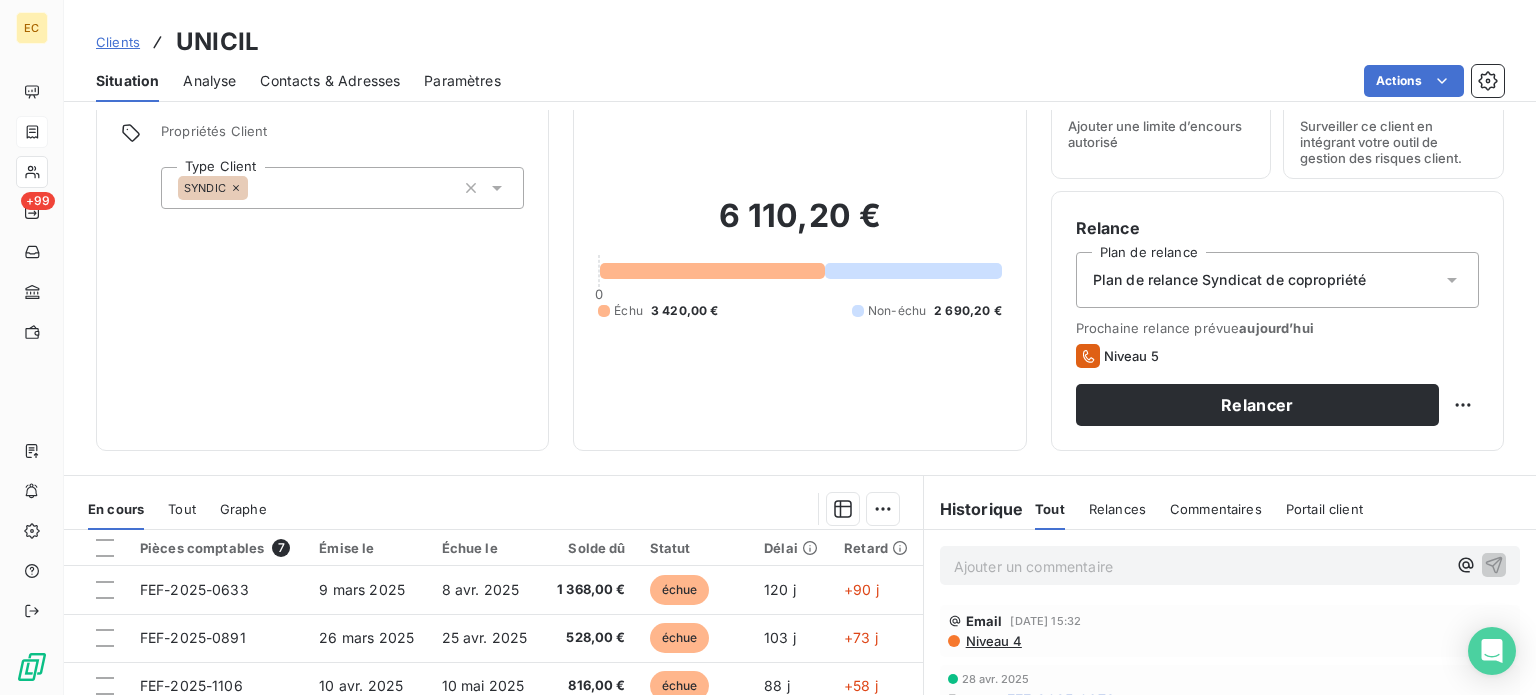 scroll, scrollTop: 200, scrollLeft: 0, axis: vertical 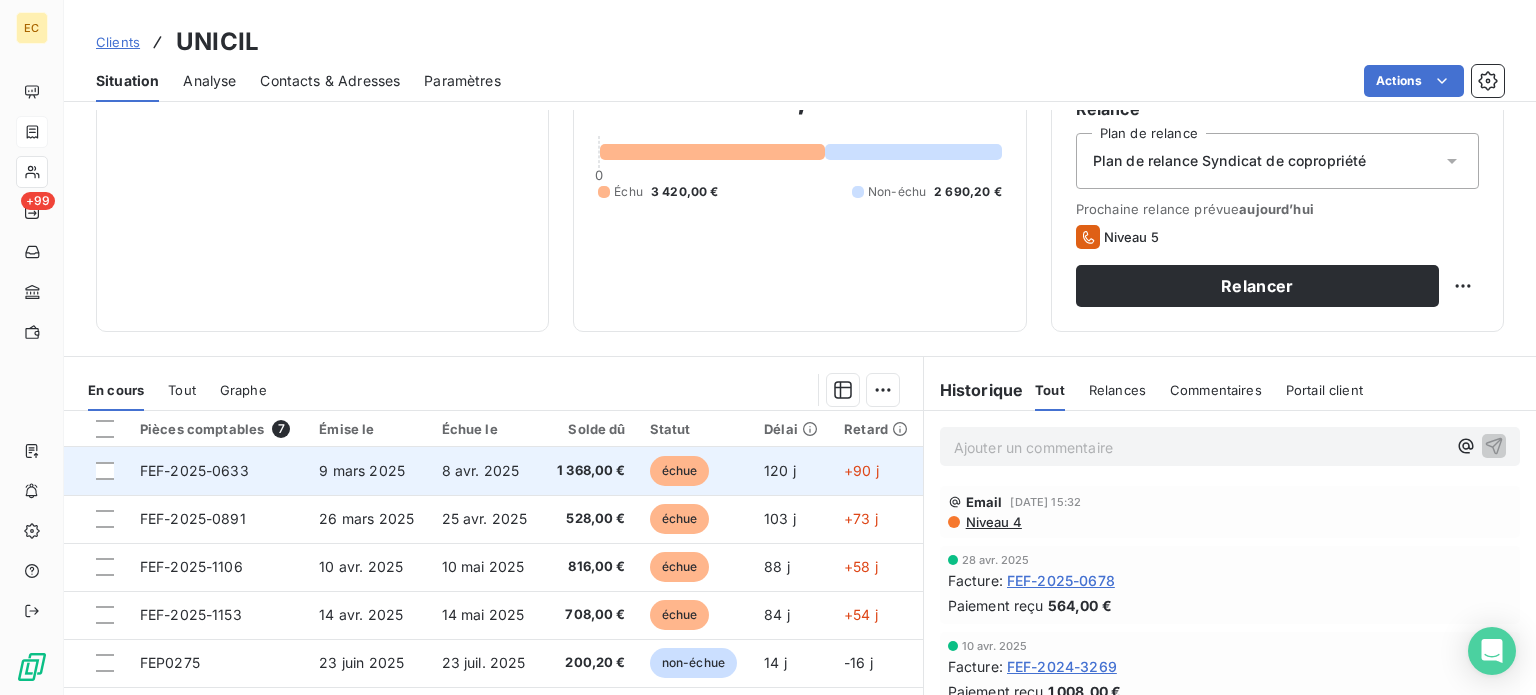 click on "9 mars 2025" at bounding box center (362, 470) 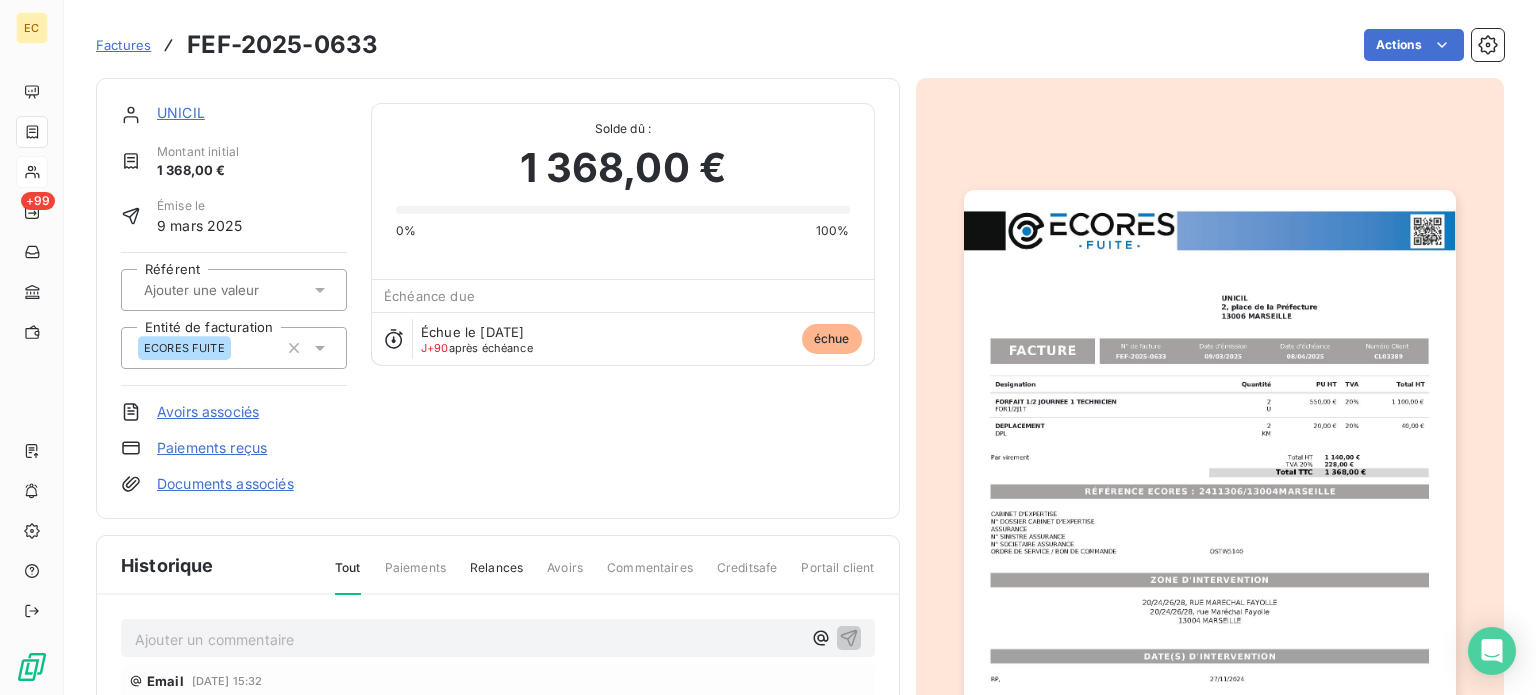 click at bounding box center (1210, 537) 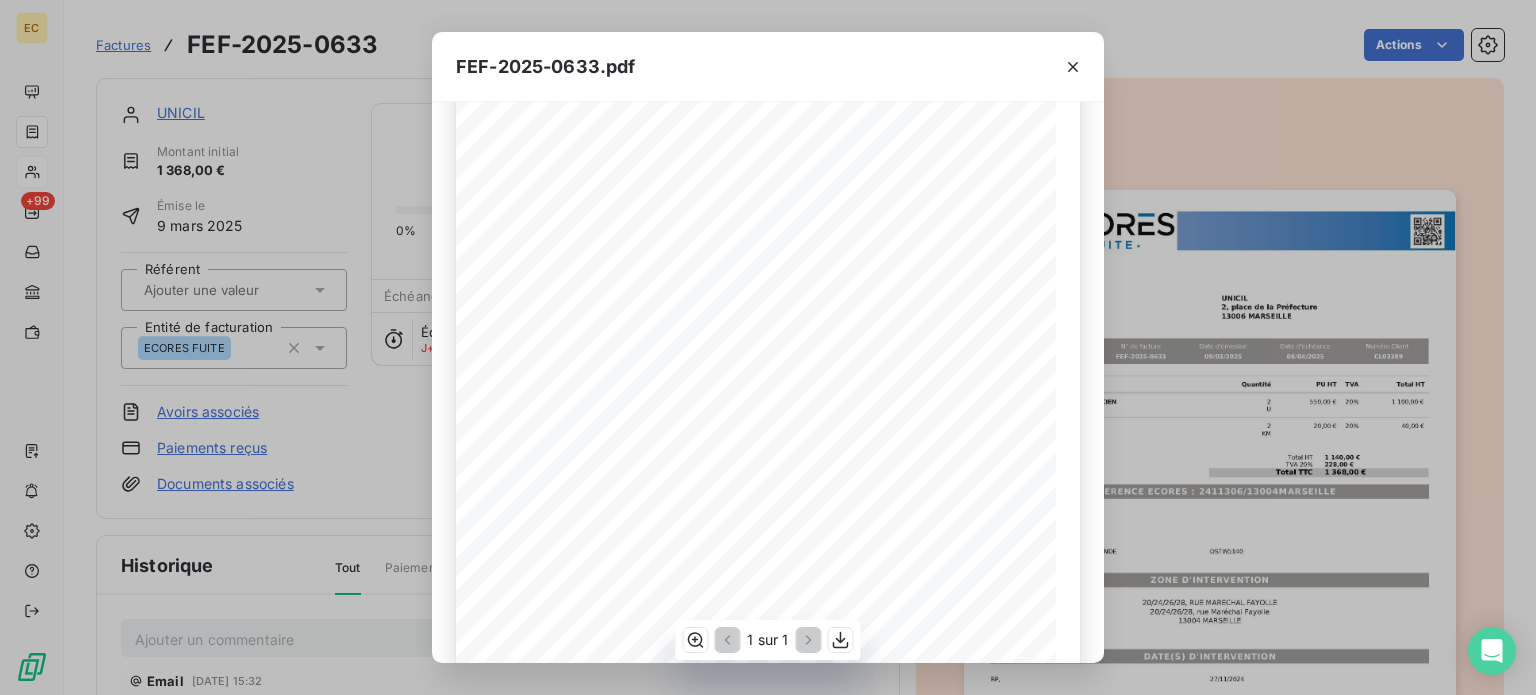 scroll, scrollTop: 200, scrollLeft: 0, axis: vertical 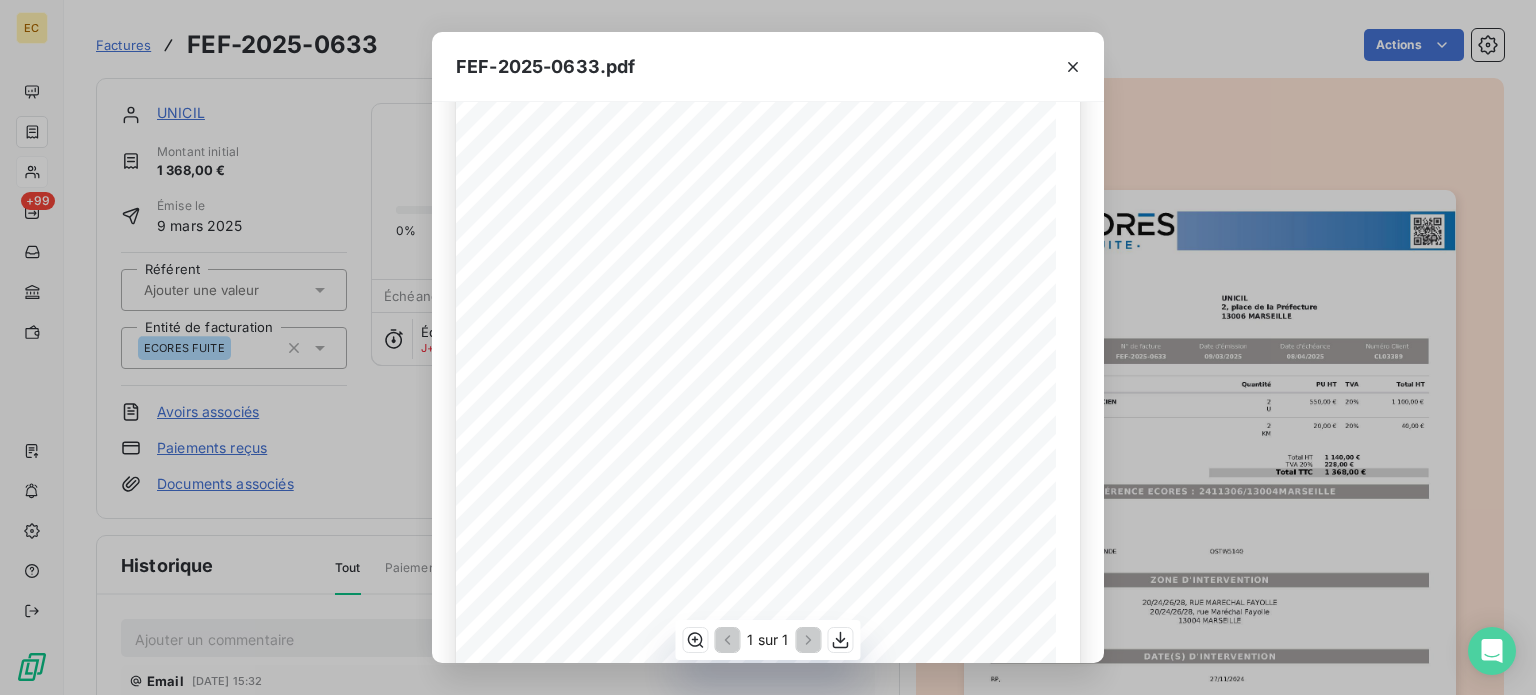 click on "Designation   Quantité   PU HT   TVA   Total HT FORFAIT 1/2 JOURNEE 1 TECHNICIEN FOR1/2J1T 2 U 550,00 €   20%   1 100,00 € DEPLACEMENT DPL 2 KM 20,00 €   20%   40,00 € RÉFÉRENCE ECORES : 2411306/13004MARSEILLE ZONE D'INTERVENTION 20/24/26/28, [GEOGRAPHIC_DATA] [STREET_ADDRESS] DATE(S) D'INTERVENTION DESCRIPTION DE LA DEMANDE INVESTIGATIONS COMPLEMENTAIRES. Présence d'un dégât des eaux annoncée dans le logement de [PERSON_NAME] au 5éme étage du bâtiment 20. UNICIL 2, place de la Préfecture 13006 [GEOGRAPHIC_DATA] FACTURE   N° de facture FEF-2025-0633 Date d'émission [DATE] Date d'échéance [DATE] Numéro Client CL03389 Par virement   Total HT TVA 20% 1 140,00 € 228,00 € Total TTC   1 368,00 € CABINET D'EXPERTISE N° DOSSIER CABINET D'EXPERTISE ASSURANCE N° SINISTRE ASSURANCE N° SOCIETAIRE ASSURANCE ORDRE DE SERVICE / BON DE COMMANDE   OSTW5140 RP,   [DATE] IBAN : [FINANCIAL_ID] / Code BIC : [SWIFT_CODE] PHONE [PHONE_NUMBER]" at bounding box center [768, 350] 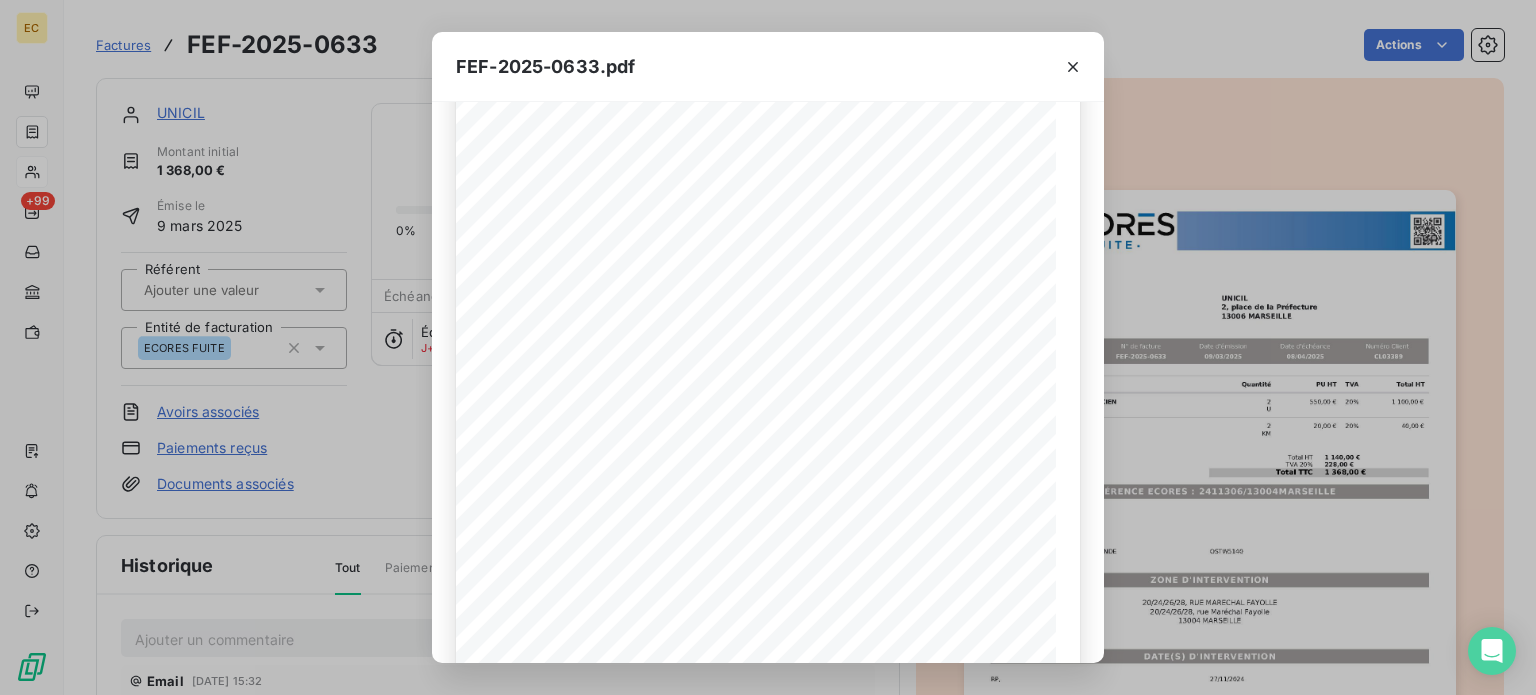 drag, startPoint x: 1344, startPoint y: 370, endPoint x: 1283, endPoint y: 389, distance: 63.89053 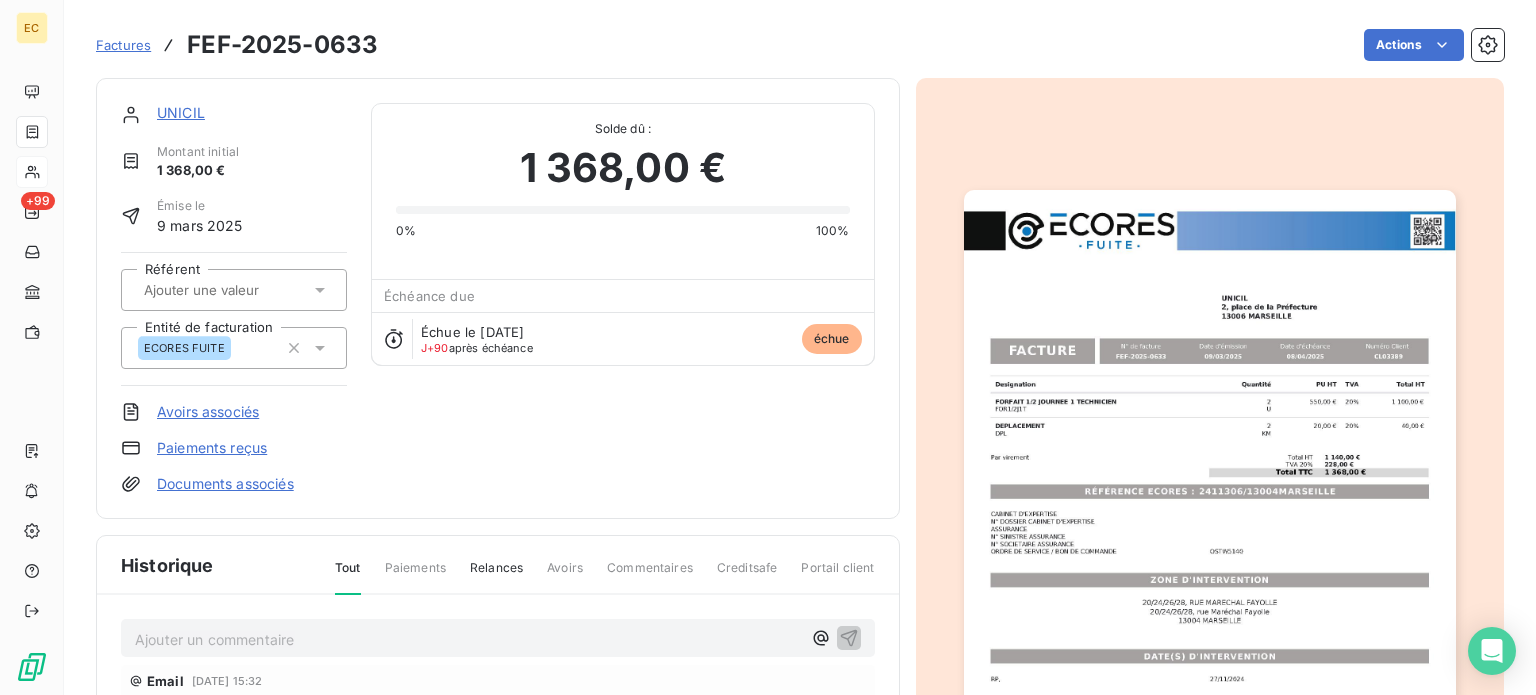 click at bounding box center [1210, 537] 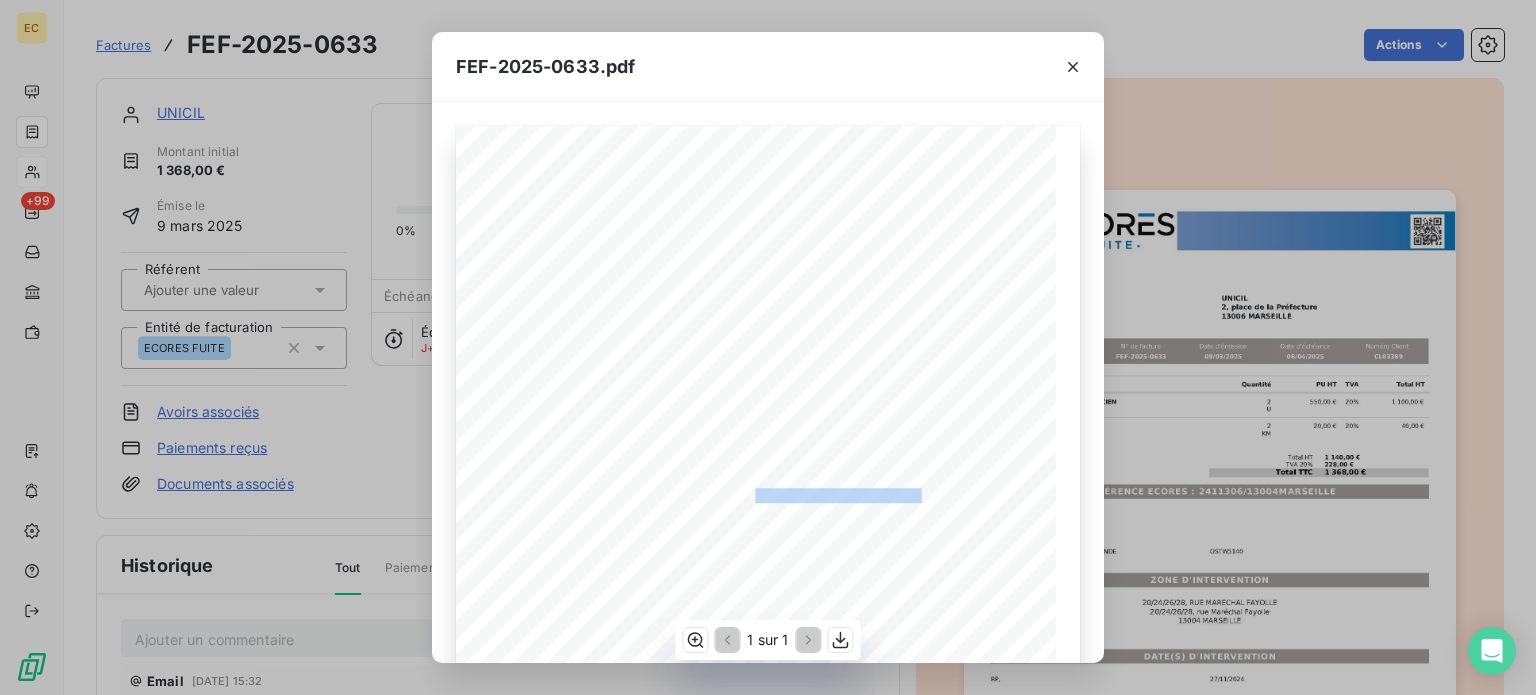 drag, startPoint x: 911, startPoint y: 494, endPoint x: 747, endPoint y: 491, distance: 164.02744 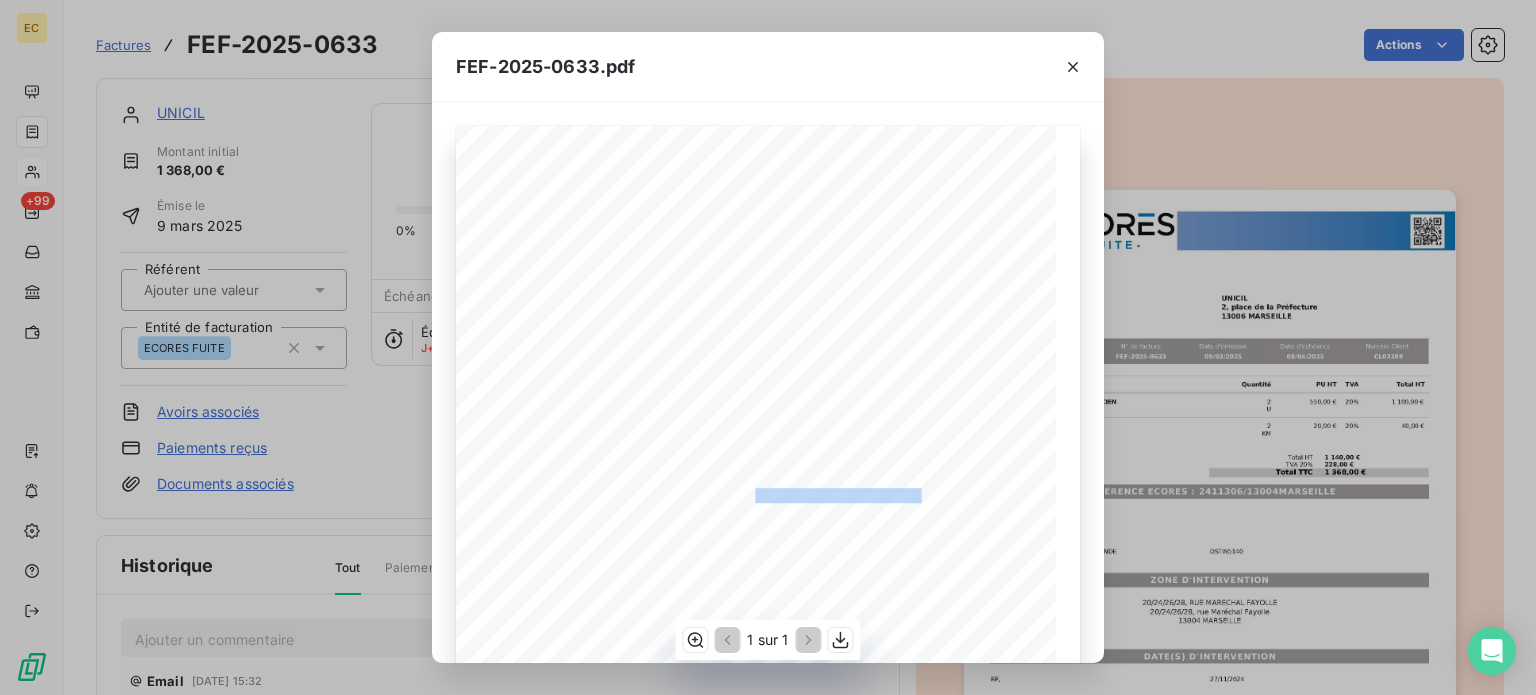 click on "RÉFÉRENCE ECORES : 2411306/13004MARSEILLE" at bounding box center [768, 493] 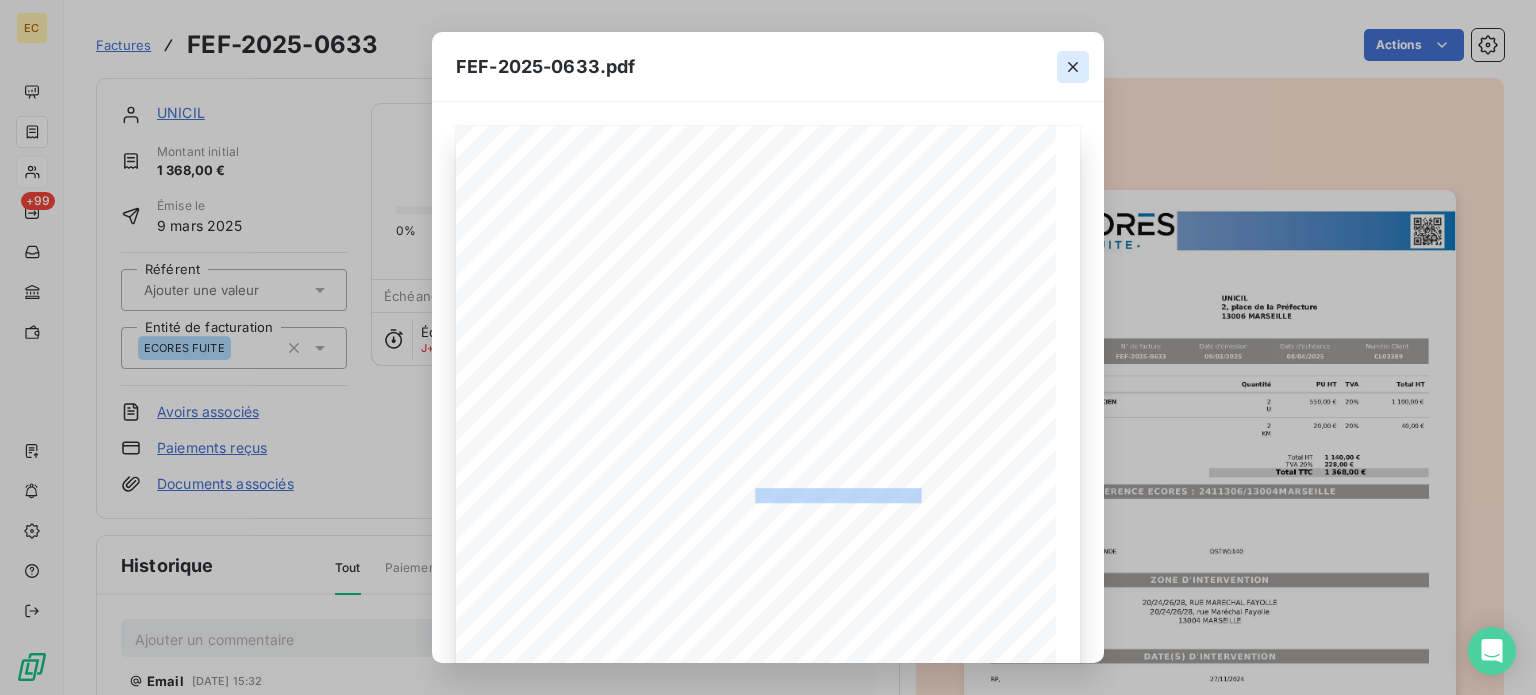 click 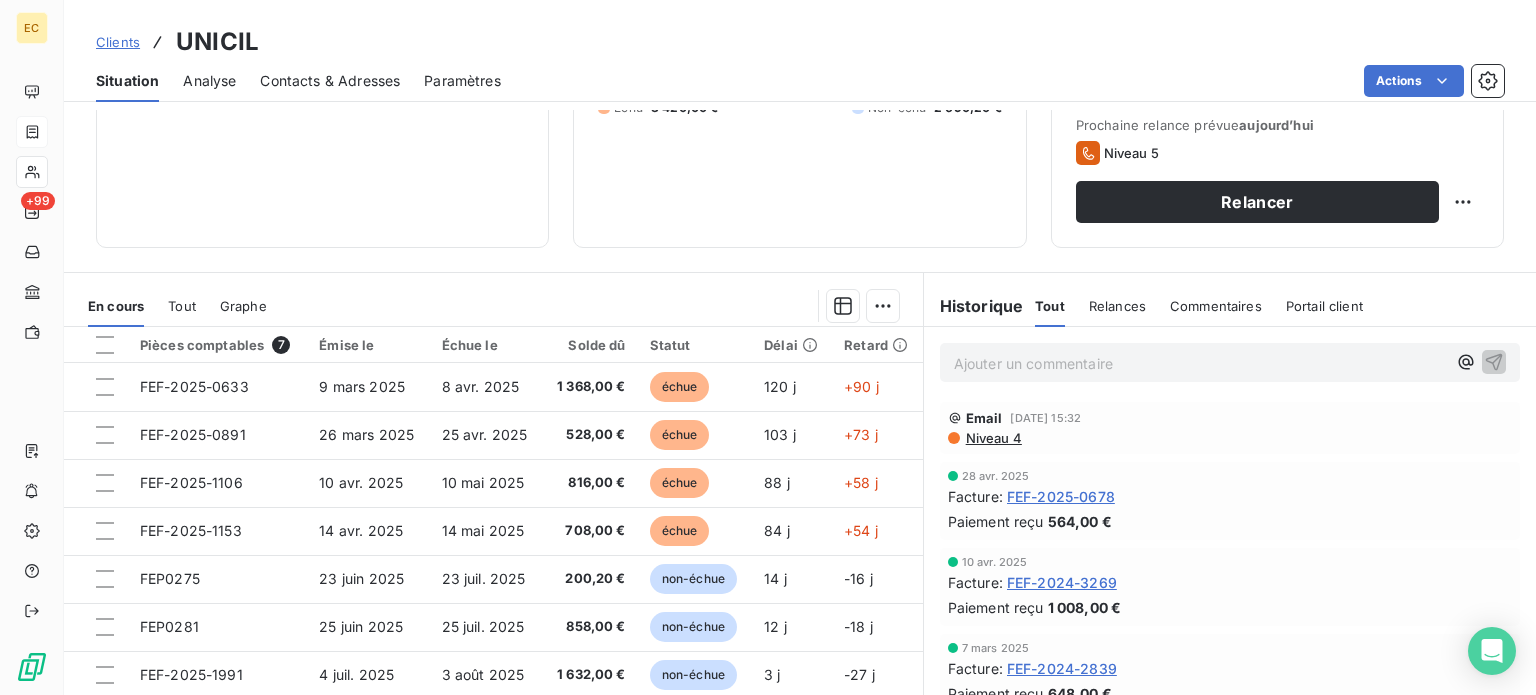 scroll, scrollTop: 300, scrollLeft: 0, axis: vertical 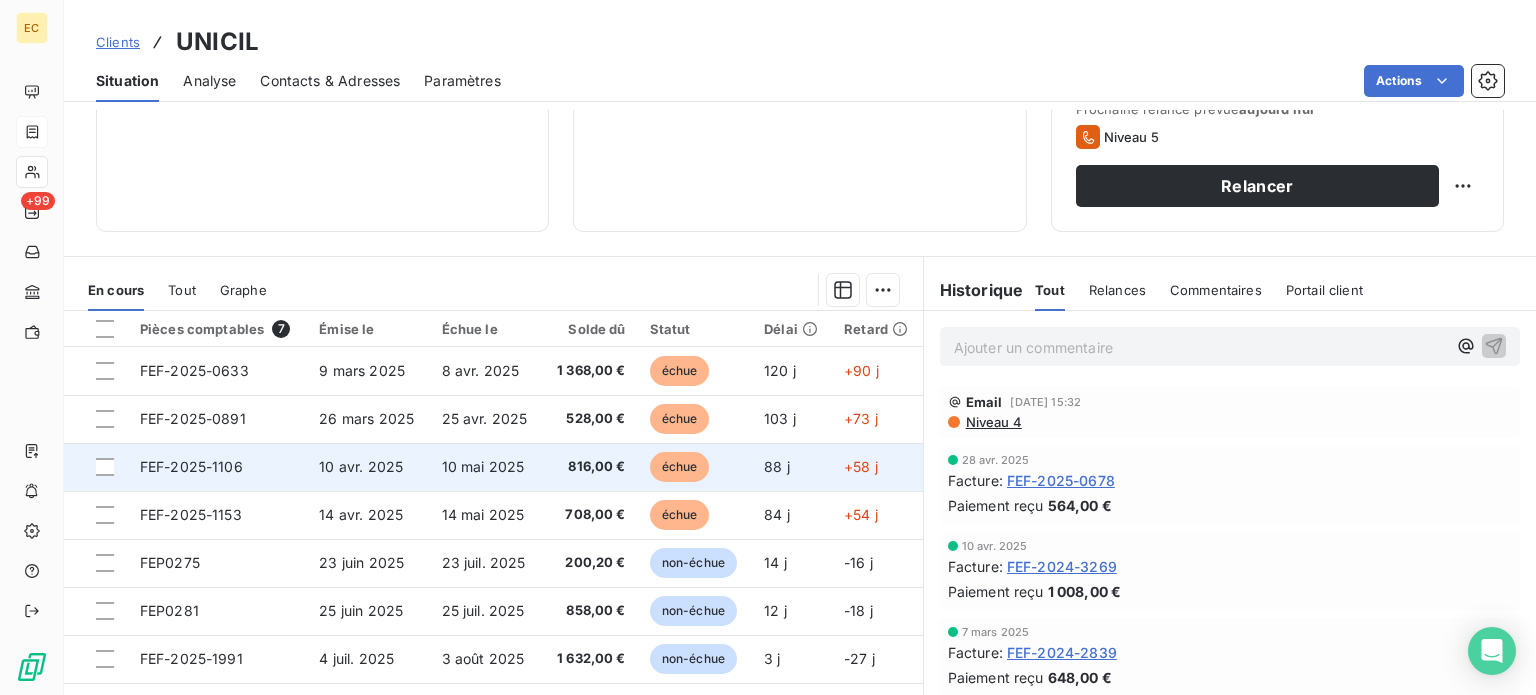 click on "10 mai 2025" at bounding box center (483, 466) 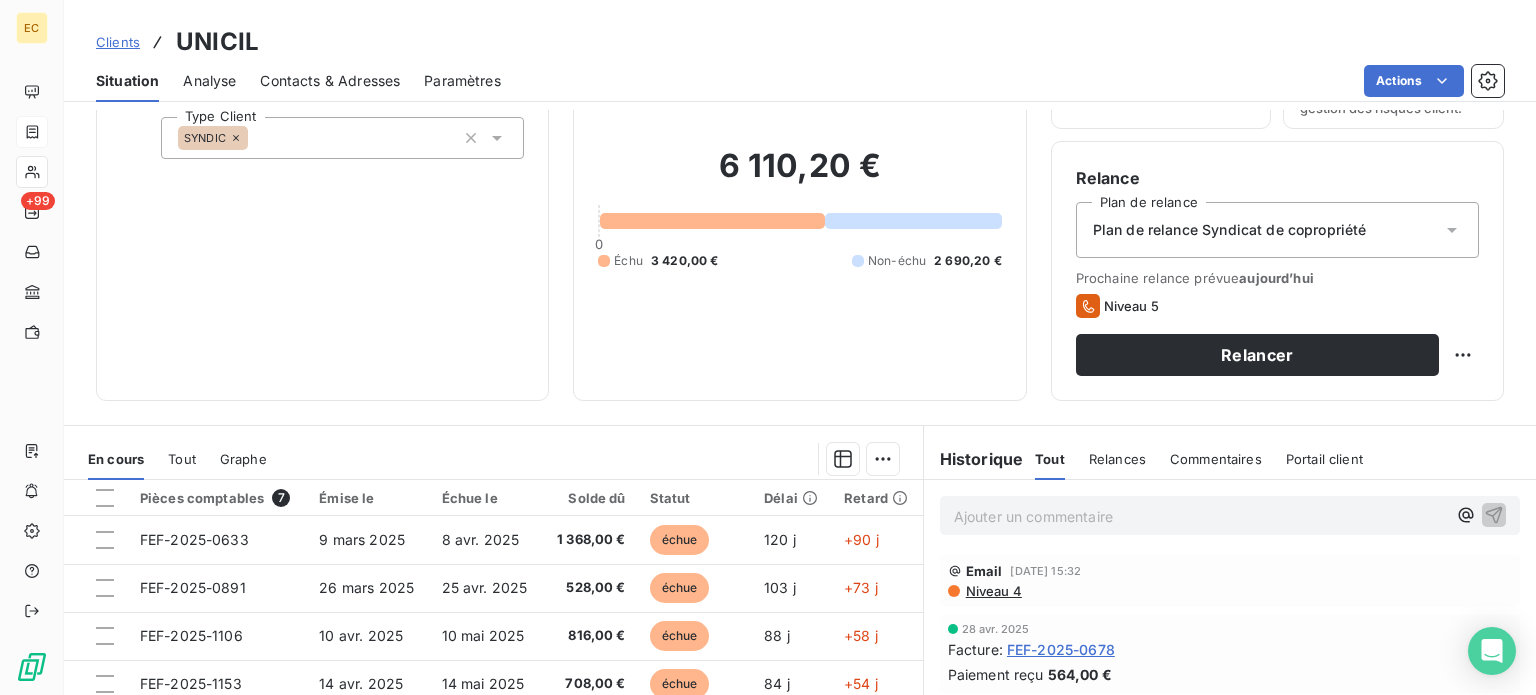 scroll, scrollTop: 300, scrollLeft: 0, axis: vertical 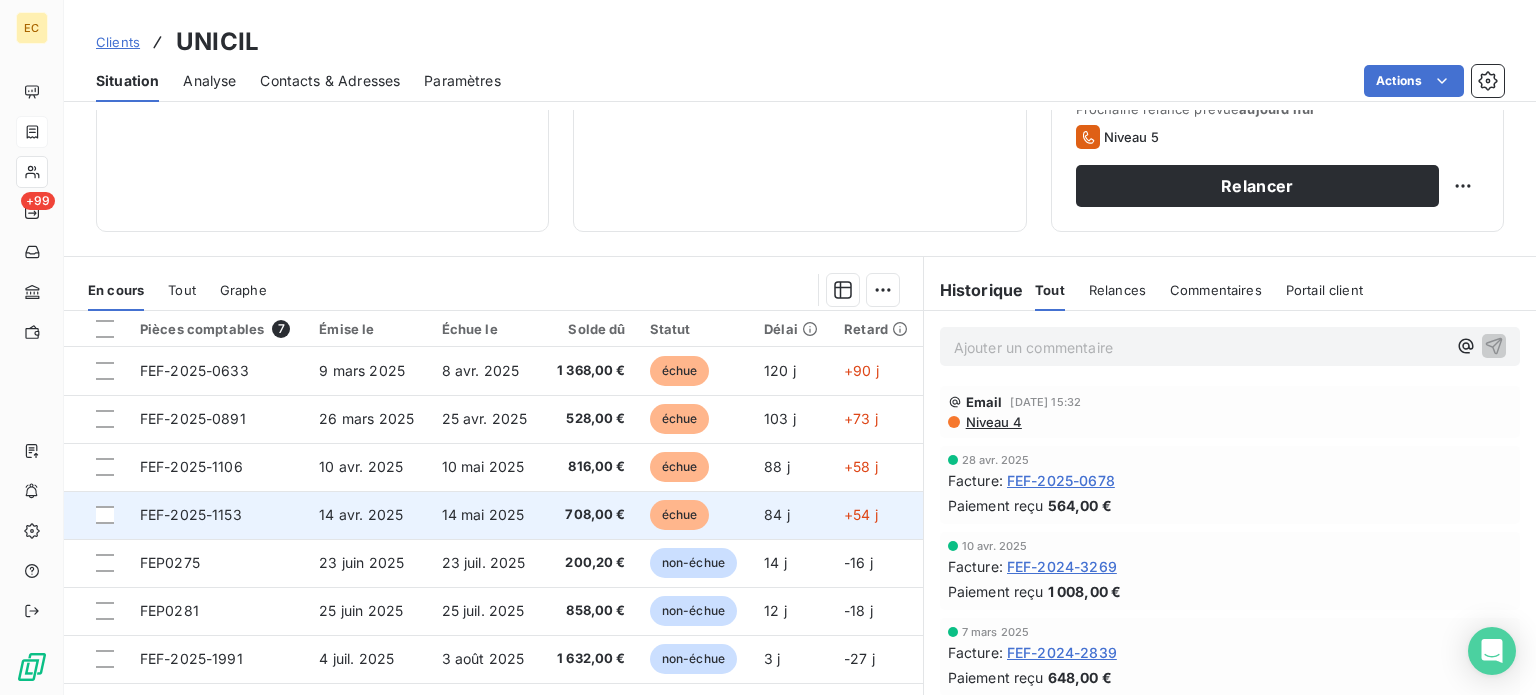 click on "14 avr. 2025" at bounding box center (361, 514) 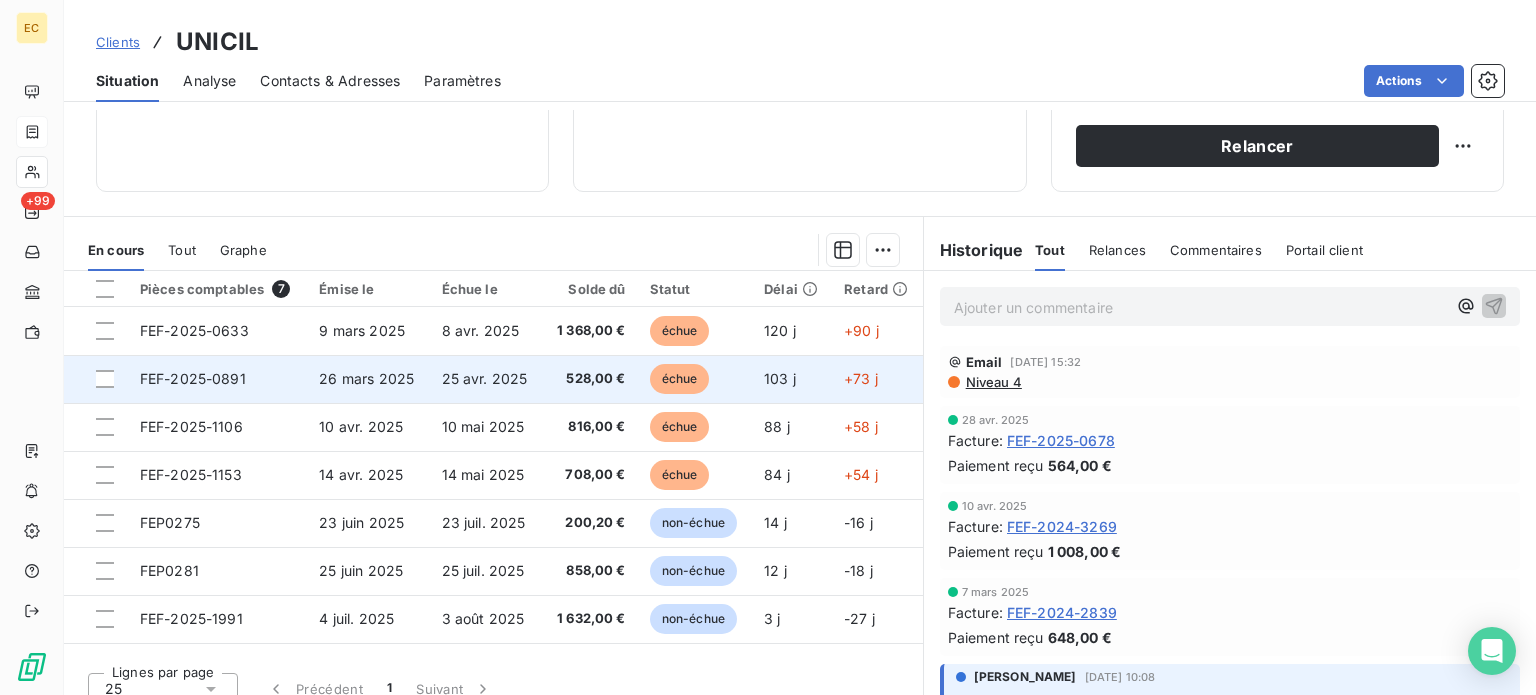 scroll, scrollTop: 360, scrollLeft: 0, axis: vertical 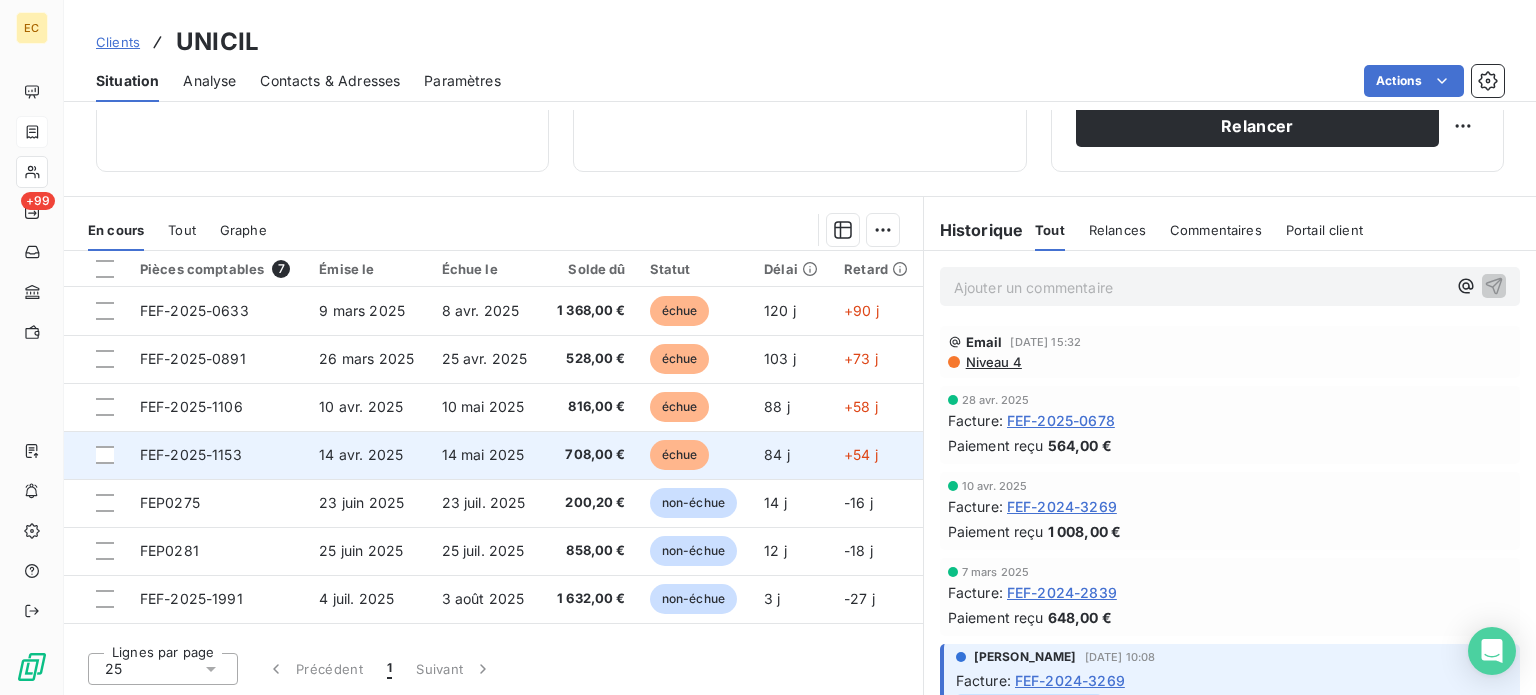 click on "14 avr. 2025" at bounding box center (361, 454) 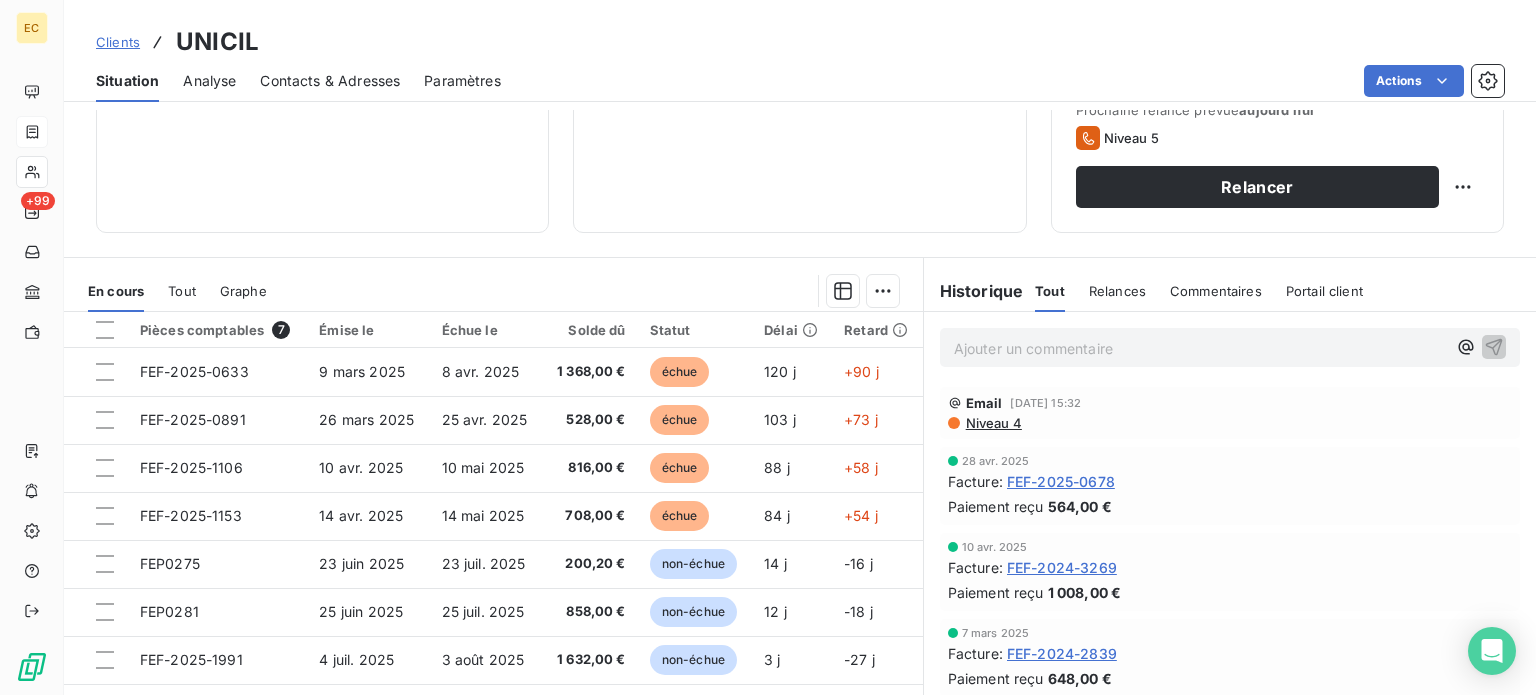 scroll, scrollTop: 300, scrollLeft: 0, axis: vertical 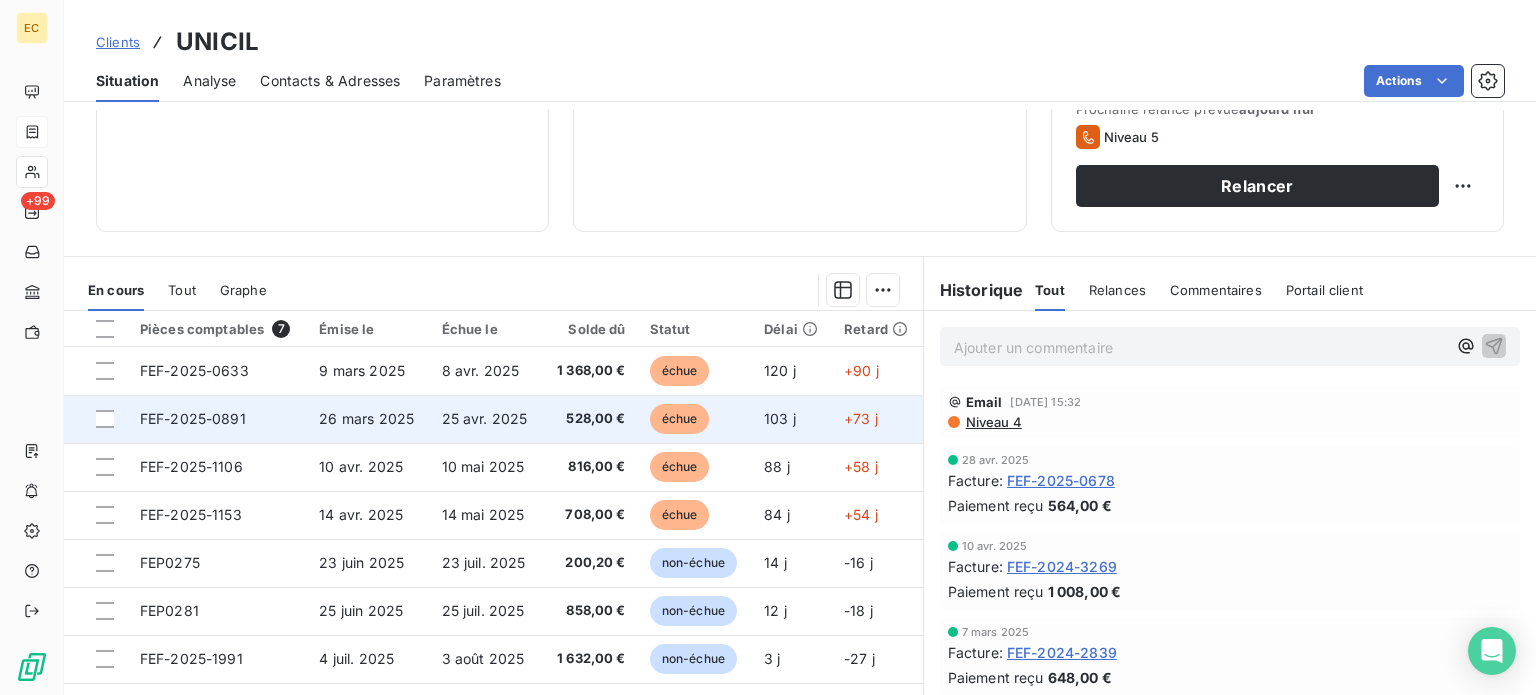 click on "25 avr. 2025" at bounding box center (486, 419) 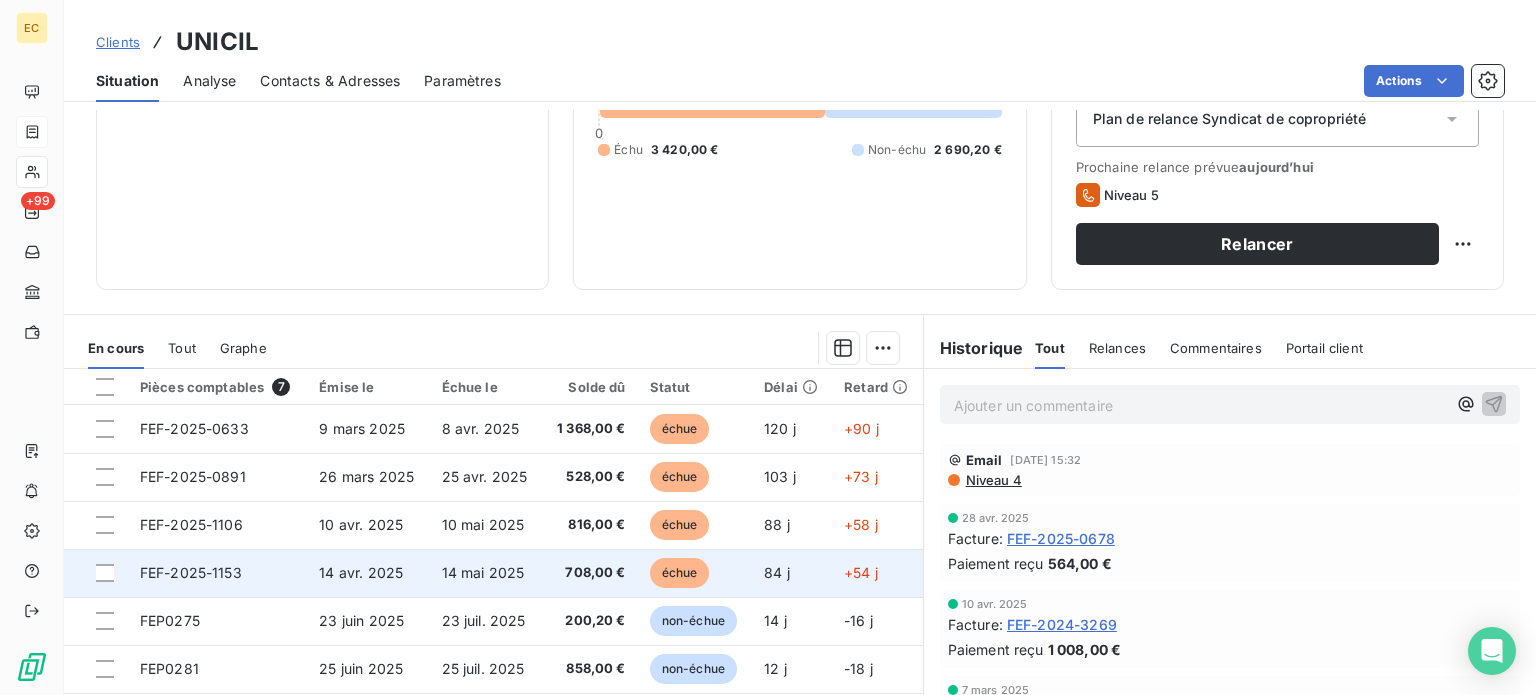 scroll, scrollTop: 300, scrollLeft: 0, axis: vertical 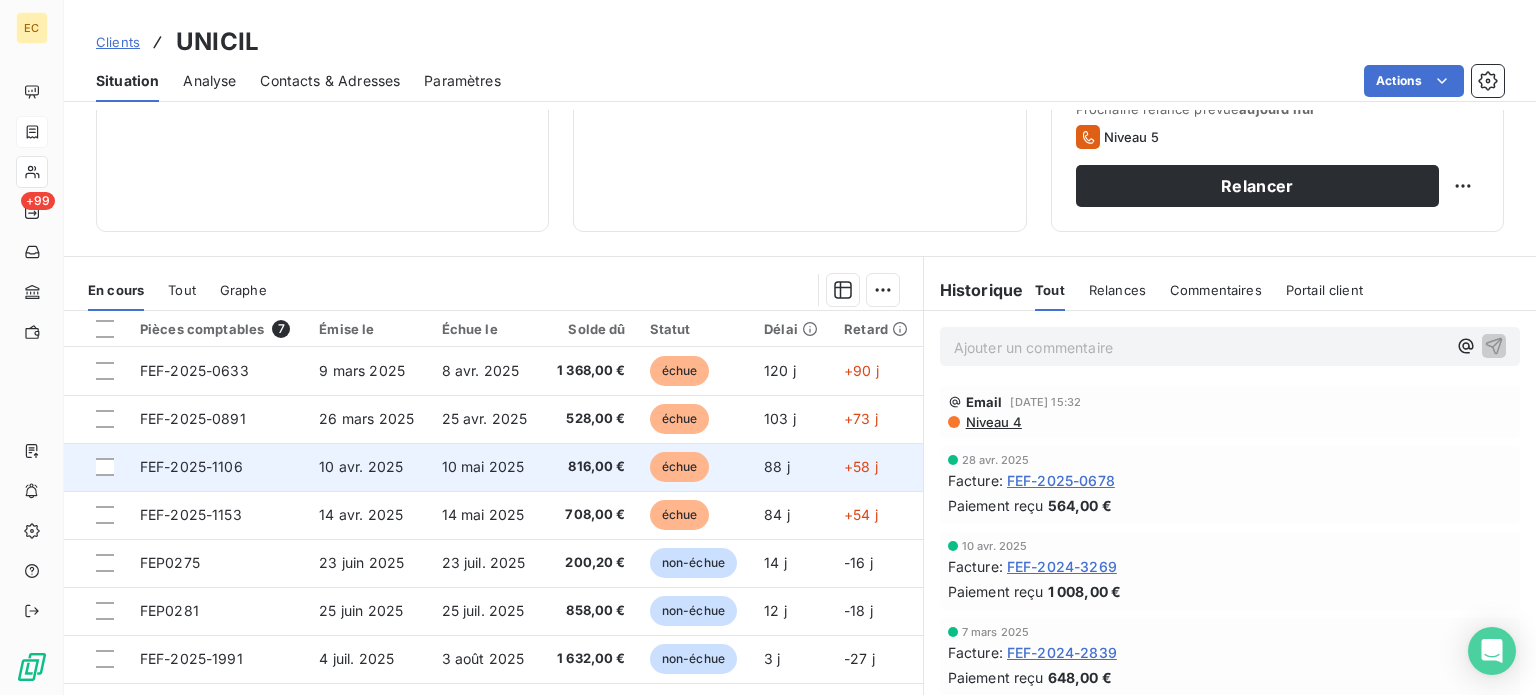 click on "10 mai 2025" at bounding box center [483, 466] 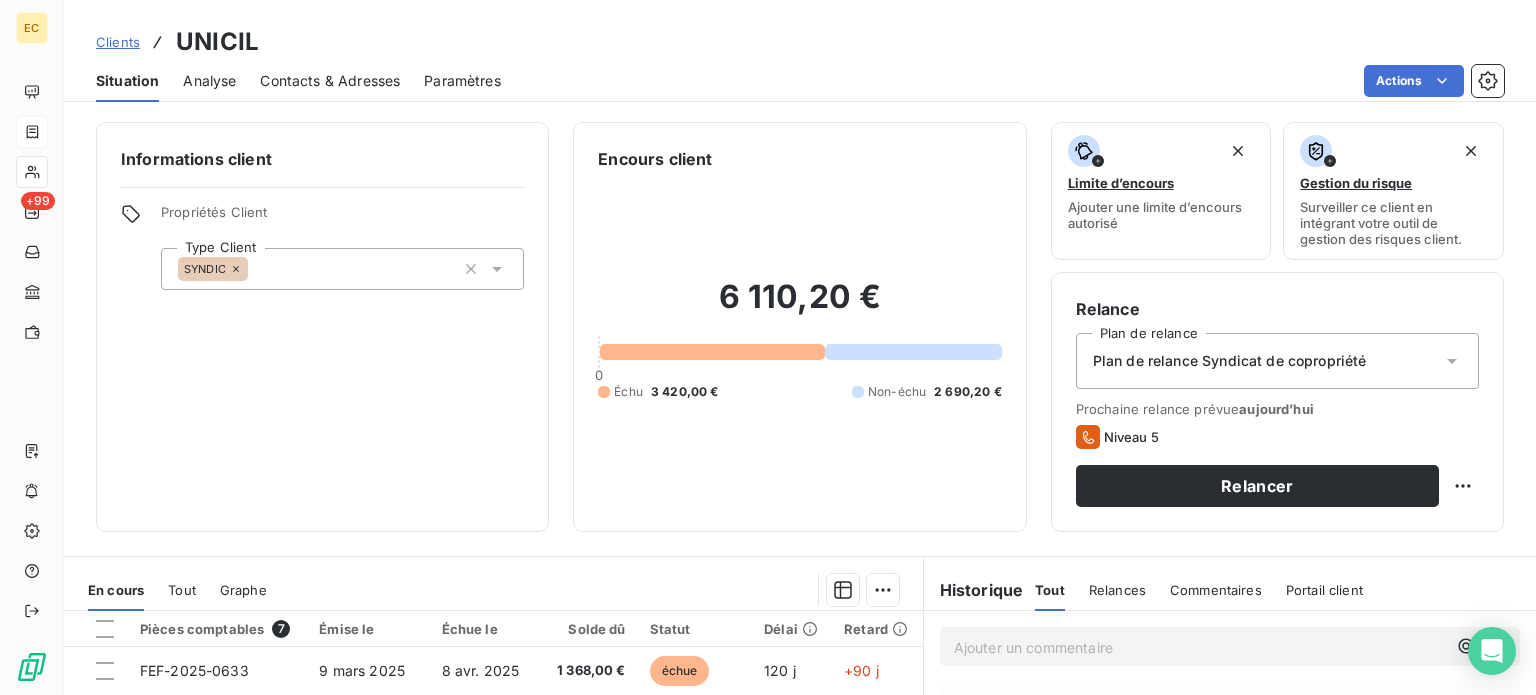 scroll, scrollTop: 200, scrollLeft: 0, axis: vertical 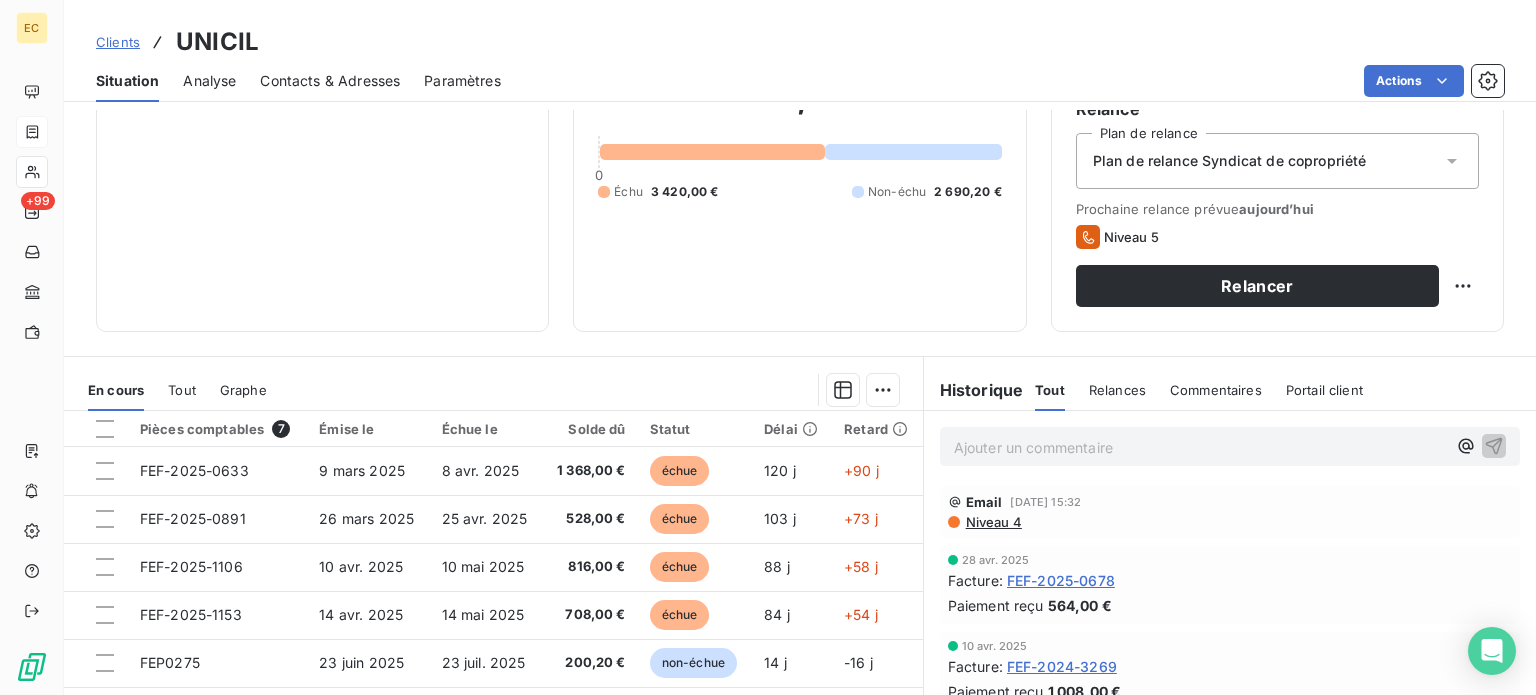 click on "Contacts & Adresses" at bounding box center (330, 81) 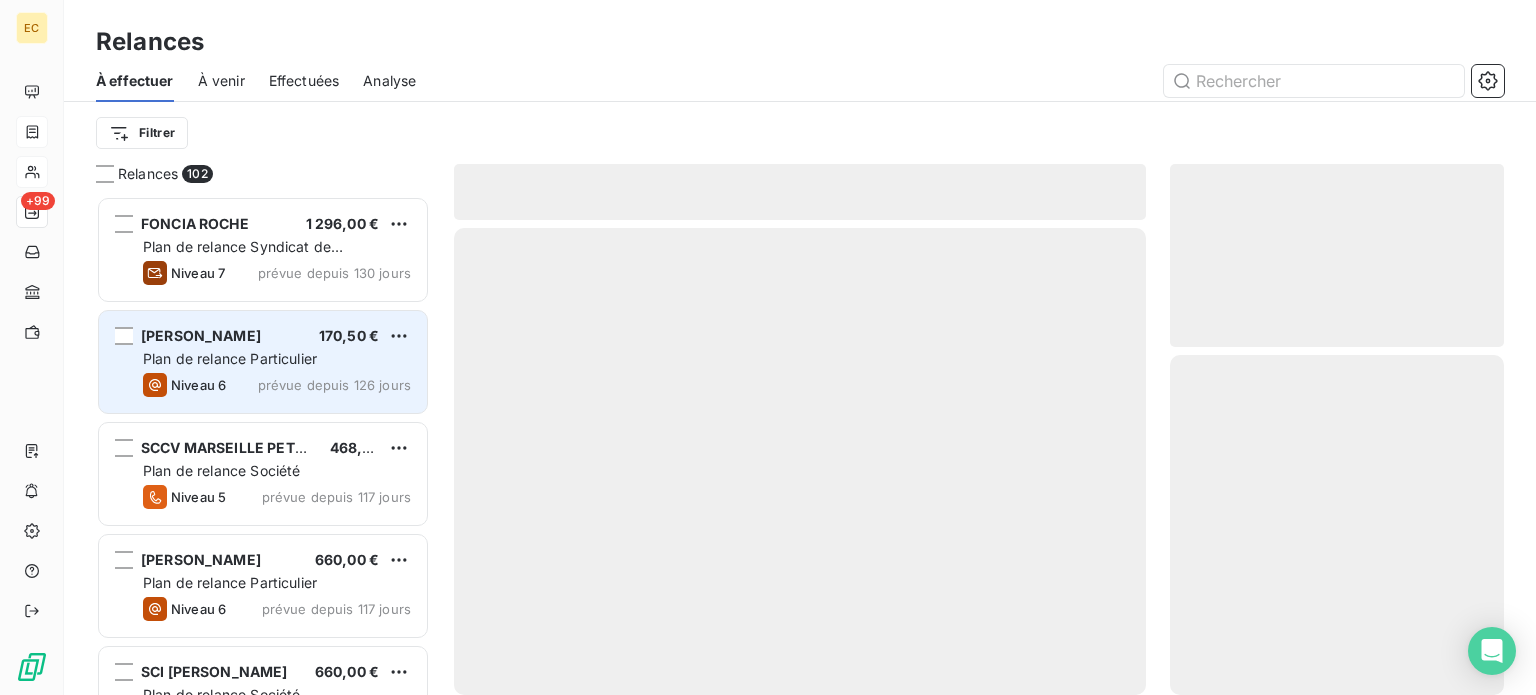 scroll, scrollTop: 16, scrollLeft: 16, axis: both 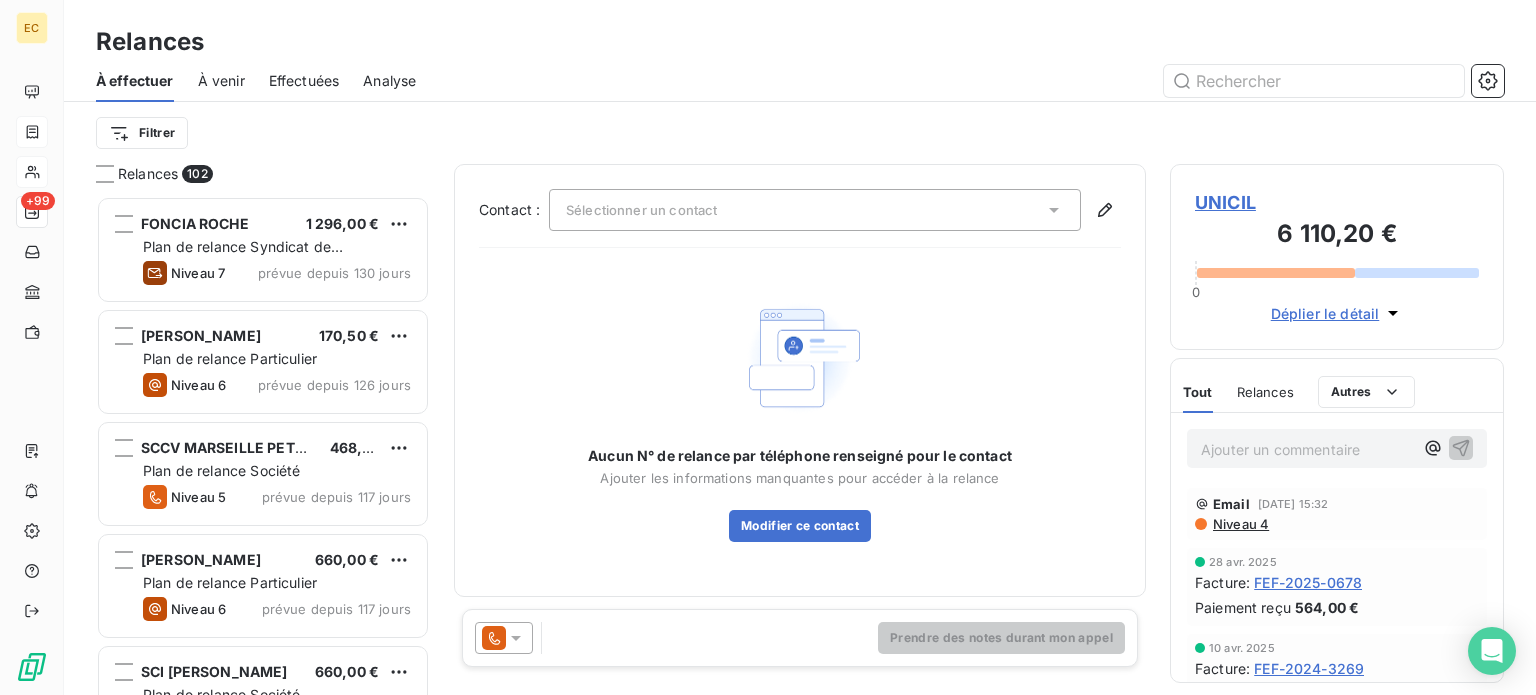 click on "UNICIL" at bounding box center (1337, 202) 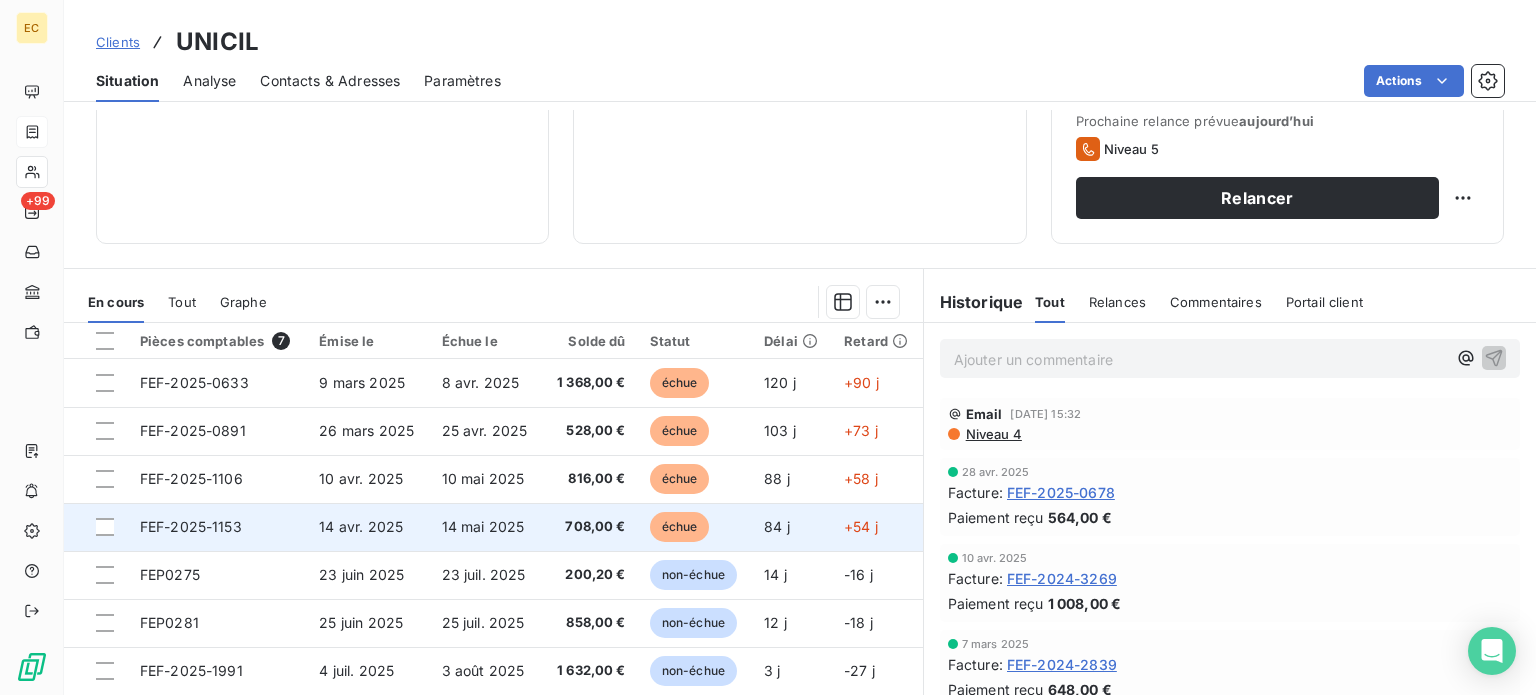 scroll, scrollTop: 300, scrollLeft: 0, axis: vertical 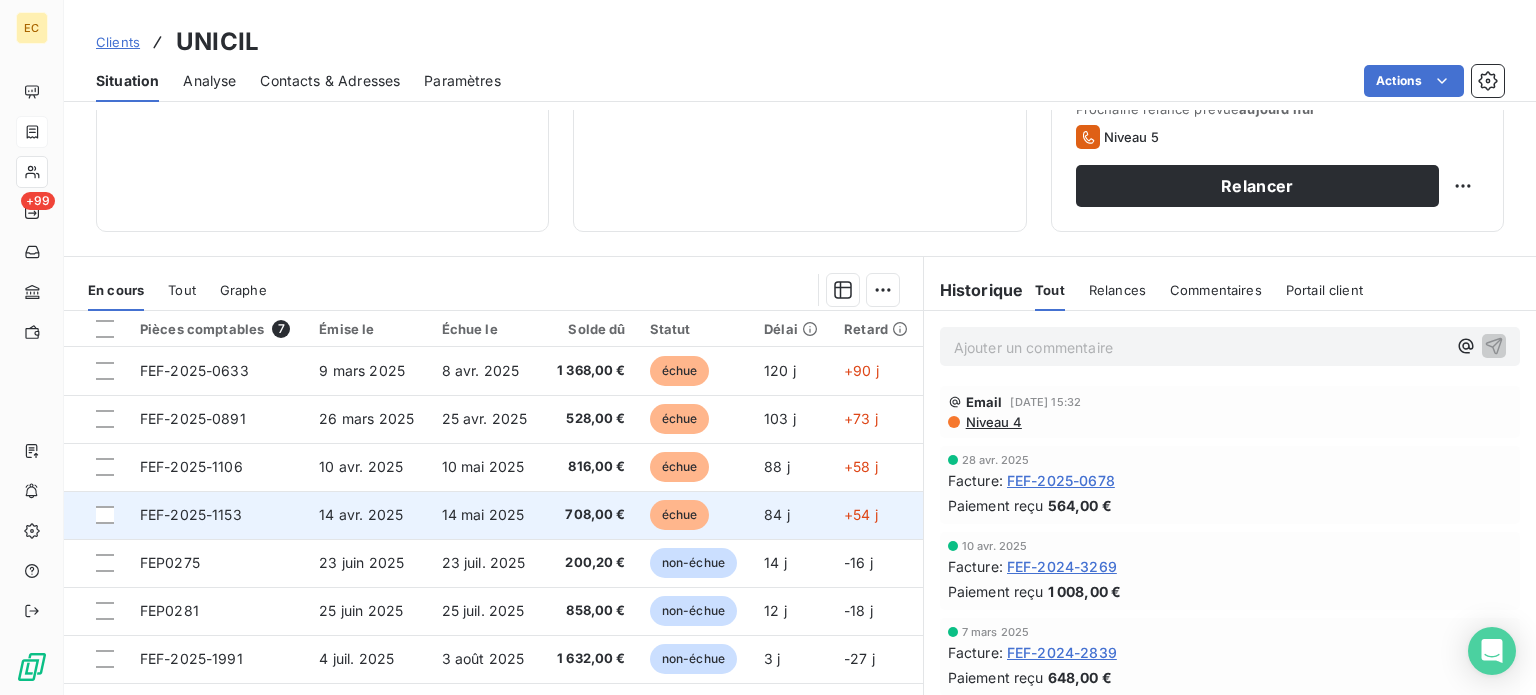 click on "14 mai 2025" at bounding box center (486, 515) 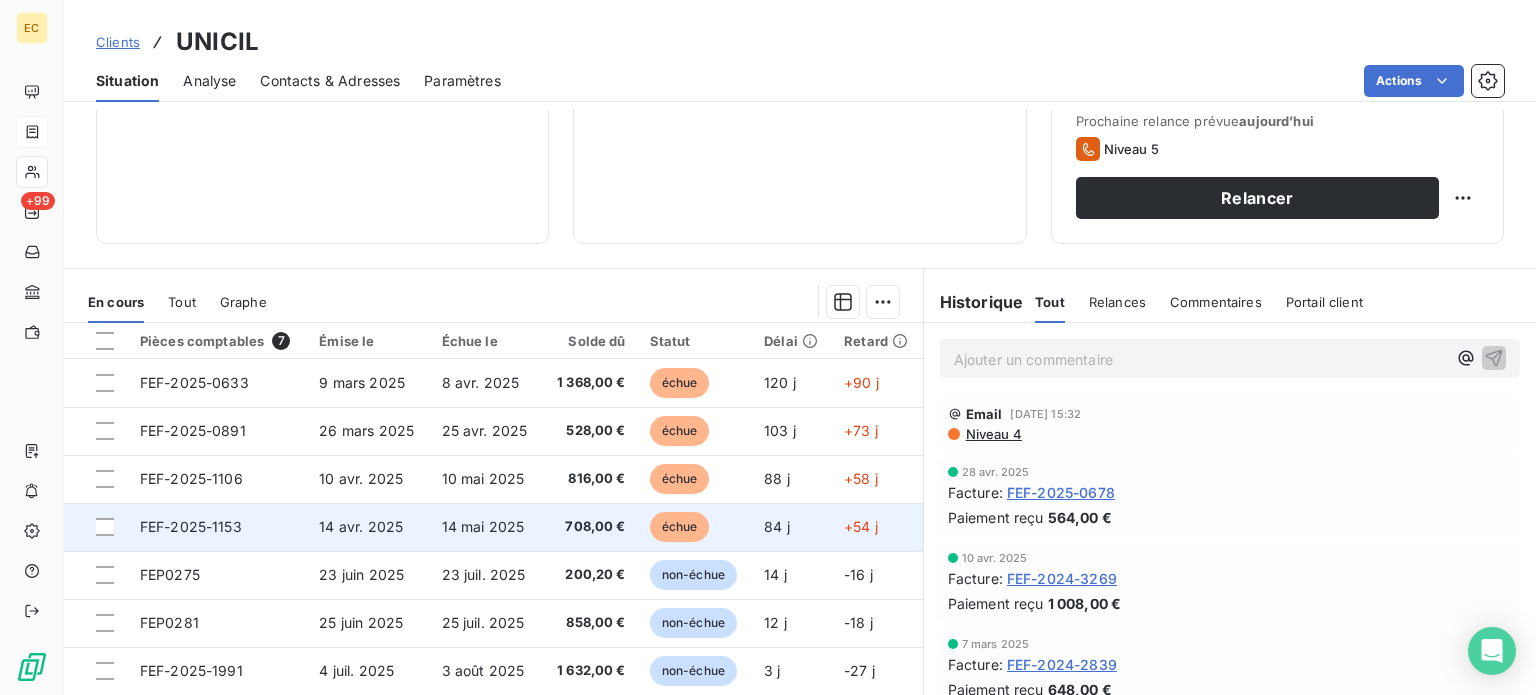 scroll, scrollTop: 300, scrollLeft: 0, axis: vertical 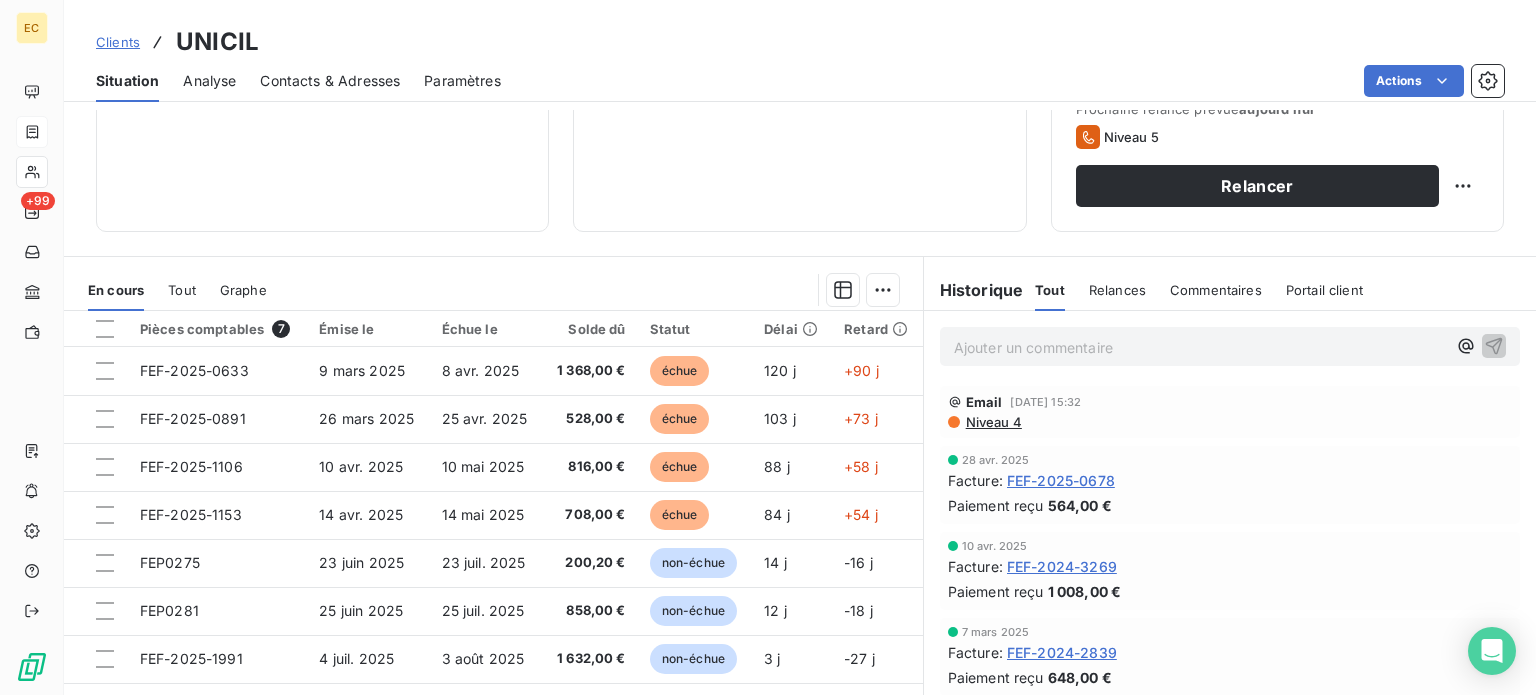 click on "Ajouter un commentaire ﻿" at bounding box center [1200, 347] 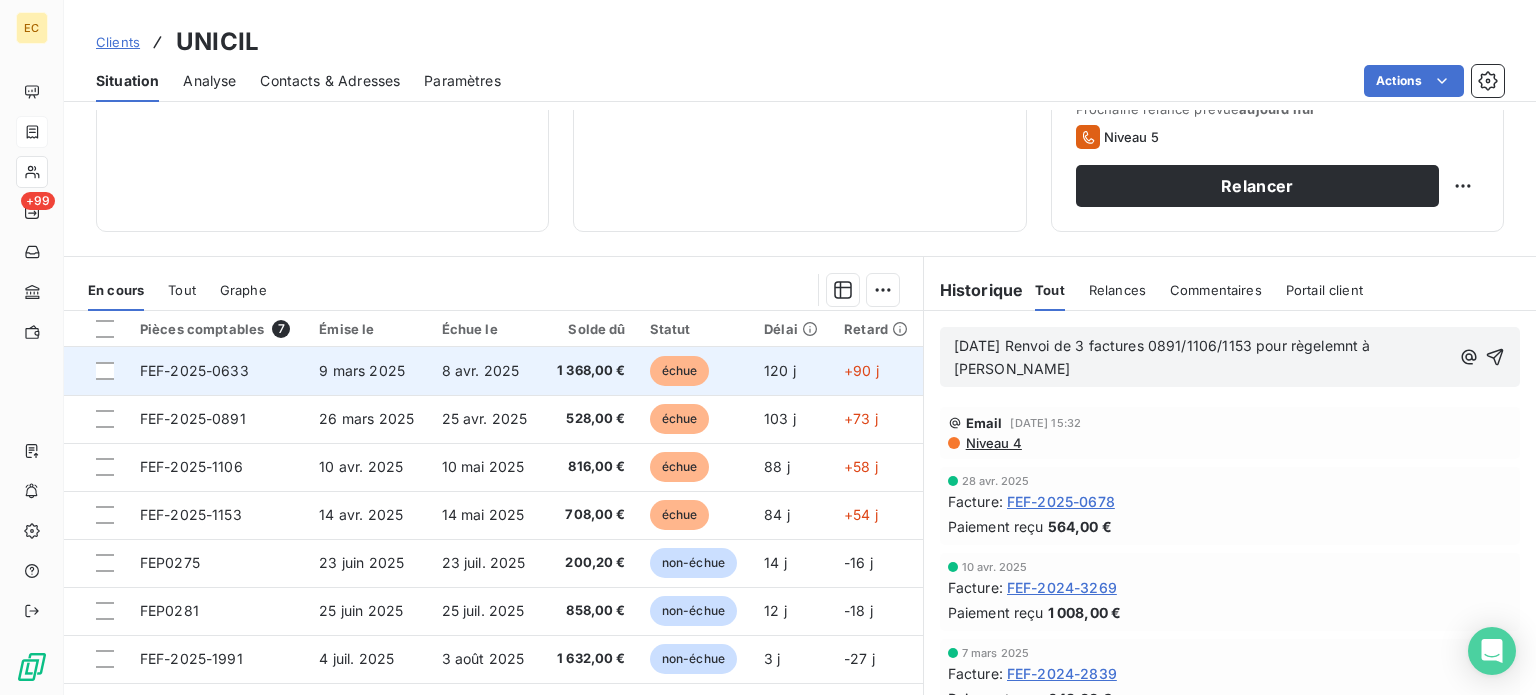click on "9 mars 2025" at bounding box center (362, 370) 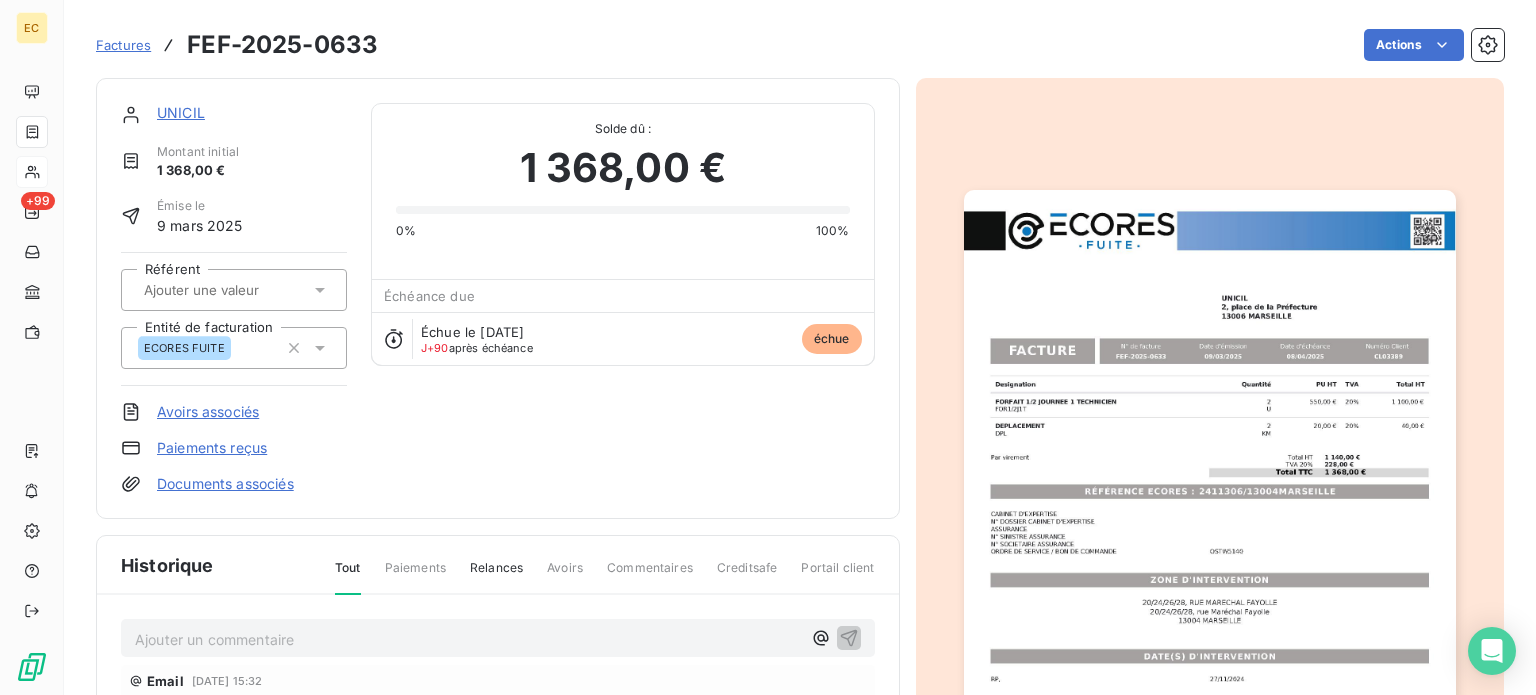 scroll, scrollTop: 0, scrollLeft: 0, axis: both 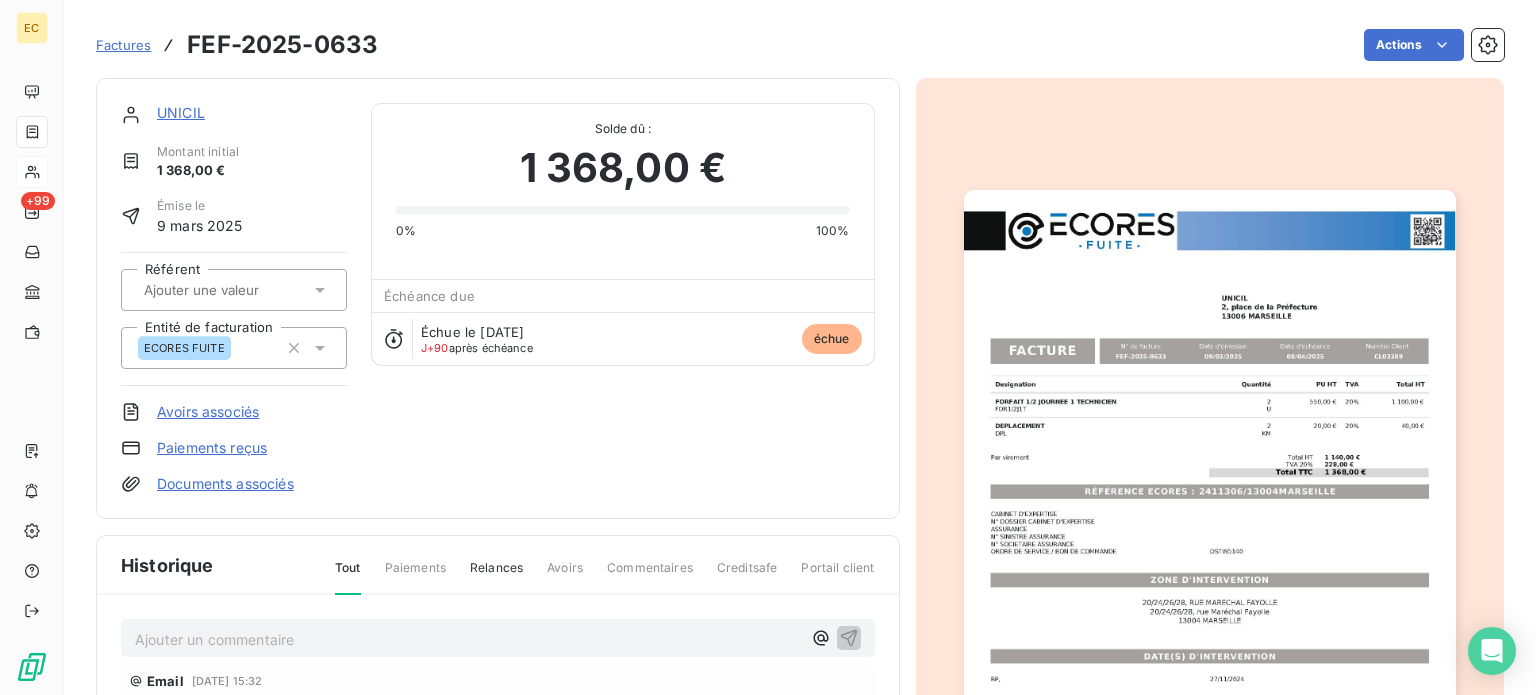 click on "UNICIL" at bounding box center (181, 112) 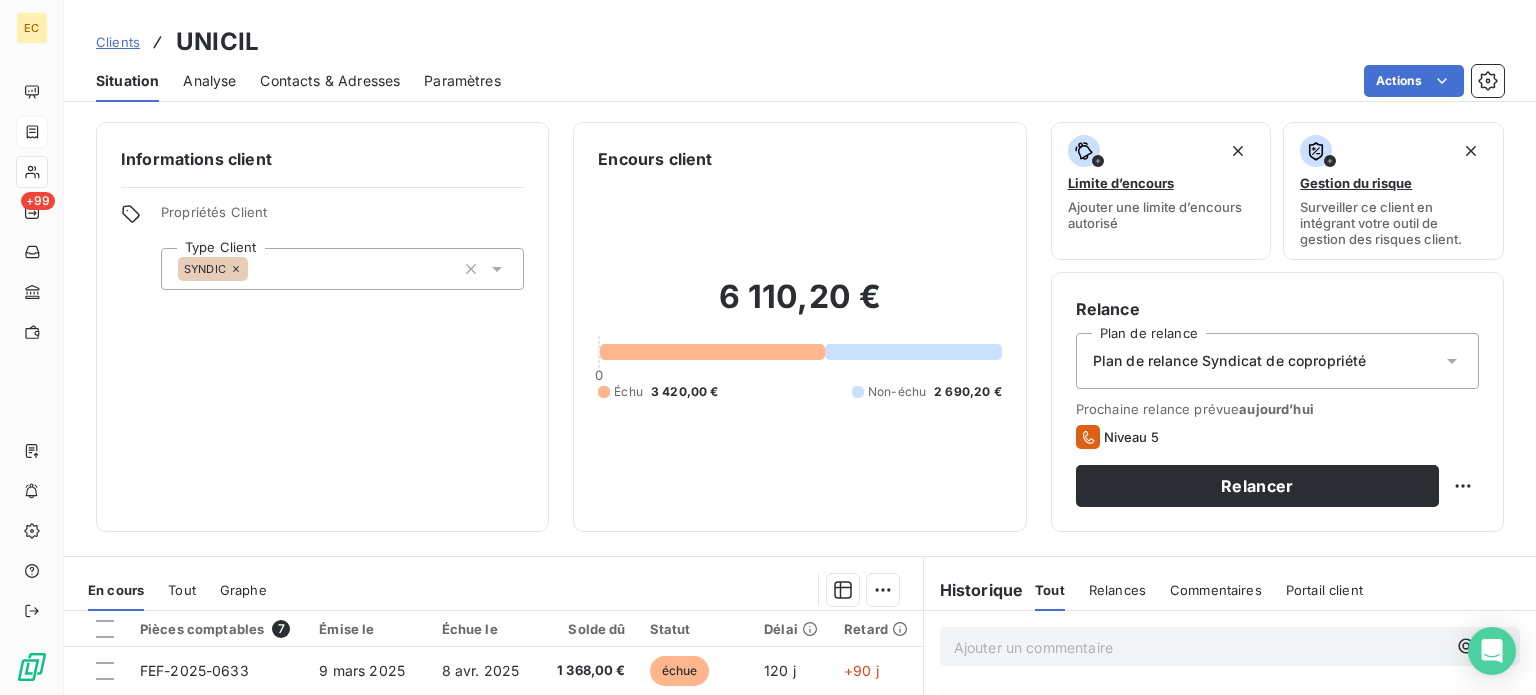 click on "Ajouter un commentaire ﻿" at bounding box center [1200, 647] 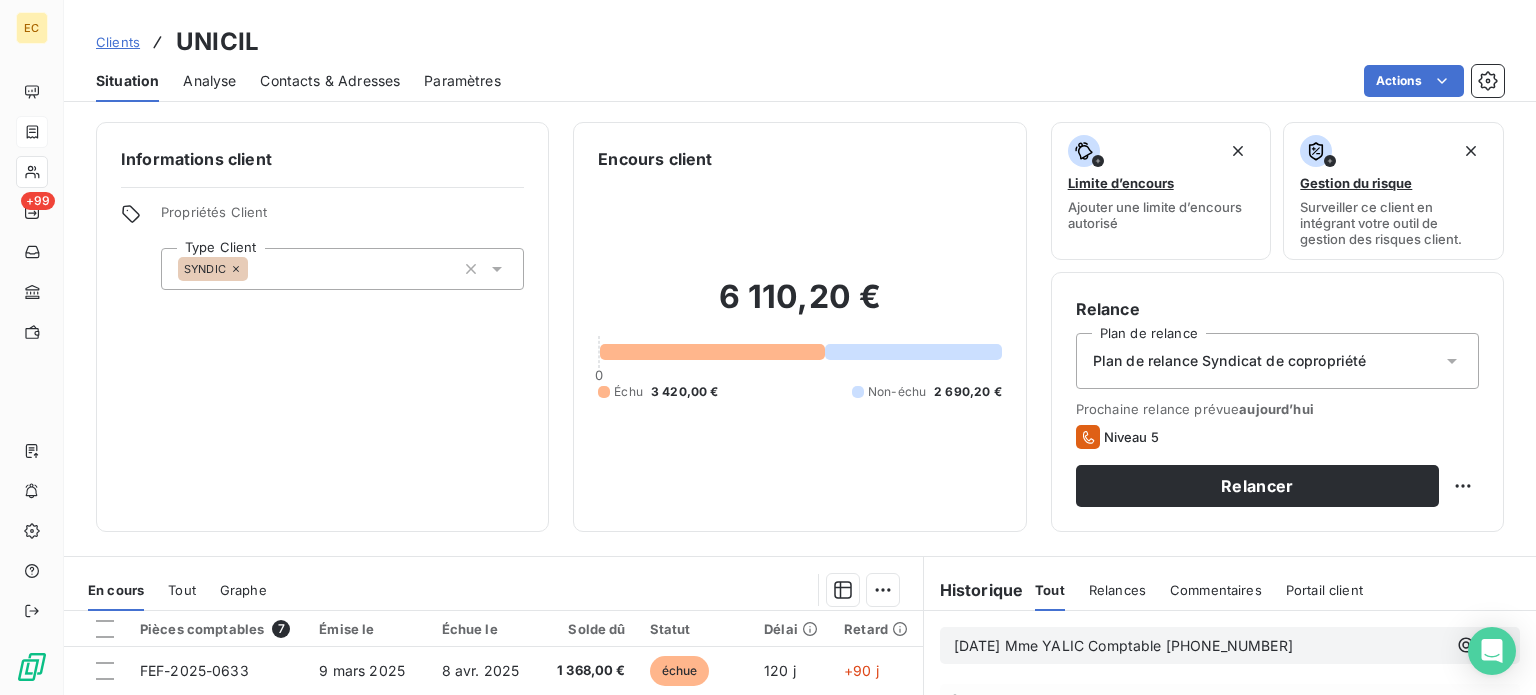 scroll, scrollTop: 100, scrollLeft: 0, axis: vertical 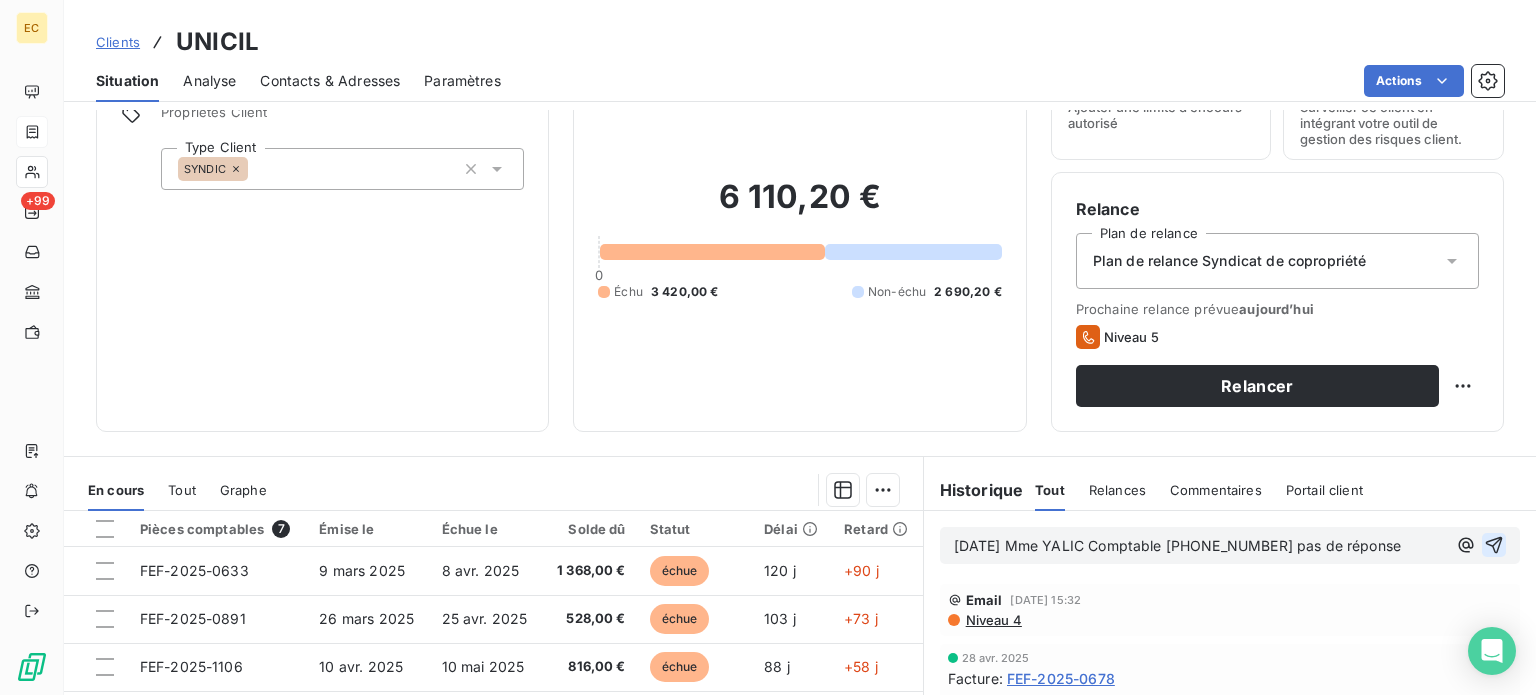 click 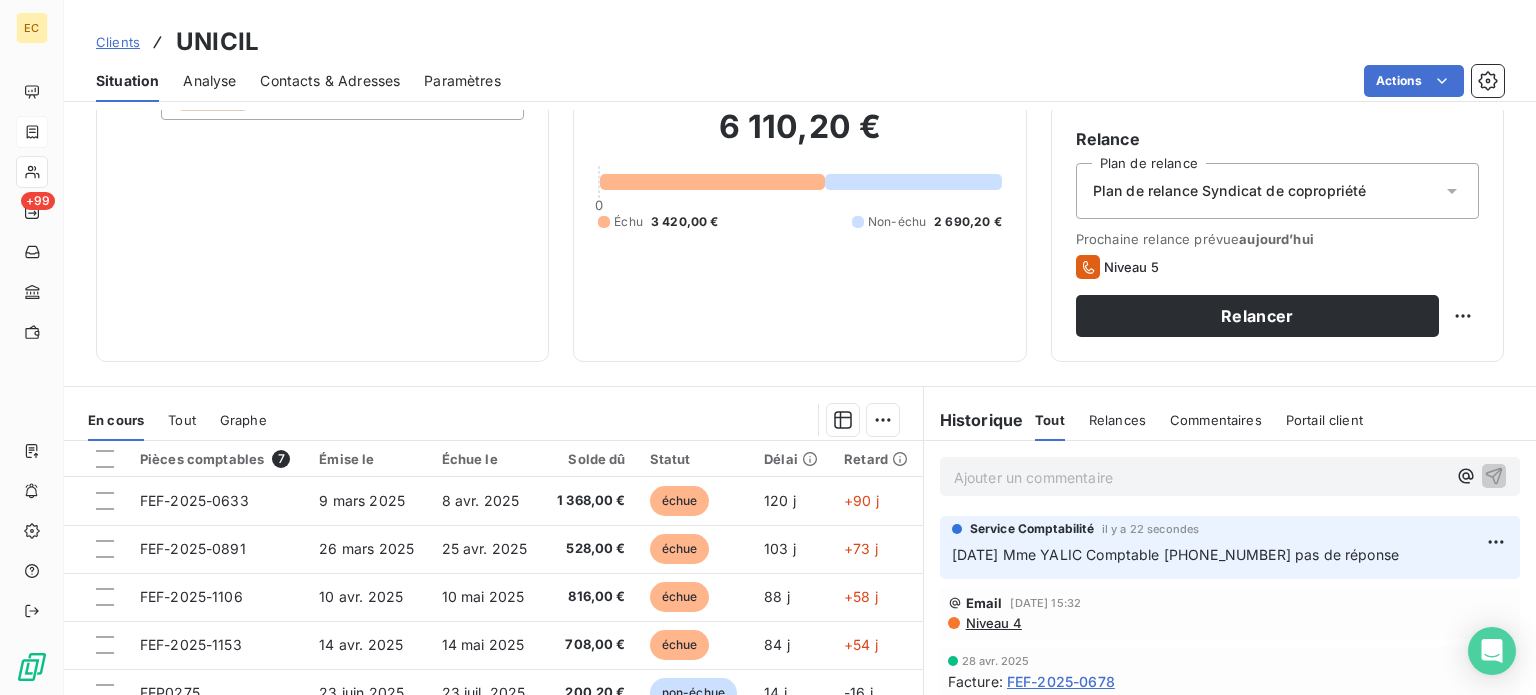 scroll, scrollTop: 200, scrollLeft: 0, axis: vertical 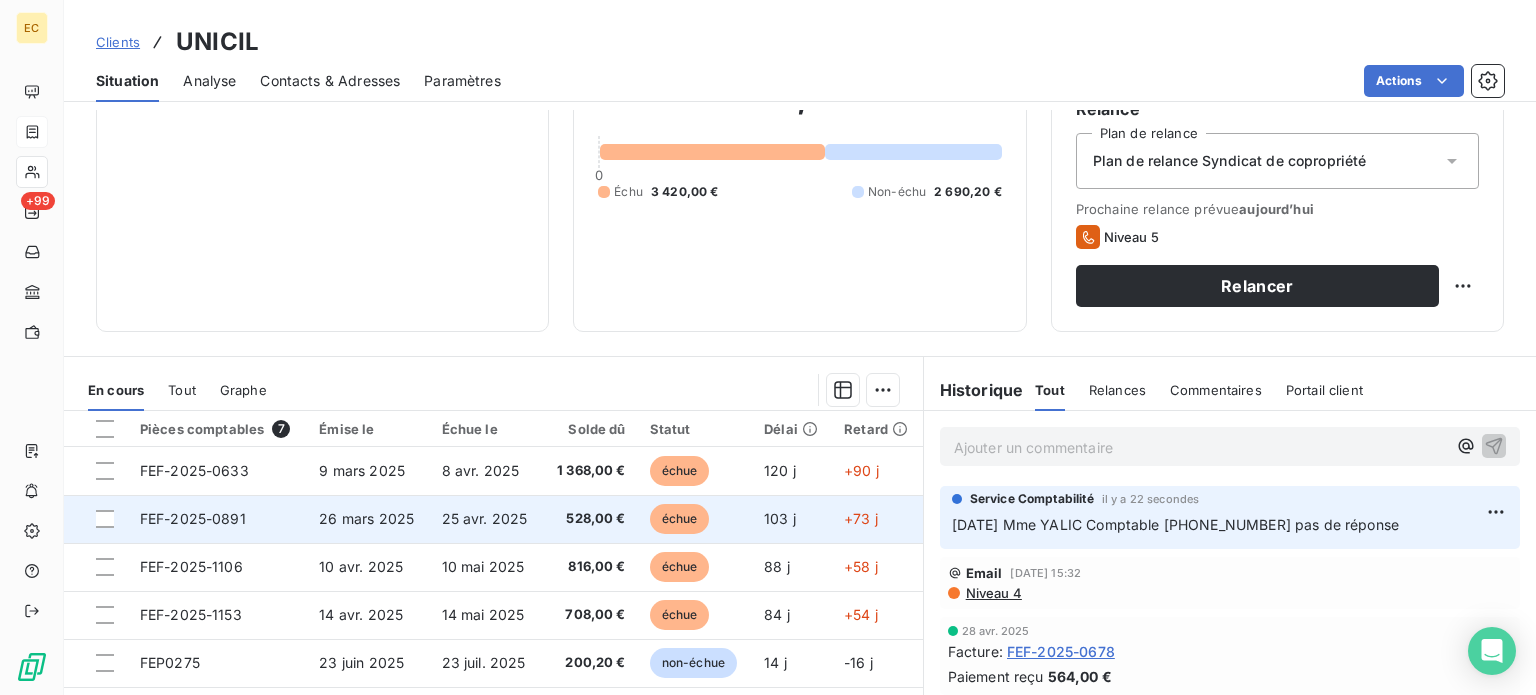 click on "25 avr. 2025" at bounding box center [485, 518] 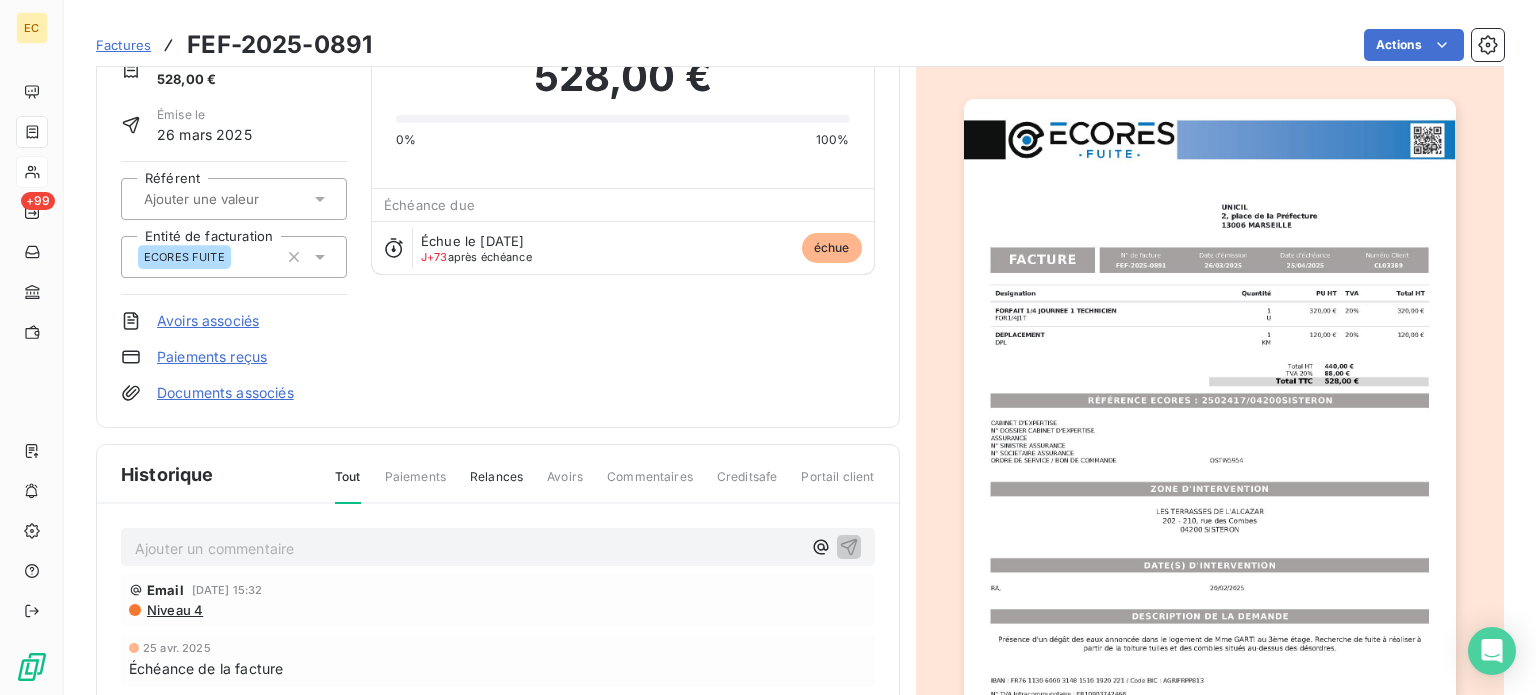 scroll, scrollTop: 102, scrollLeft: 0, axis: vertical 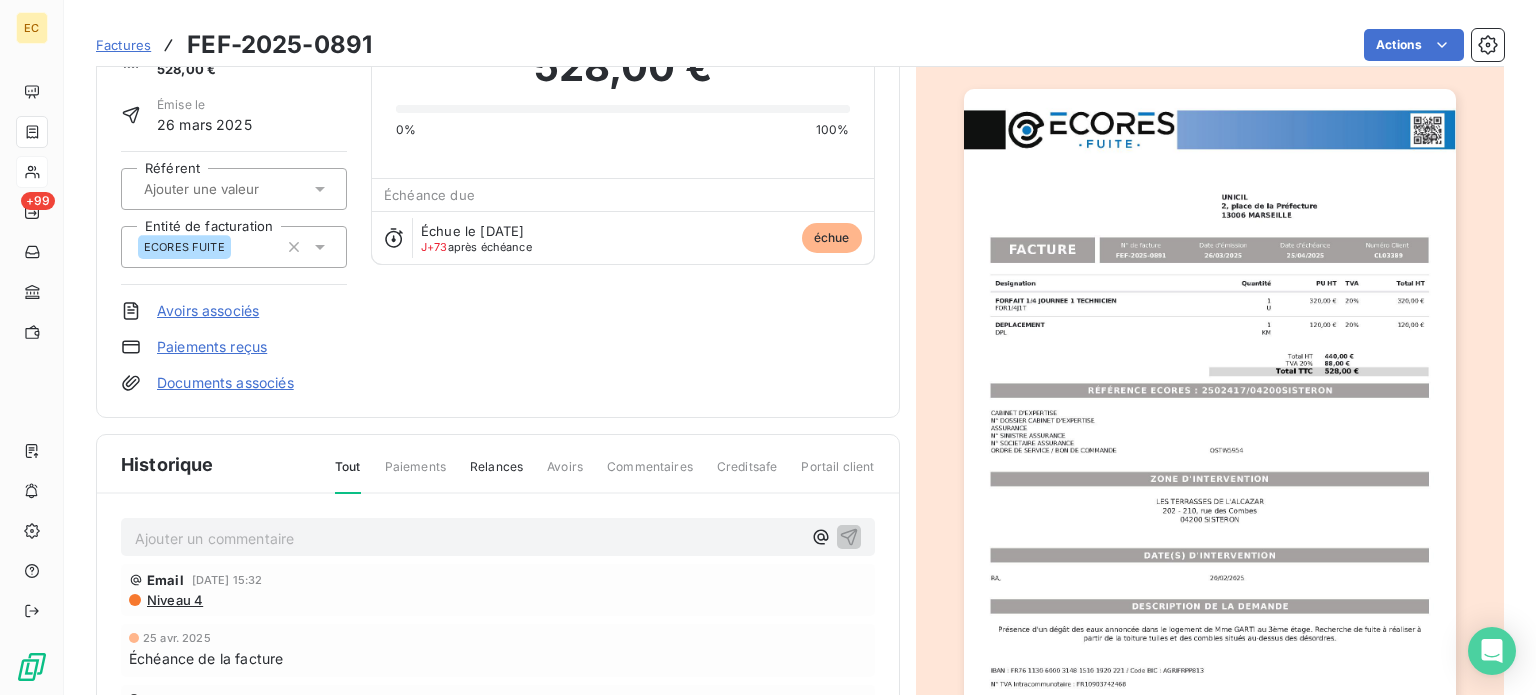 click on "Factures" at bounding box center [123, 45] 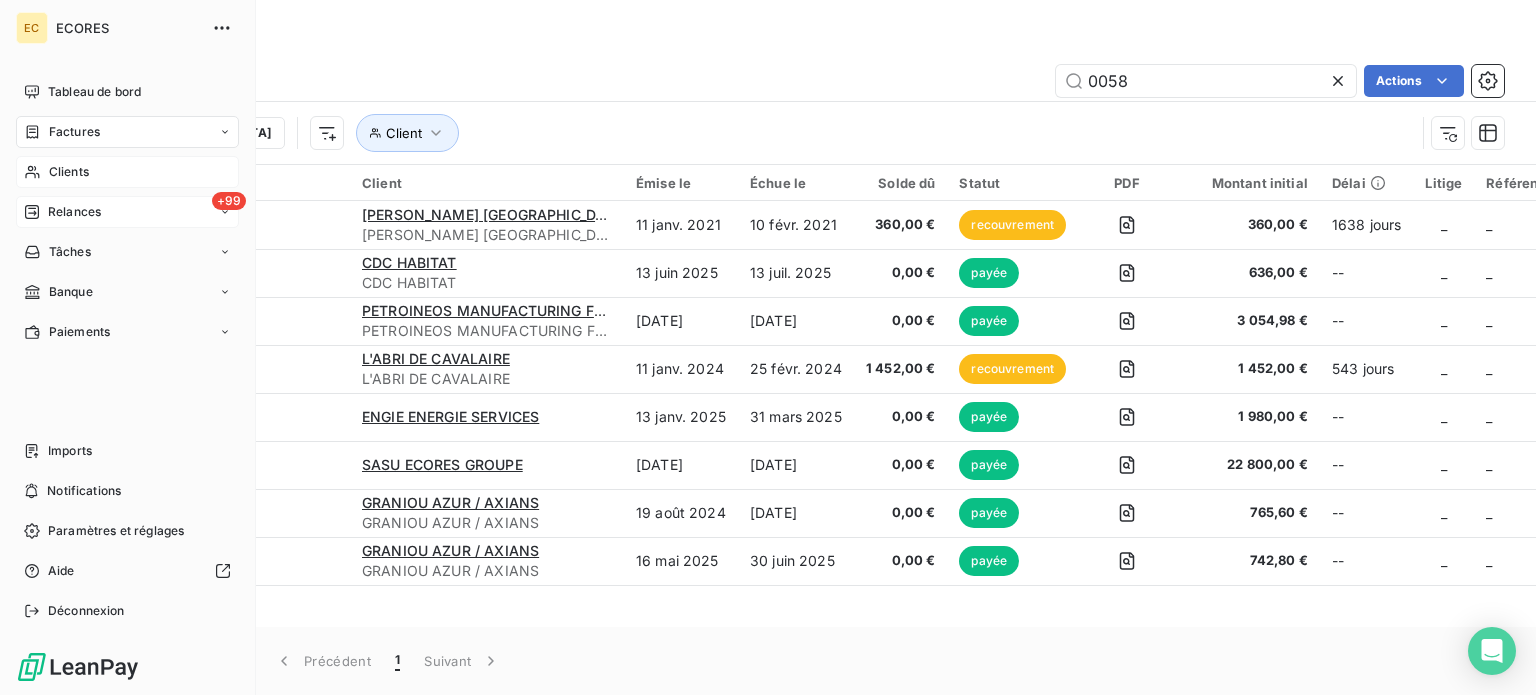 click on "Relances" at bounding box center [74, 212] 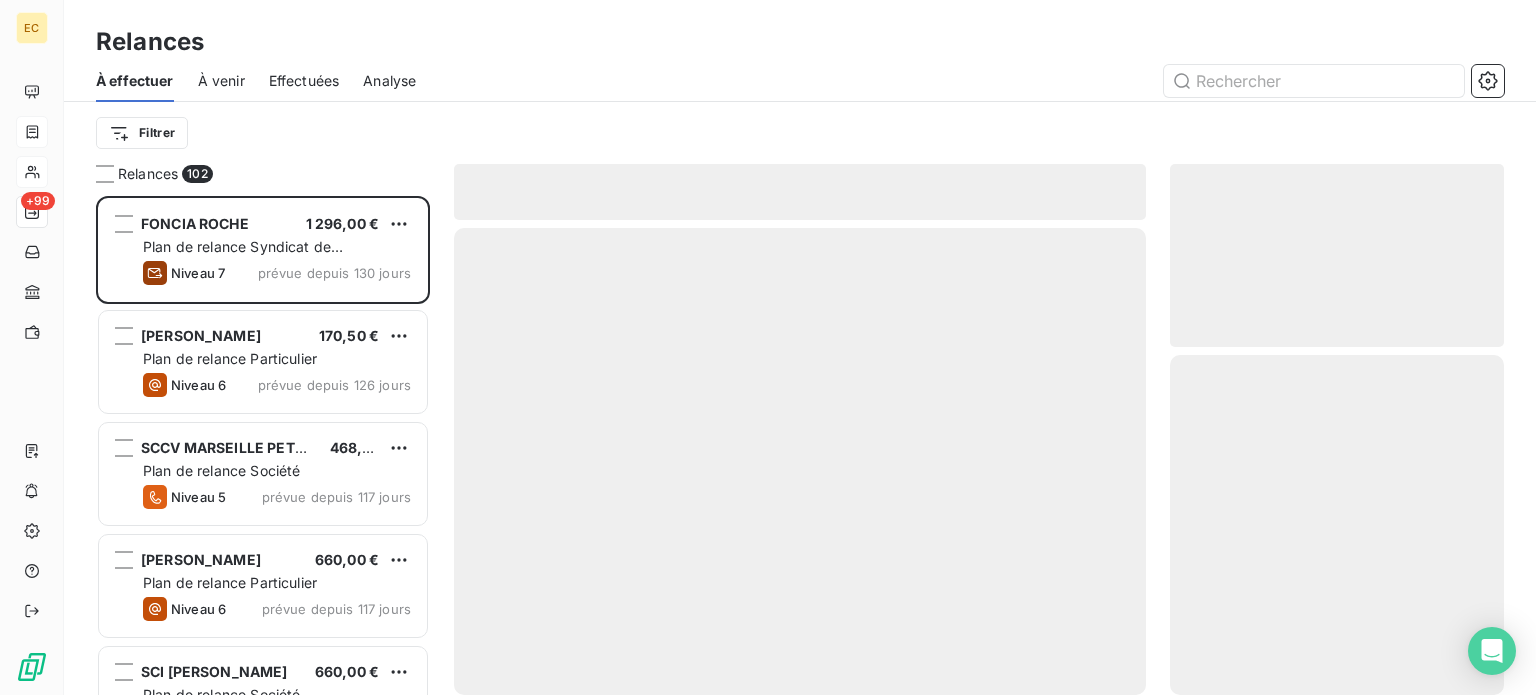scroll, scrollTop: 16, scrollLeft: 16, axis: both 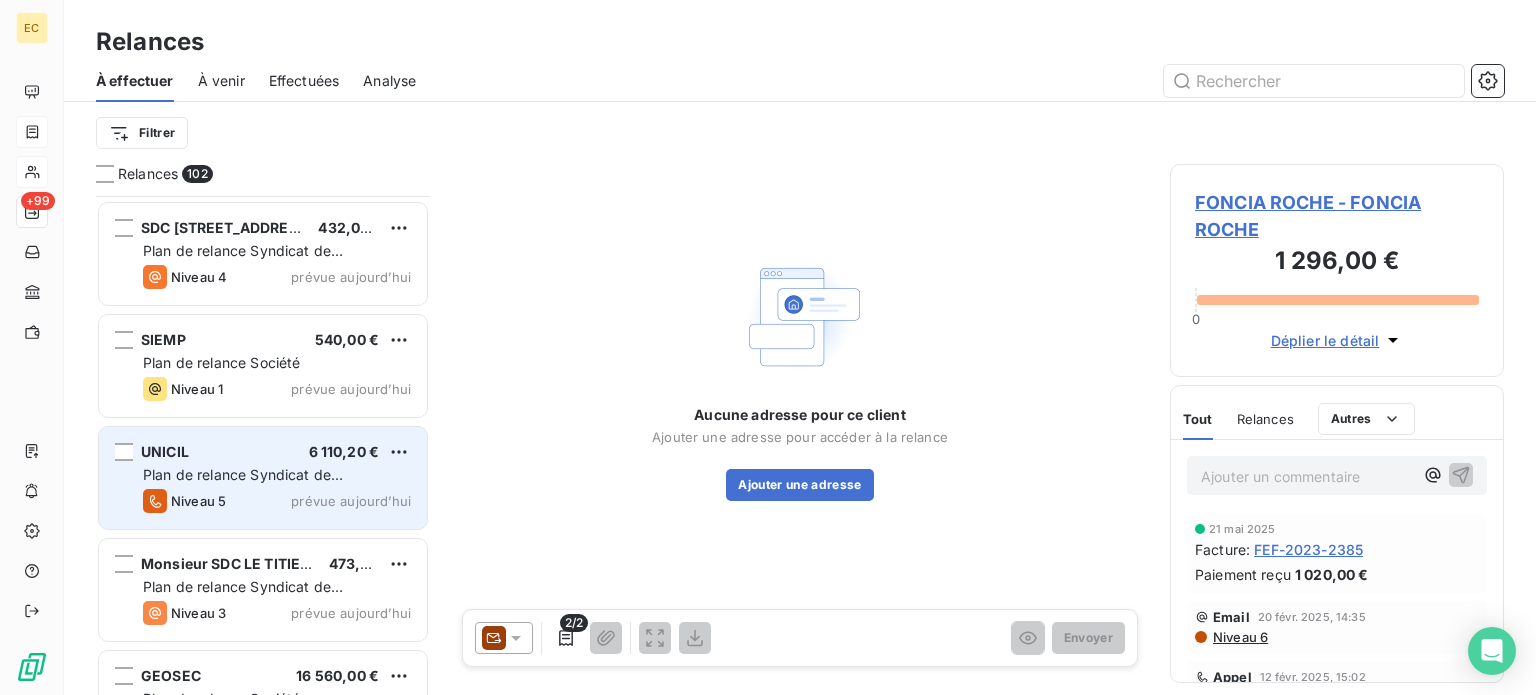 click on "Plan de relance Syndicat de copropriété" at bounding box center [243, 484] 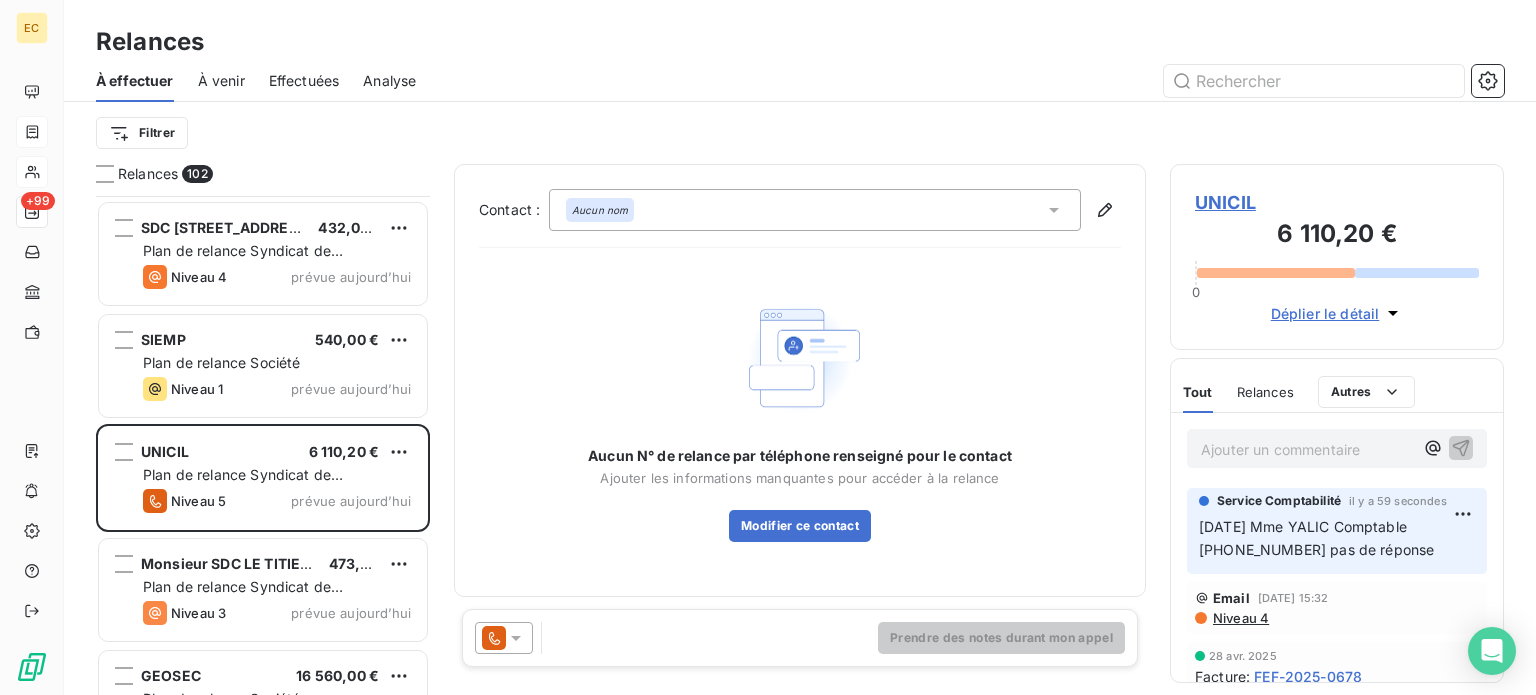 click on "UNICIL" at bounding box center (1337, 202) 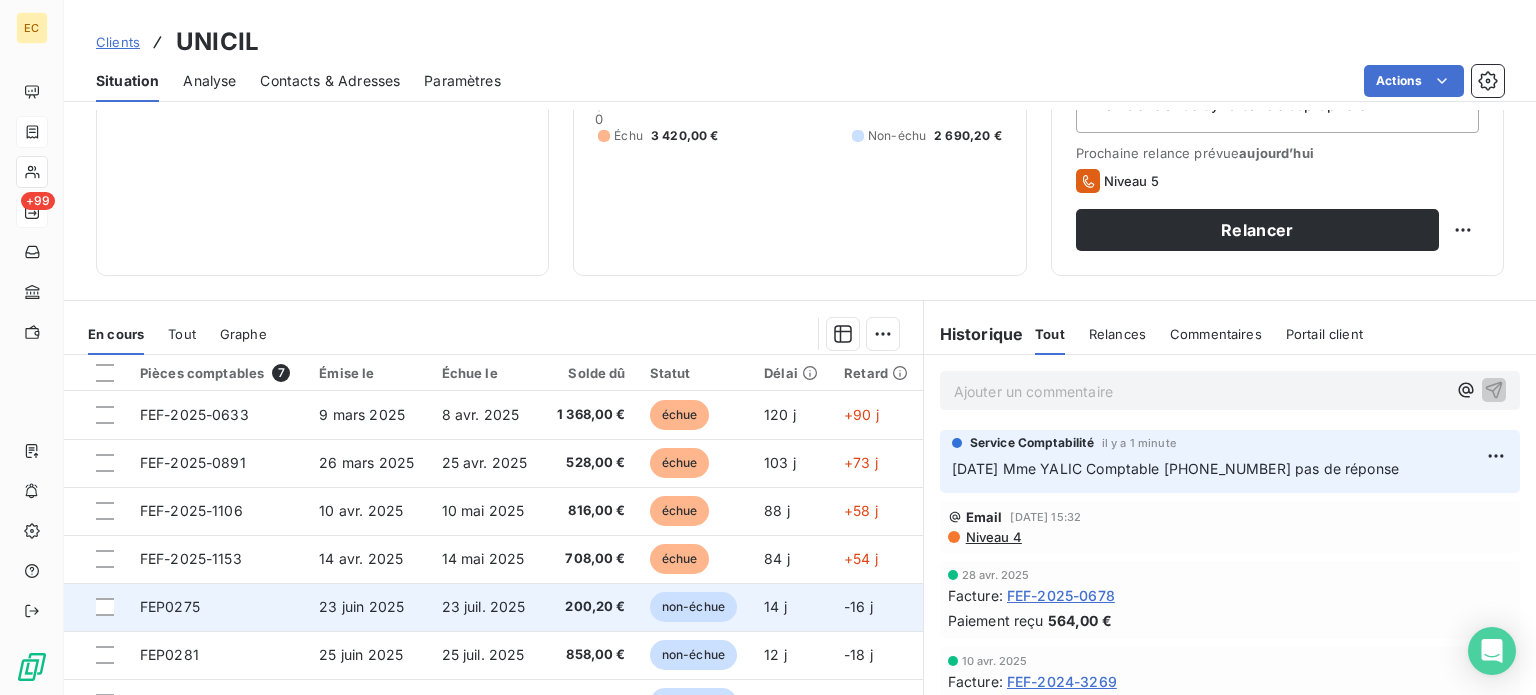 scroll, scrollTop: 300, scrollLeft: 0, axis: vertical 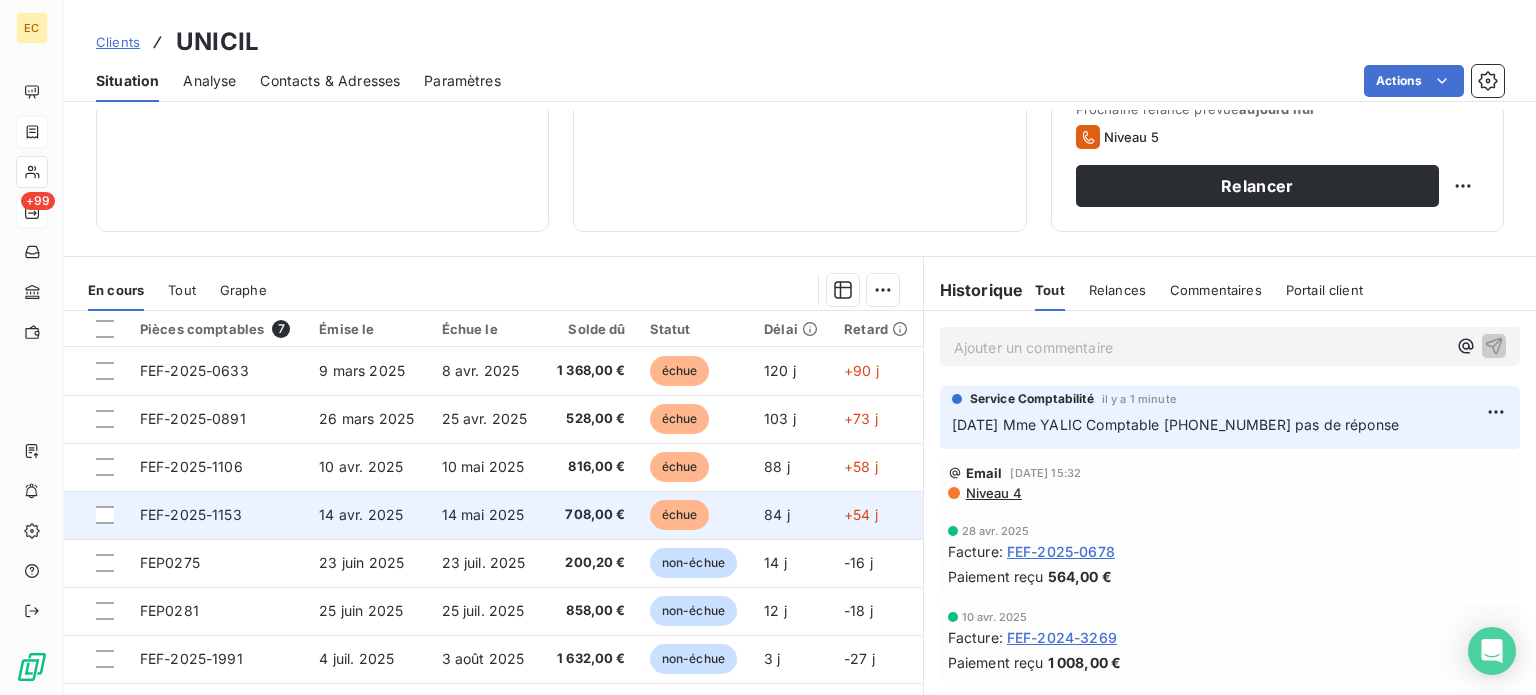 click on "14 avr. 2025" at bounding box center [361, 514] 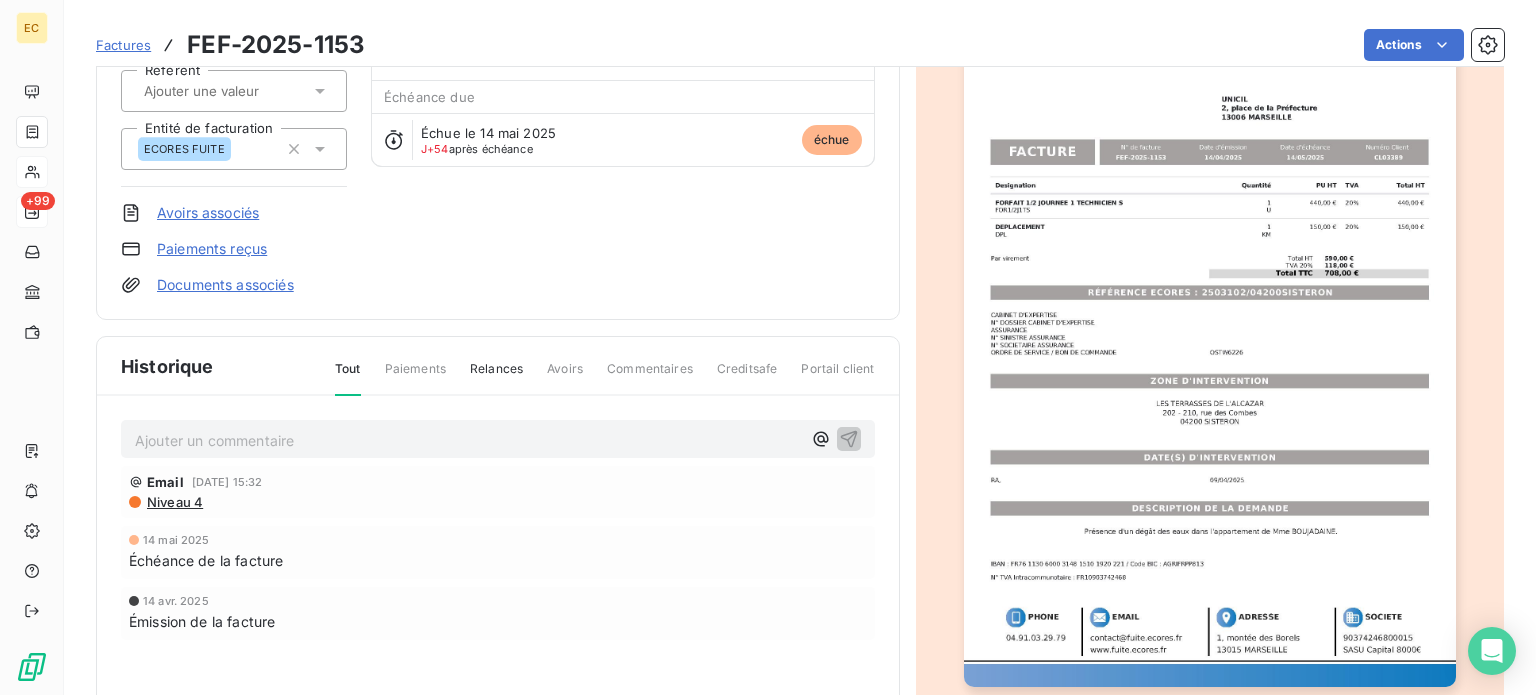scroll, scrollTop: 200, scrollLeft: 0, axis: vertical 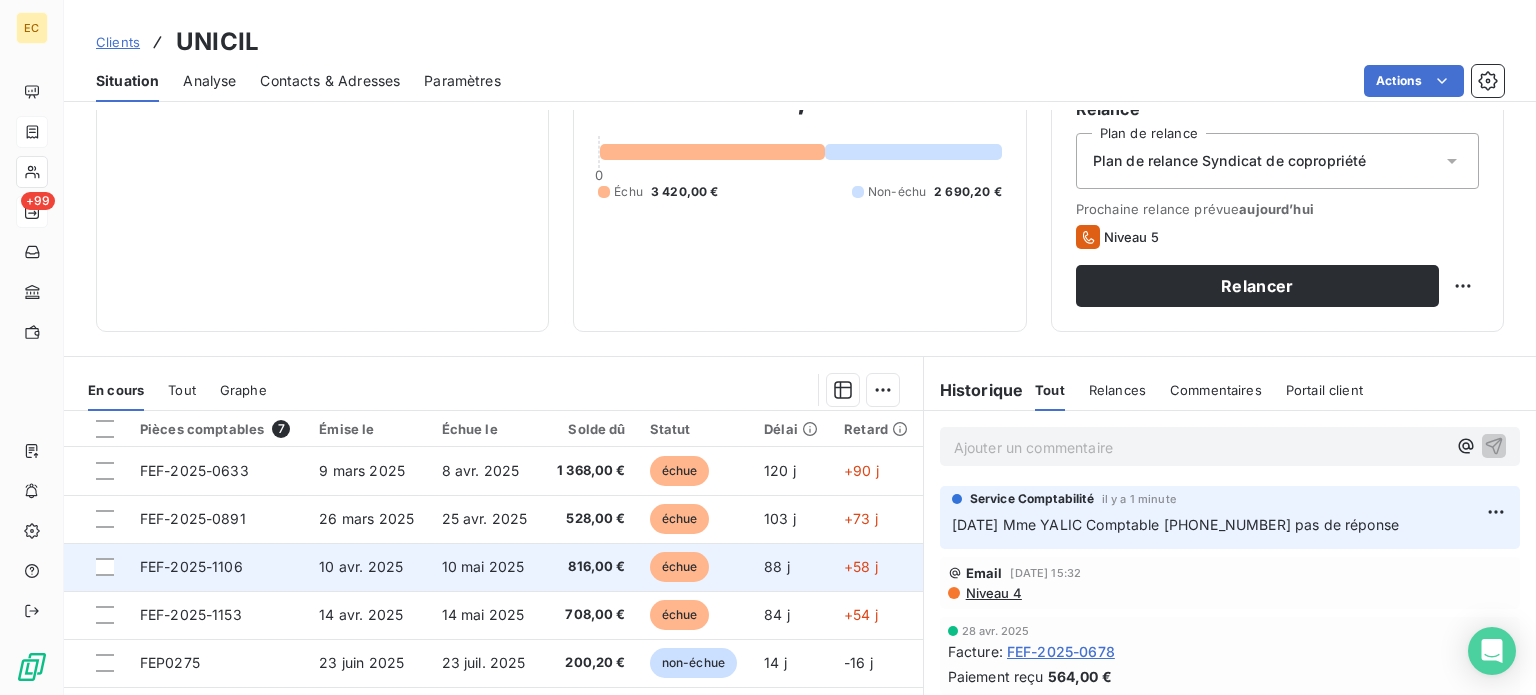 click on "10 mai 2025" at bounding box center (483, 566) 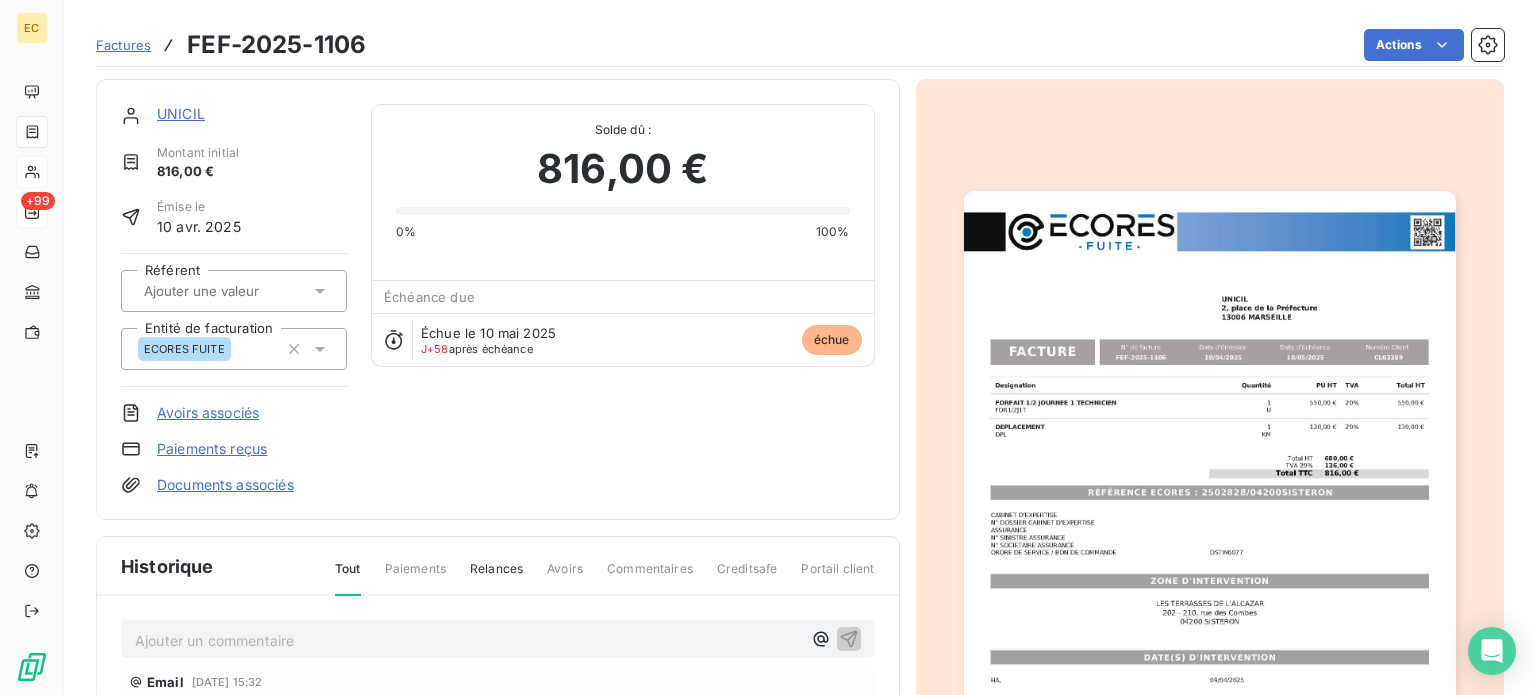 scroll, scrollTop: 0, scrollLeft: 0, axis: both 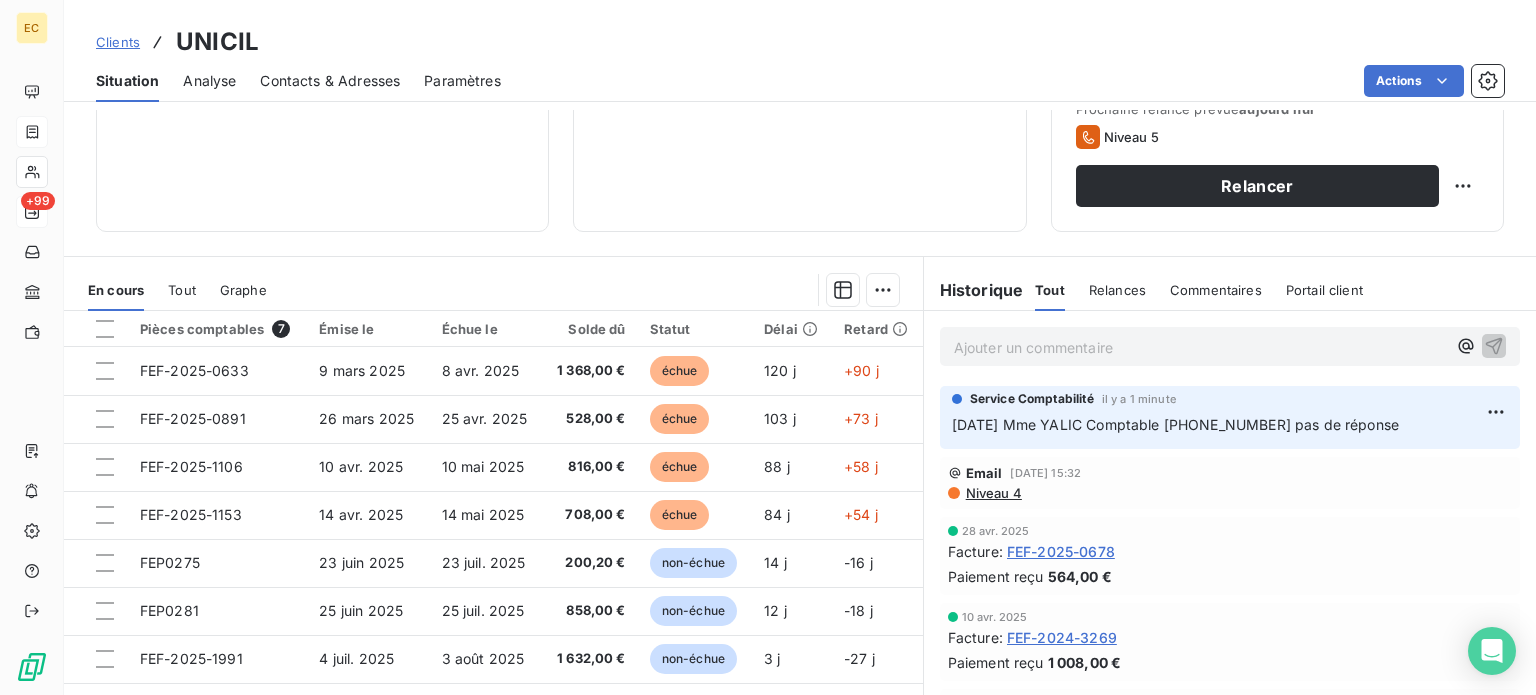 click on "Ajouter un commentaire ﻿" at bounding box center [1200, 347] 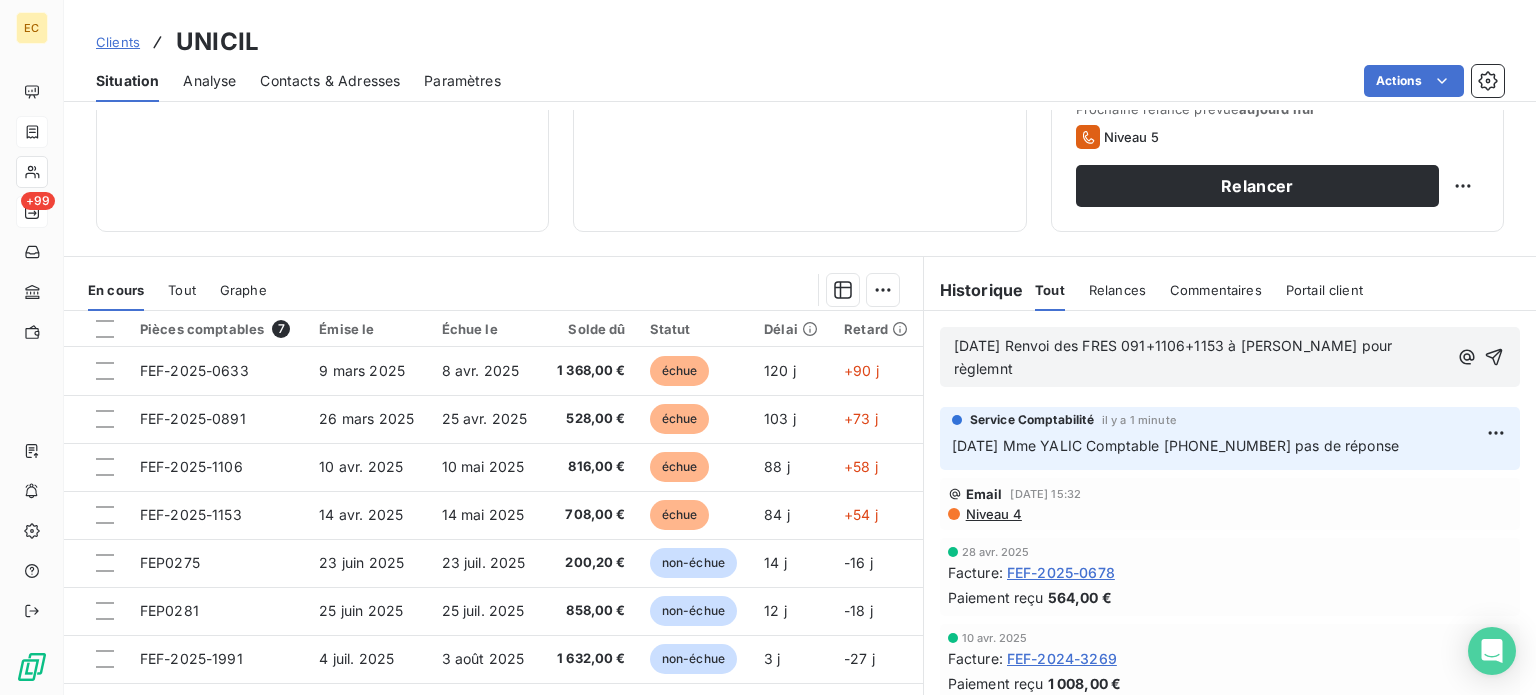 click on "[DATE] Renvoi des FRES 091+1106+1153 à [PERSON_NAME] pour règlemnt" at bounding box center [1175, 357] 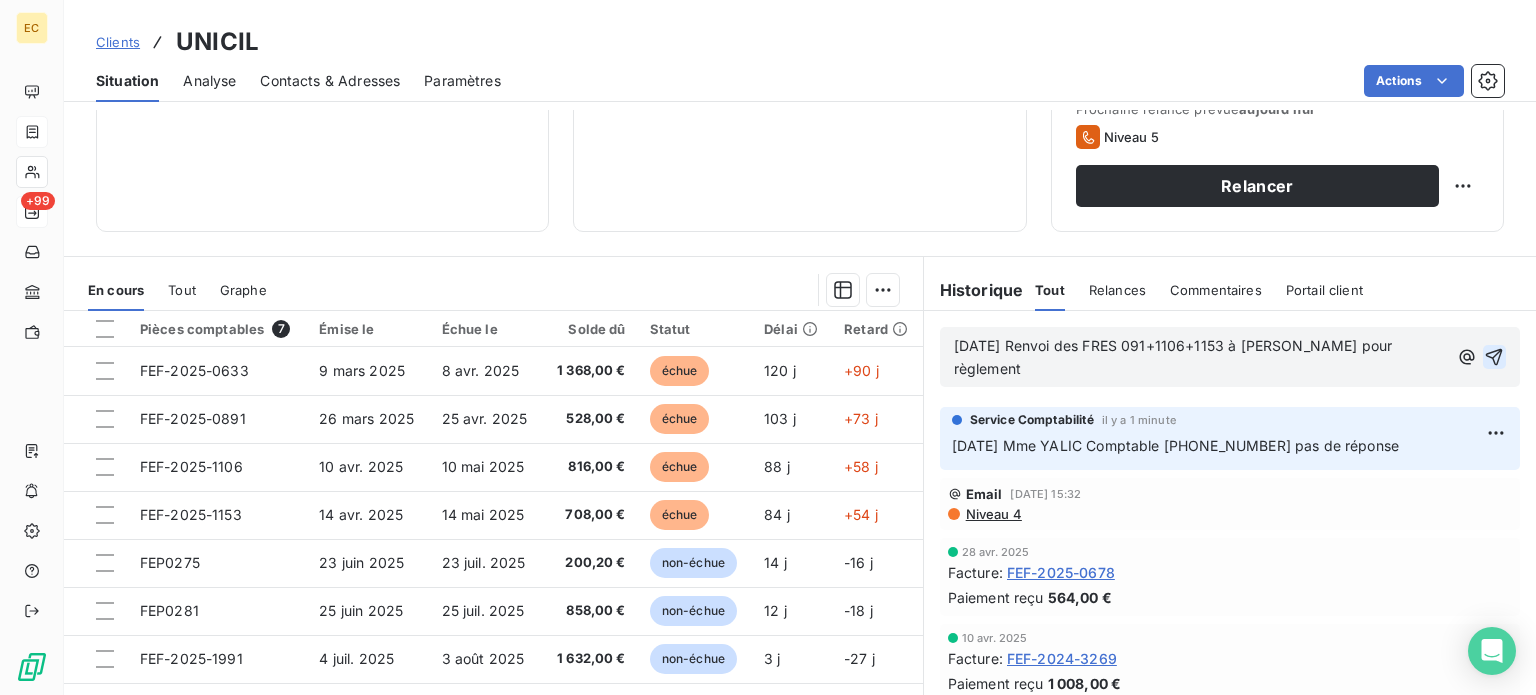 click 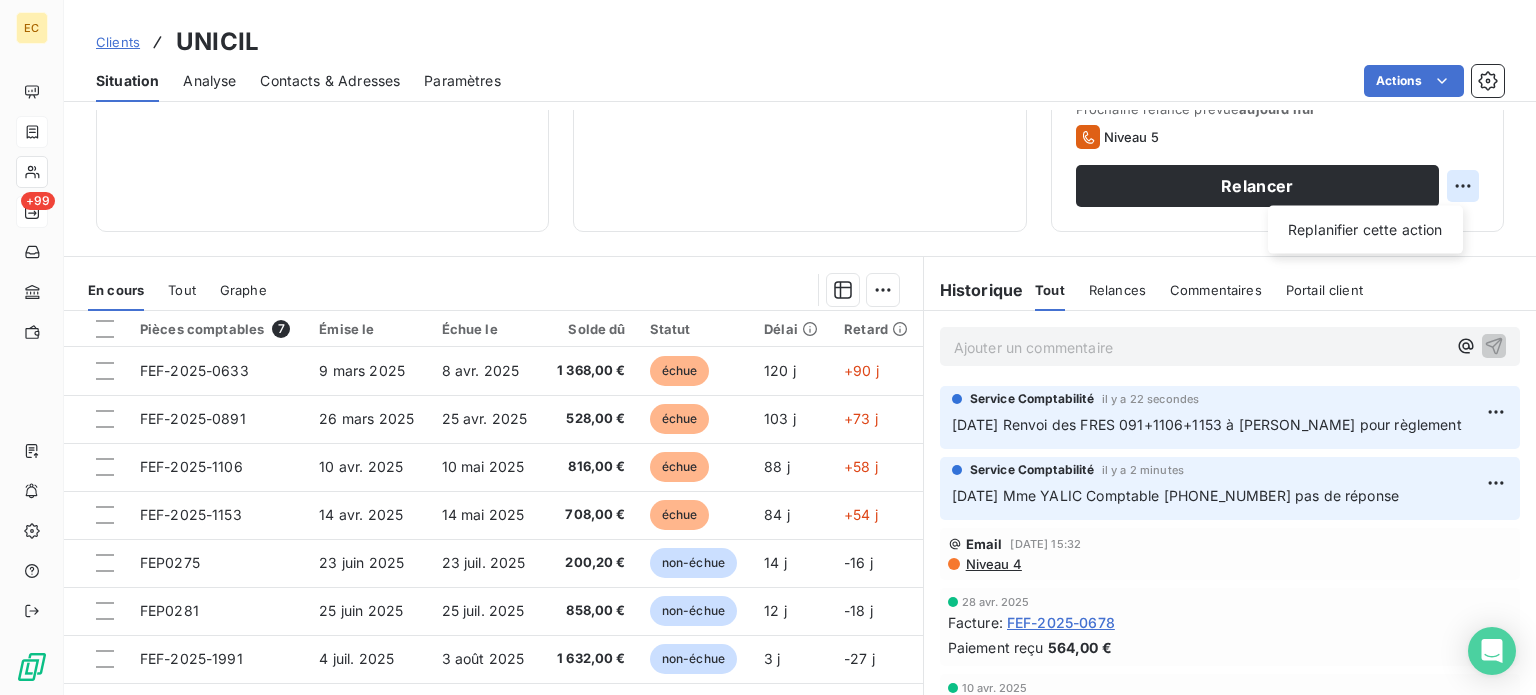 click on "EC +99 Clients UNICIL Situation Analyse Contacts & Adresses Paramètres Actions Informations client Propriétés Client Type Client SYNDIC Encours client   6 110,20 € 0 Échu 3 420,00 € Non-échu 2 690,20 €     Limite d’encours Ajouter une limite d’encours autorisé Gestion du risque Surveiller ce client en intégrant votre outil de gestion des risques client. Relance Plan de relance Plan de relance Syndicat de copropriété Prochaine relance prévue  [DATE] Niveau 5 Relancer Replanifier cette action En cours Tout Graphe Pièces comptables 7 Émise le Échue le Solde dû Statut Délai   Retard   FEF-2025-0633 [DATE] [DATE] 1 368,00 € échue 120 j +90 j FEF-2025-0891 [DATE] [DATE] 528,00 € échue 103 j +73 j FEF-2025-1106 [DATE] [DATE] 816,00 € échue 88 j +58 j FEF-2025-1153 [DATE] [DATE] 708,00 € échue 84 j +54 j FEP0275 [DATE] [DATE] 200,20 € non-échue 14 j -16 j FEP0281 [DATE] non-échue" at bounding box center [768, 347] 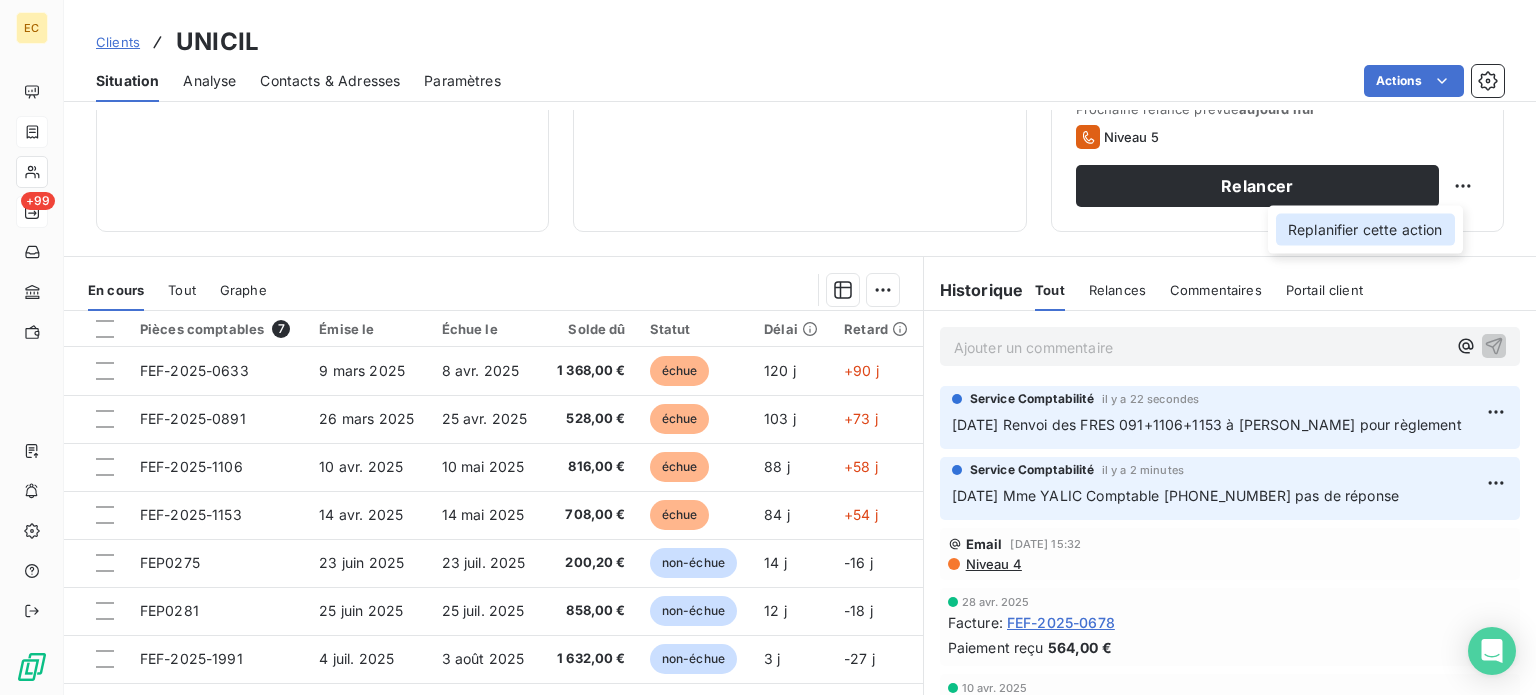 click on "Replanifier cette action" at bounding box center (1365, 230) 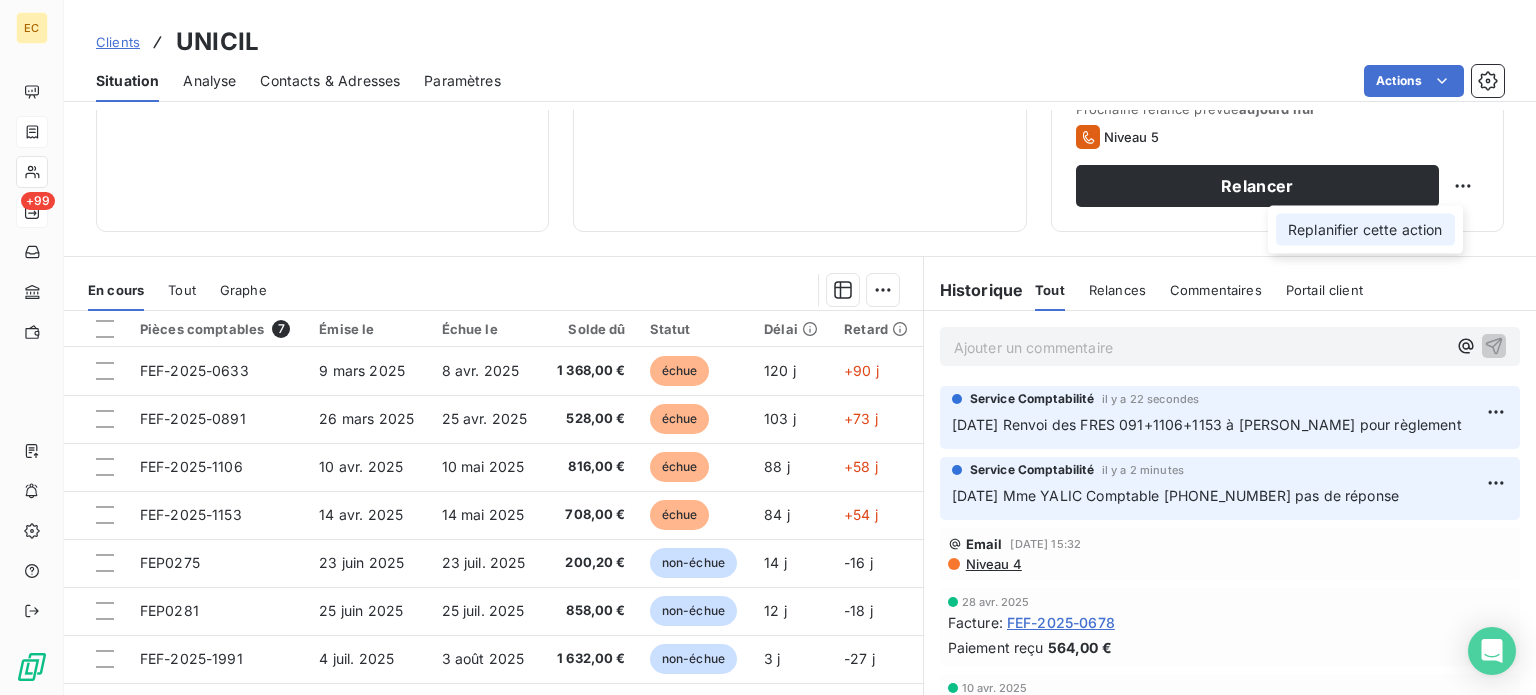 select on "6" 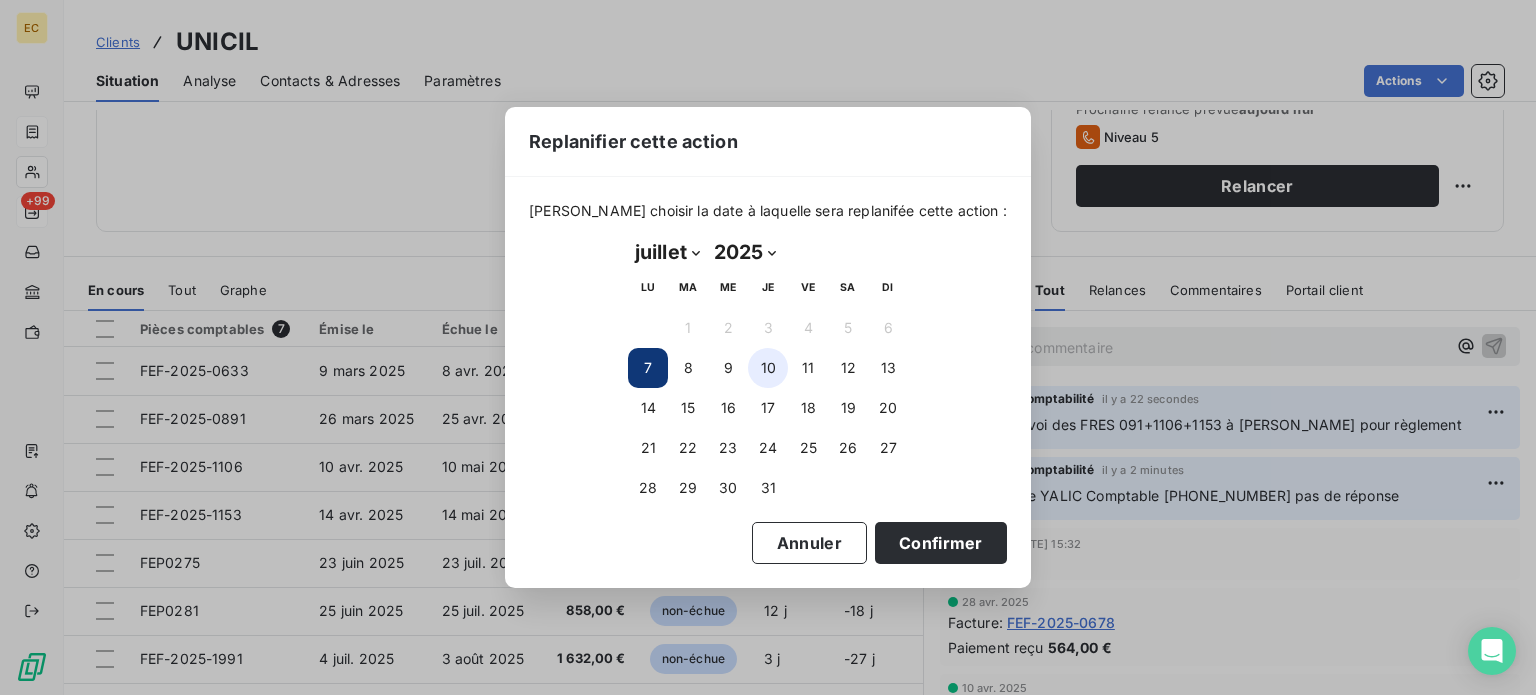 click on "10" at bounding box center [768, 368] 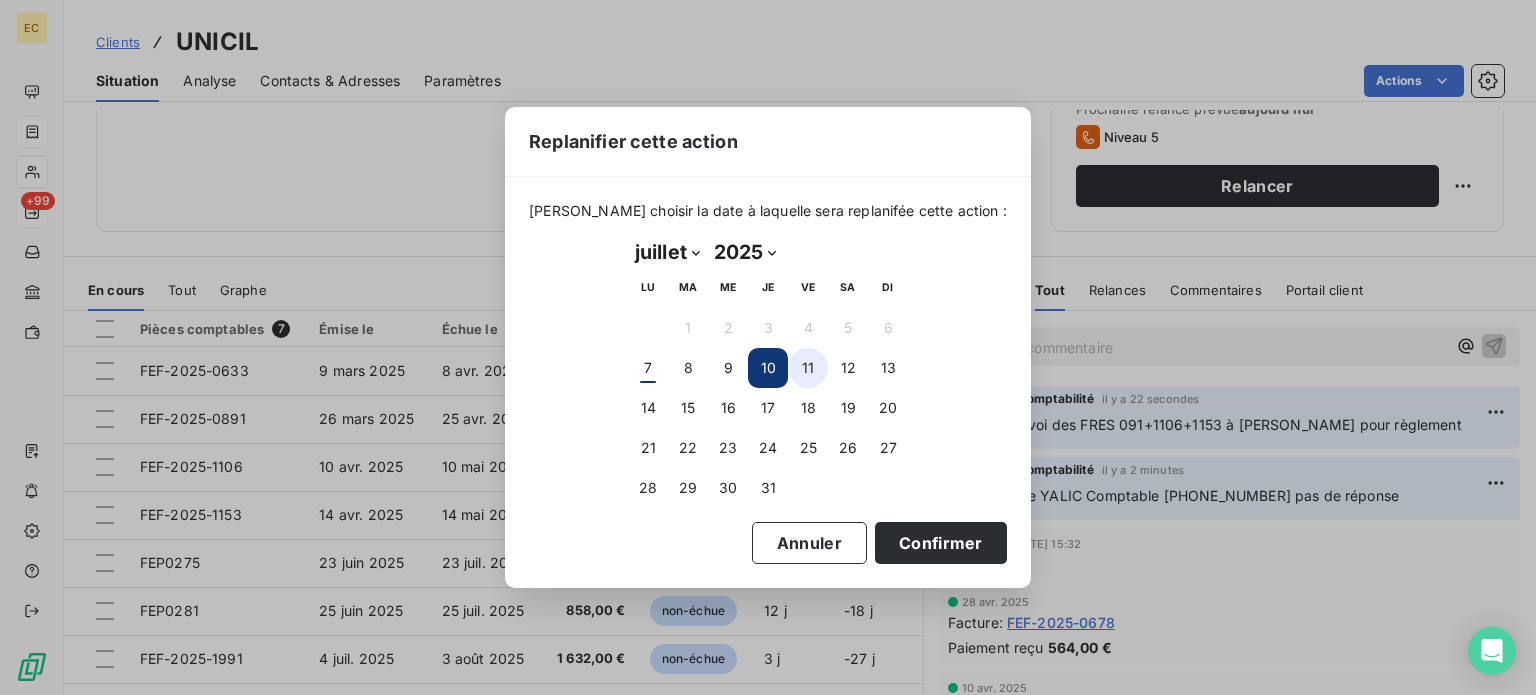 click on "11" at bounding box center [808, 368] 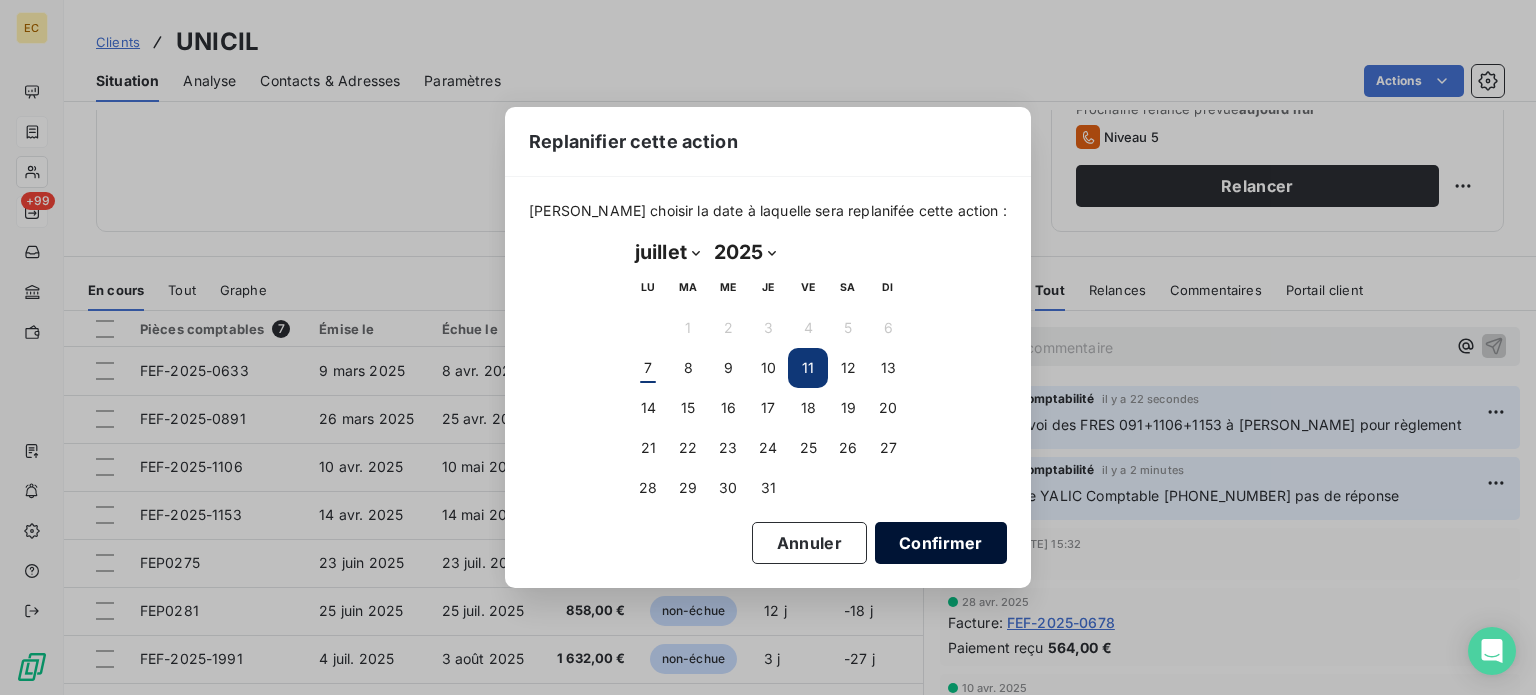 click on "Confirmer" at bounding box center (941, 543) 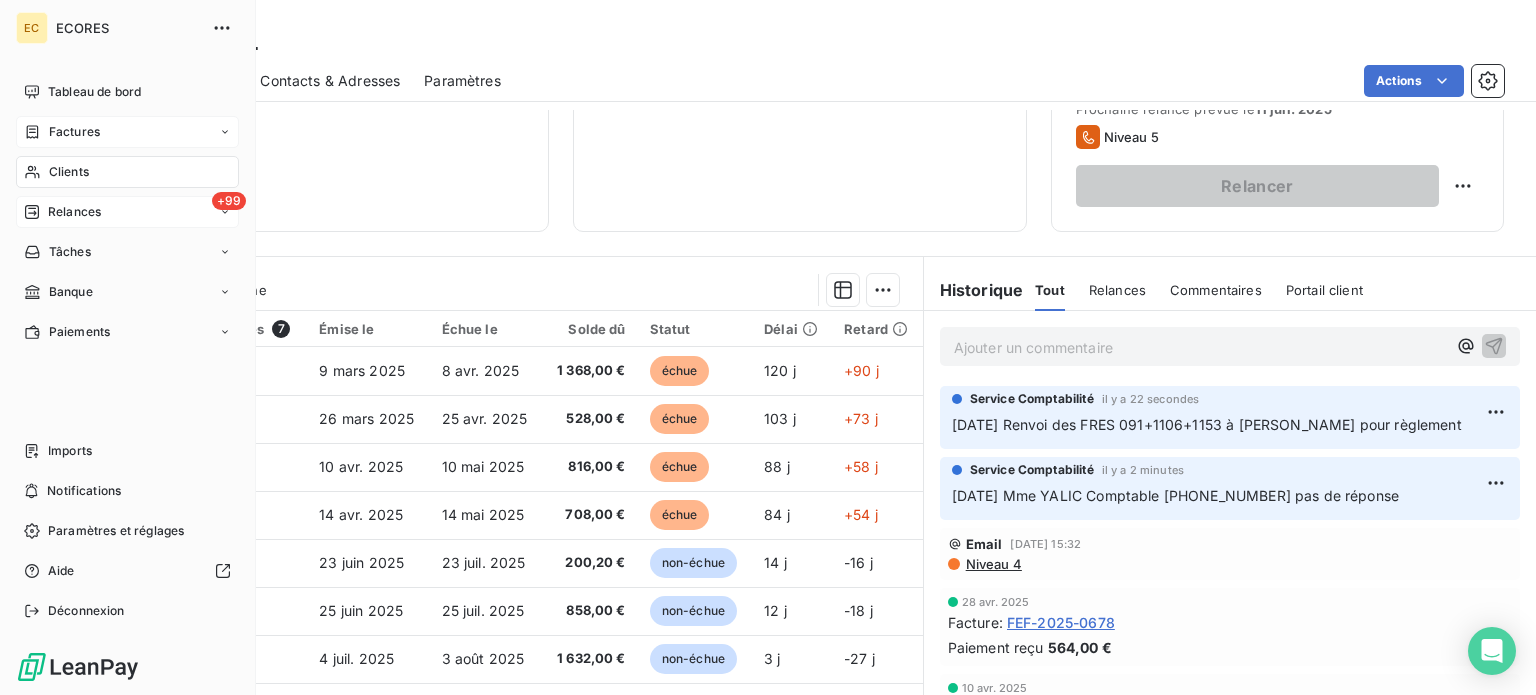 click on "Relances" at bounding box center [74, 212] 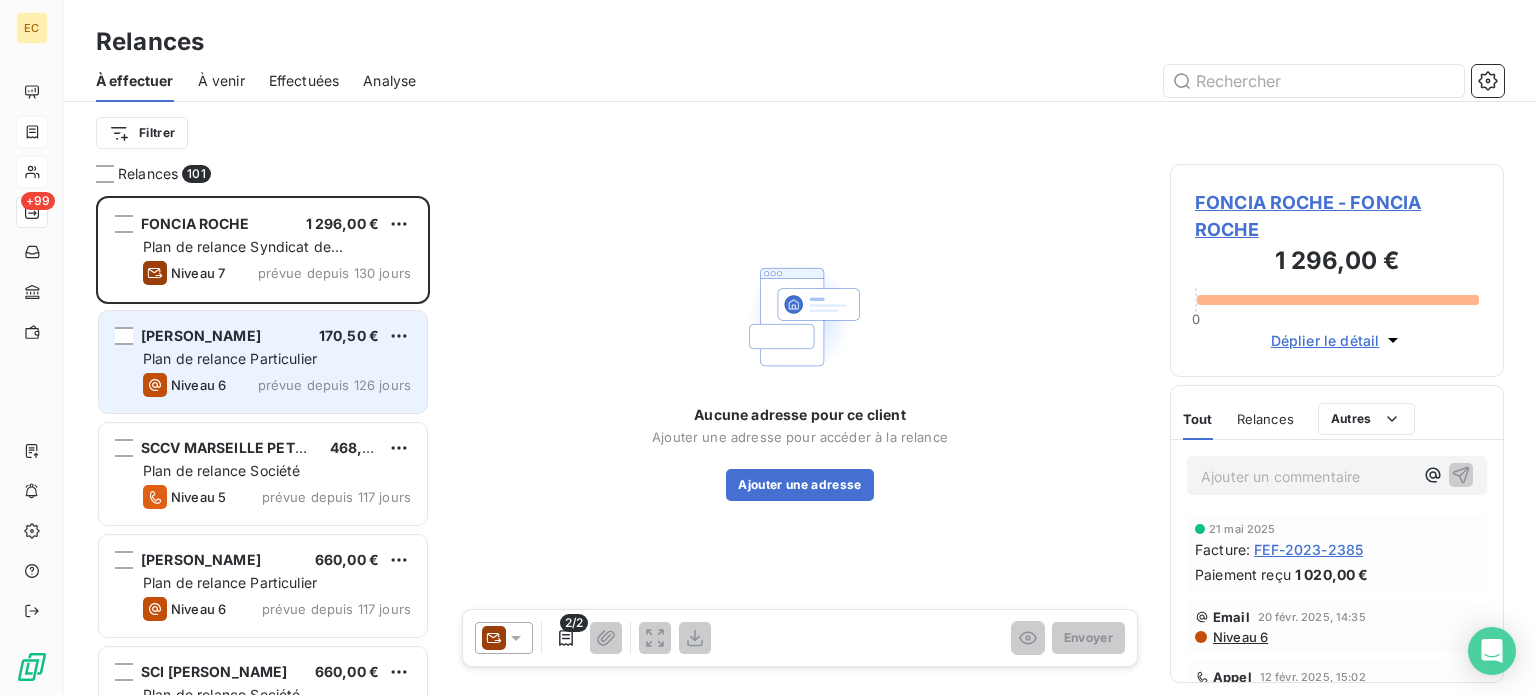 scroll, scrollTop: 16, scrollLeft: 16, axis: both 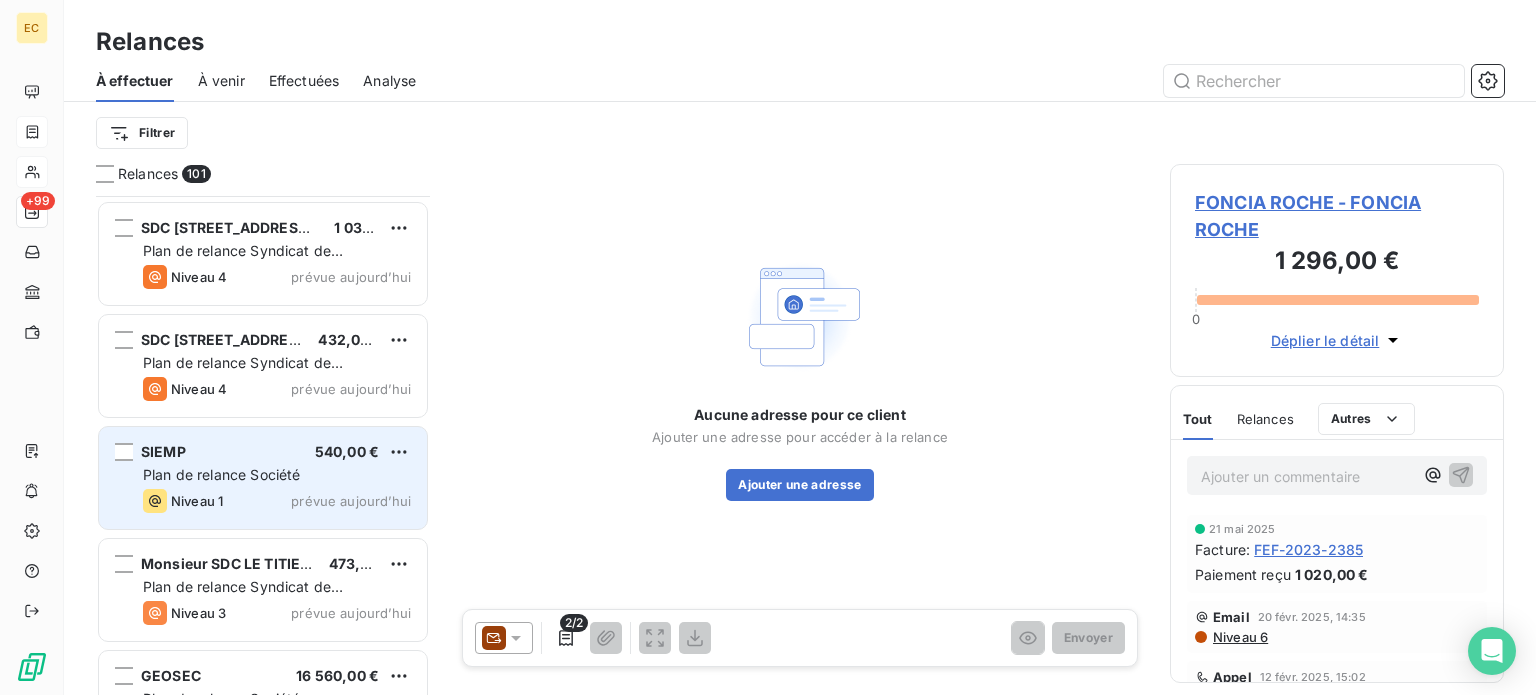 click on "Plan de relance Société" at bounding box center [277, 475] 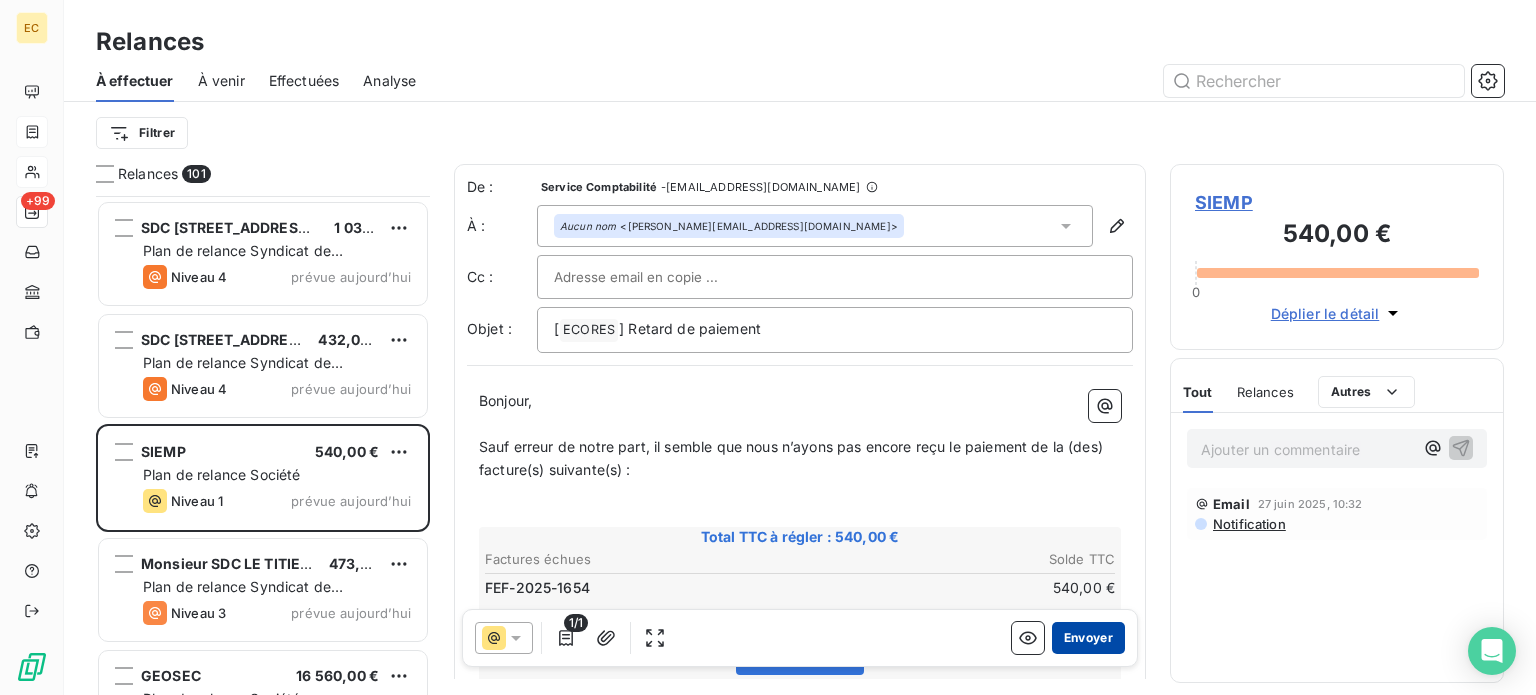 click on "Envoyer" at bounding box center [1088, 638] 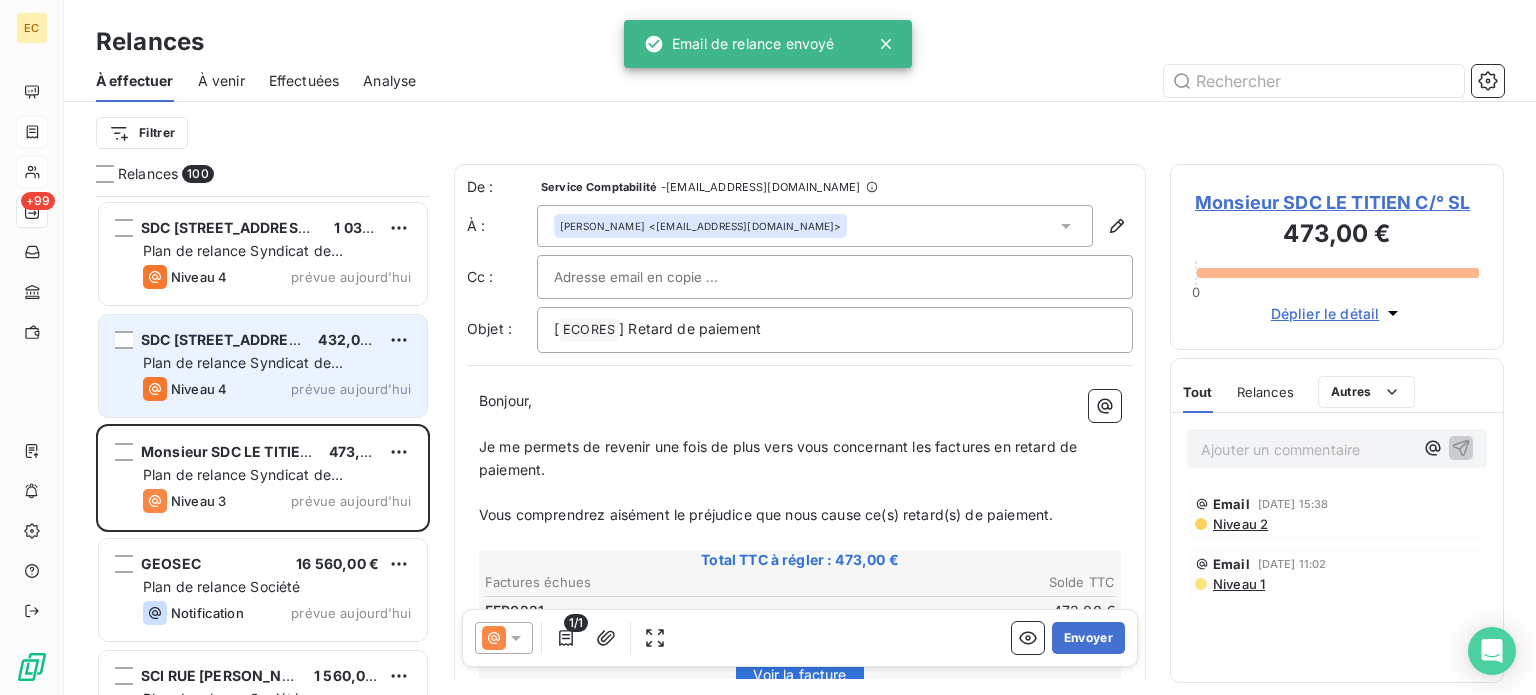 click on "Niveau 4 prévue aujourd’hui" at bounding box center [277, 389] 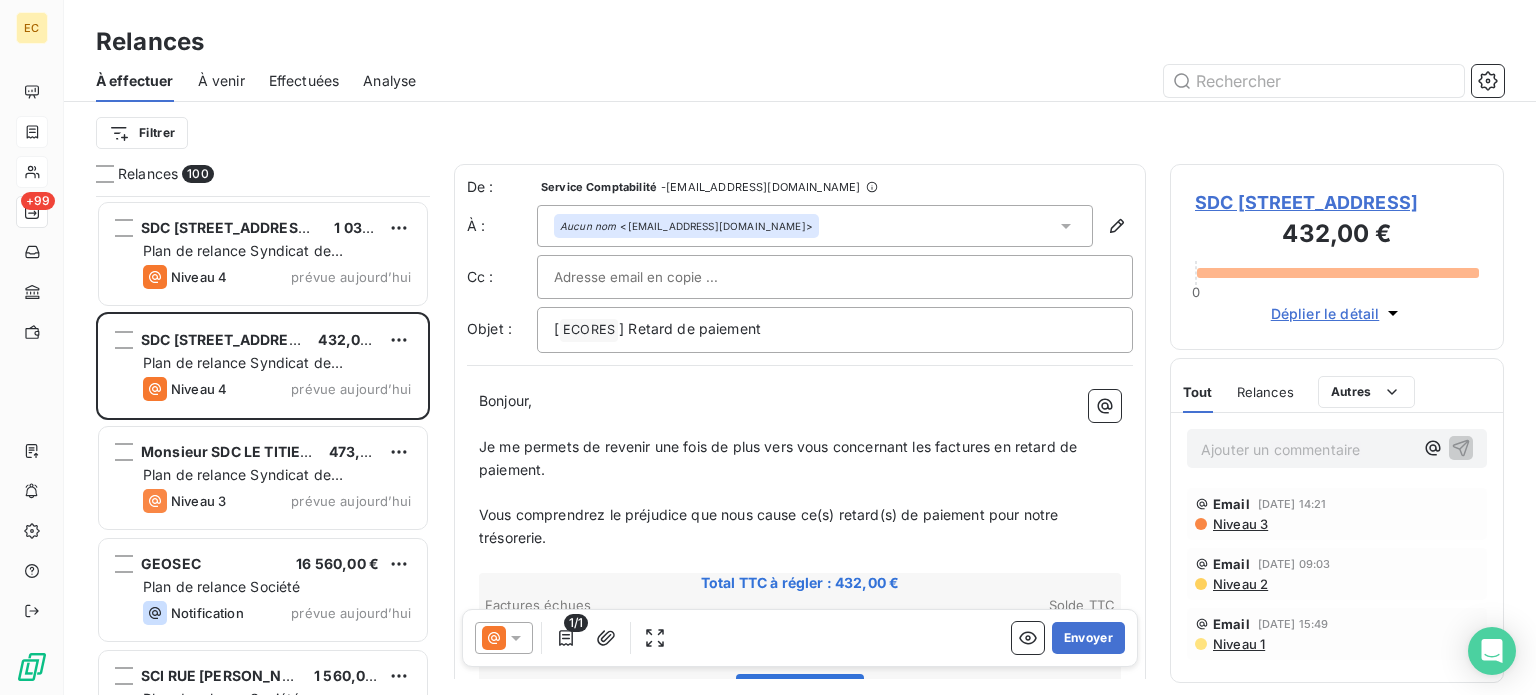 click on "SDC [STREET_ADDRESS]" at bounding box center (1337, 202) 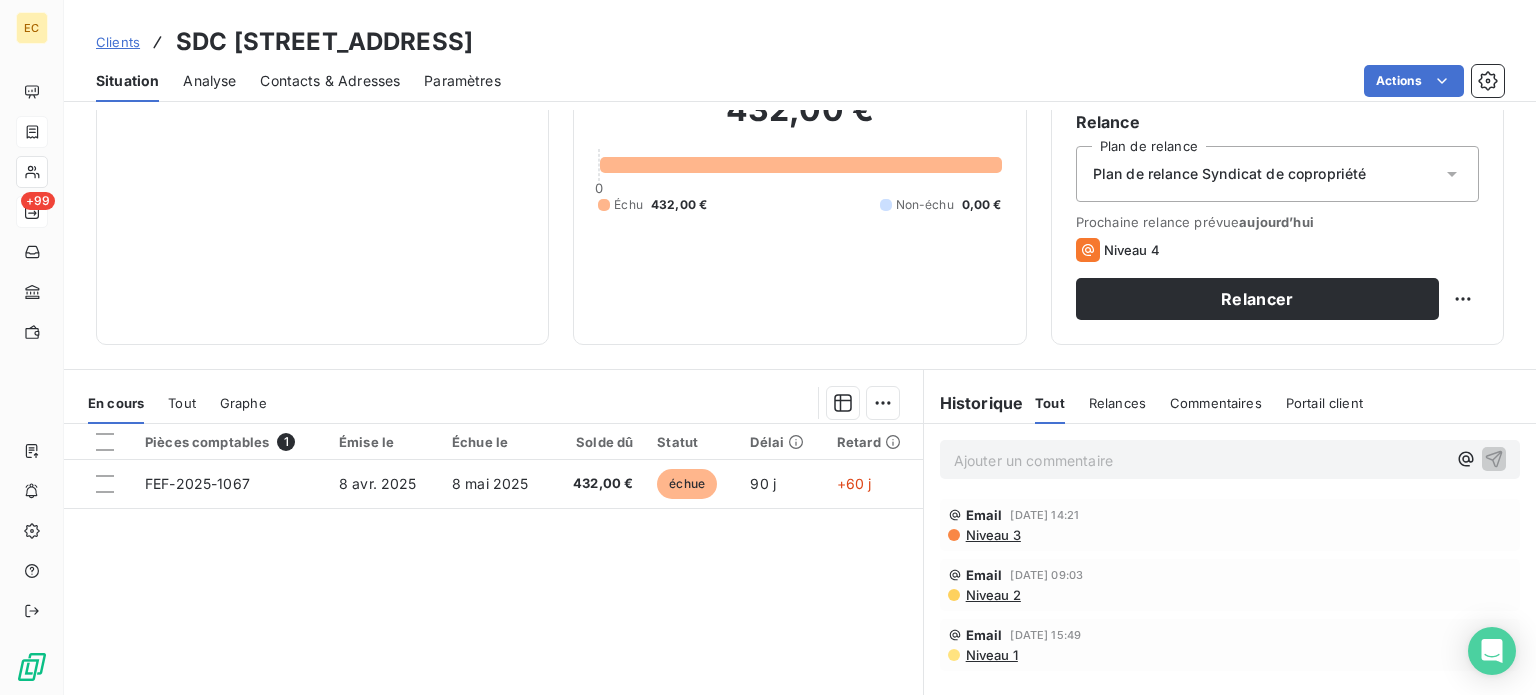 scroll, scrollTop: 200, scrollLeft: 0, axis: vertical 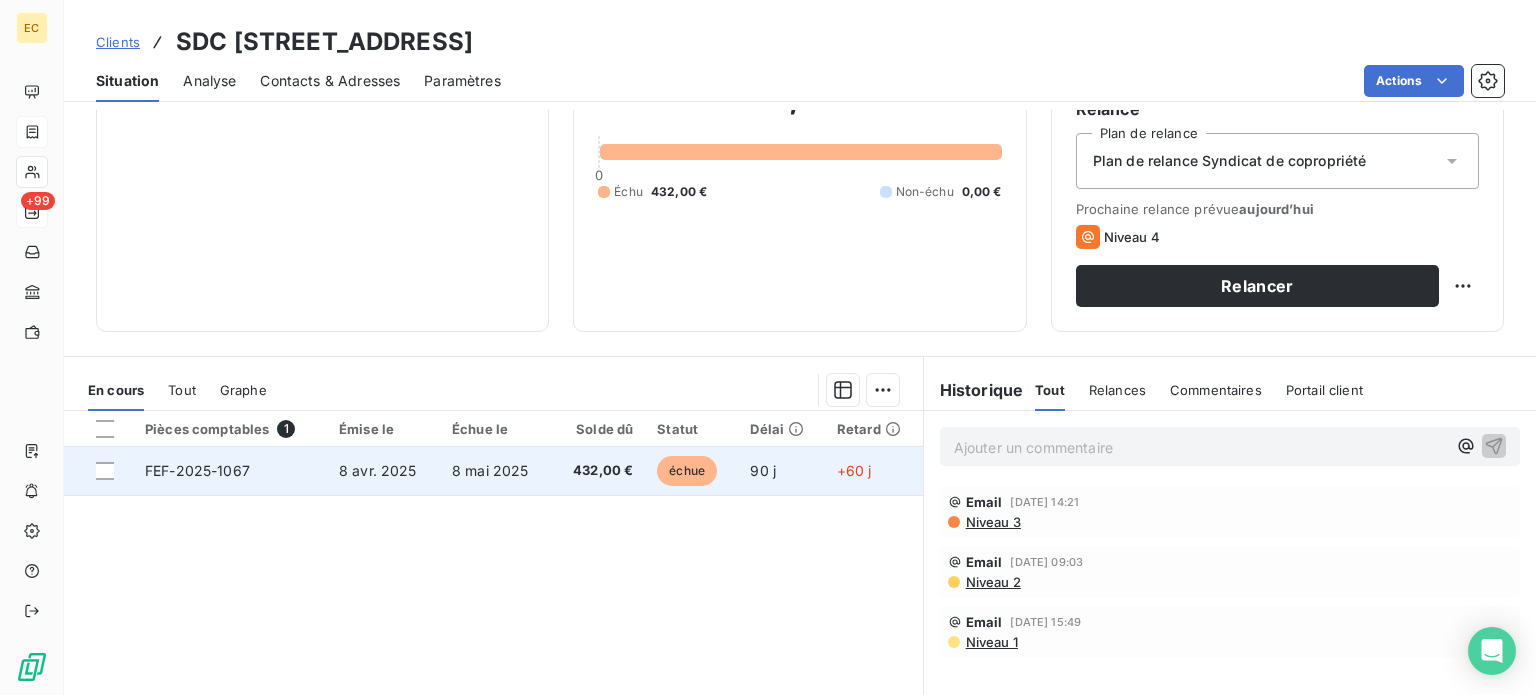click on "8 mai 2025" at bounding box center (490, 470) 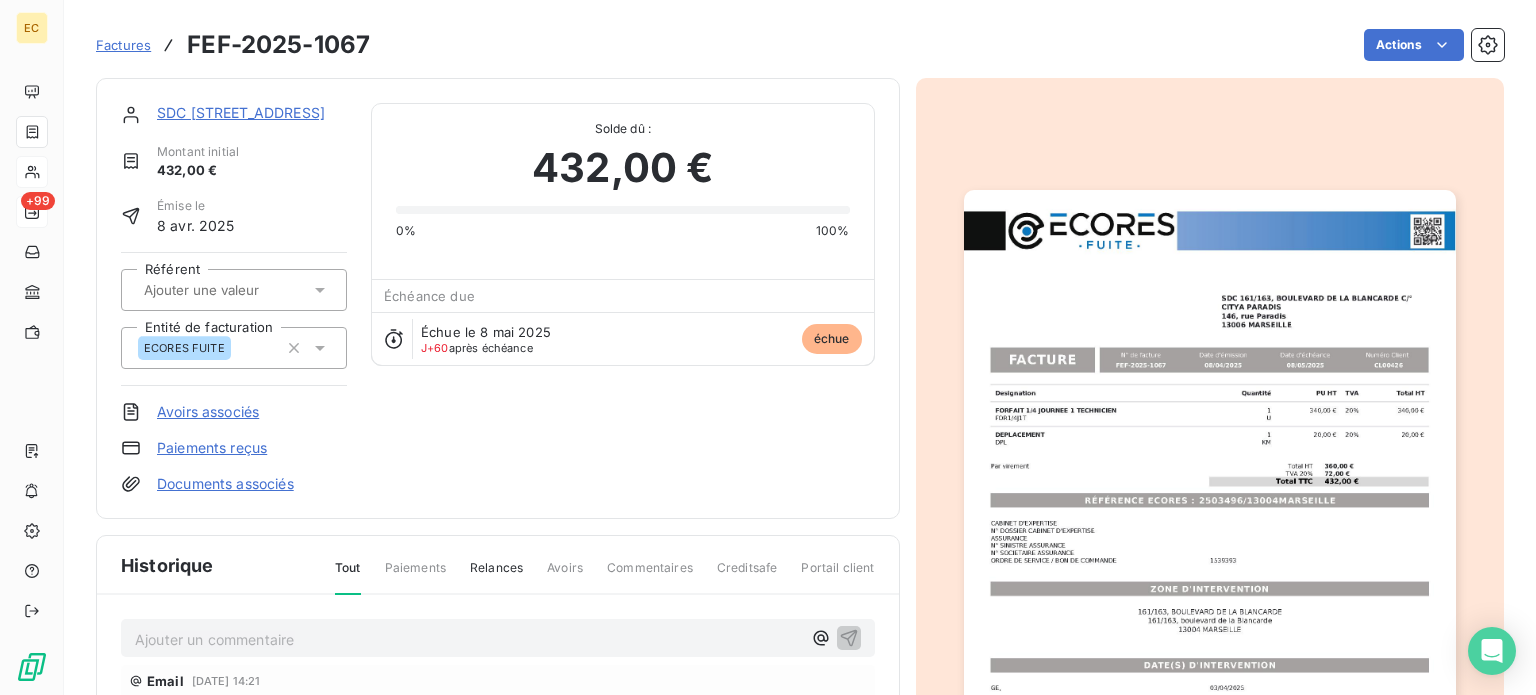 click at bounding box center [1210, 537] 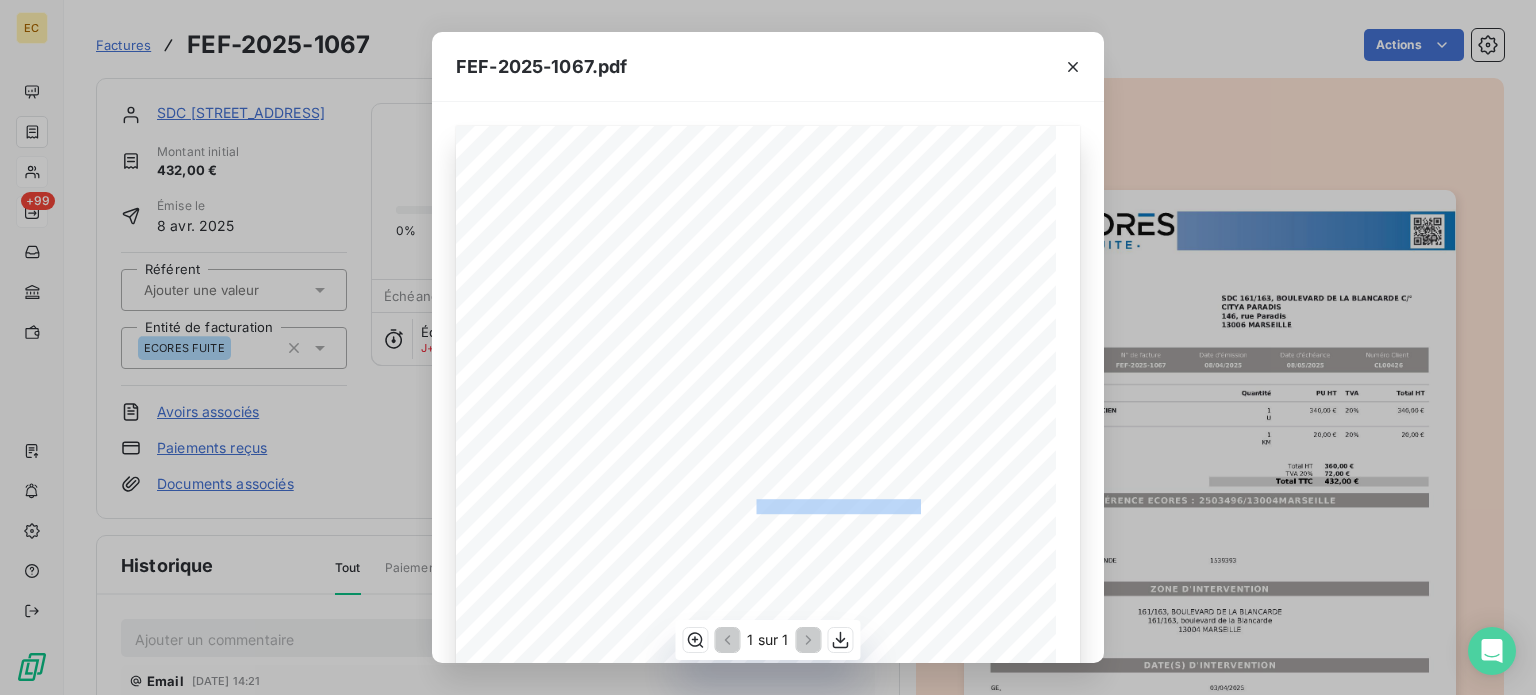 drag, startPoint x: 912, startPoint y: 504, endPoint x: 746, endPoint y: 504, distance: 166 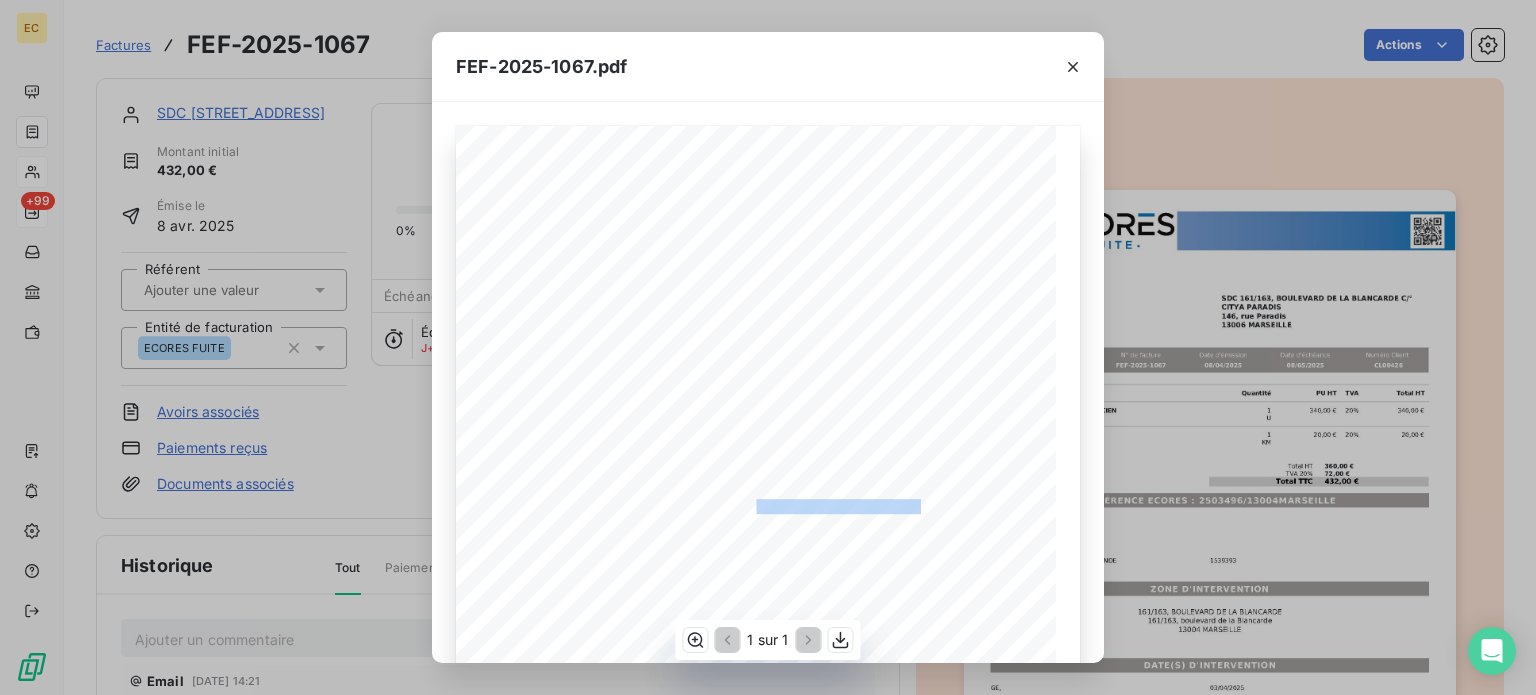 click on "RÉFÉRENCE ECORES : 2503496/13004MARSEILLE" at bounding box center (768, 504) 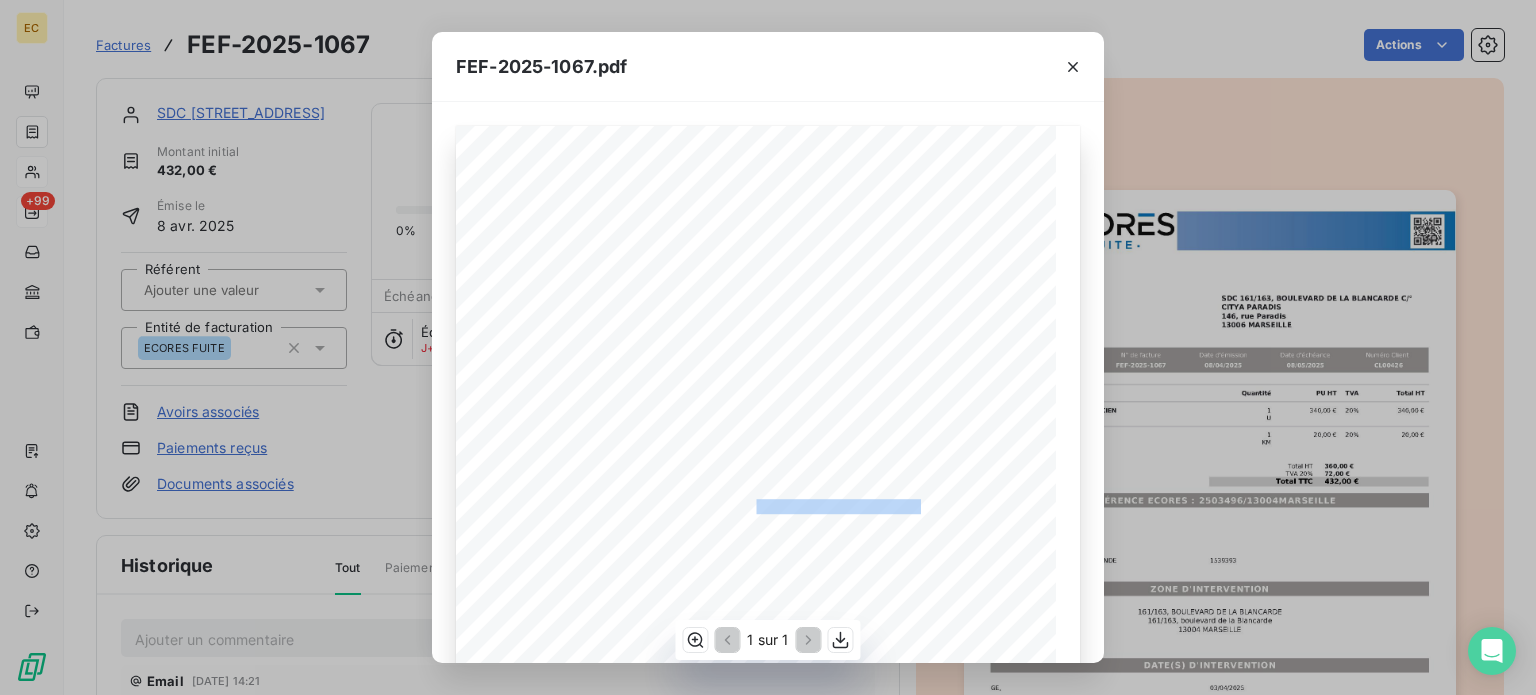 copy on "2503496/13004MARSEILLE" 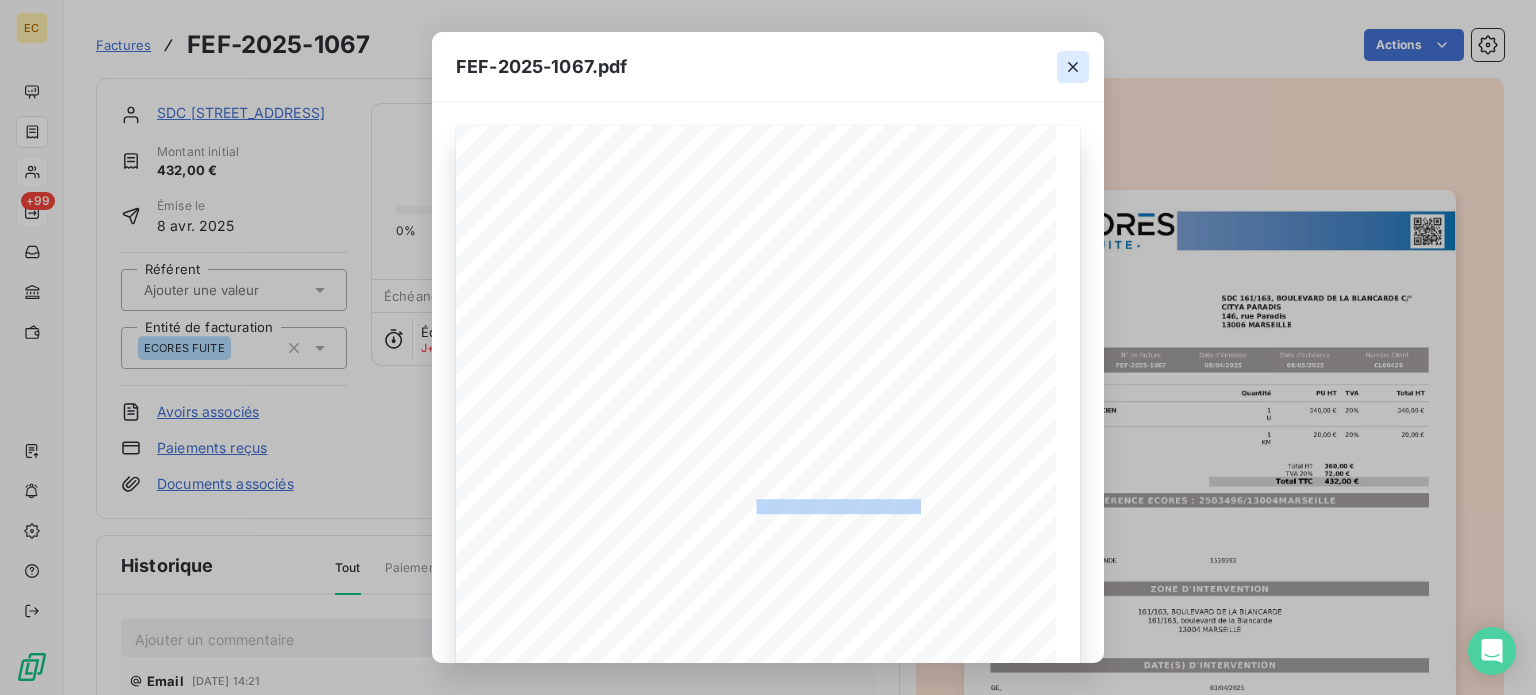 click 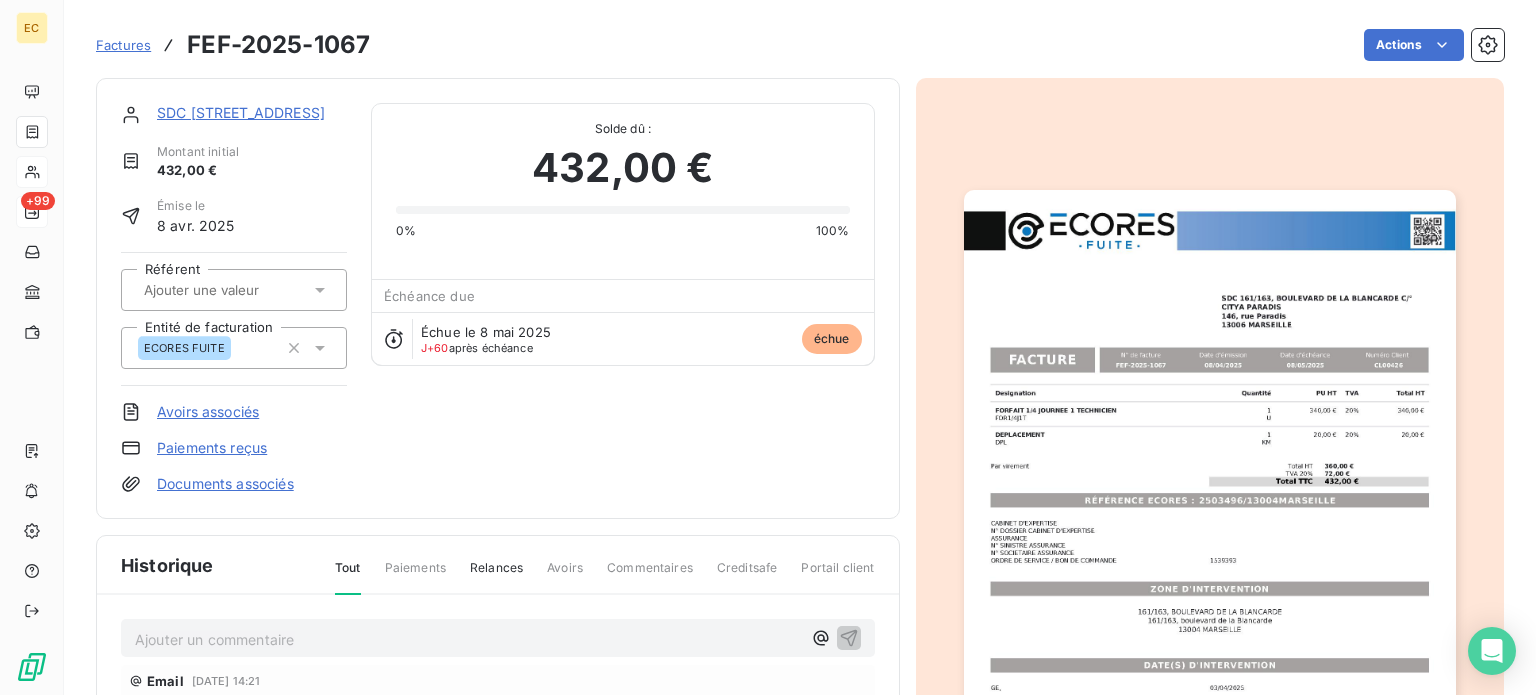 click on "Ajouter un commentaire ﻿" at bounding box center [468, 639] 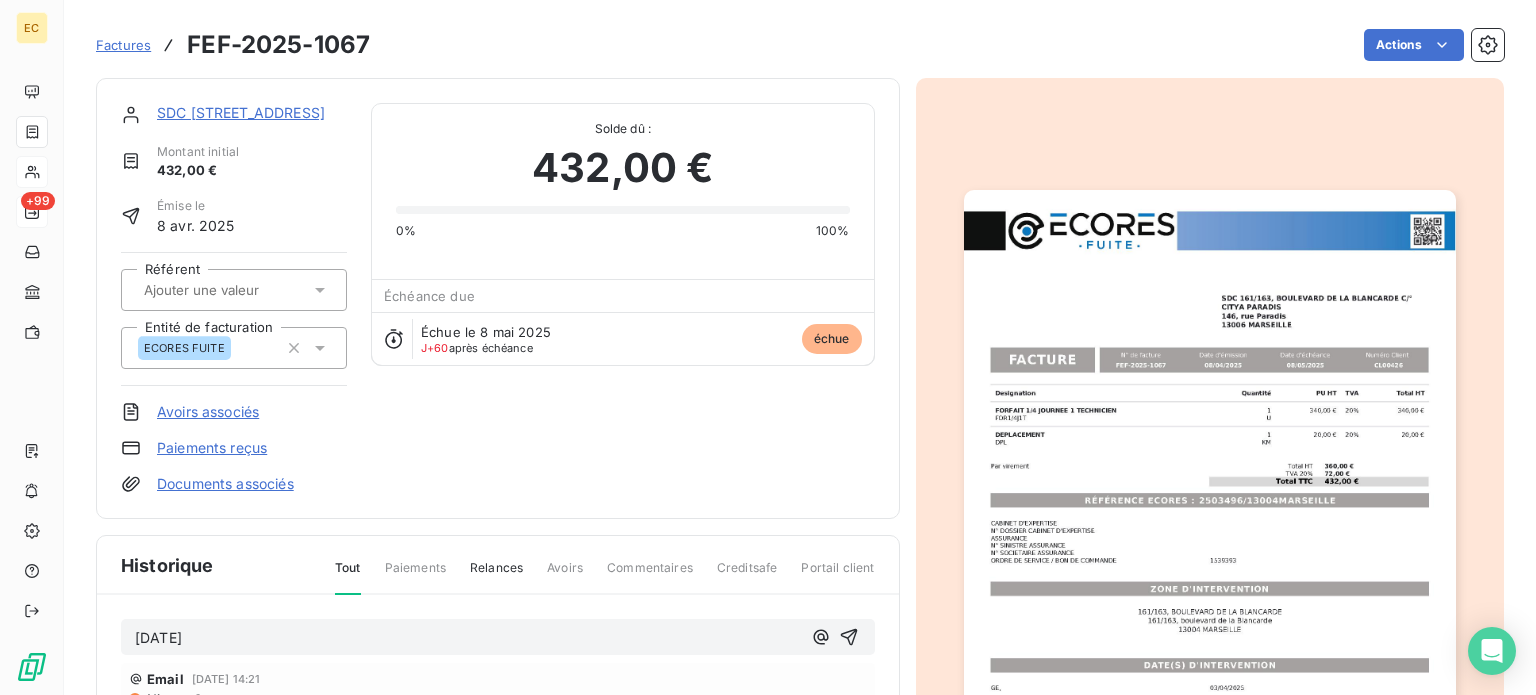 scroll, scrollTop: 200, scrollLeft: 0, axis: vertical 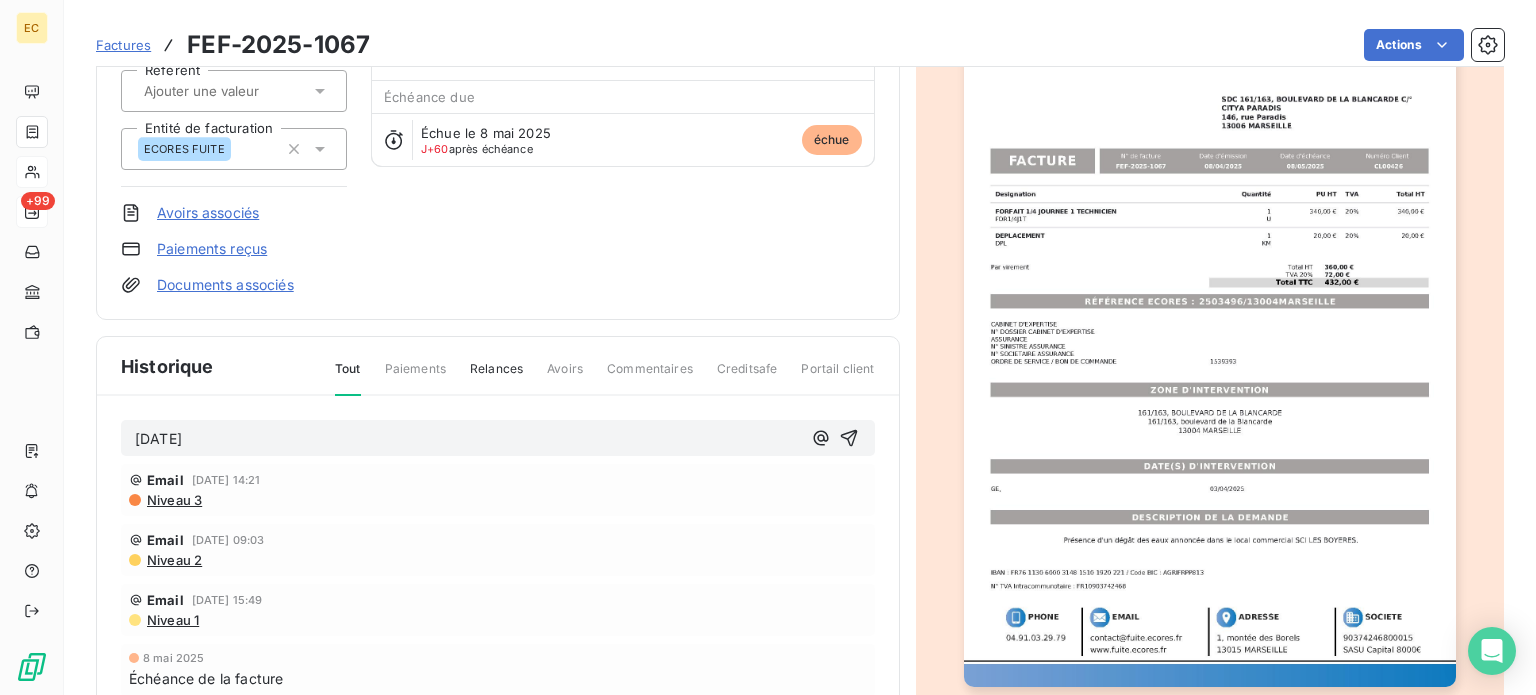 click on "[DATE]" at bounding box center (468, 439) 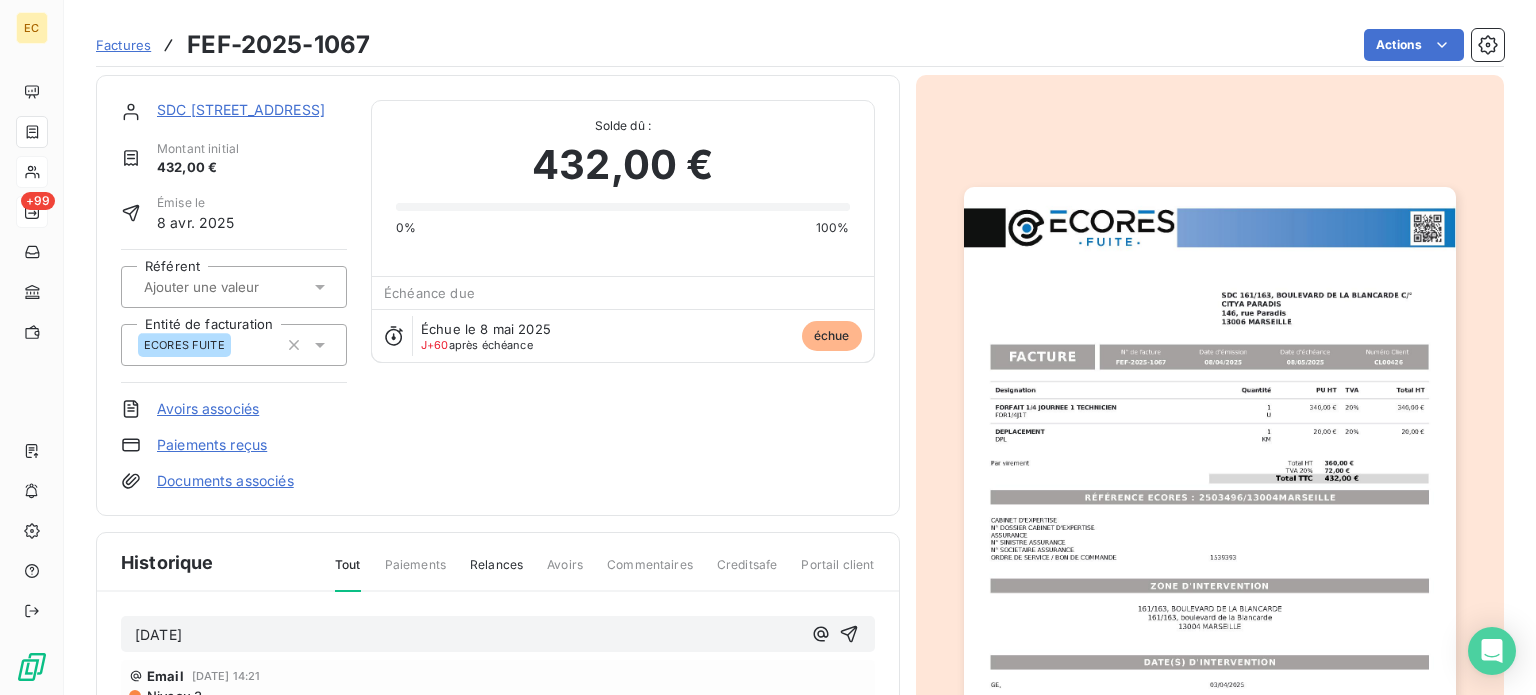 scroll, scrollTop: 0, scrollLeft: 0, axis: both 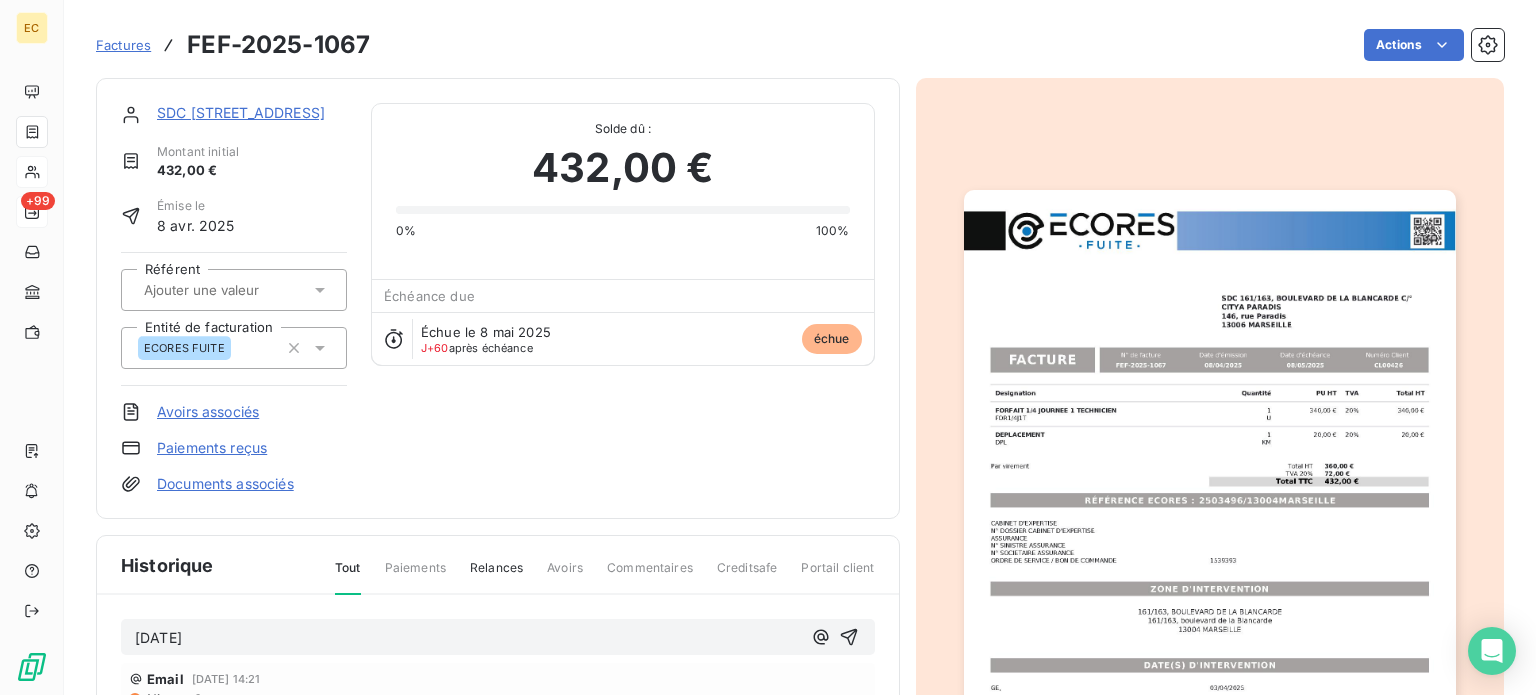 click at bounding box center [1210, 537] 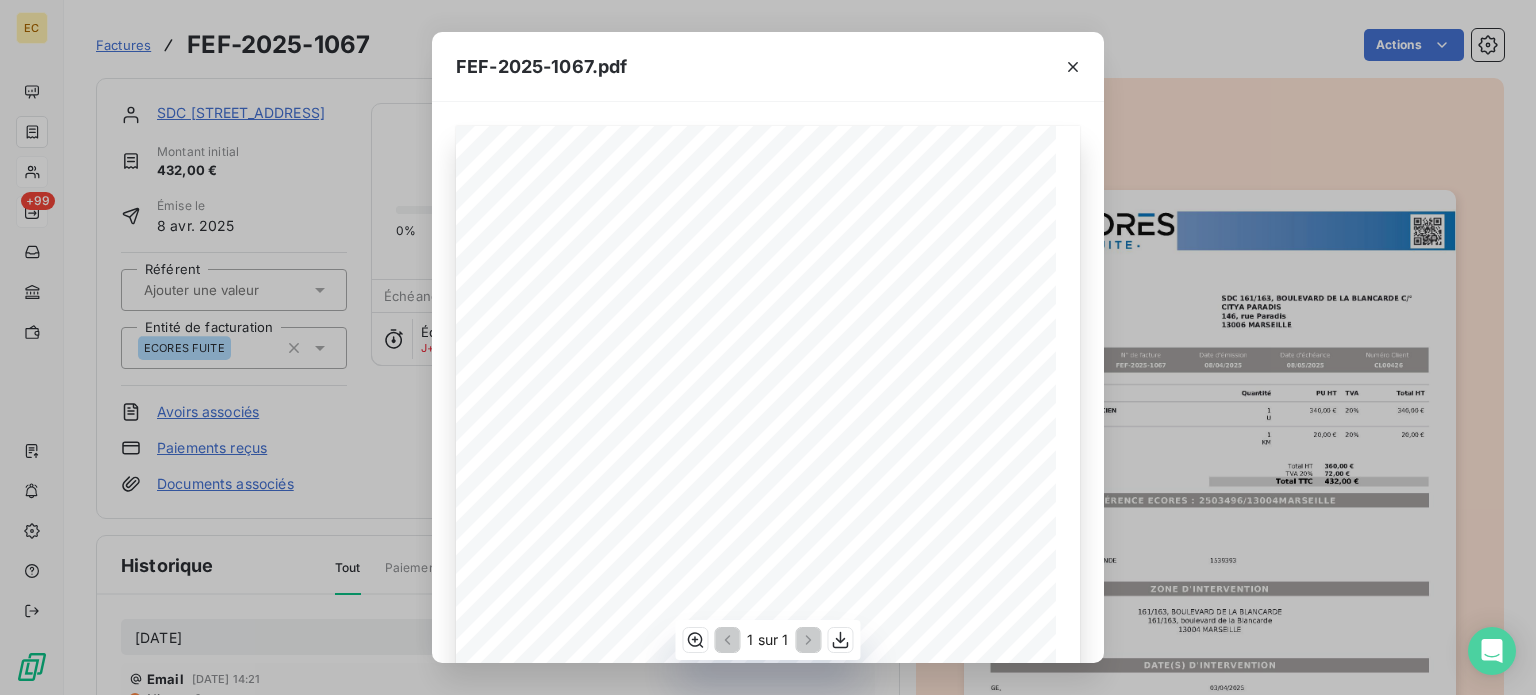 scroll, scrollTop: 100, scrollLeft: 0, axis: vertical 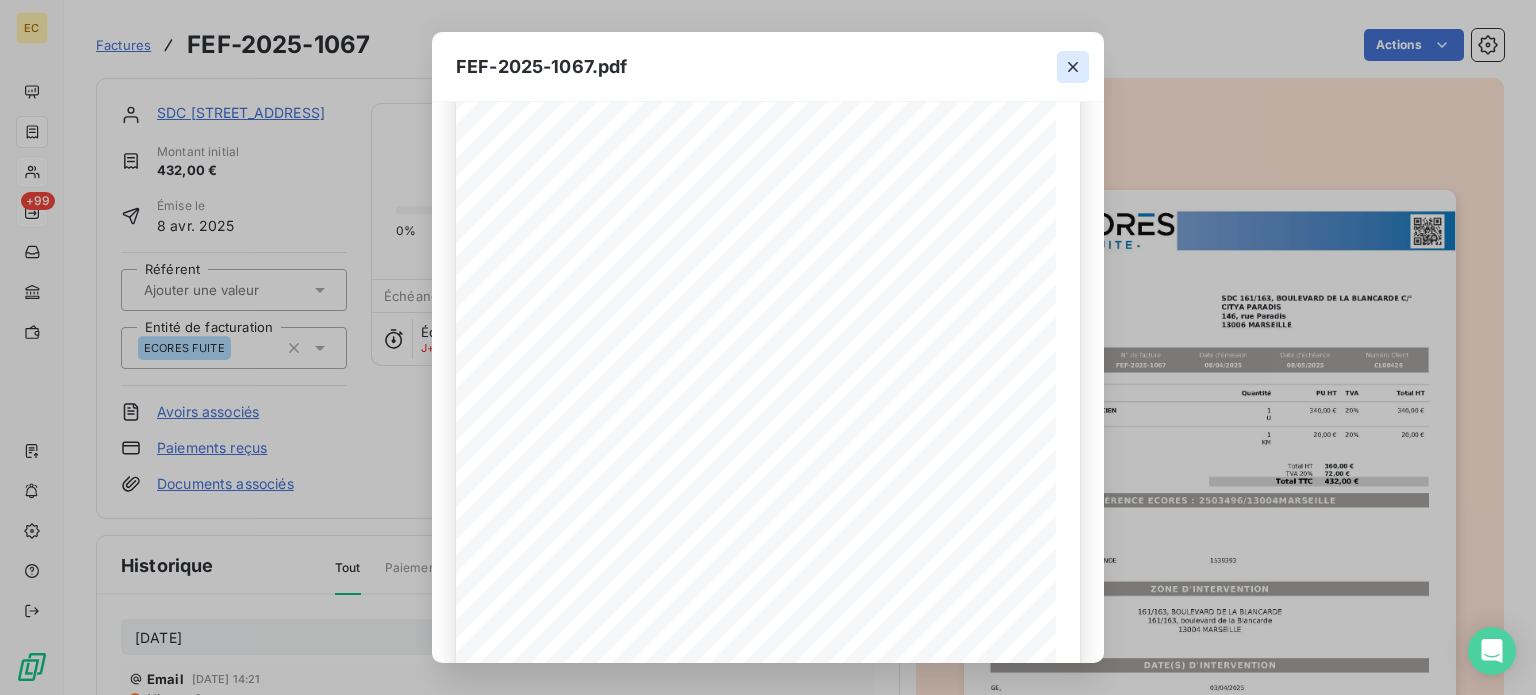 click 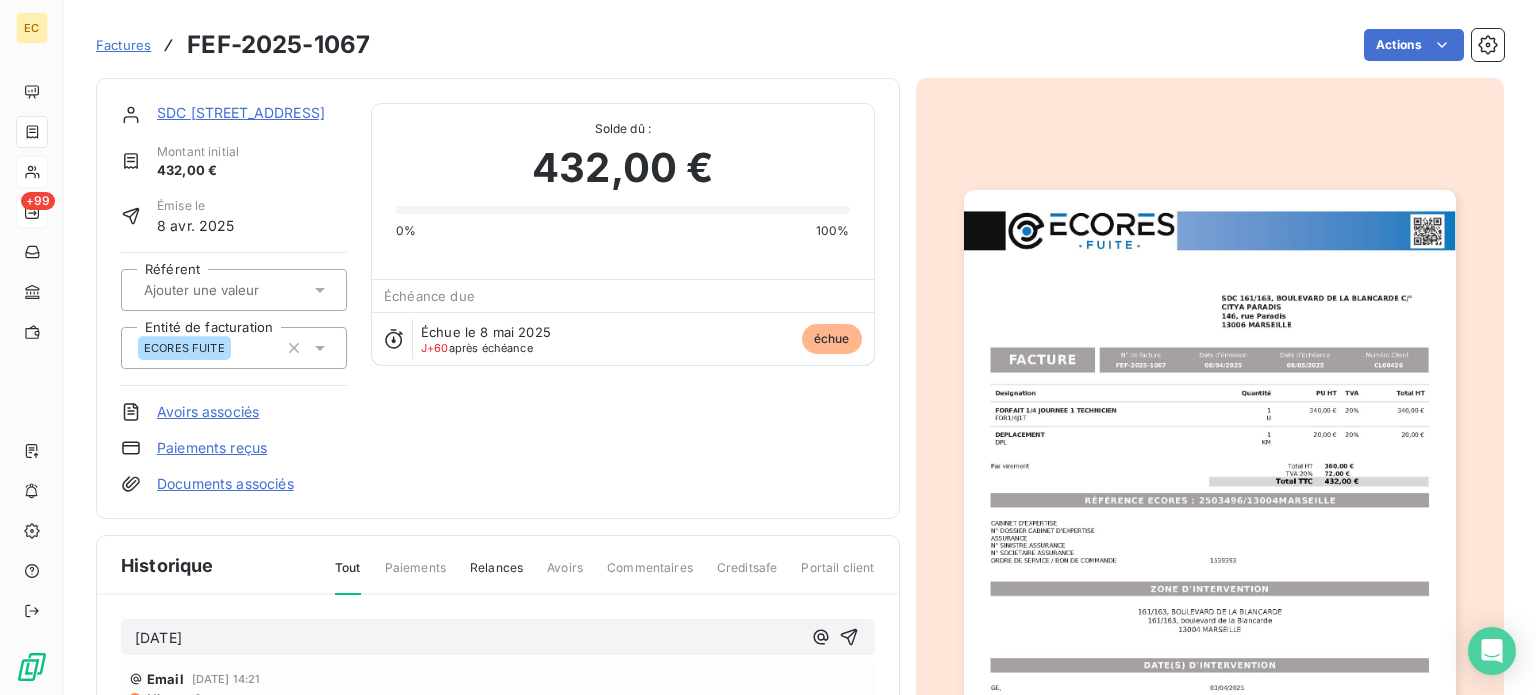 click on "[DATE]" at bounding box center (468, 638) 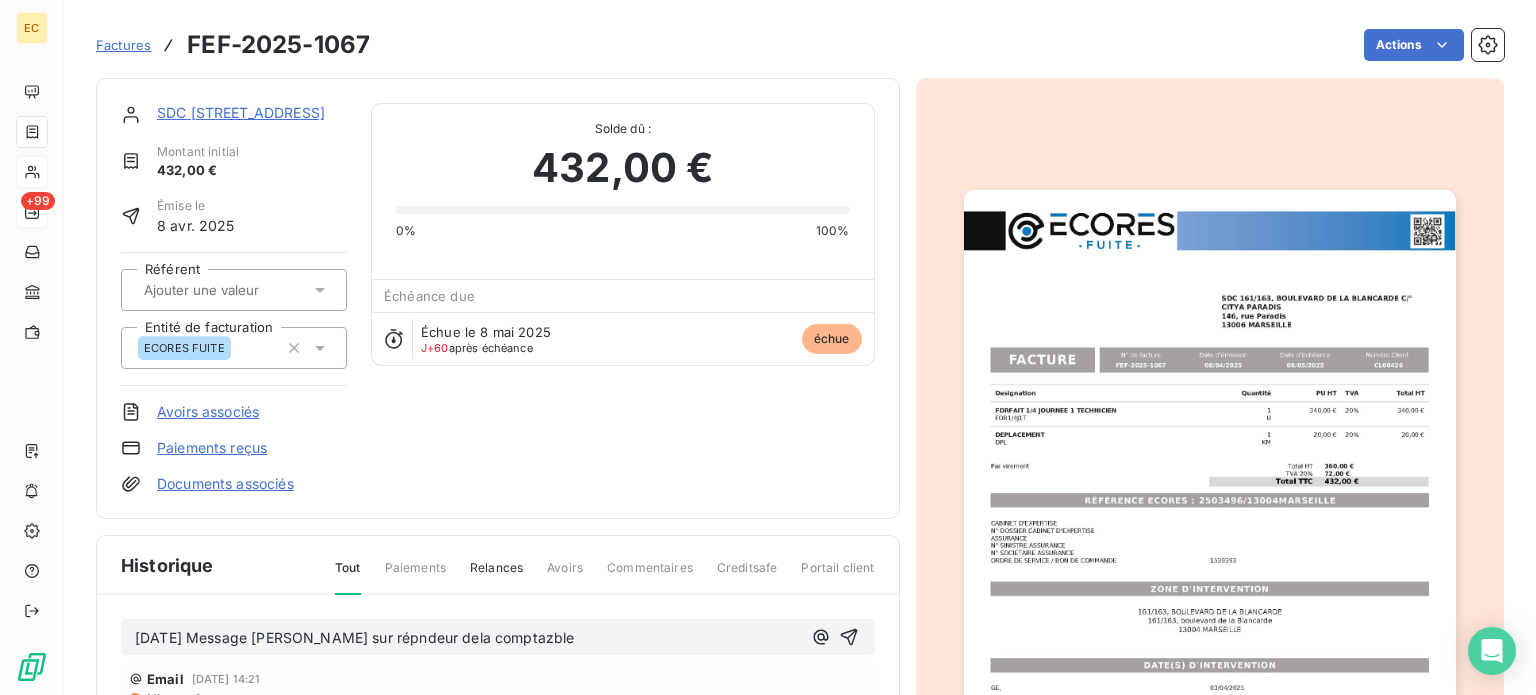 click on "[DATE] Message [PERSON_NAME] sur répndeur dela comptazble" at bounding box center [355, 637] 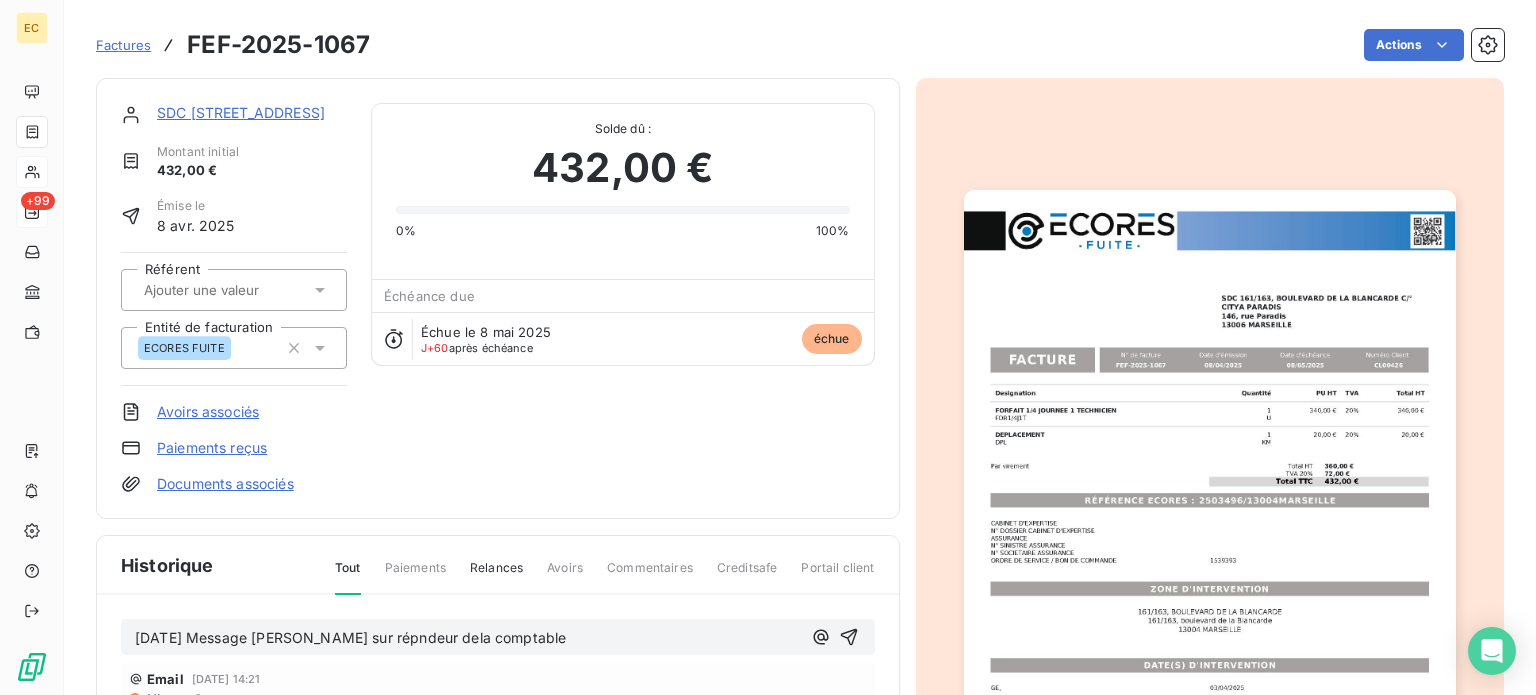 click on "[DATE] Message [PERSON_NAME] sur répndeur dela comptable" at bounding box center (350, 637) 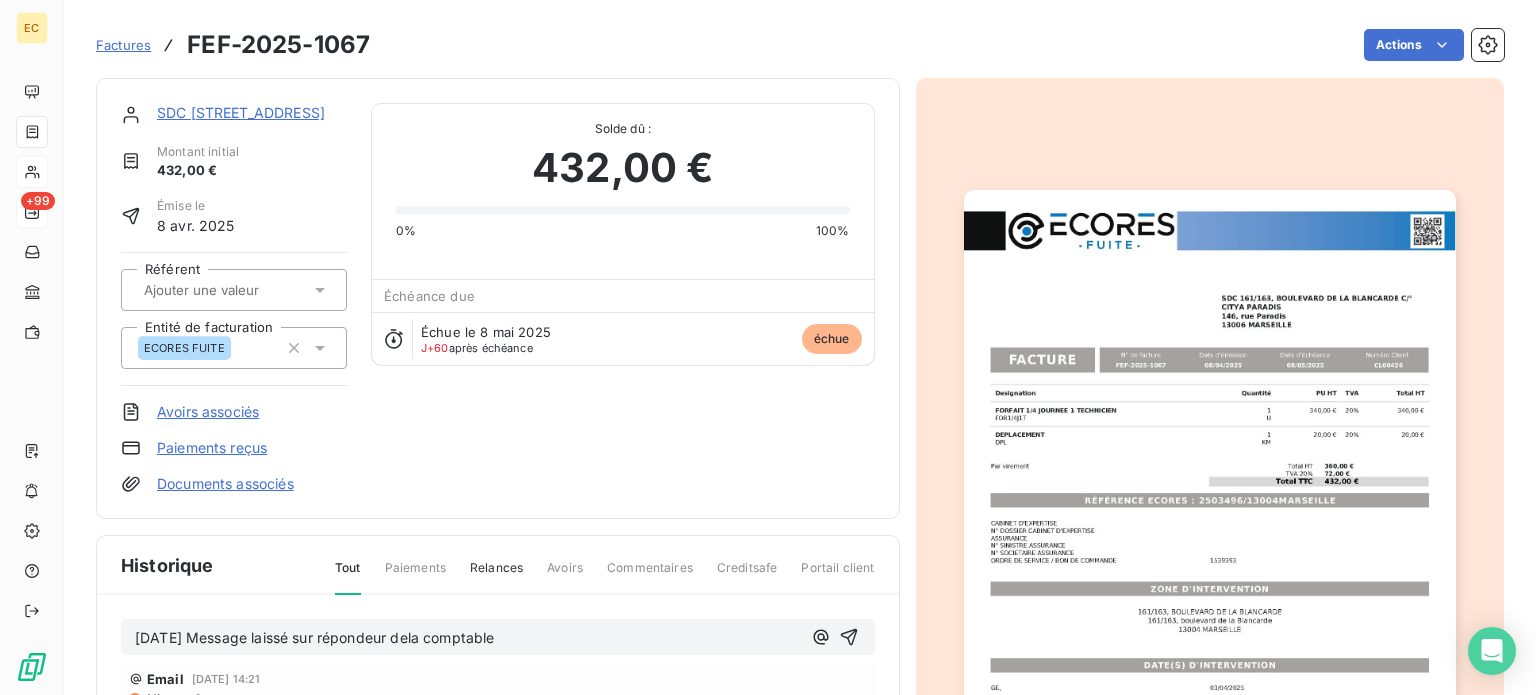 click on "[DATE] Message laissé sur répondeur dela comptable" at bounding box center [315, 637] 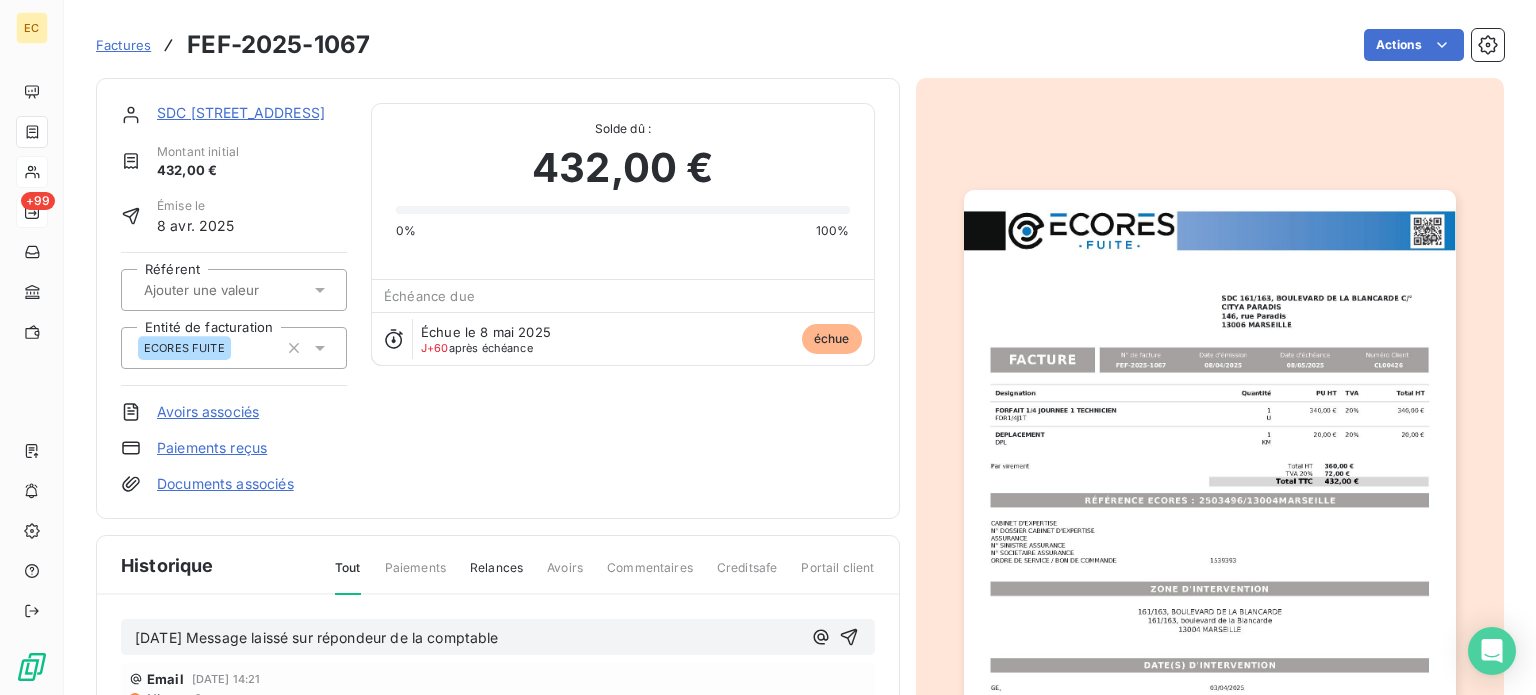 click on "[DATE] Message laissé sur répondeur de la comptable" at bounding box center [468, 638] 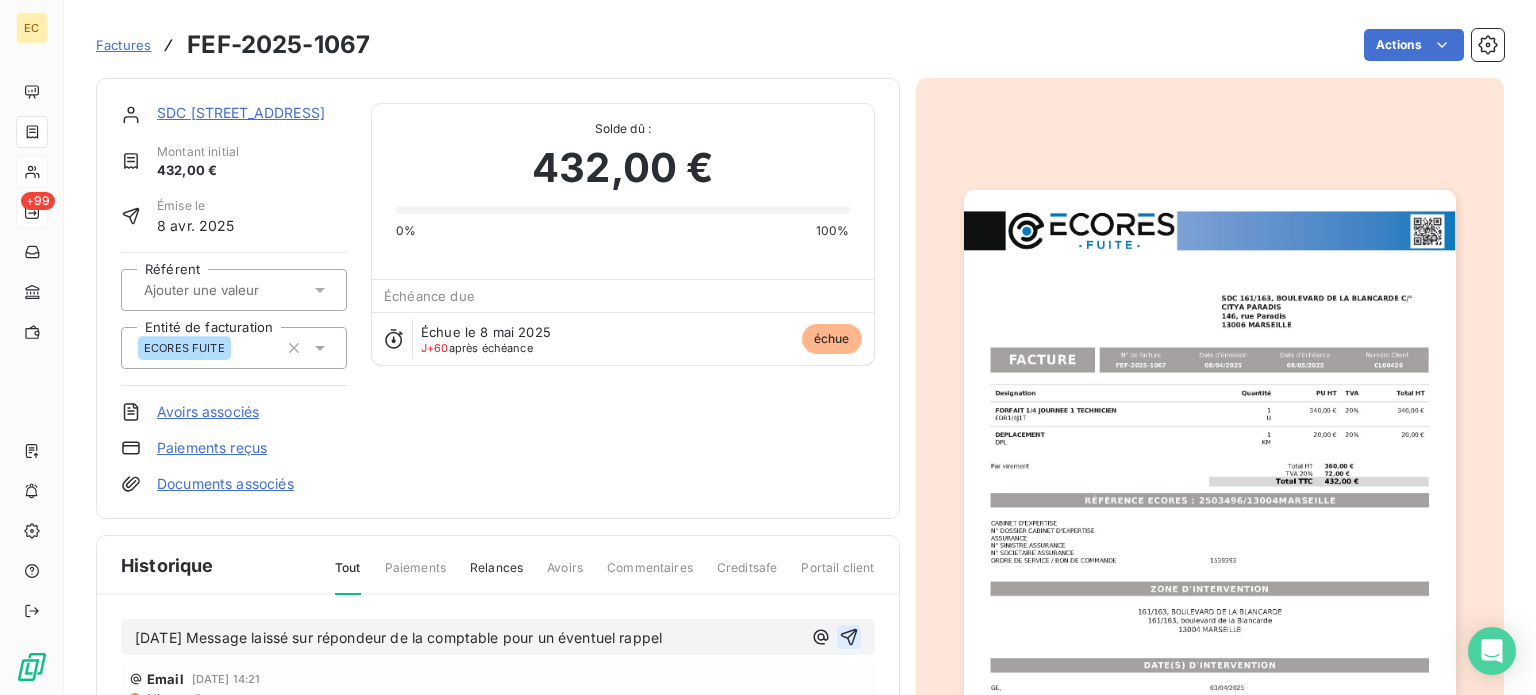 click 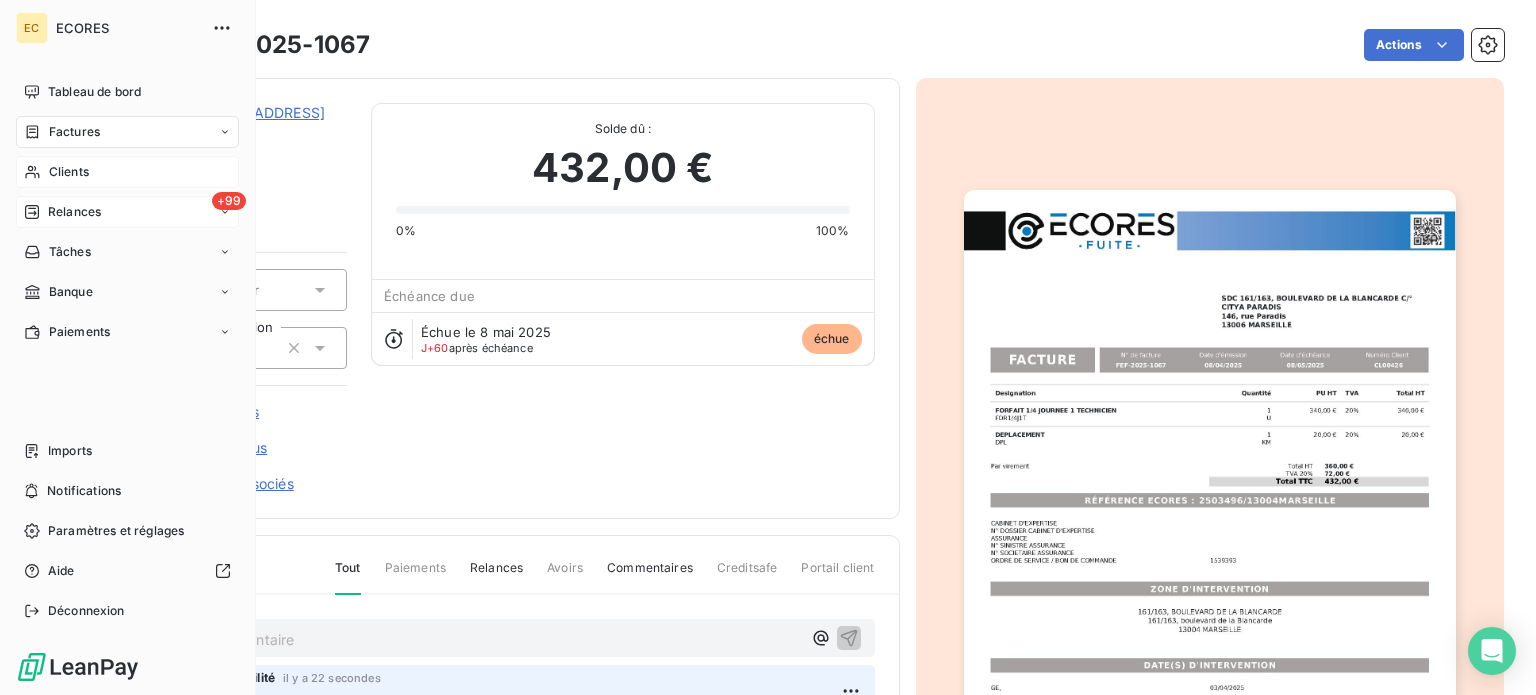 click on "Relances" at bounding box center (74, 212) 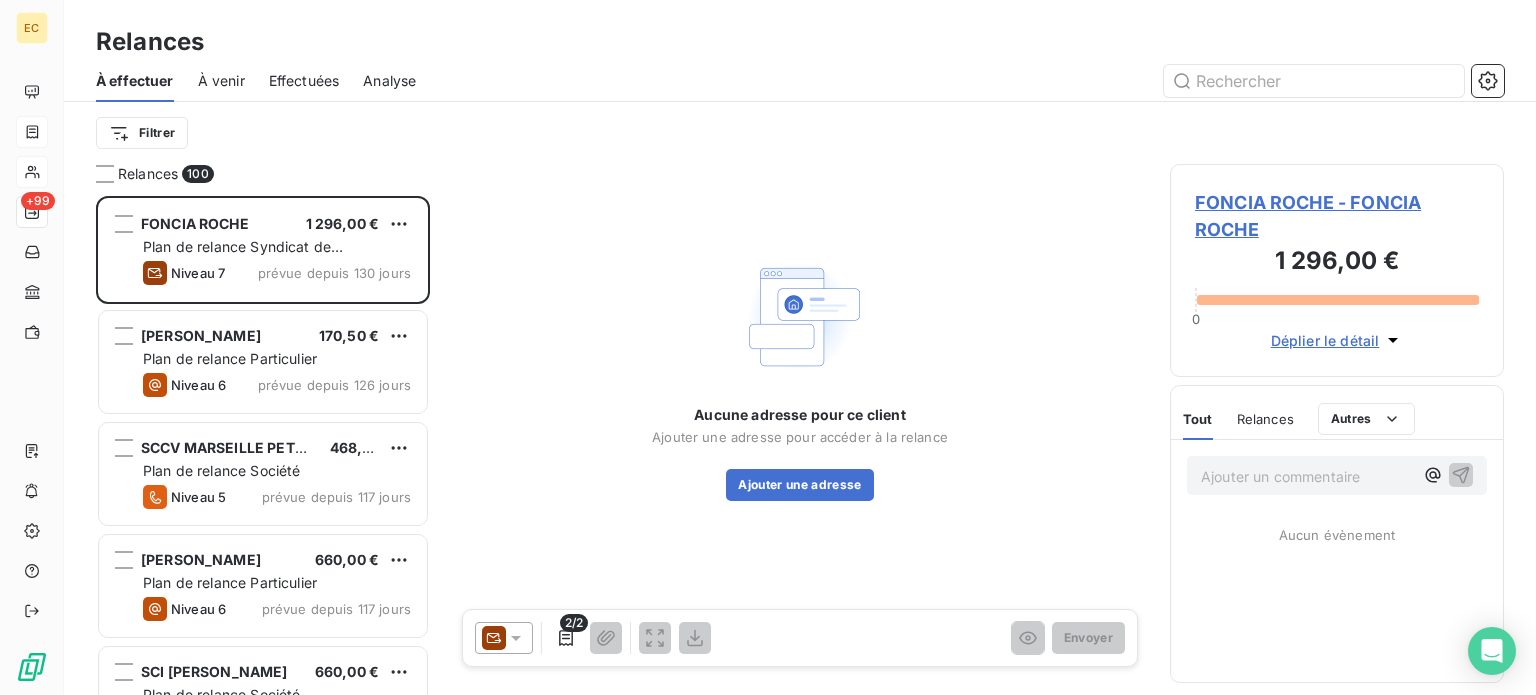 scroll, scrollTop: 16, scrollLeft: 16, axis: both 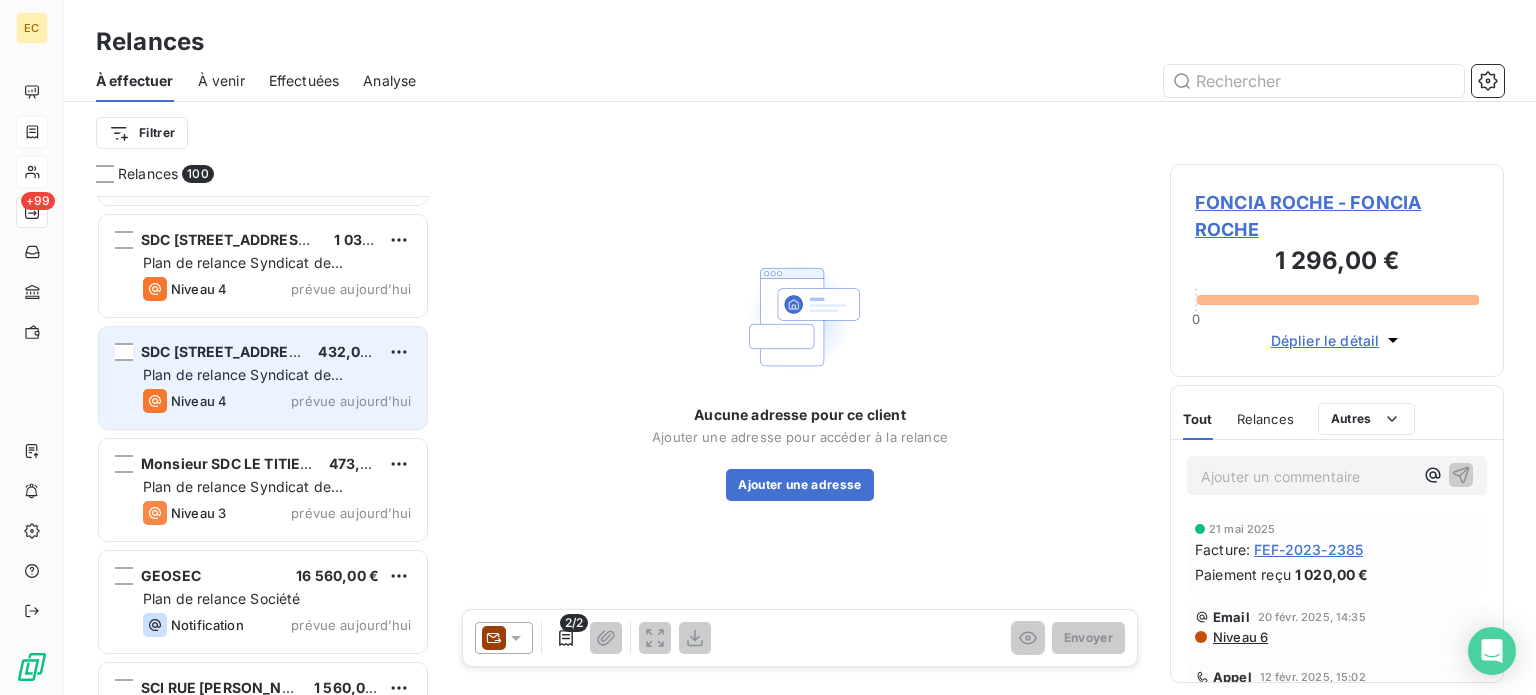 click on "SDC [STREET_ADDRESS] C/° 432,00 € Plan de relance Syndicat de copropriété Niveau 4 prévue [DATE]" at bounding box center (263, 378) 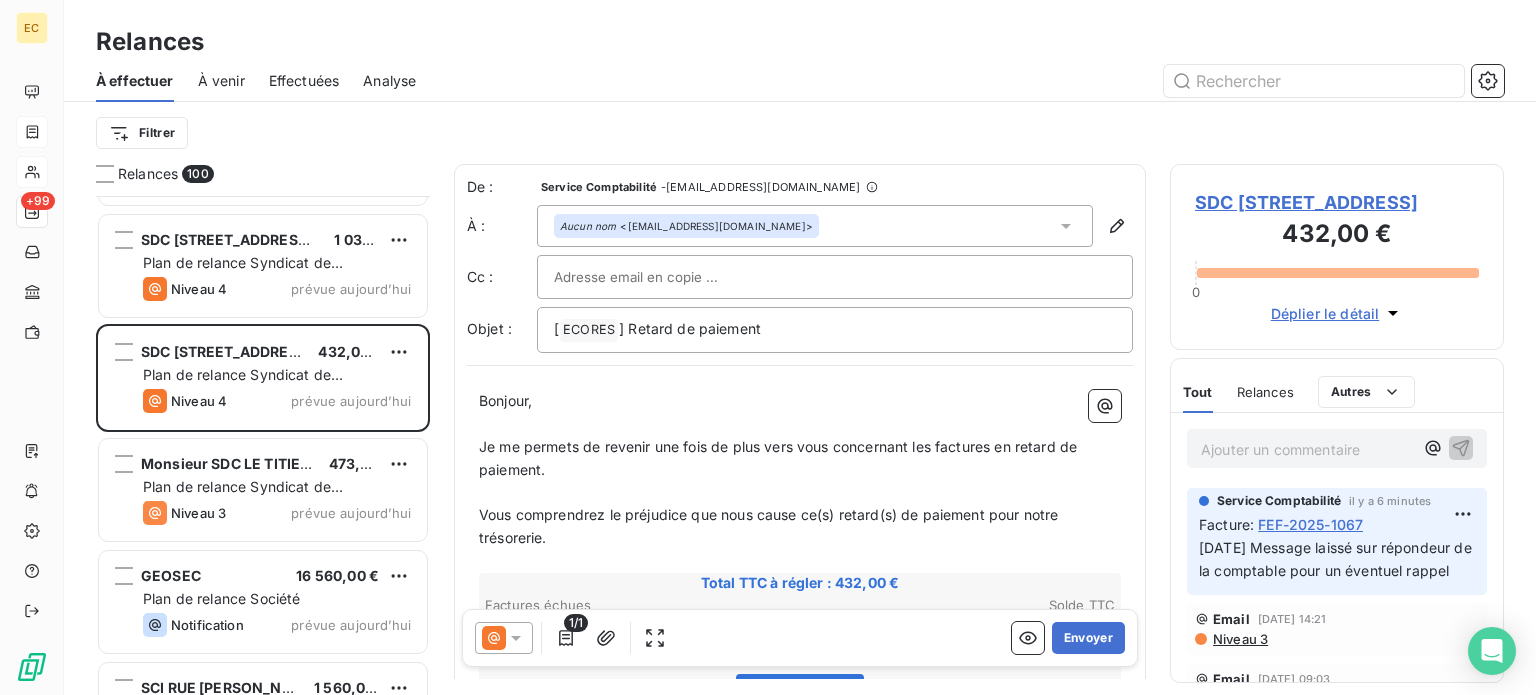 click on "SDC [STREET_ADDRESS]" at bounding box center (1337, 202) 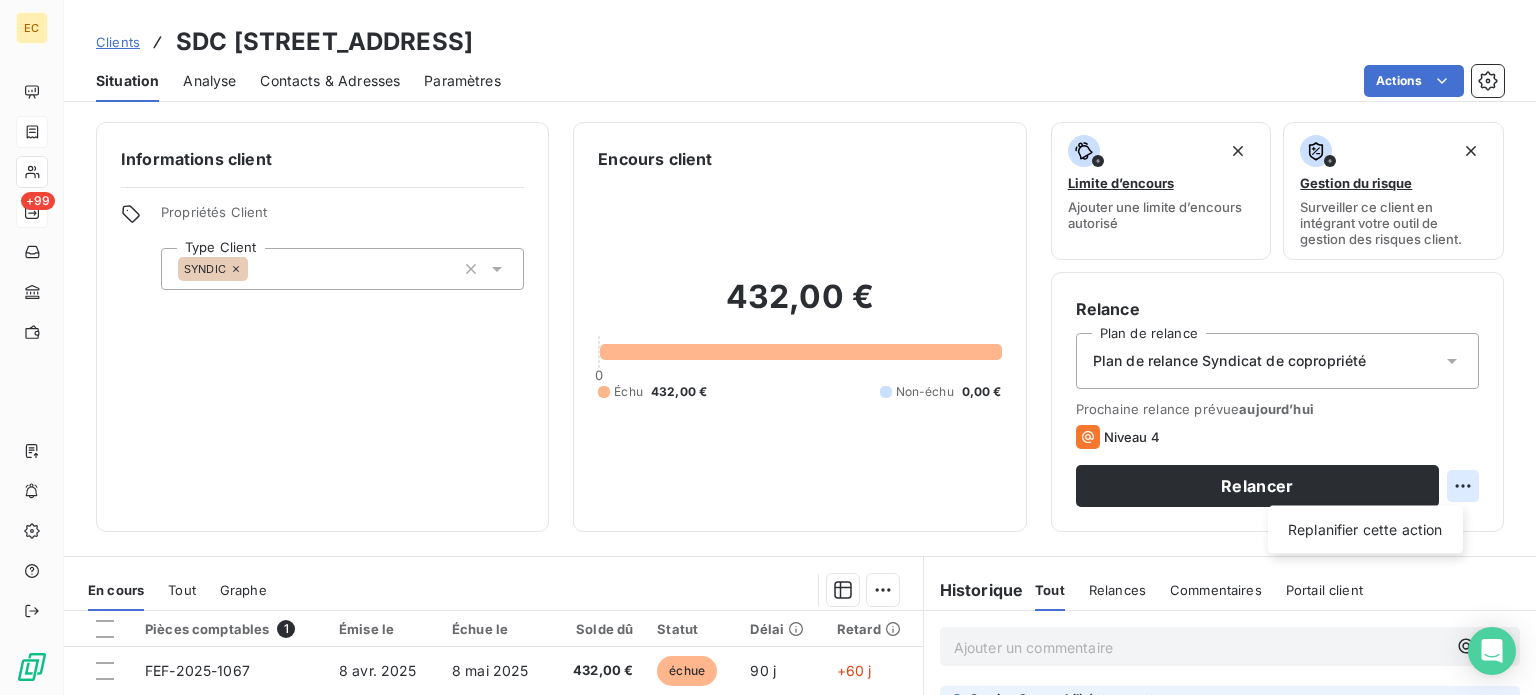 click on "EC +99 Clients SDC [STREET_ADDRESS] C/° Situation Analyse Contacts & Adresses Paramètres Actions Informations client Propriétés Client Type Client SYNDIC Encours client   432,00 € 0 Échu 432,00 € Non-échu 0,00 €     Limite d’encours Ajouter une limite d’encours autorisé Gestion du risque Surveiller ce client en intégrant votre outil de gestion des risques client. Relance Plan de relance Plan de relance Syndicat de copropriété Prochaine relance prévue  [DATE] Niveau 4 Relancer Replanifier cette action En cours Tout Graphe Pièces comptables 1 Émise le Échue le Solde dû Statut Délai   Retard   FEF-2025-1067 [DATE] [DATE] 432,00 € échue 90 j +60 j Lignes par page 25 Précédent 1 Suivant Historique Tout Relances Commentaires Portail client Tout Relances Commentaires Portail client Ajouter un commentaire ﻿ Service Comptabilité il y a 6 minutes Facture  : FEF-2025-1067 Email [DATE] 14:21 Niveau 3 Email [DATE] 09:03" at bounding box center (768, 347) 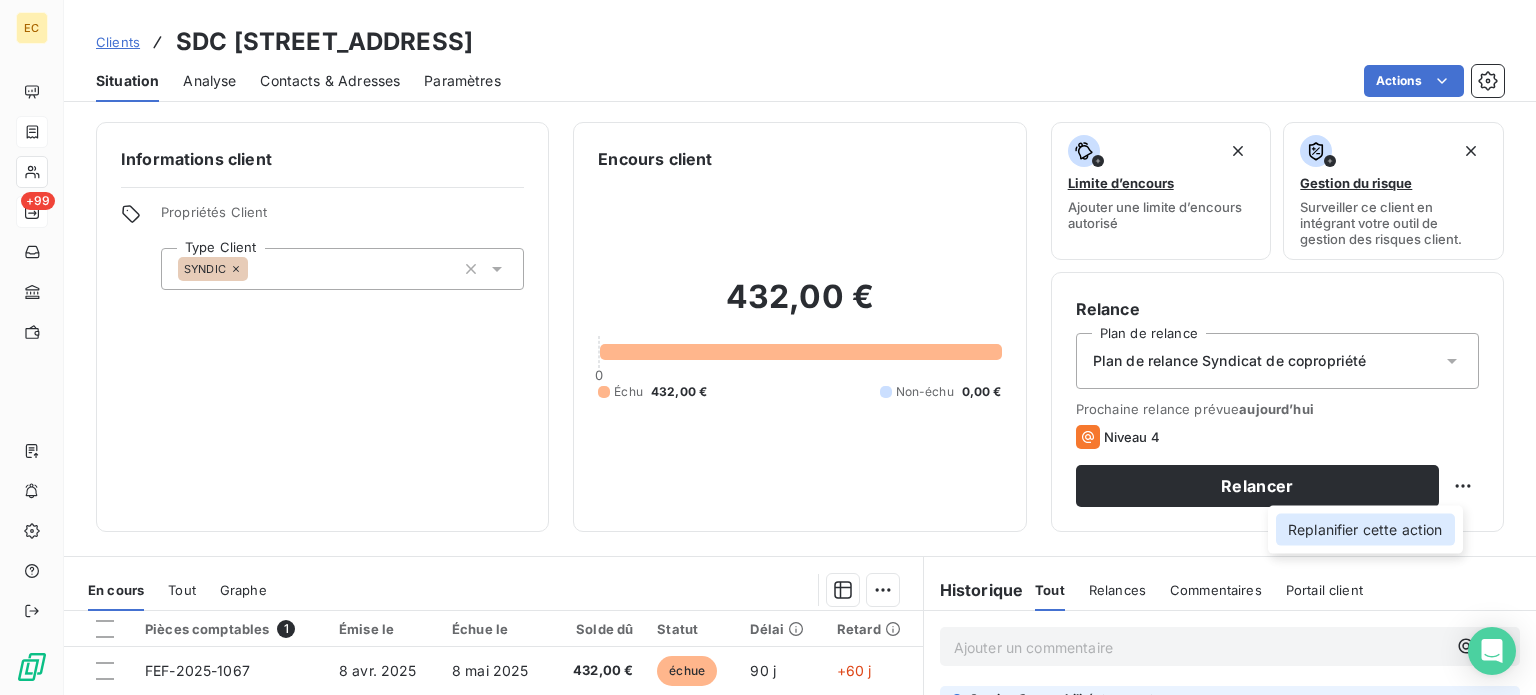 click on "Replanifier cette action" at bounding box center (1365, 530) 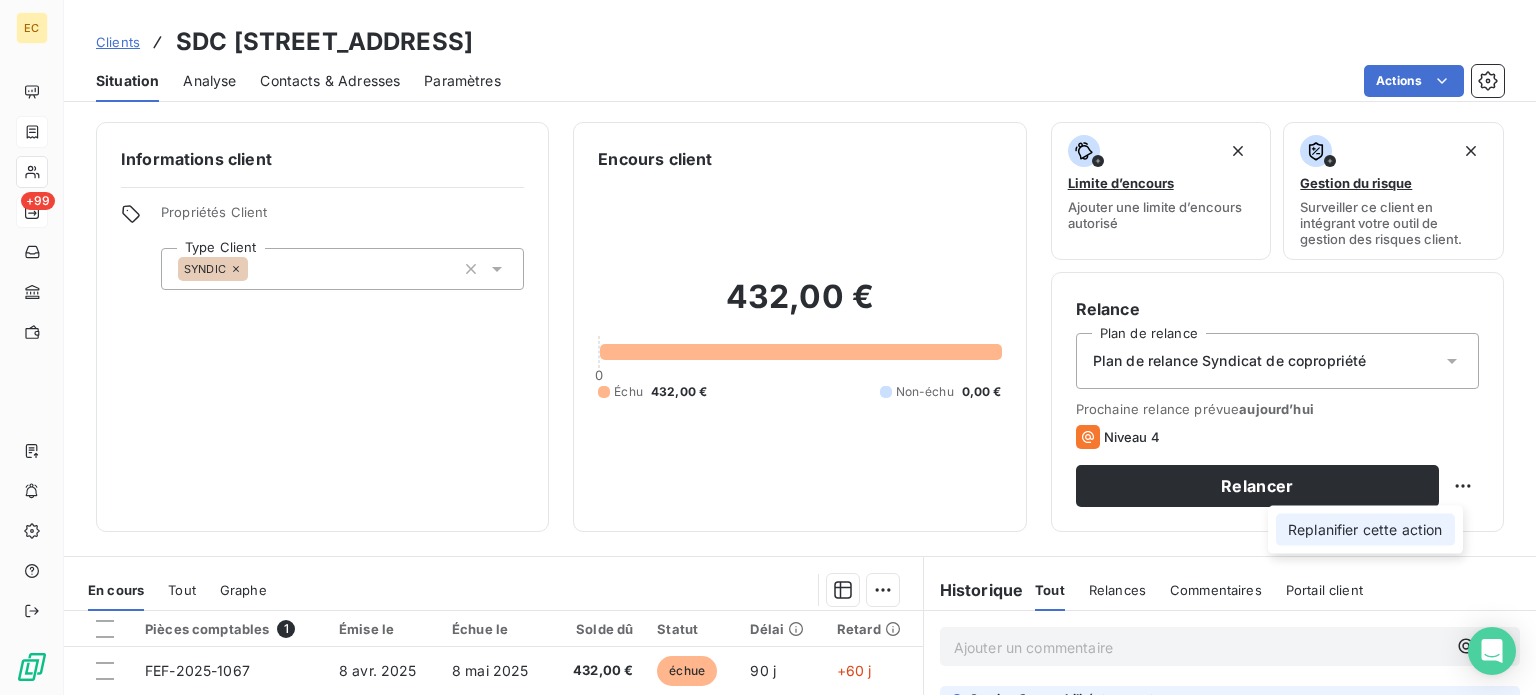 select on "6" 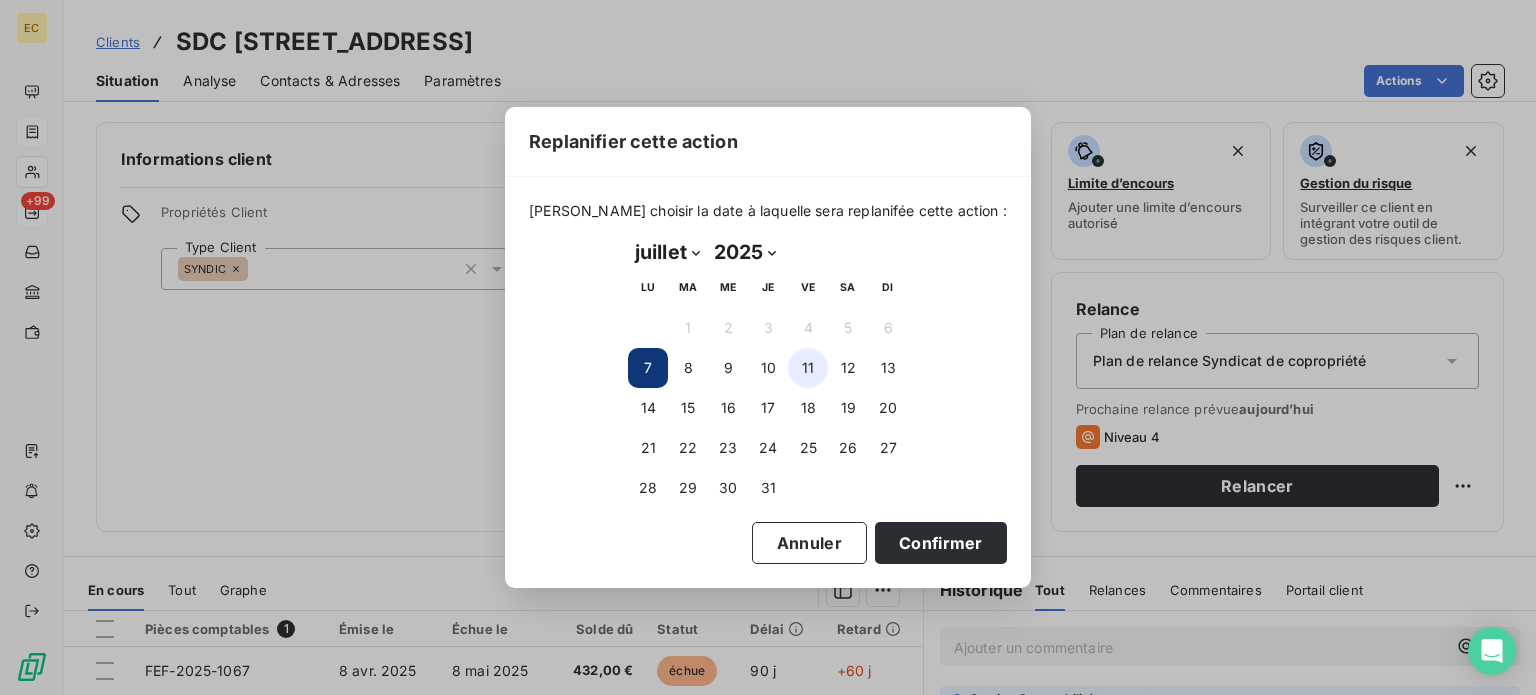 click on "11" at bounding box center [808, 368] 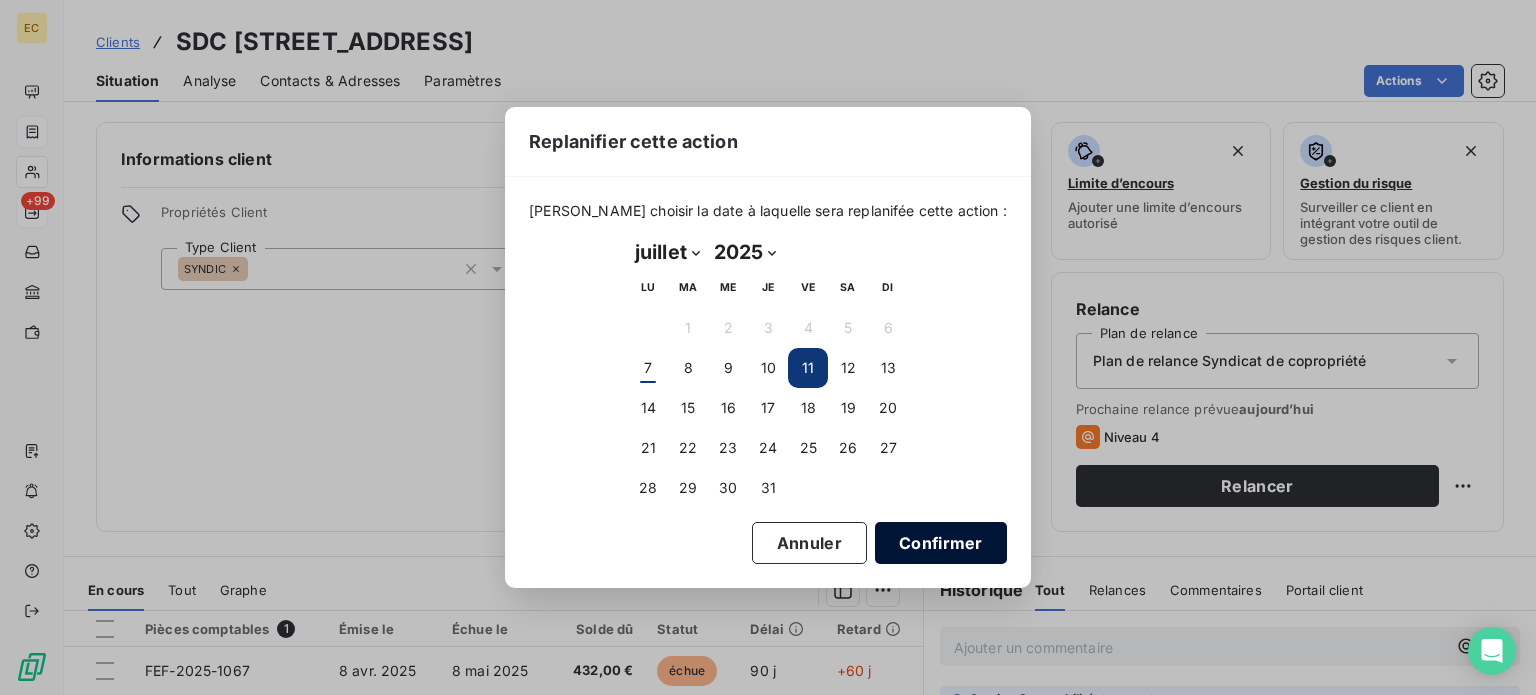 click on "Confirmer" at bounding box center [941, 543] 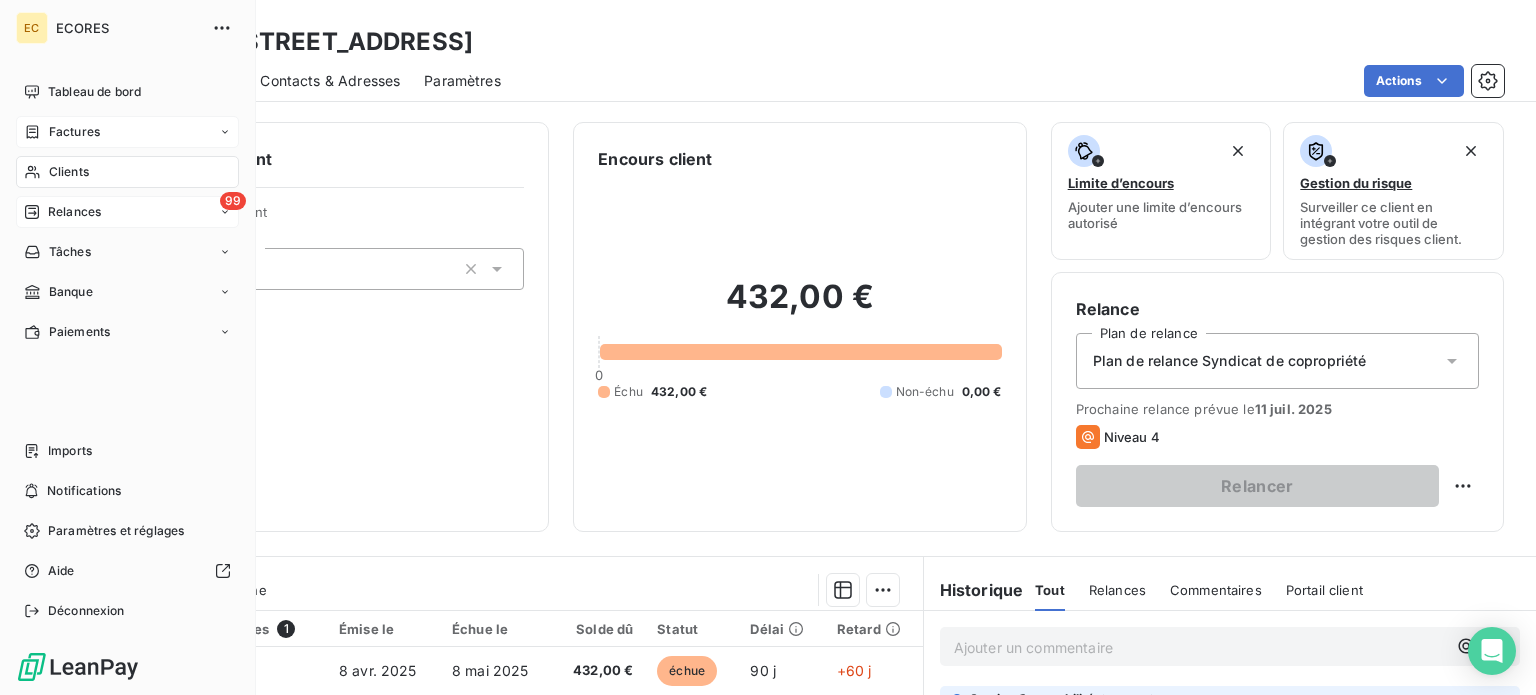 click on "Relances" at bounding box center (74, 212) 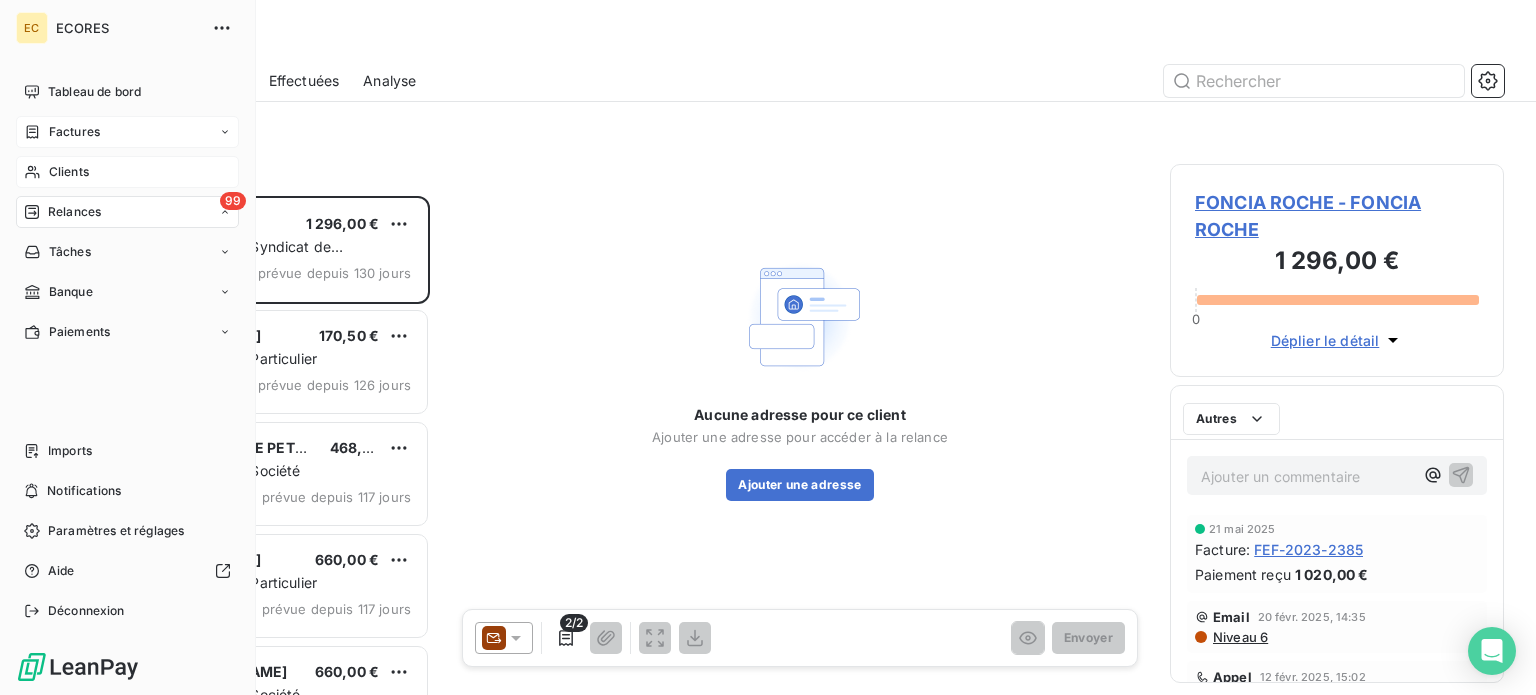 scroll, scrollTop: 16, scrollLeft: 16, axis: both 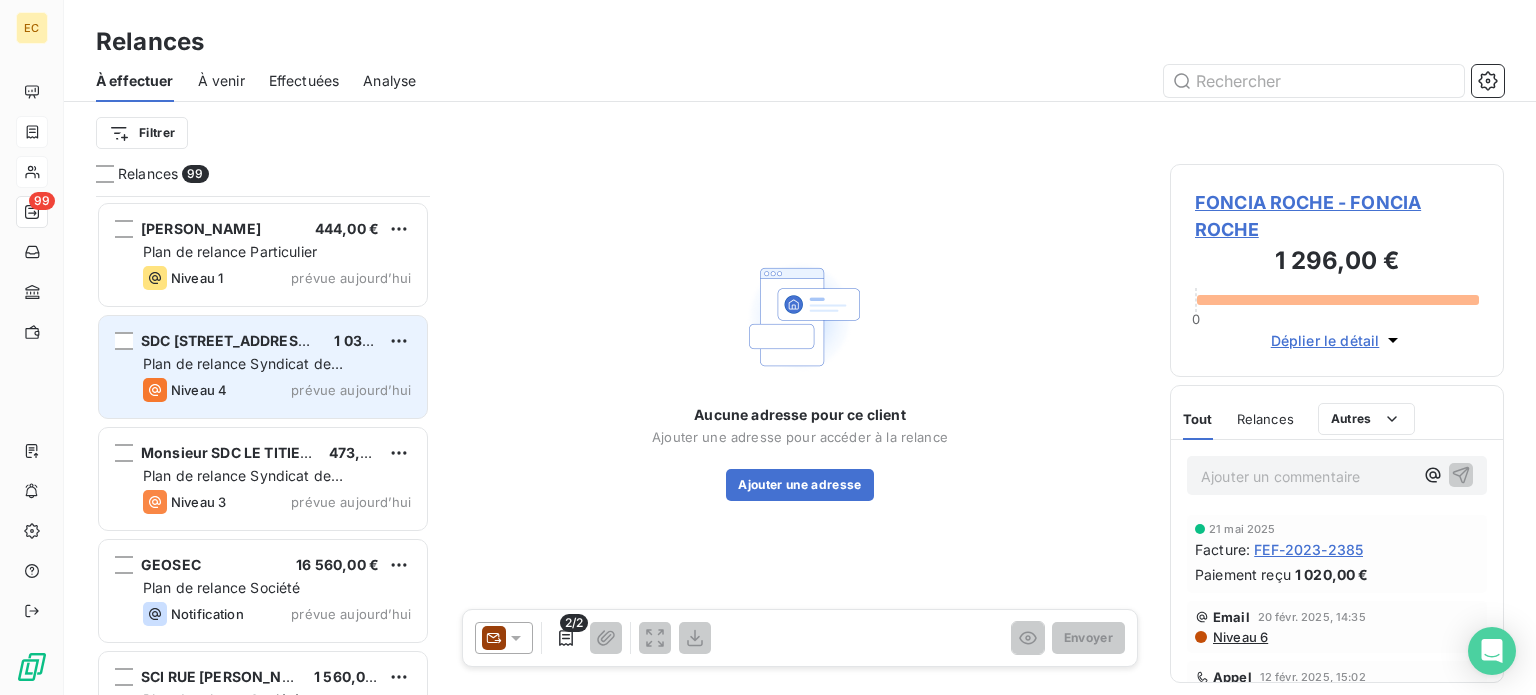 click on "Niveau 4 prévue aujourd’hui" at bounding box center [277, 390] 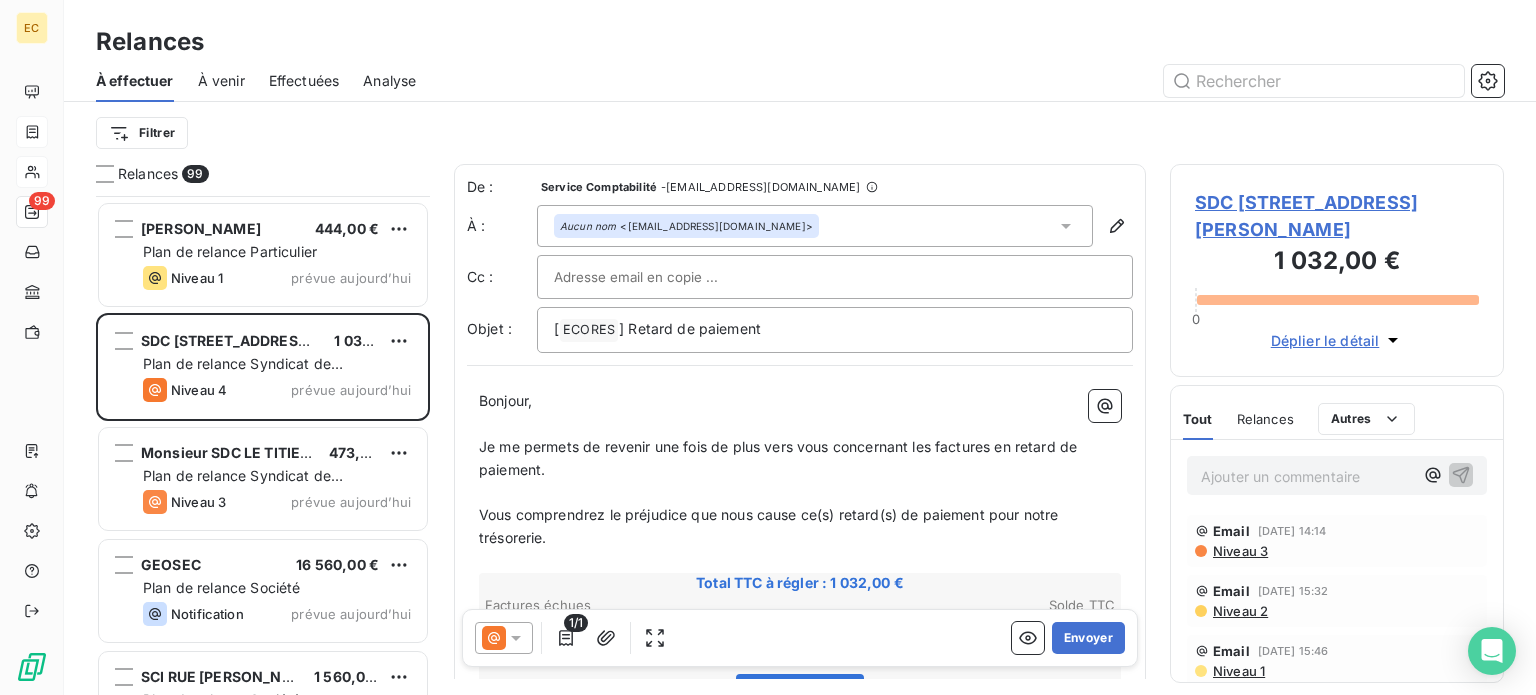 click on "SDC [STREET_ADDRESS][PERSON_NAME]" at bounding box center (1337, 216) 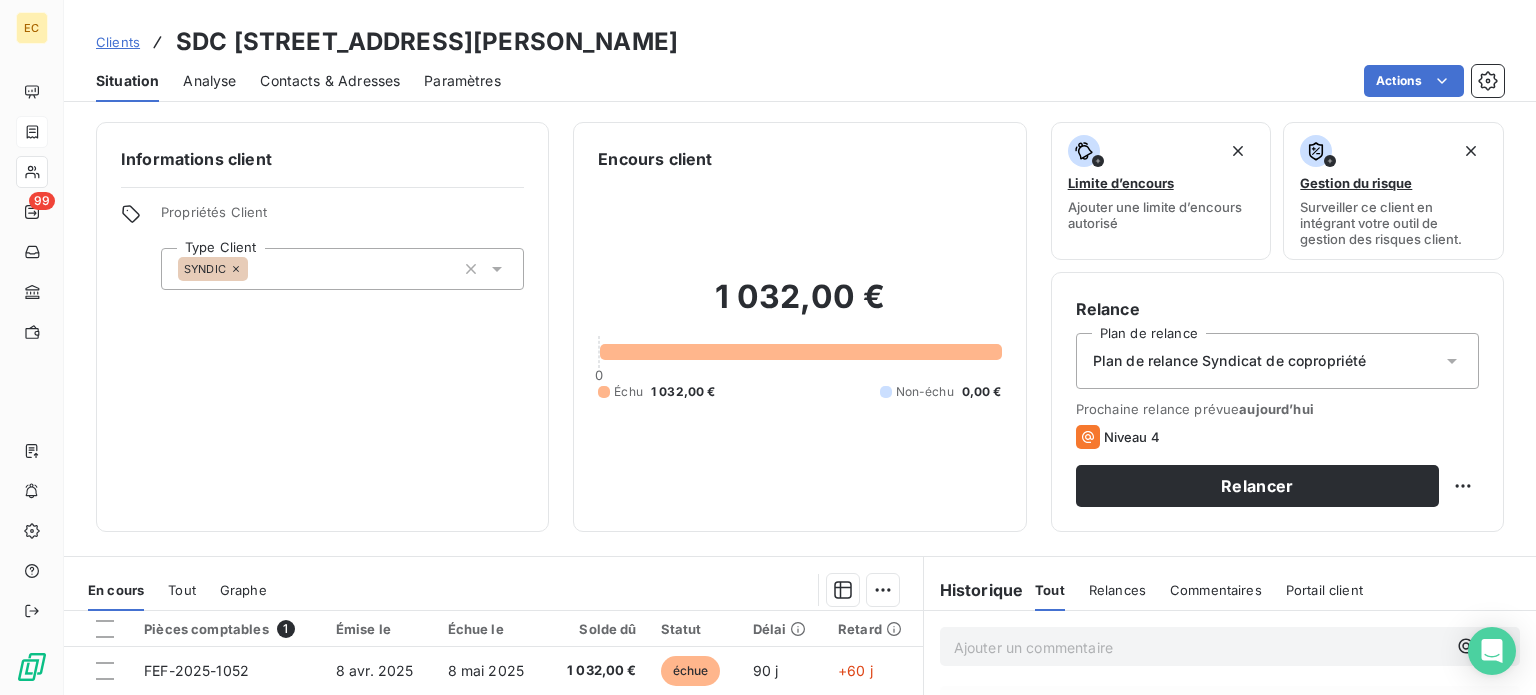 scroll, scrollTop: 100, scrollLeft: 0, axis: vertical 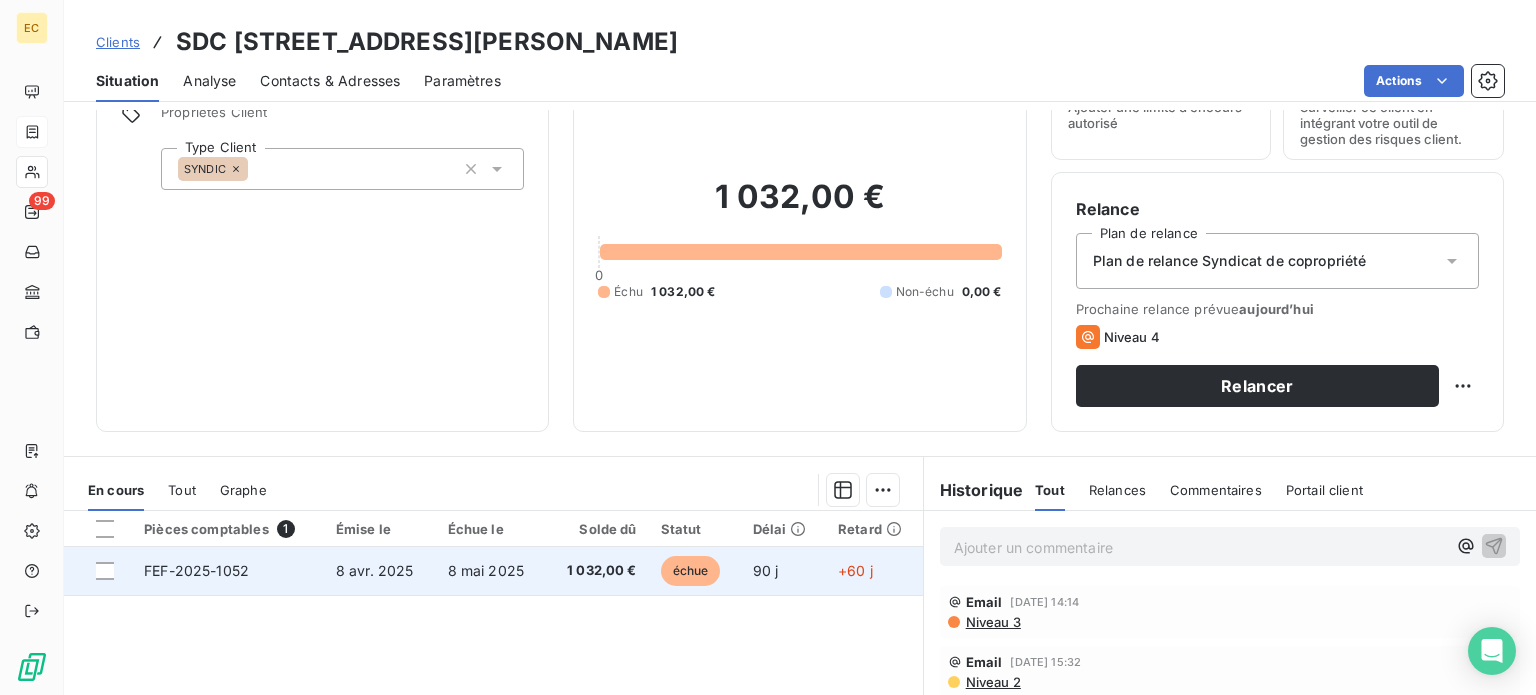 click on "8 mai 2025" at bounding box center (486, 570) 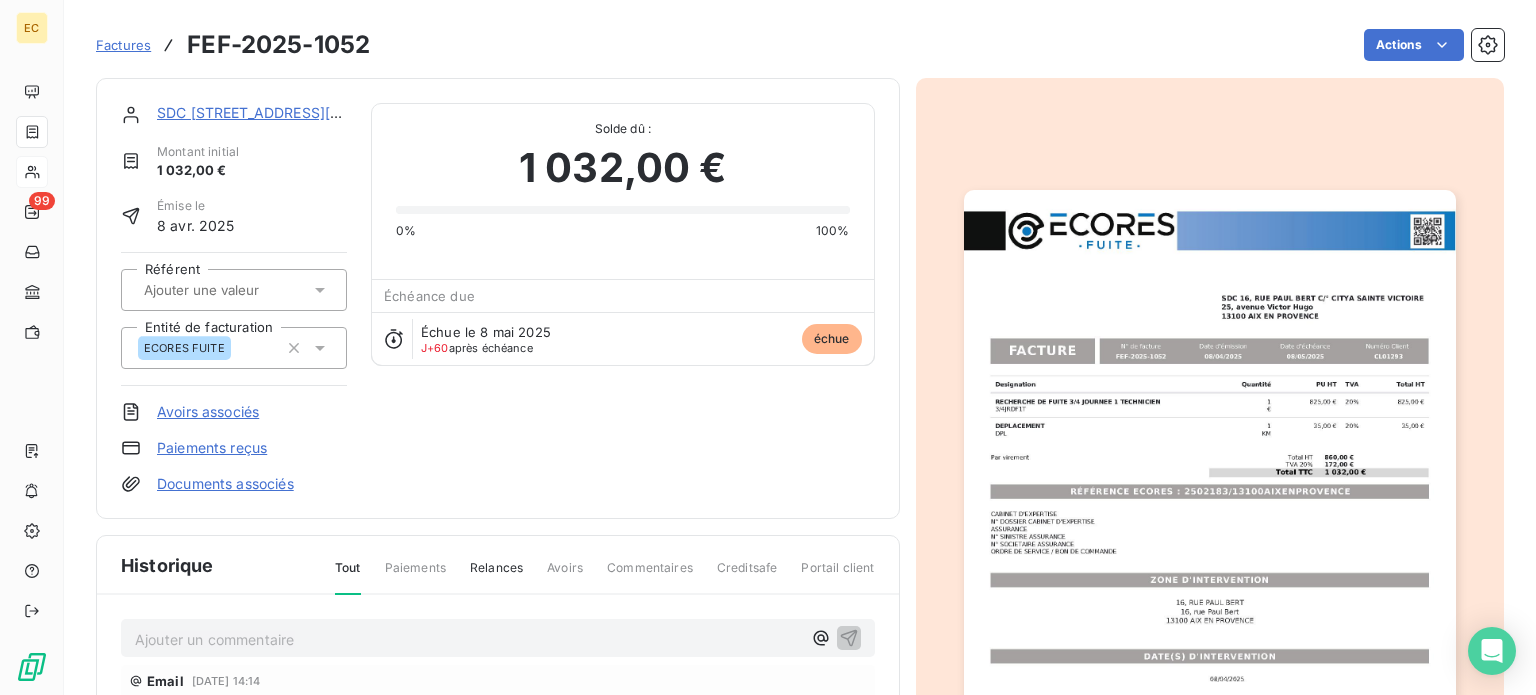click at bounding box center [1210, 537] 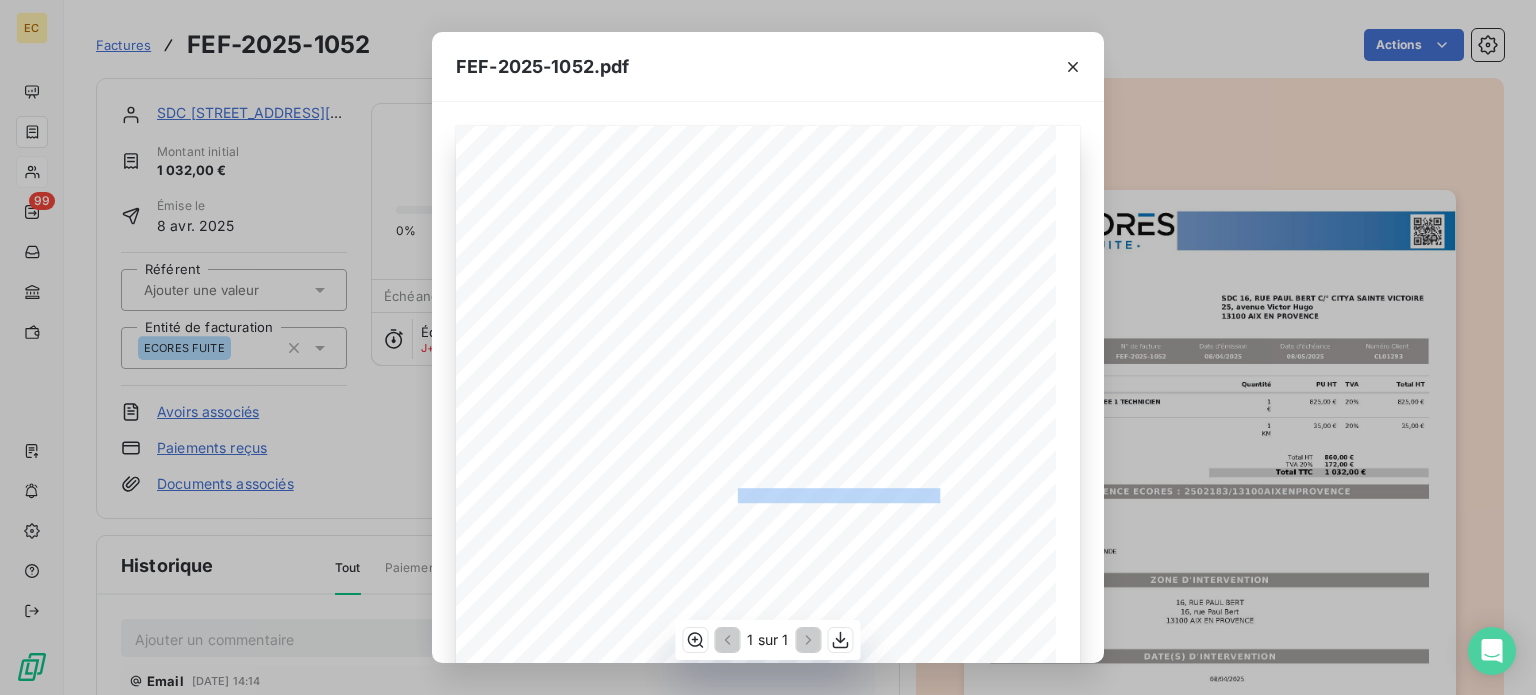 drag, startPoint x: 930, startPoint y: 491, endPoint x: 724, endPoint y: 488, distance: 206.02185 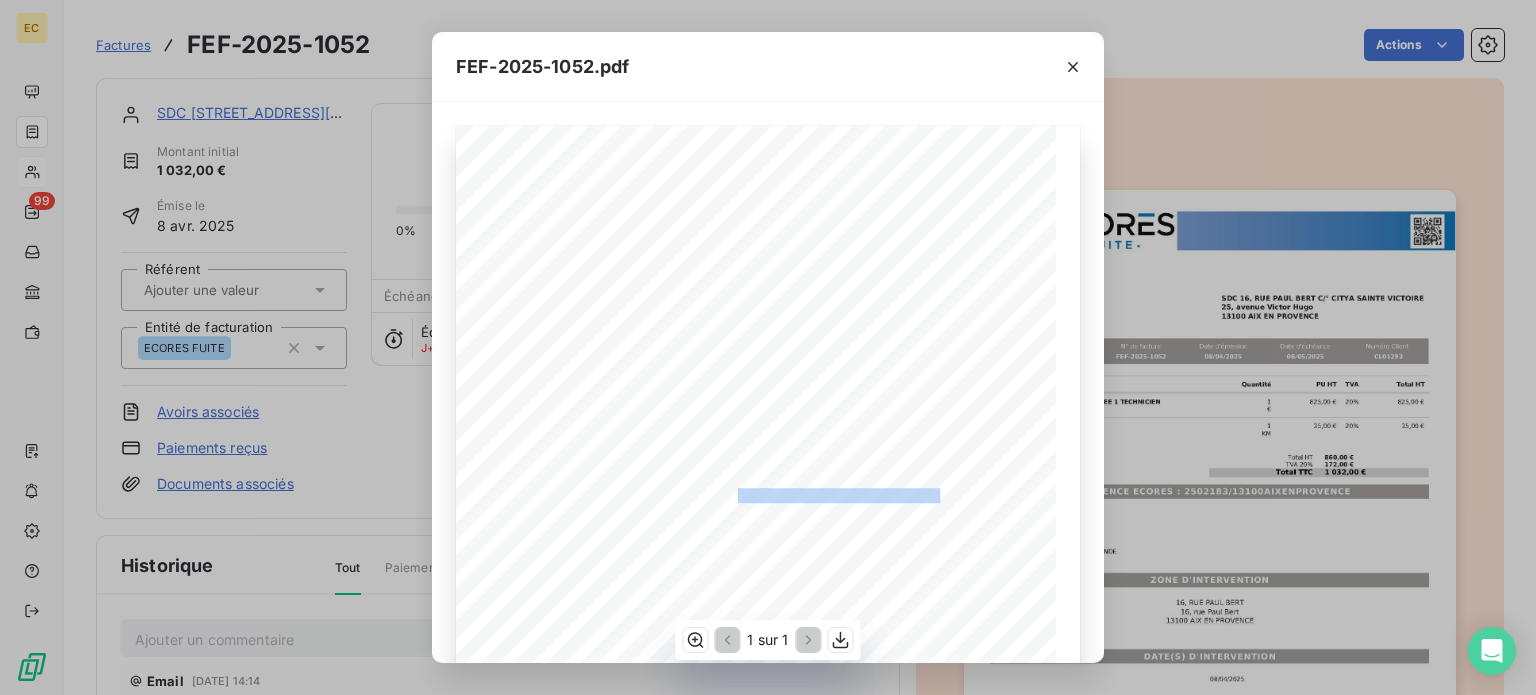 click on "RÉFÉRENCE ECORES : 2502183/13100AIXENPROVENCE" at bounding box center (769, 493) 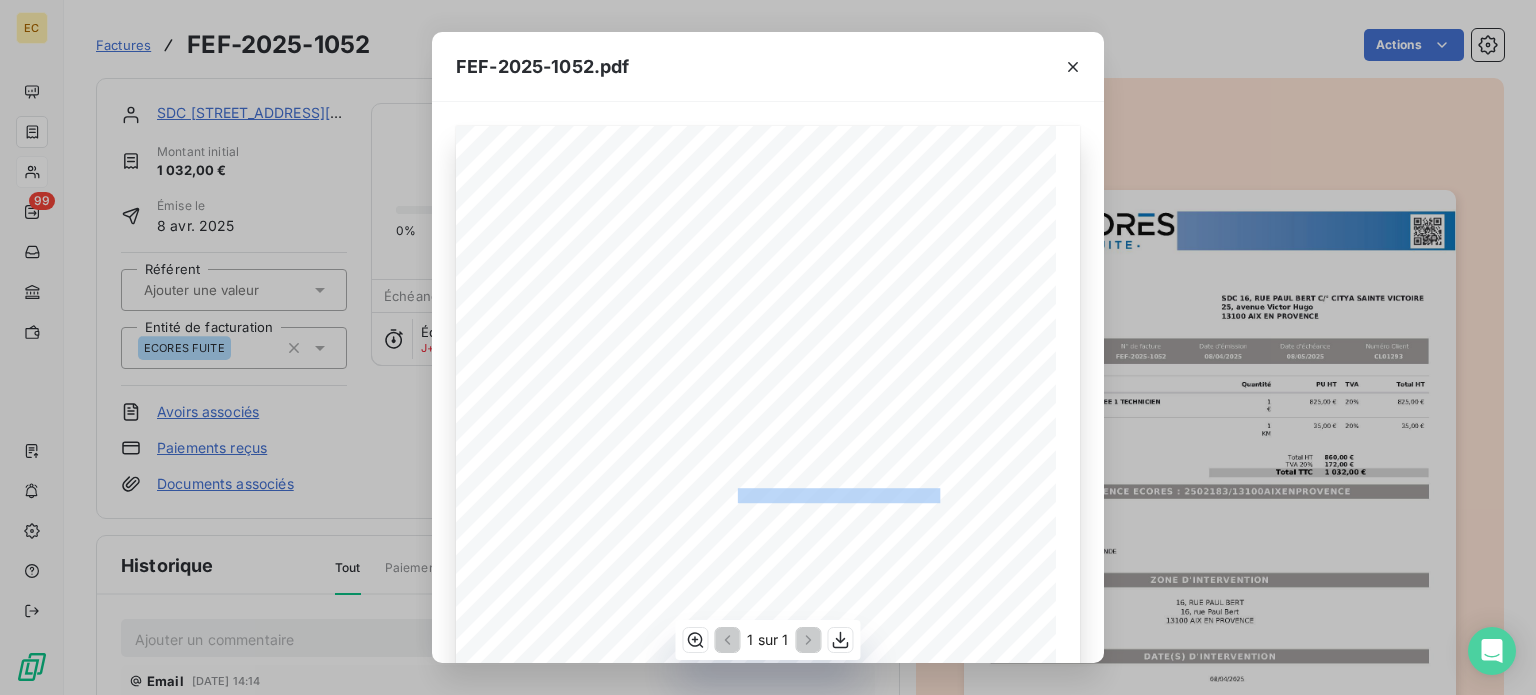 copy on "2502183/13100AIXENPROVENCE" 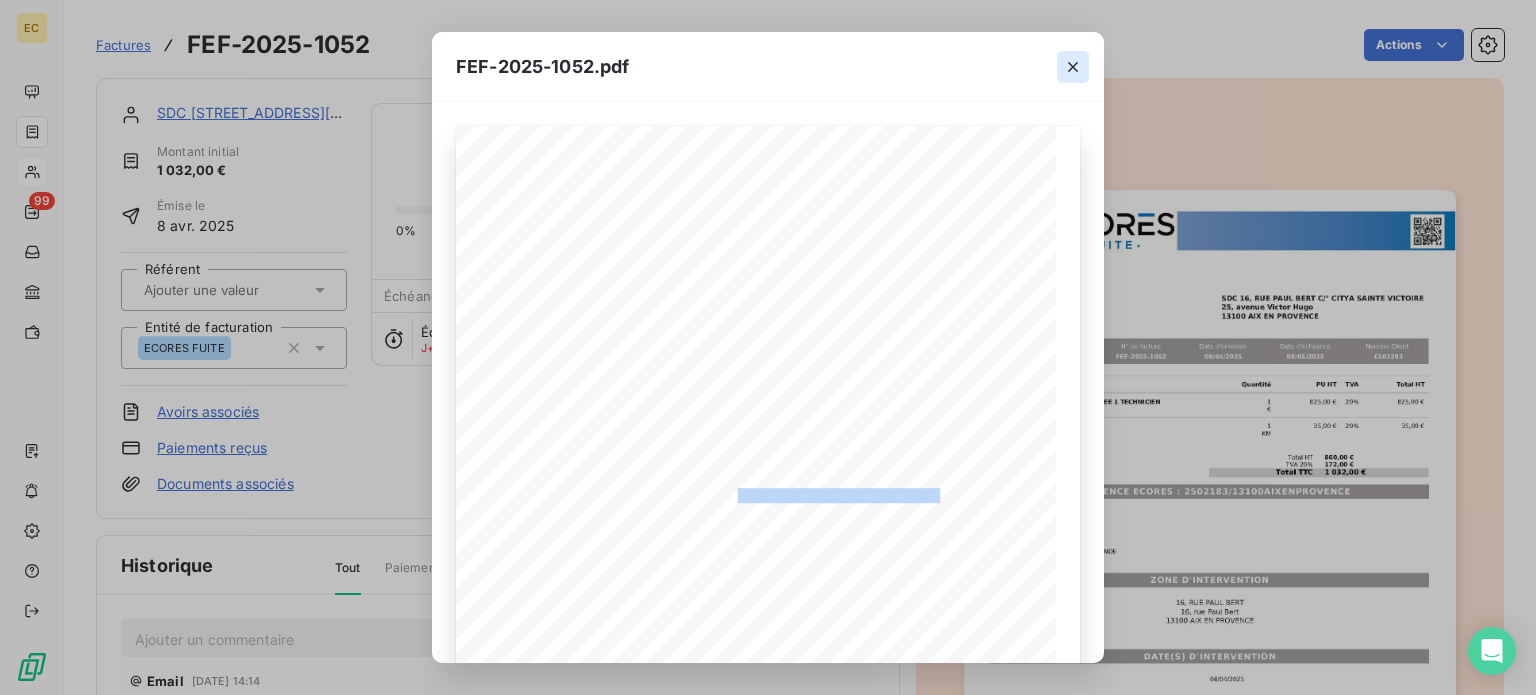 click 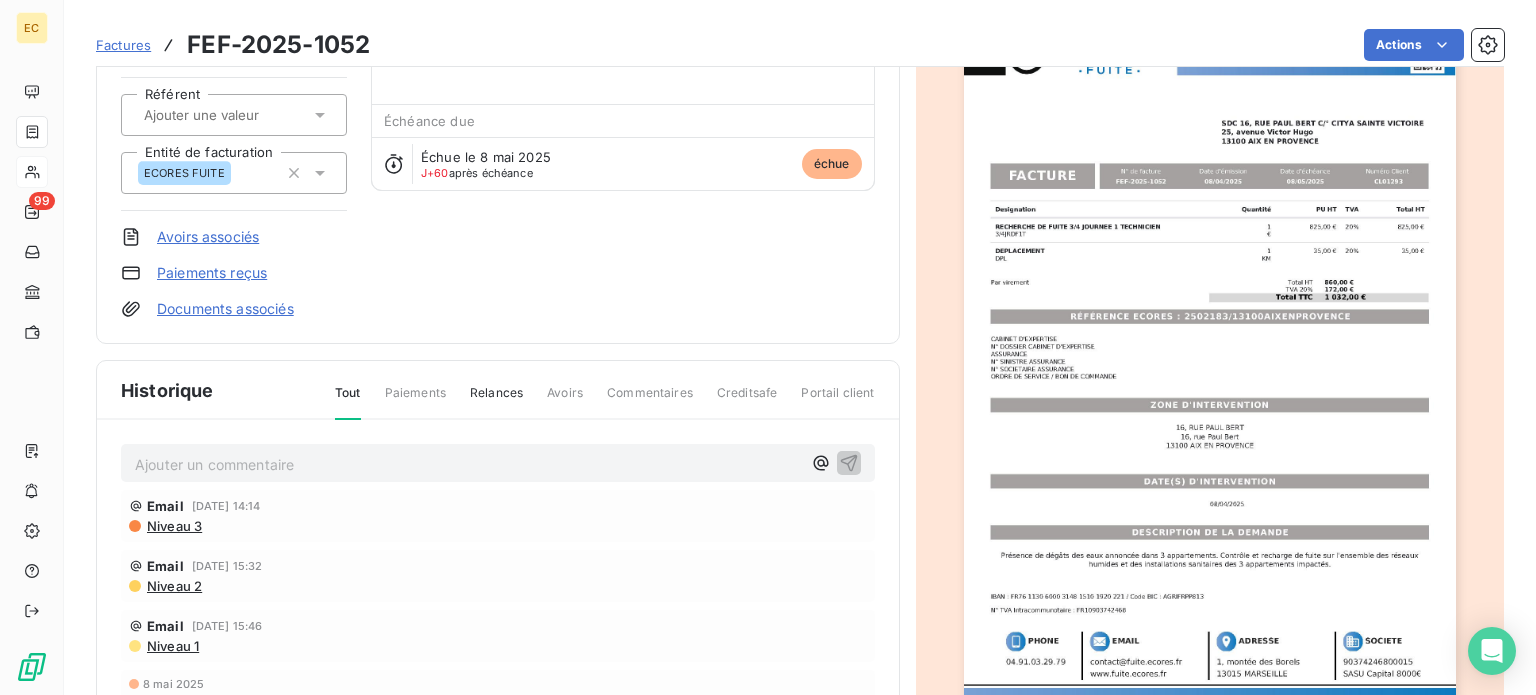 scroll, scrollTop: 202, scrollLeft: 0, axis: vertical 